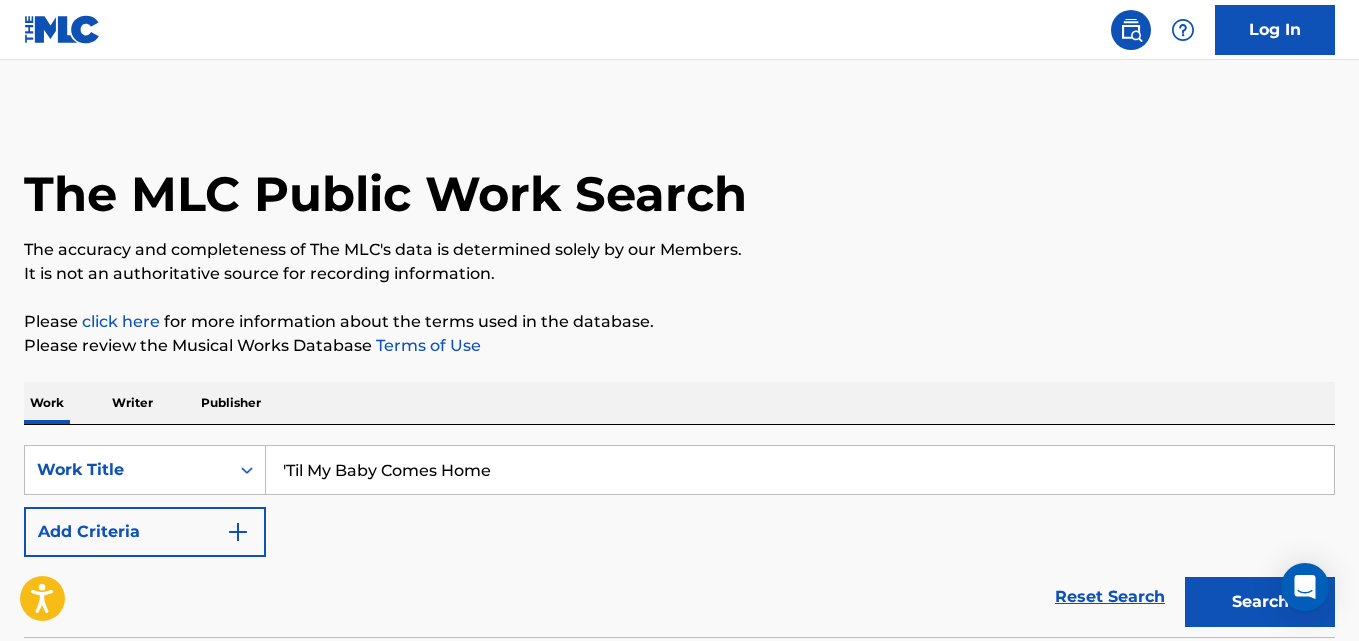 scroll, scrollTop: 0, scrollLeft: 0, axis: both 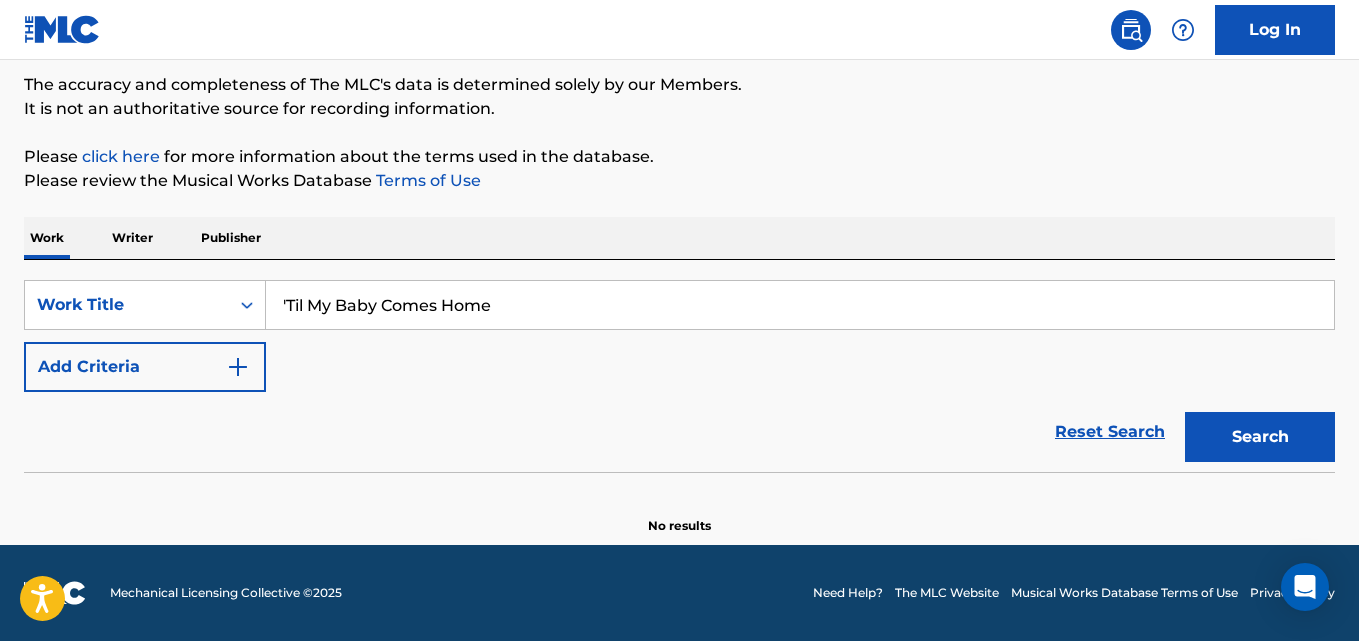 click at bounding box center [238, 367] 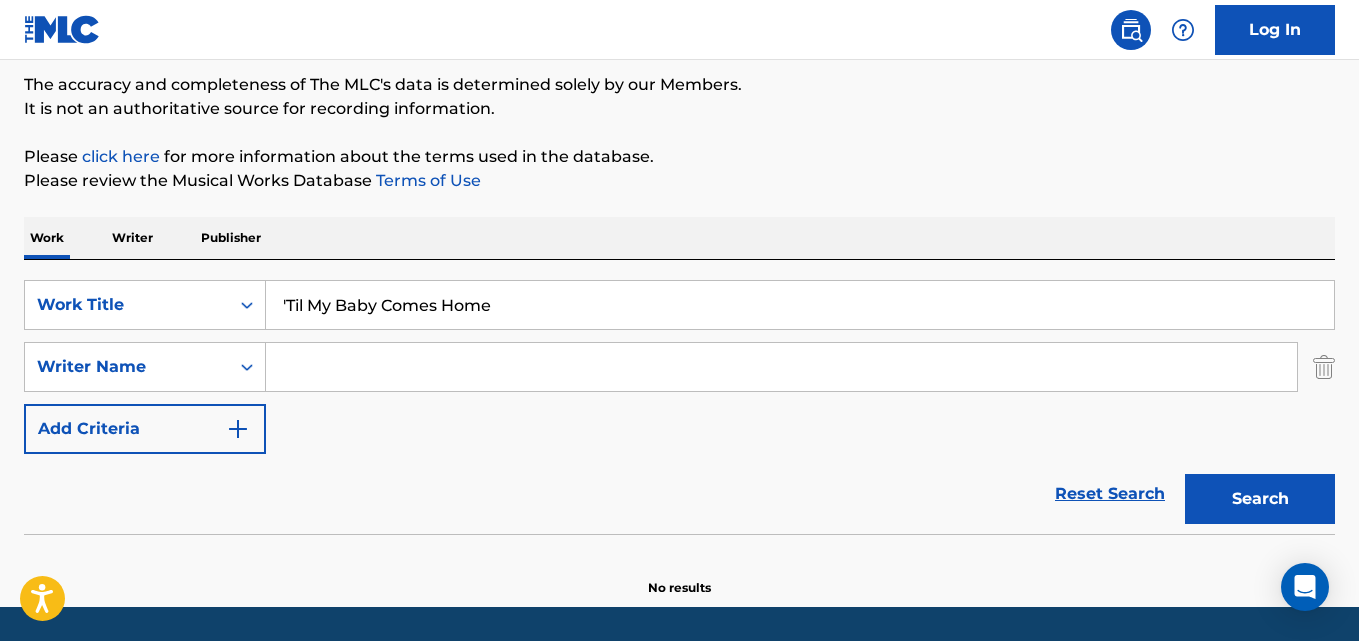 click at bounding box center (781, 367) 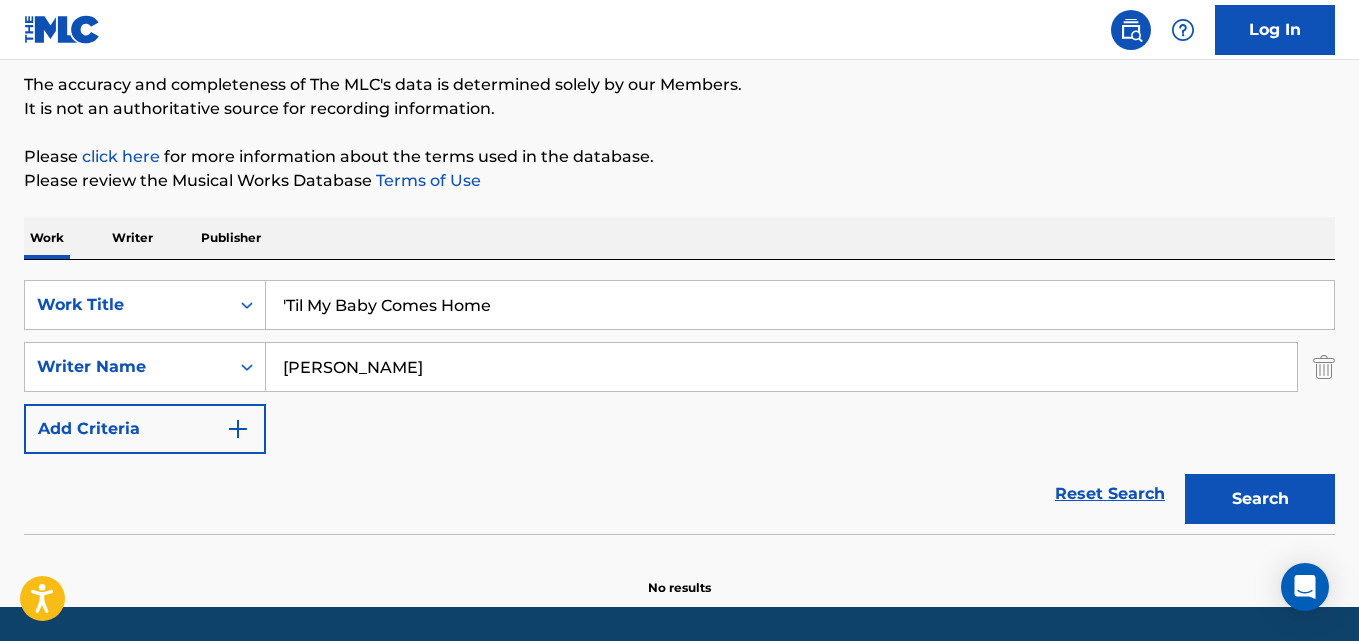 type on "[PERSON_NAME]" 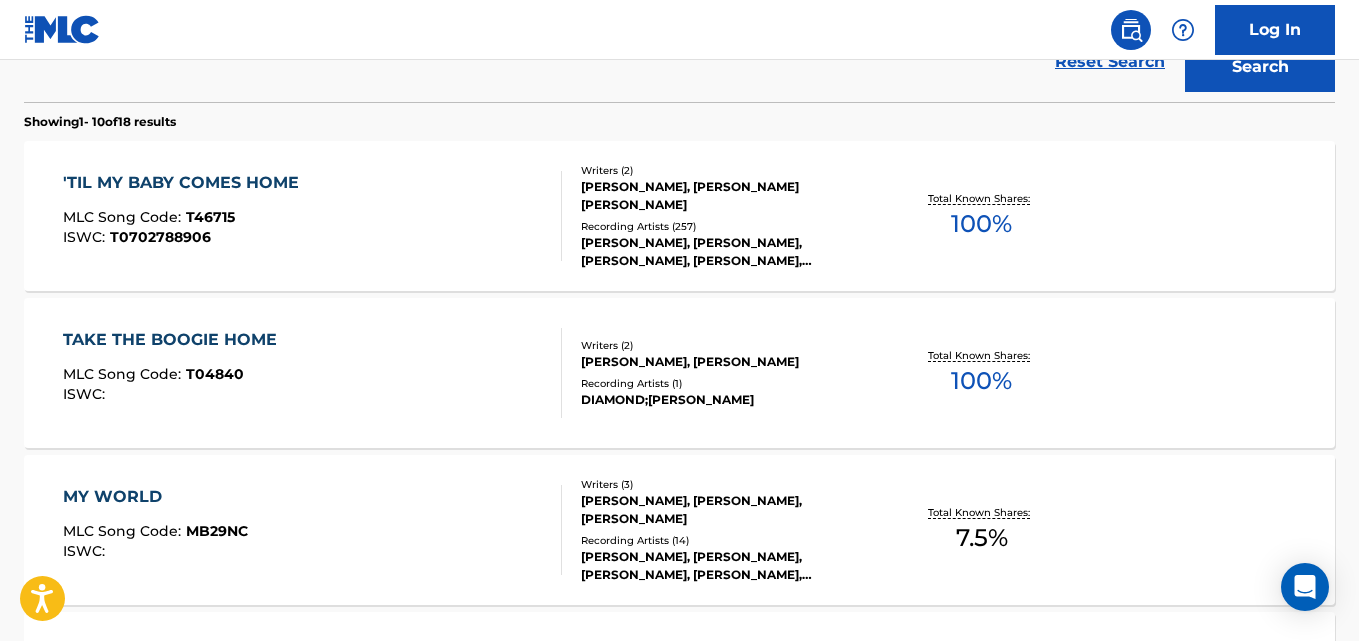 scroll, scrollTop: 665, scrollLeft: 0, axis: vertical 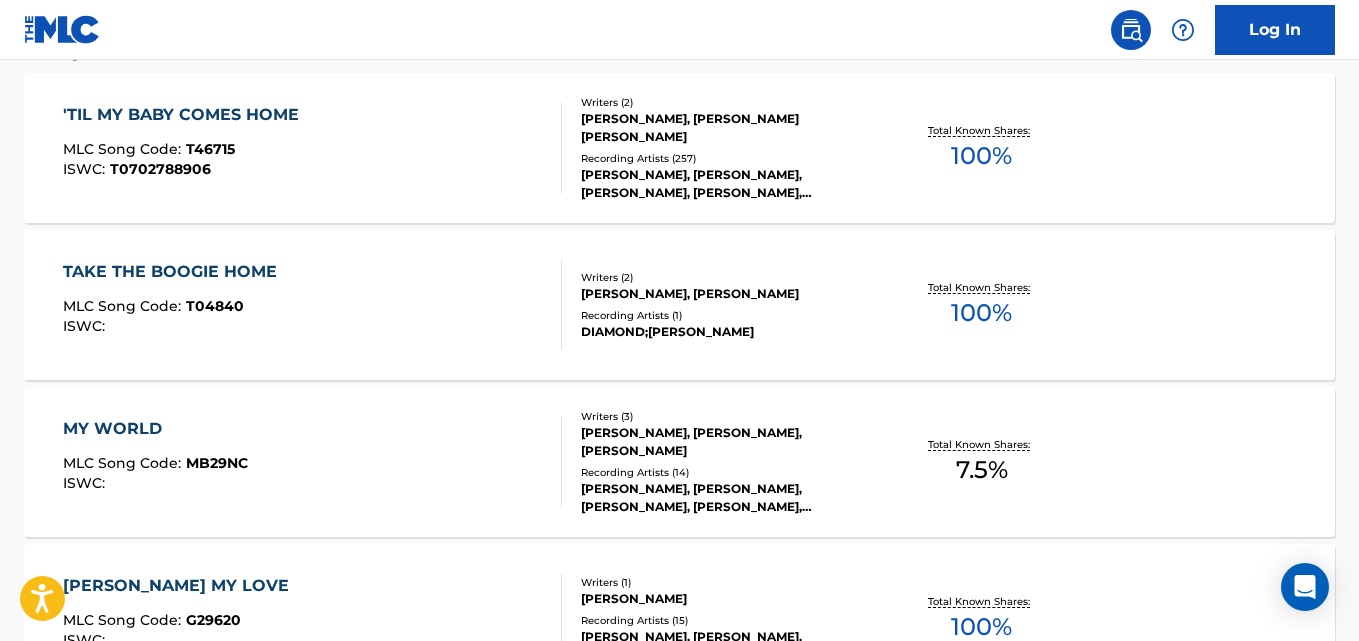 click on "'TIL MY BABY COMES HOME MLC Song Code : T46715 ISWC : T0702788906" at bounding box center [186, 148] 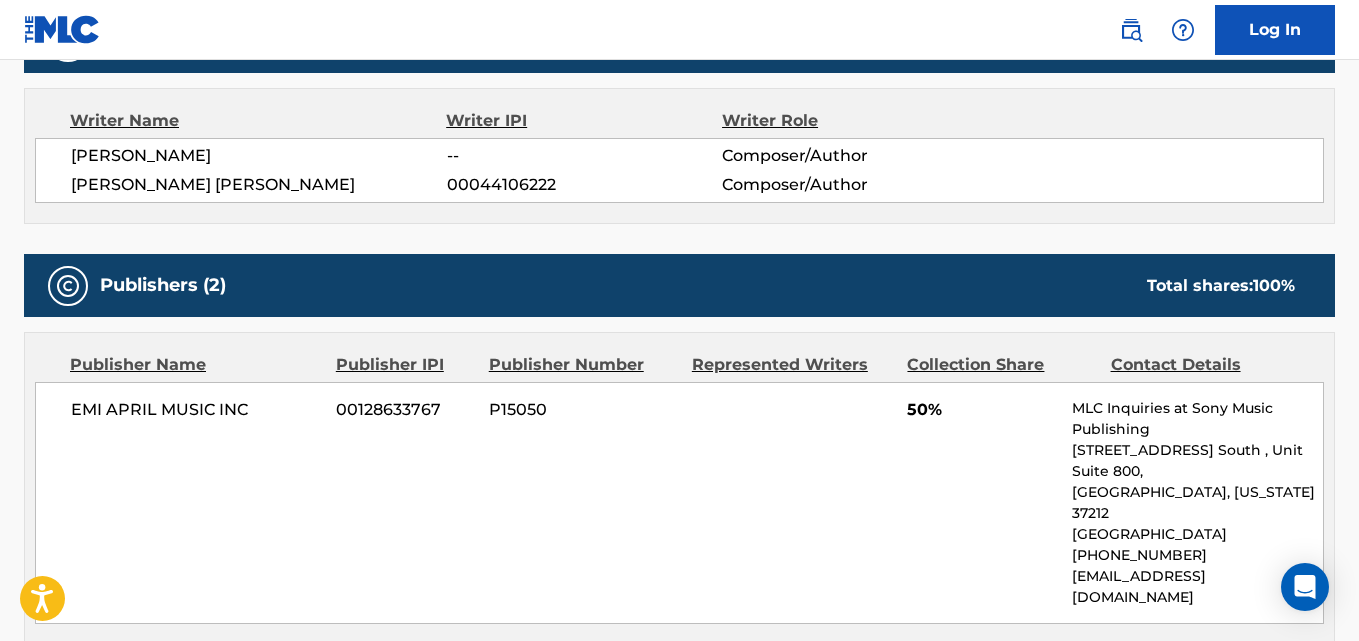 scroll, scrollTop: 833, scrollLeft: 0, axis: vertical 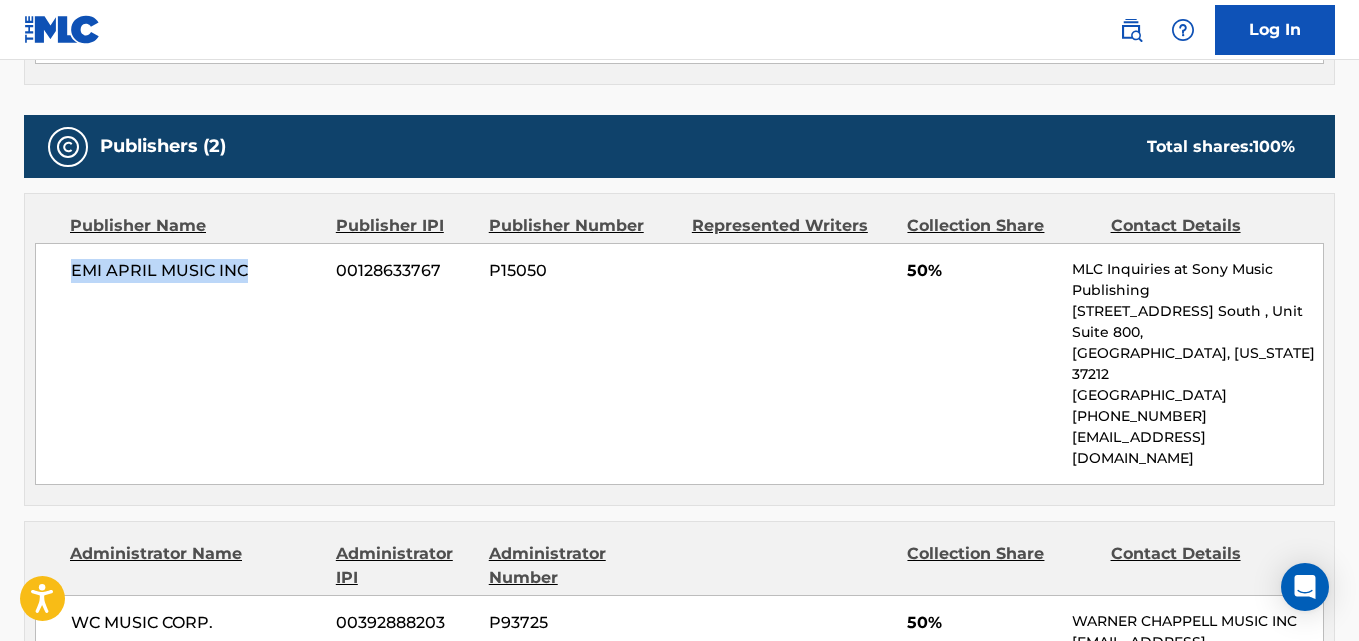 drag, startPoint x: 73, startPoint y: 277, endPoint x: 262, endPoint y: 277, distance: 189 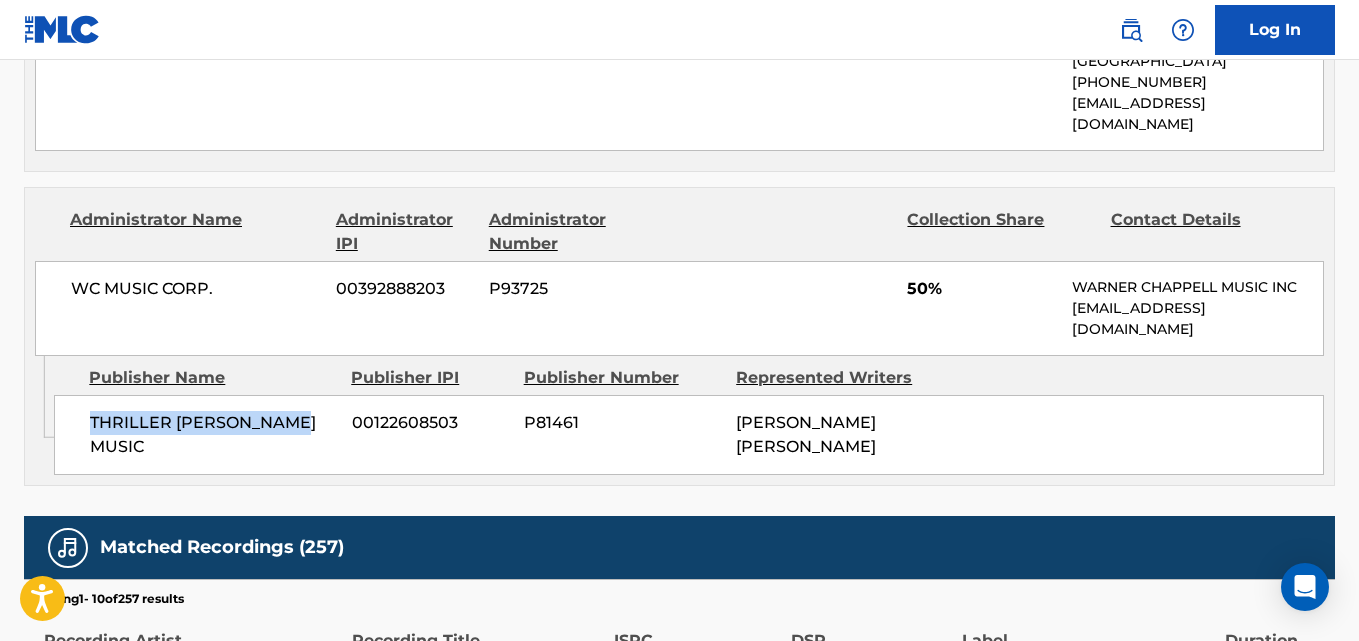drag, startPoint x: 93, startPoint y: 384, endPoint x: 317, endPoint y: 384, distance: 224 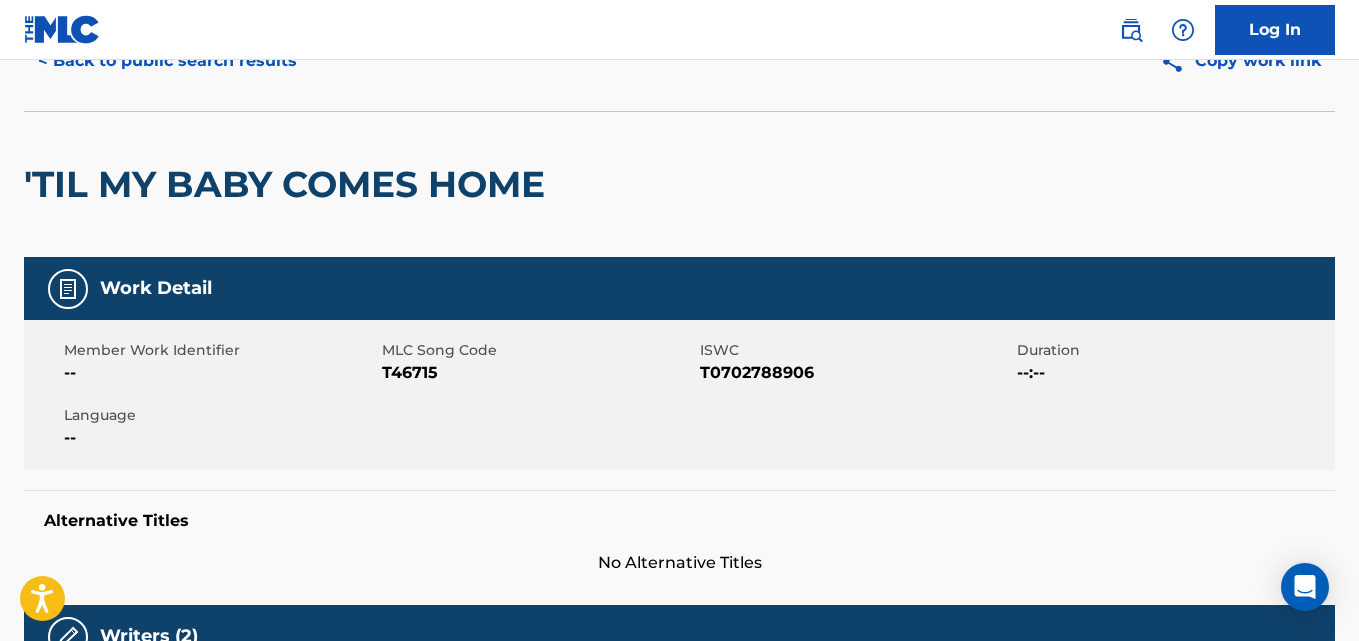 scroll, scrollTop: 0, scrollLeft: 0, axis: both 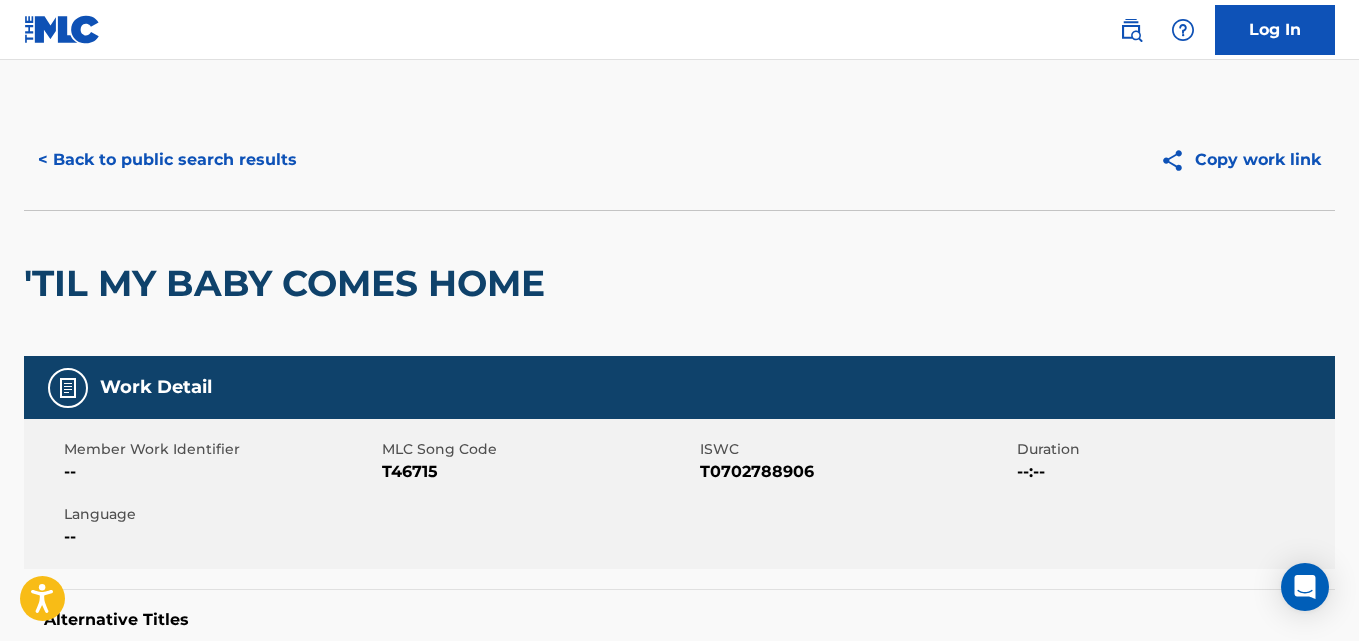 click on "< Back to public search results" at bounding box center [167, 160] 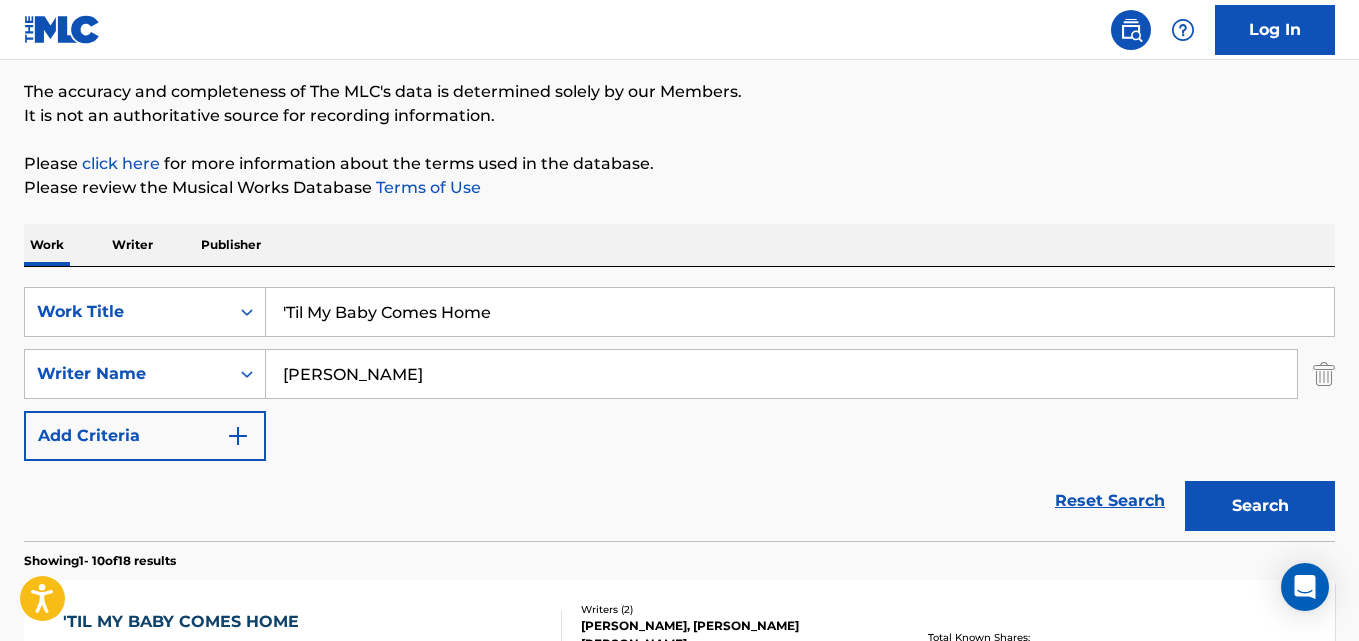 scroll, scrollTop: 0, scrollLeft: 0, axis: both 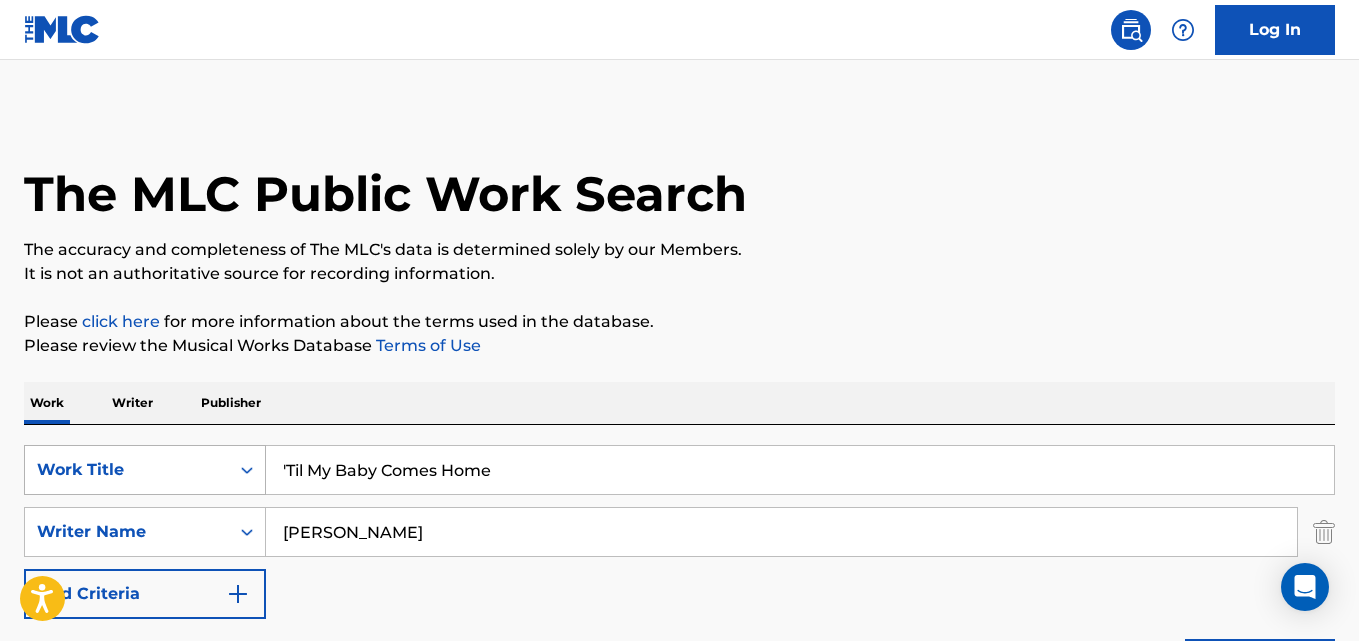 drag, startPoint x: 514, startPoint y: 478, endPoint x: 177, endPoint y: 479, distance: 337.0015 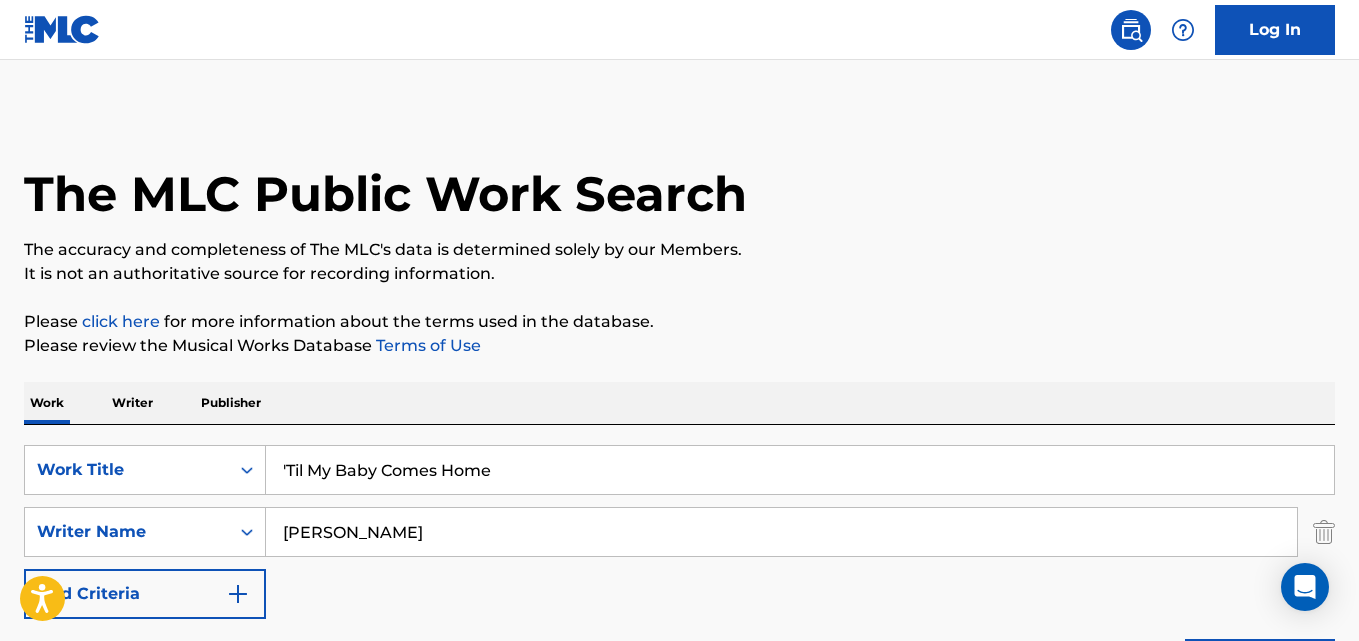 paste on "Too Far Down" 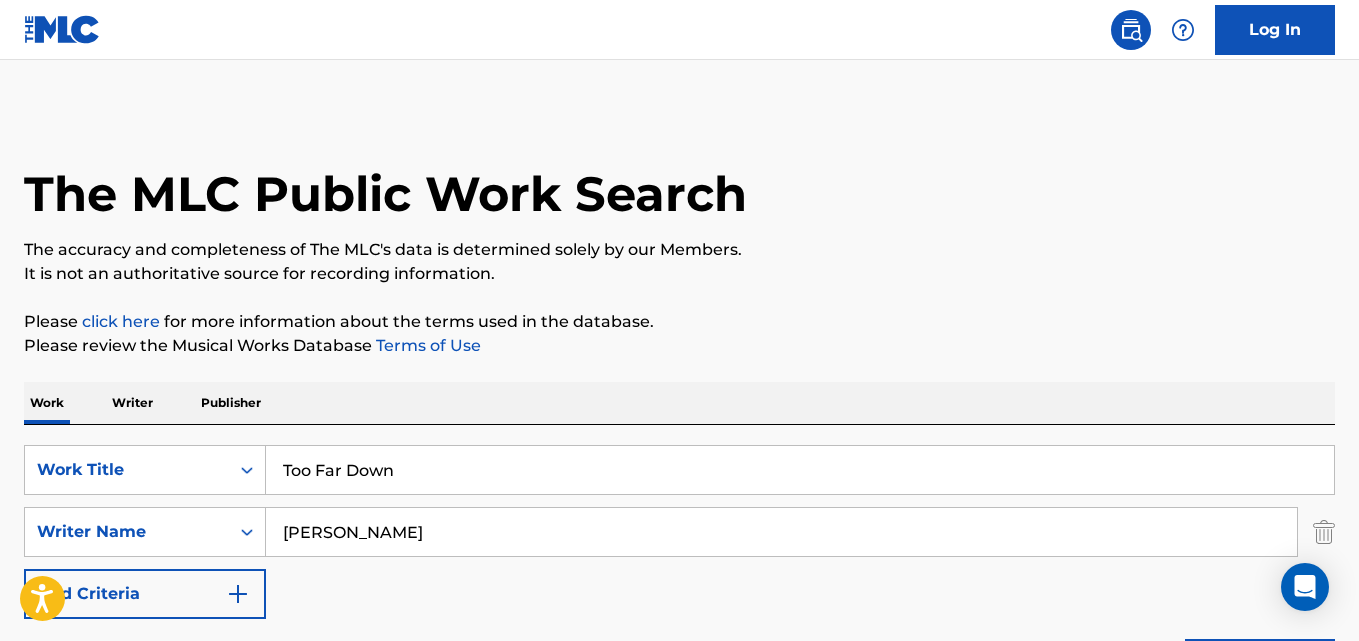 type on "Too Far Down" 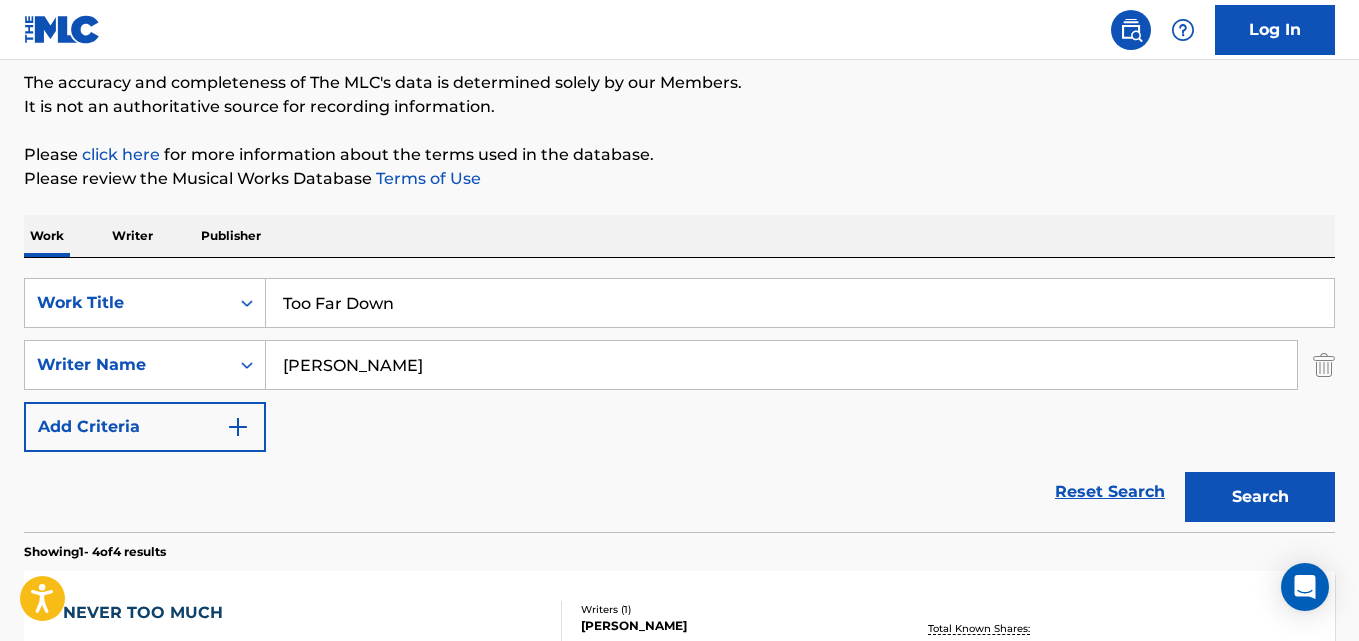 click on "Search" at bounding box center [1260, 497] 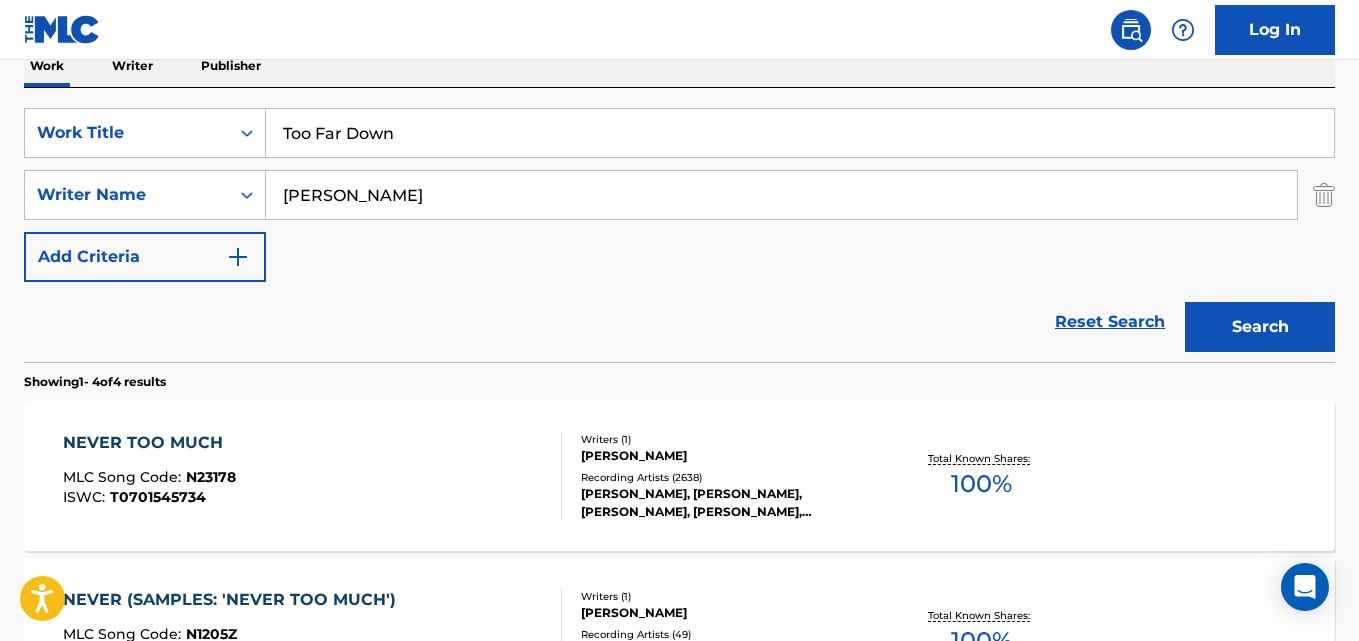 scroll, scrollTop: 333, scrollLeft: 0, axis: vertical 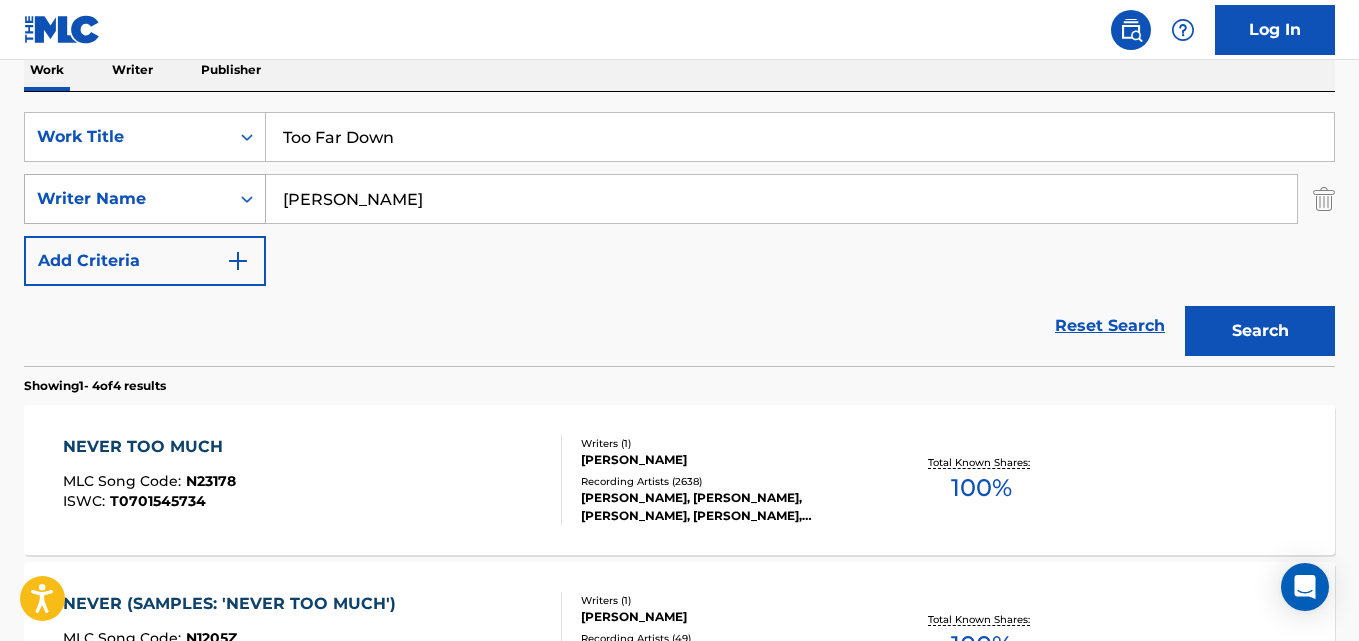 drag, startPoint x: 478, startPoint y: 210, endPoint x: 119, endPoint y: 206, distance: 359.02228 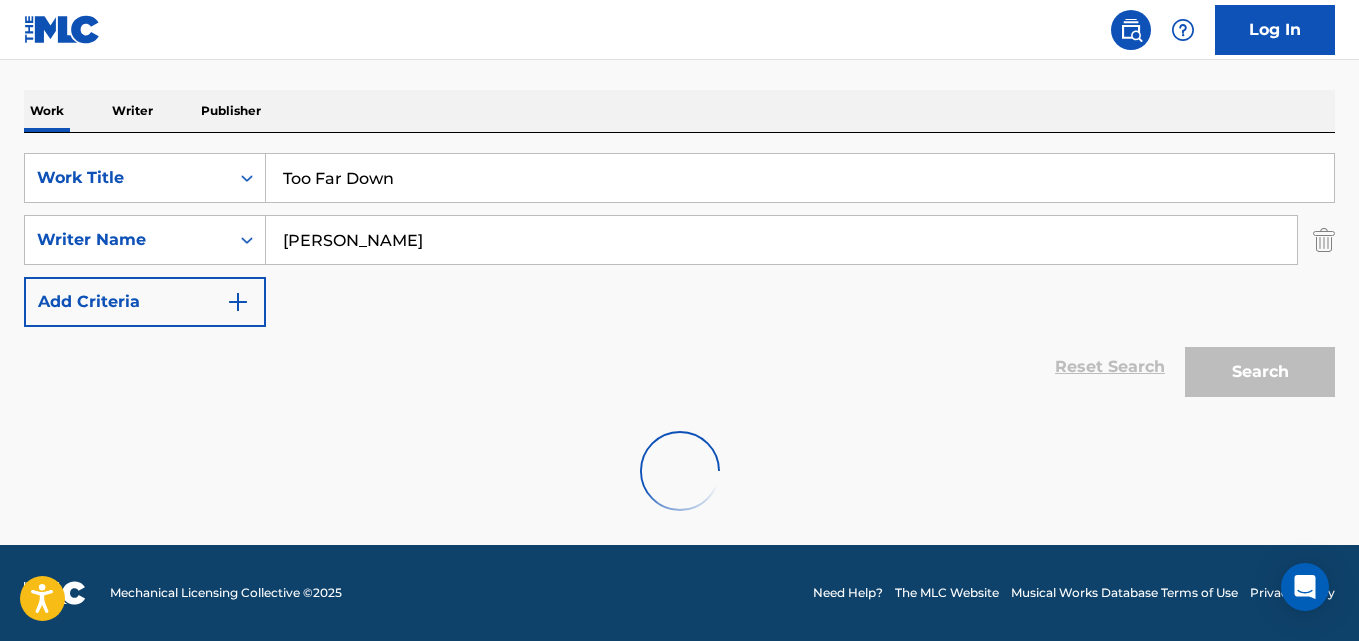 scroll, scrollTop: 333, scrollLeft: 0, axis: vertical 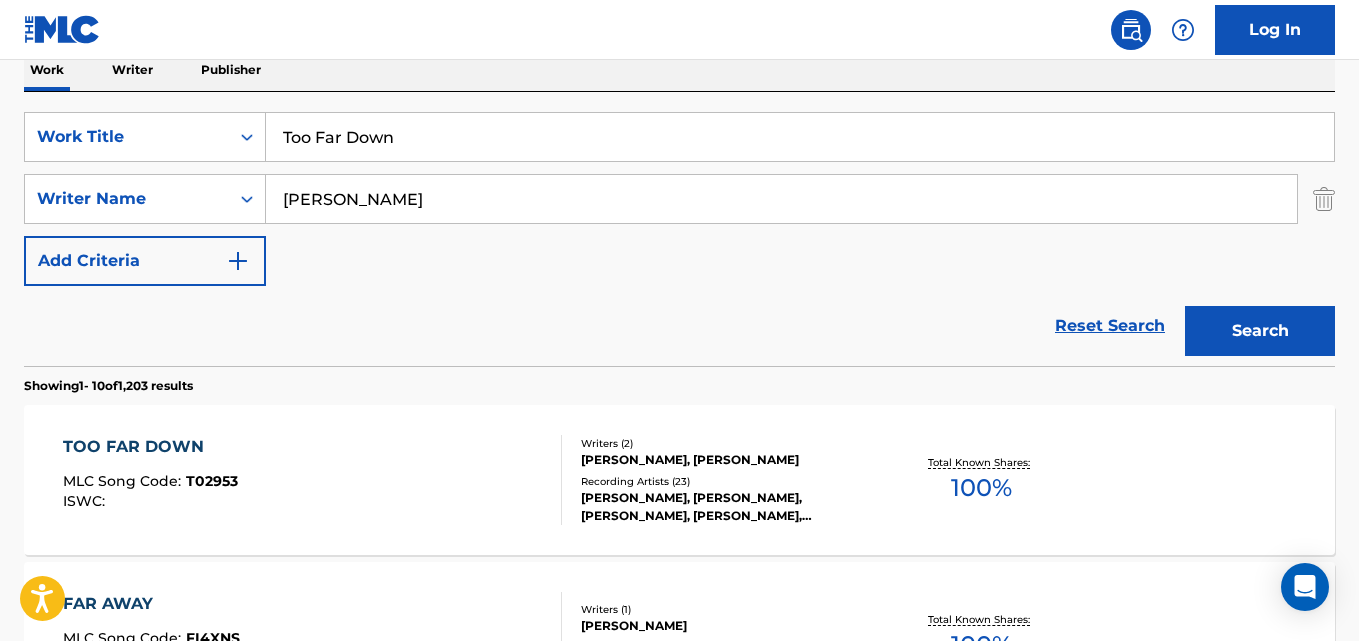 click on "TOO FAR DOWN" at bounding box center [150, 447] 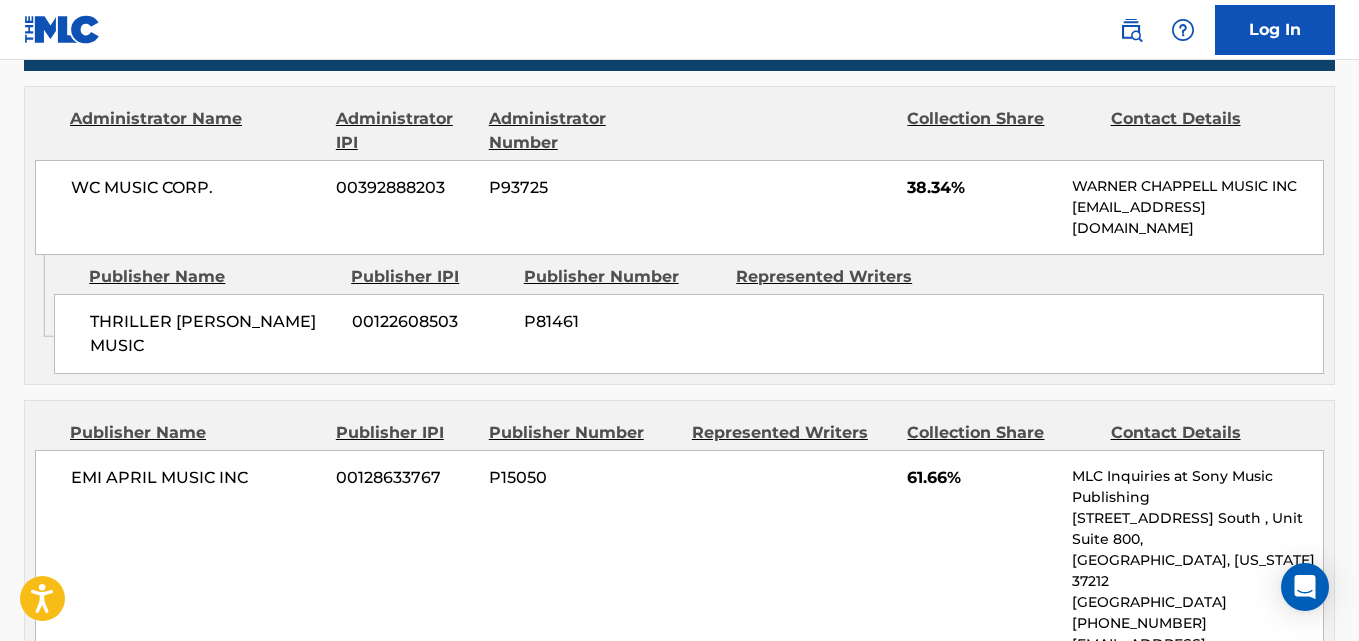 scroll, scrollTop: 891, scrollLeft: 0, axis: vertical 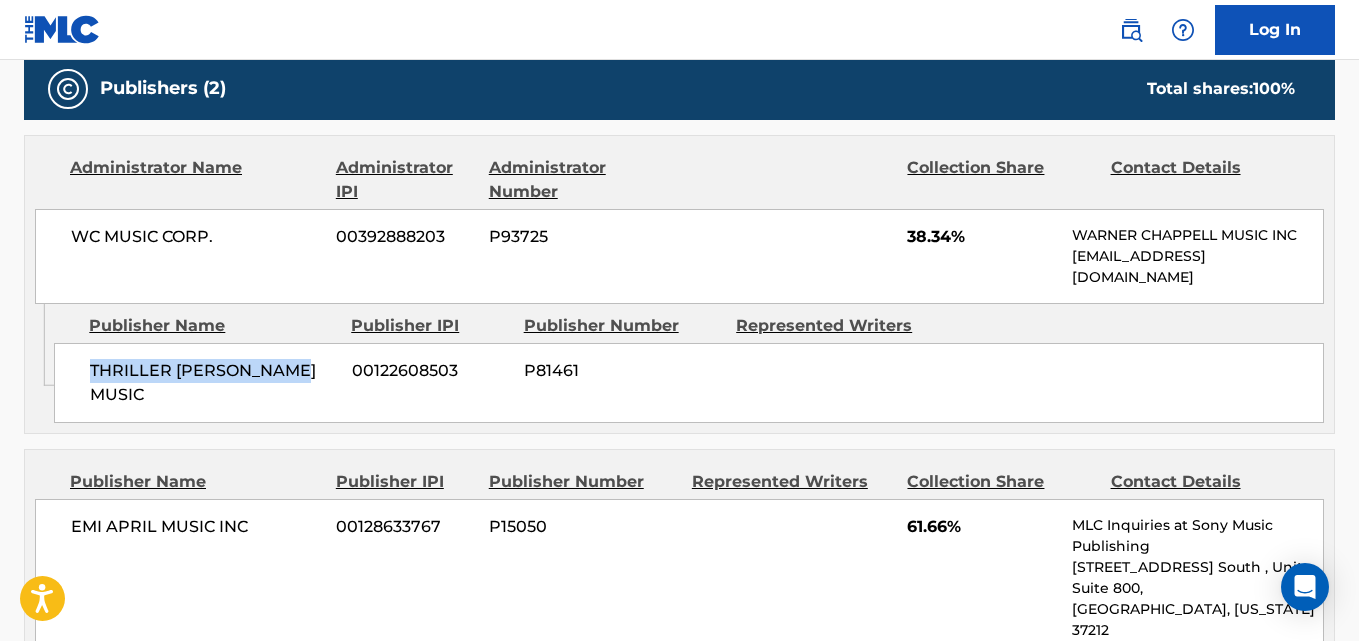 drag, startPoint x: 82, startPoint y: 378, endPoint x: 317, endPoint y: 378, distance: 235 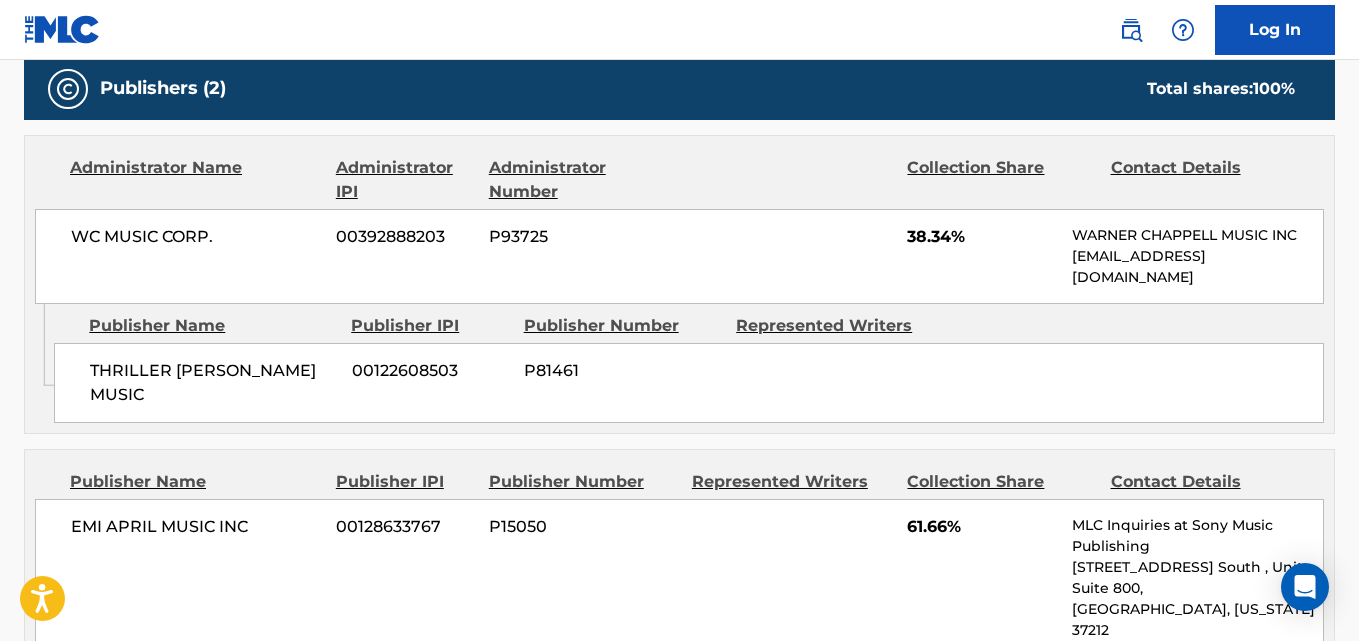 click on "WC MUSIC CORP. 00392888203 P93725 38.34% [PERSON_NAME] MUSIC INC [EMAIL_ADDRESS][DOMAIN_NAME]" at bounding box center (679, 256) 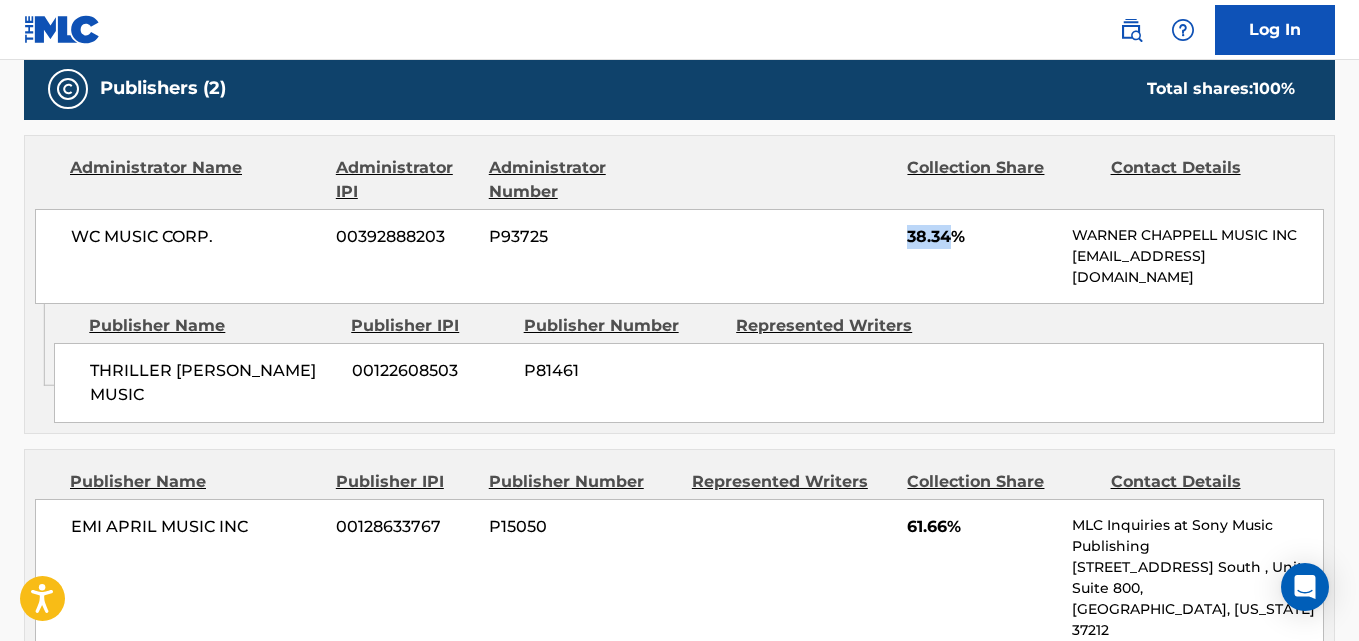 click on "WC MUSIC CORP. 00392888203 P93725 38.34% [PERSON_NAME] MUSIC INC [EMAIL_ADDRESS][DOMAIN_NAME]" at bounding box center (679, 256) 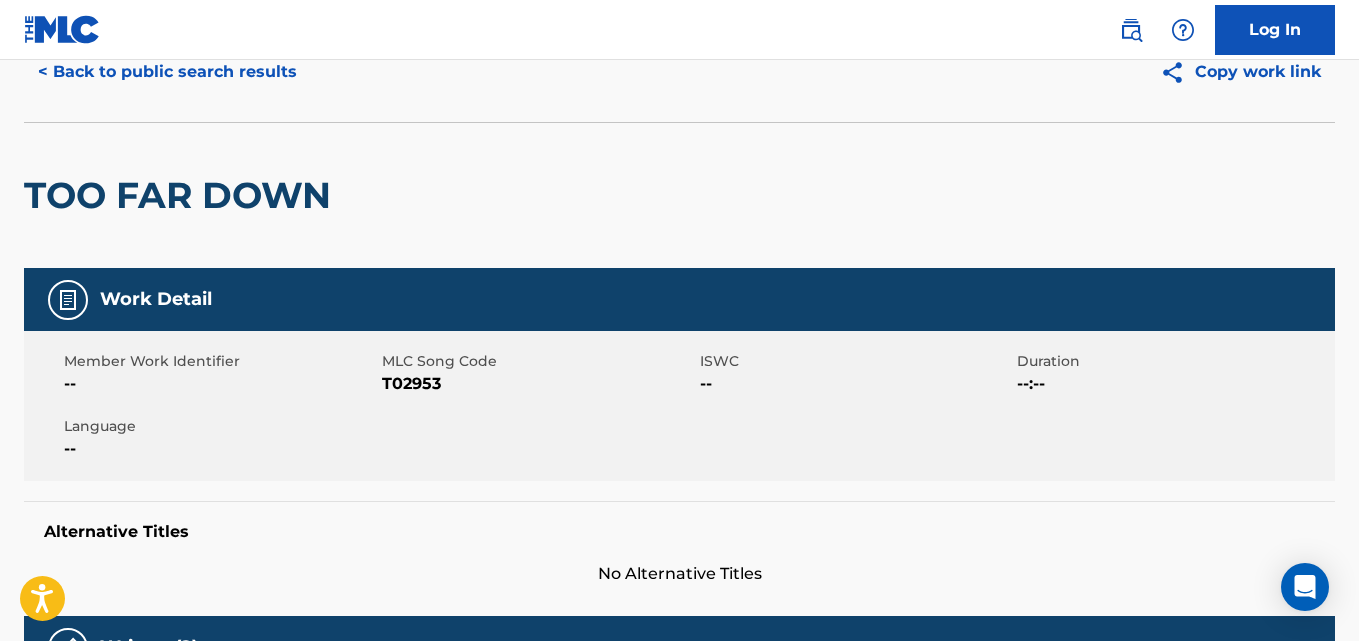 scroll, scrollTop: 0, scrollLeft: 0, axis: both 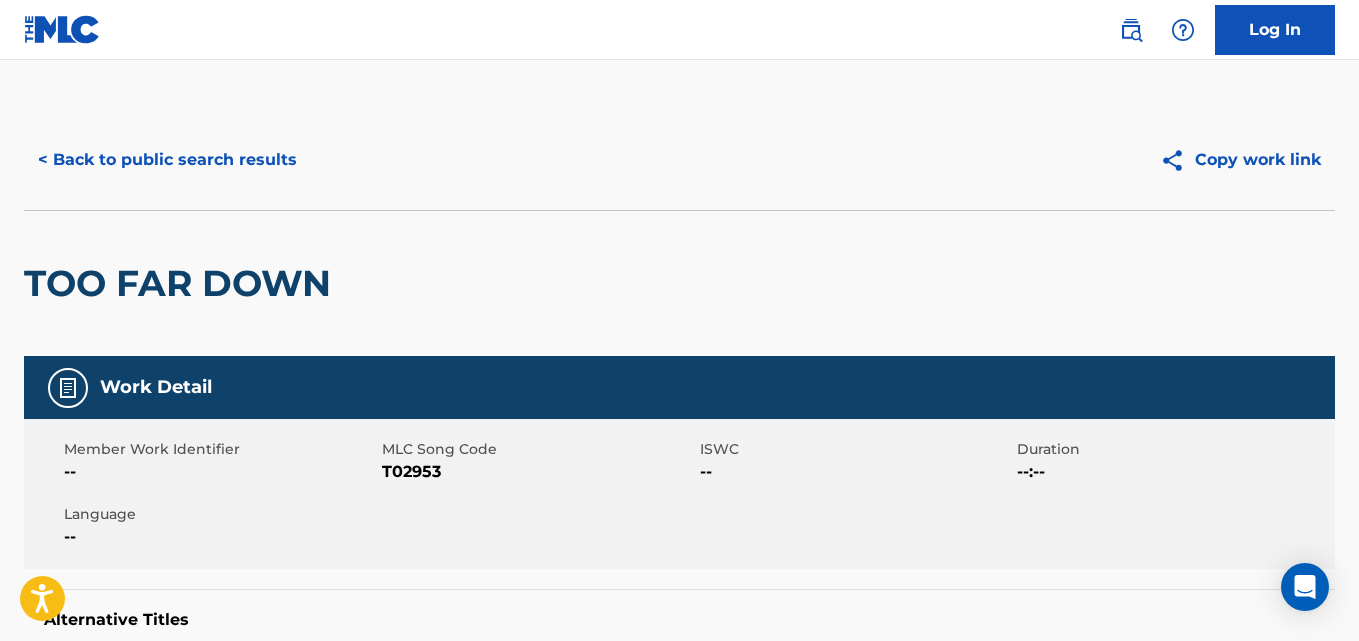 click on "< Back to public search results" at bounding box center (167, 160) 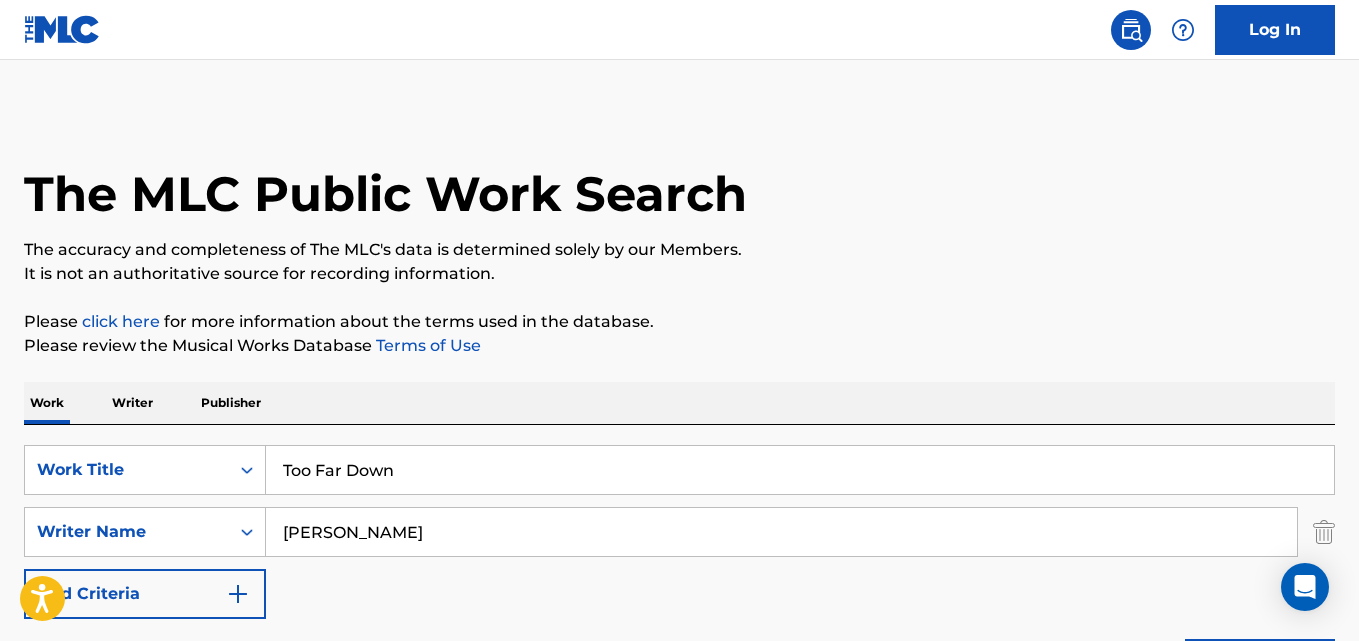 scroll, scrollTop: 333, scrollLeft: 0, axis: vertical 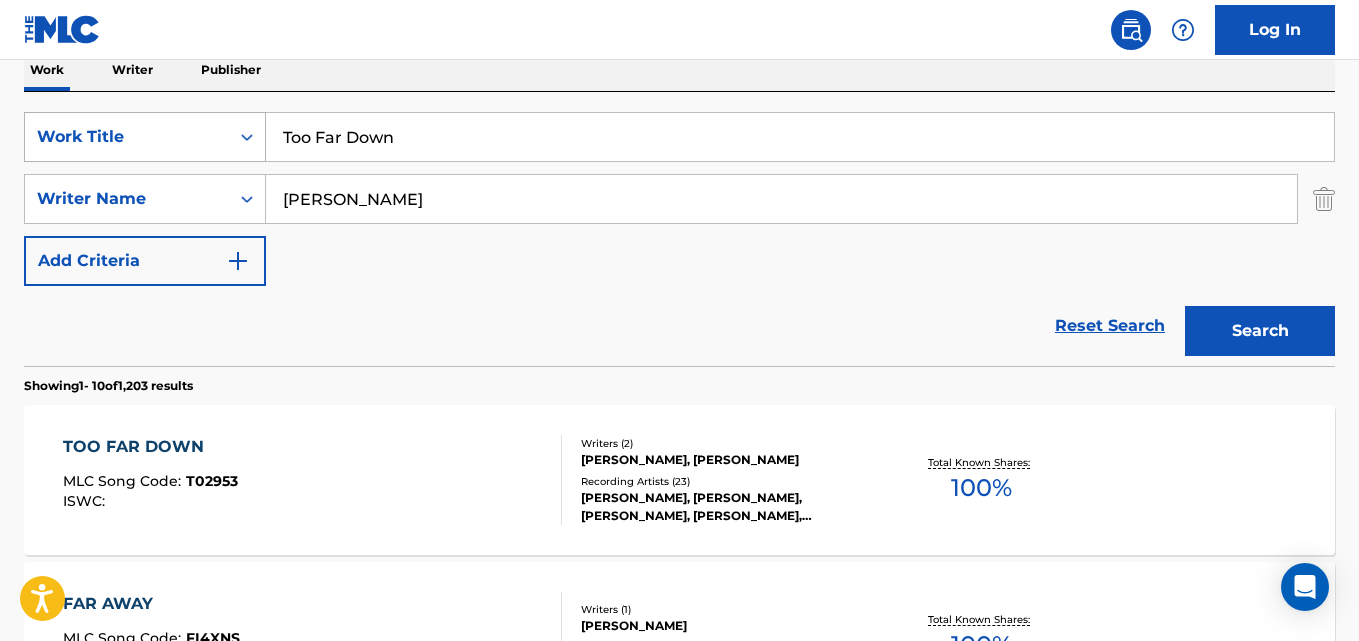 drag, startPoint x: 533, startPoint y: 138, endPoint x: 113, endPoint y: 131, distance: 420.05832 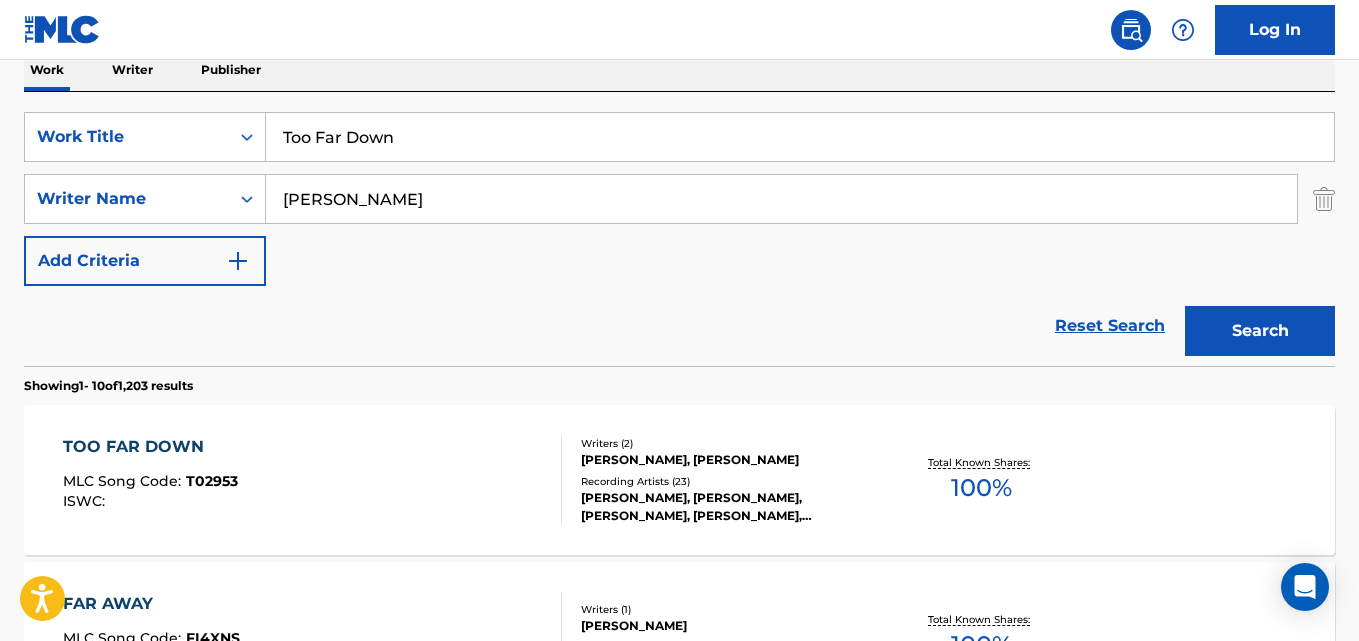 paste on "reat You Right" 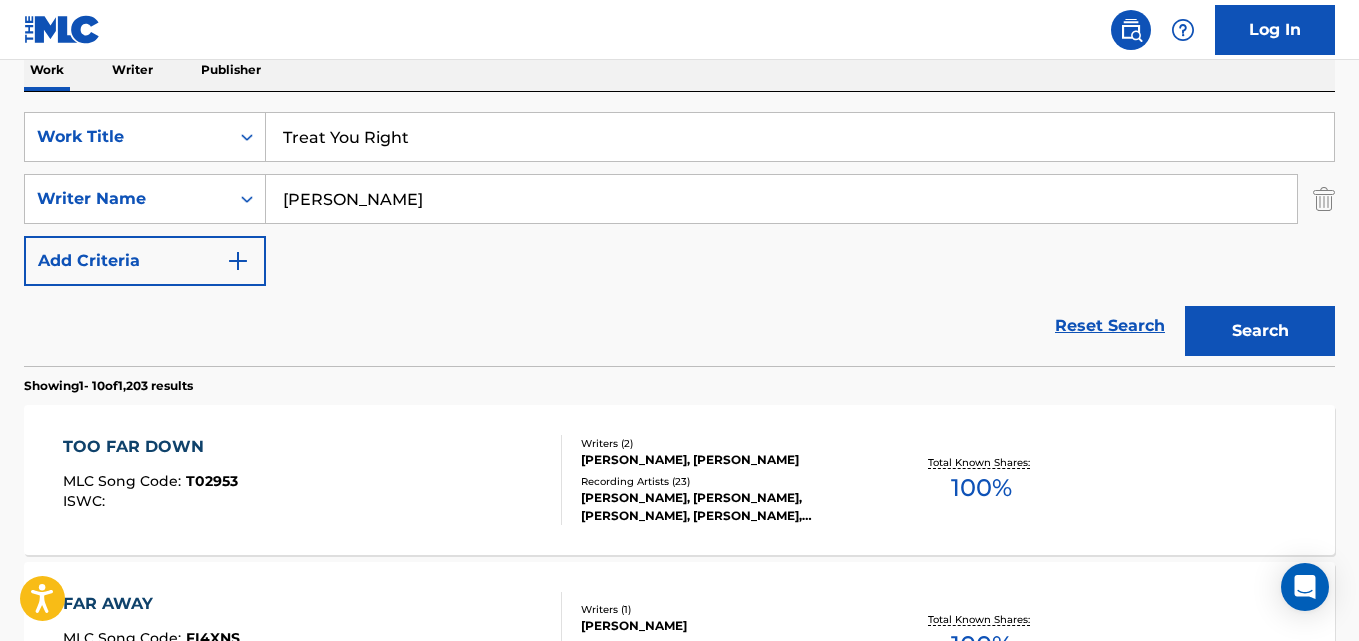 type on "Treat You Right" 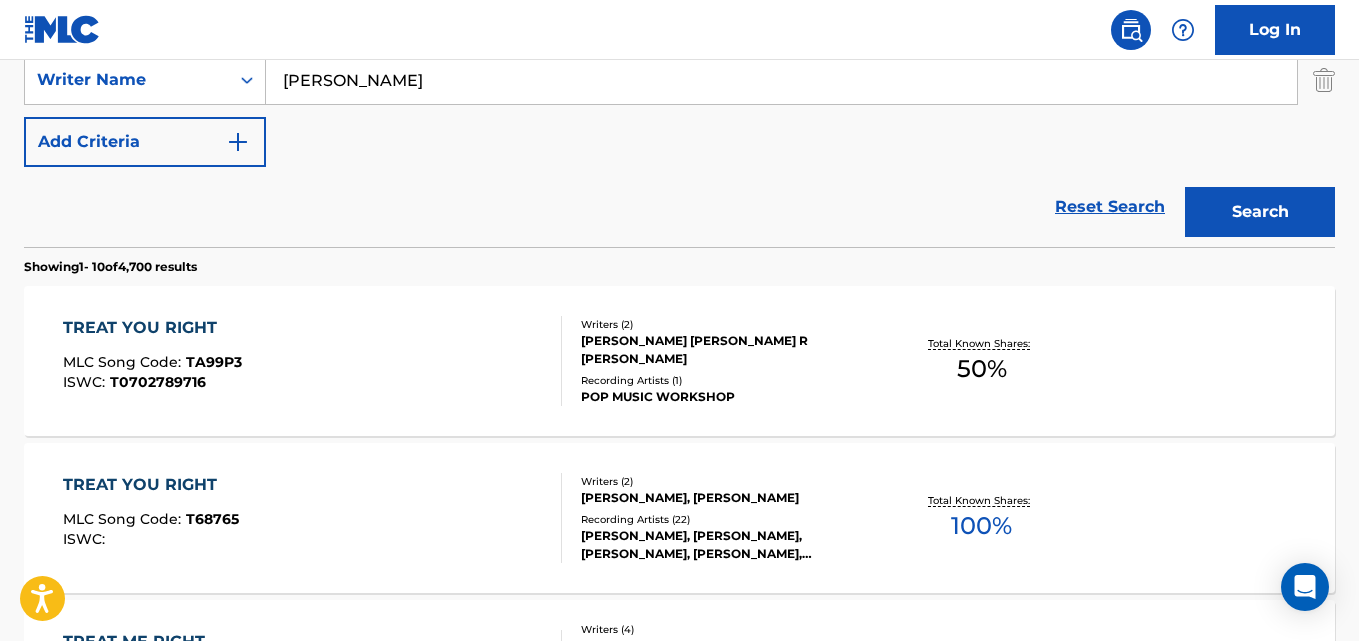 scroll, scrollTop: 500, scrollLeft: 0, axis: vertical 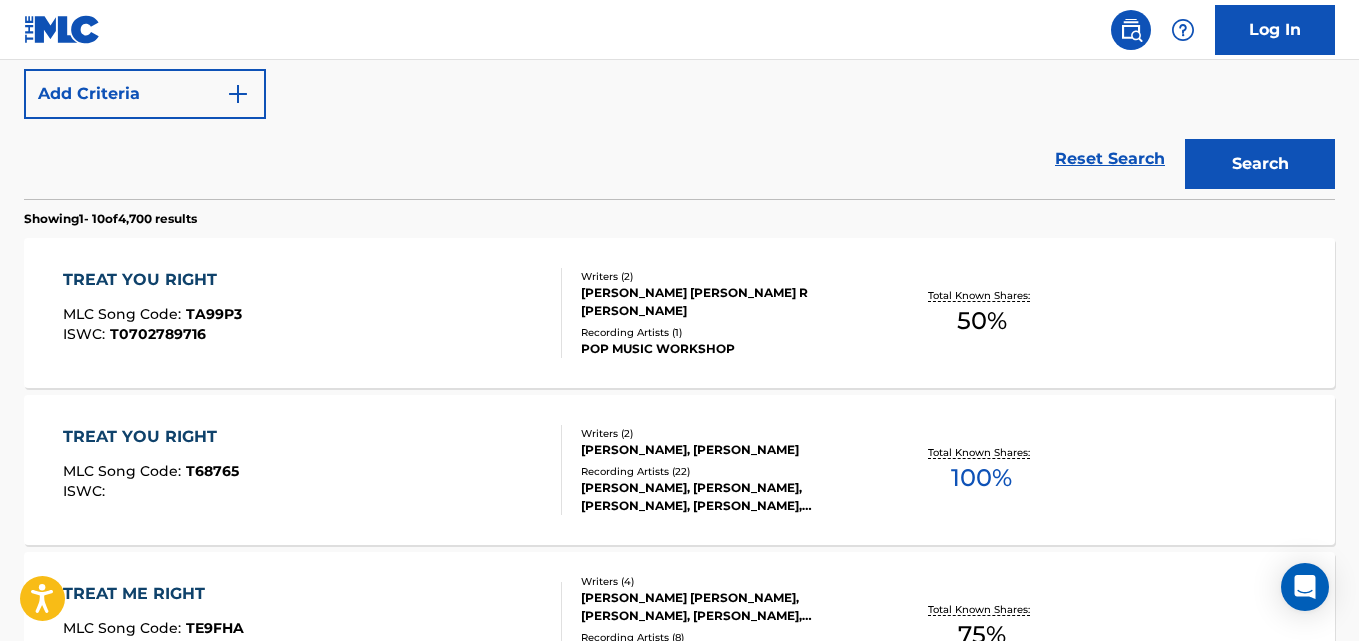 click on "TREAT YOU RIGHT" at bounding box center [151, 437] 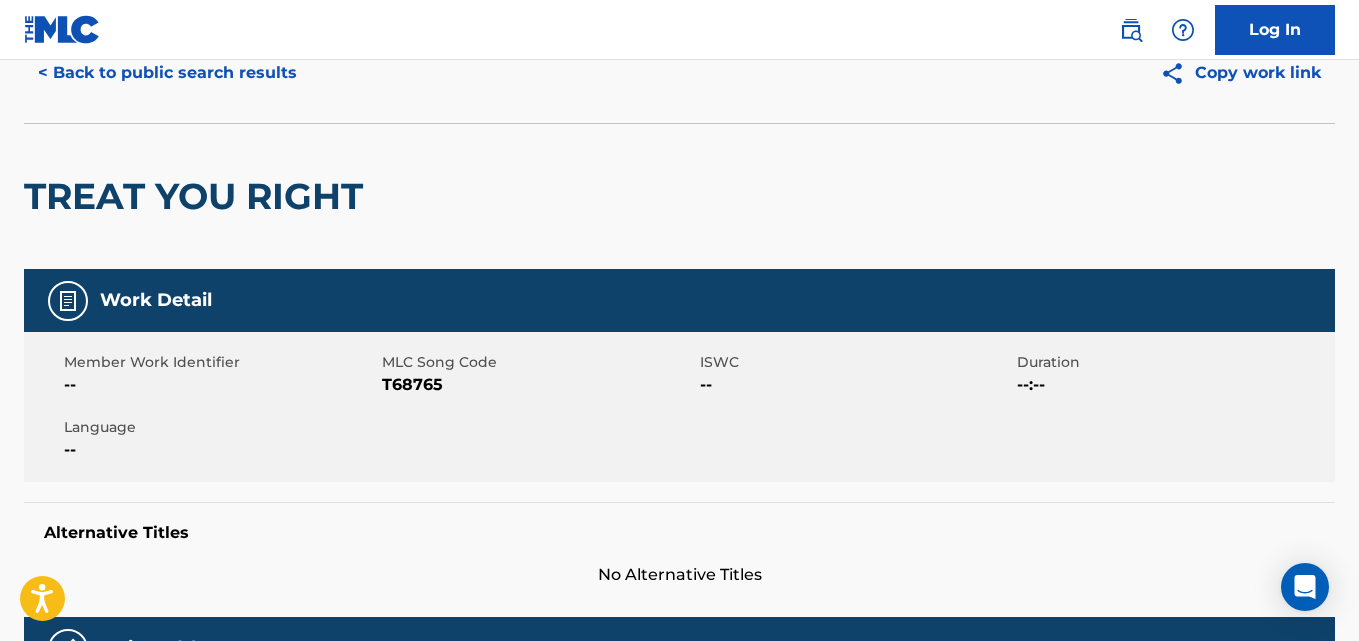 scroll, scrollTop: 0, scrollLeft: 0, axis: both 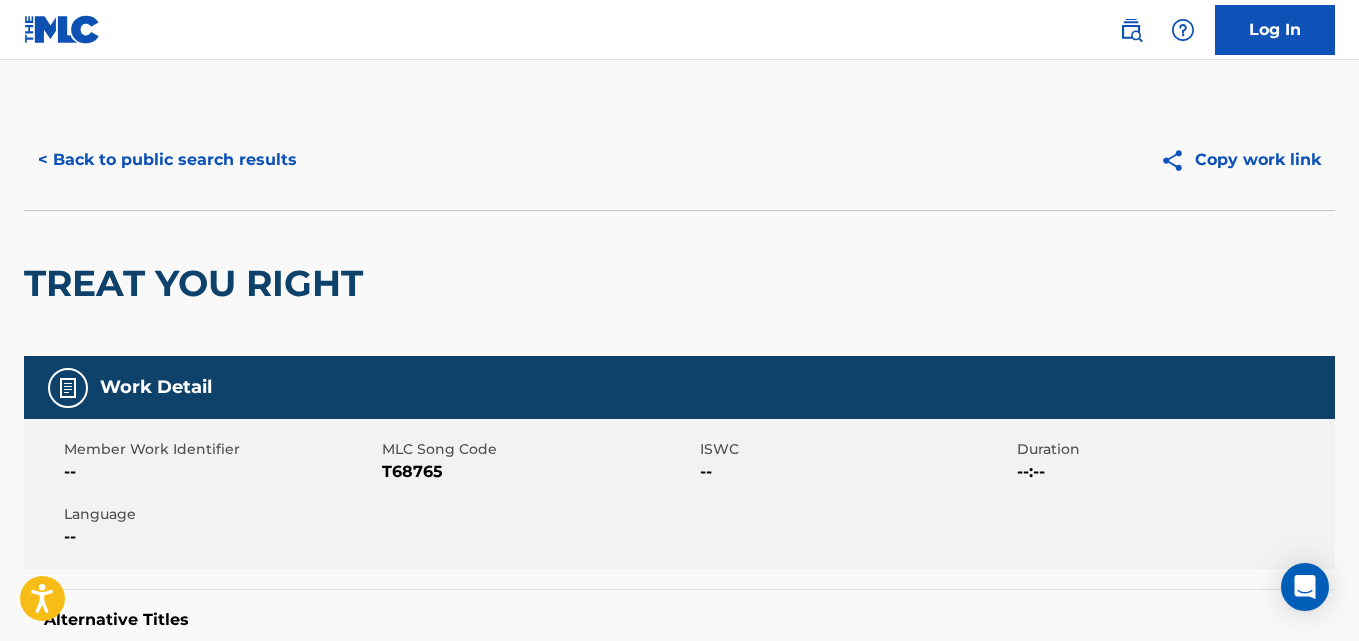 click on "< Back to public search results" at bounding box center [167, 160] 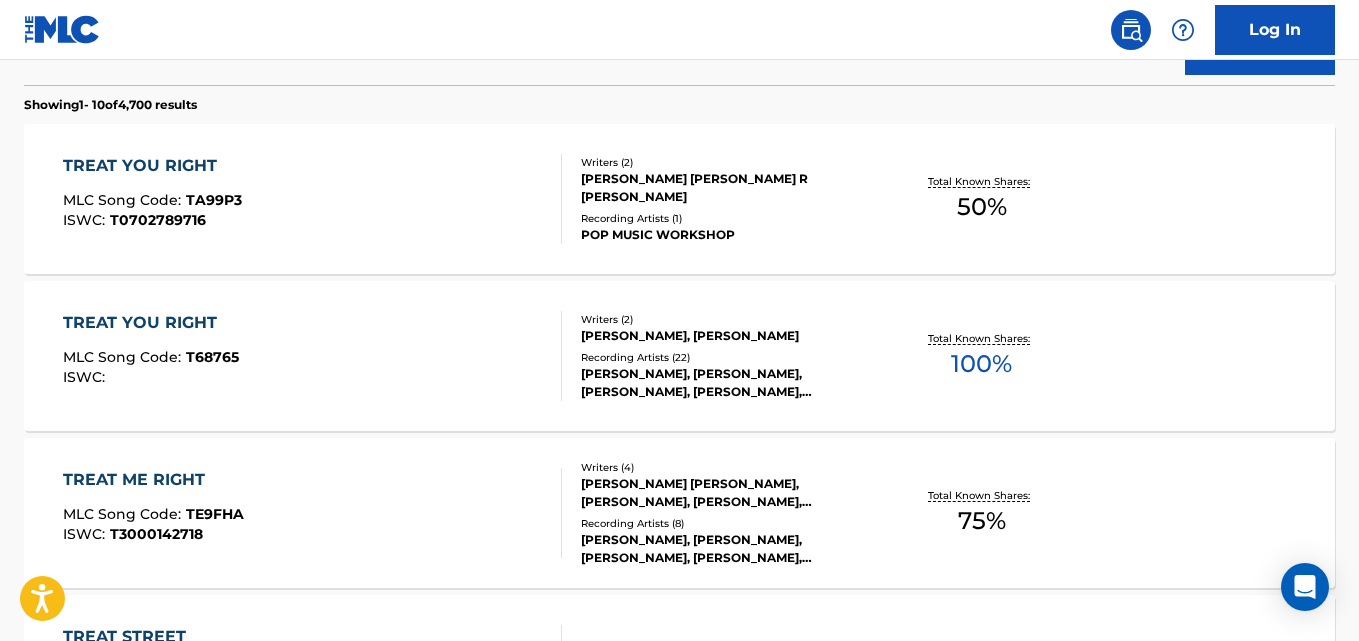 scroll, scrollTop: 114, scrollLeft: 0, axis: vertical 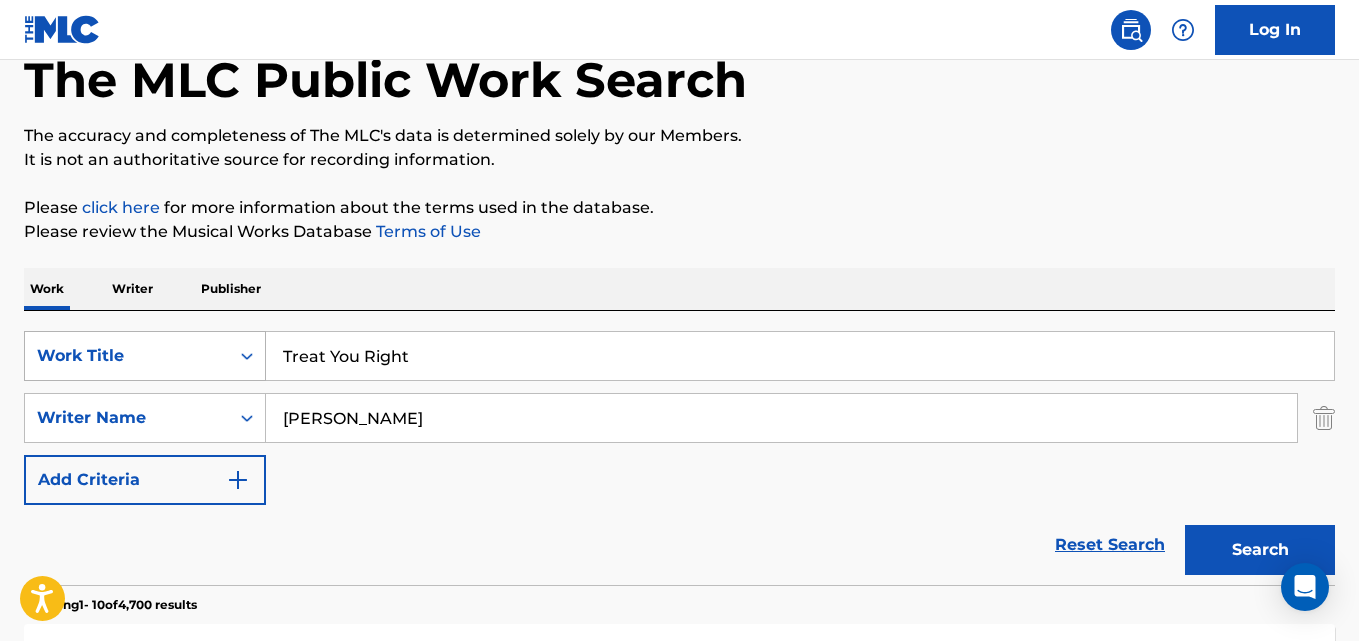 click on "SearchWithCriteria8a261f80-851a-4d9f-bc42-4de992765b9b Work Title Treat You Right" at bounding box center [679, 356] 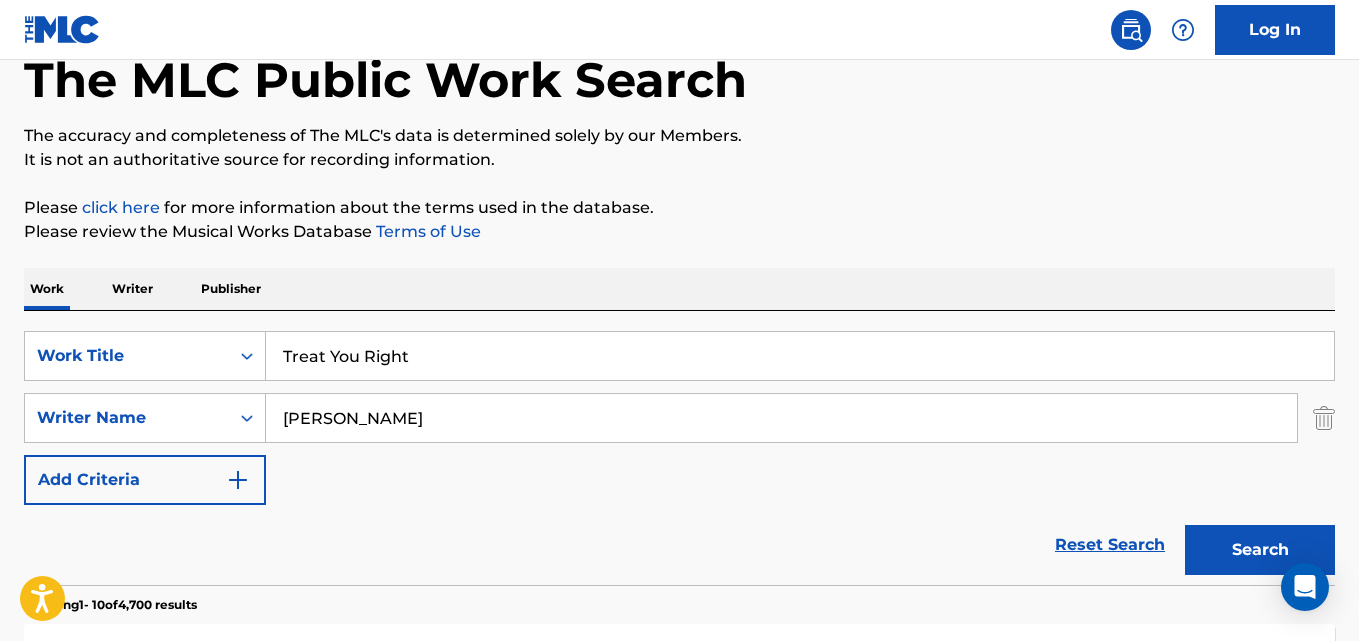 paste on "You're The Sweetest One" 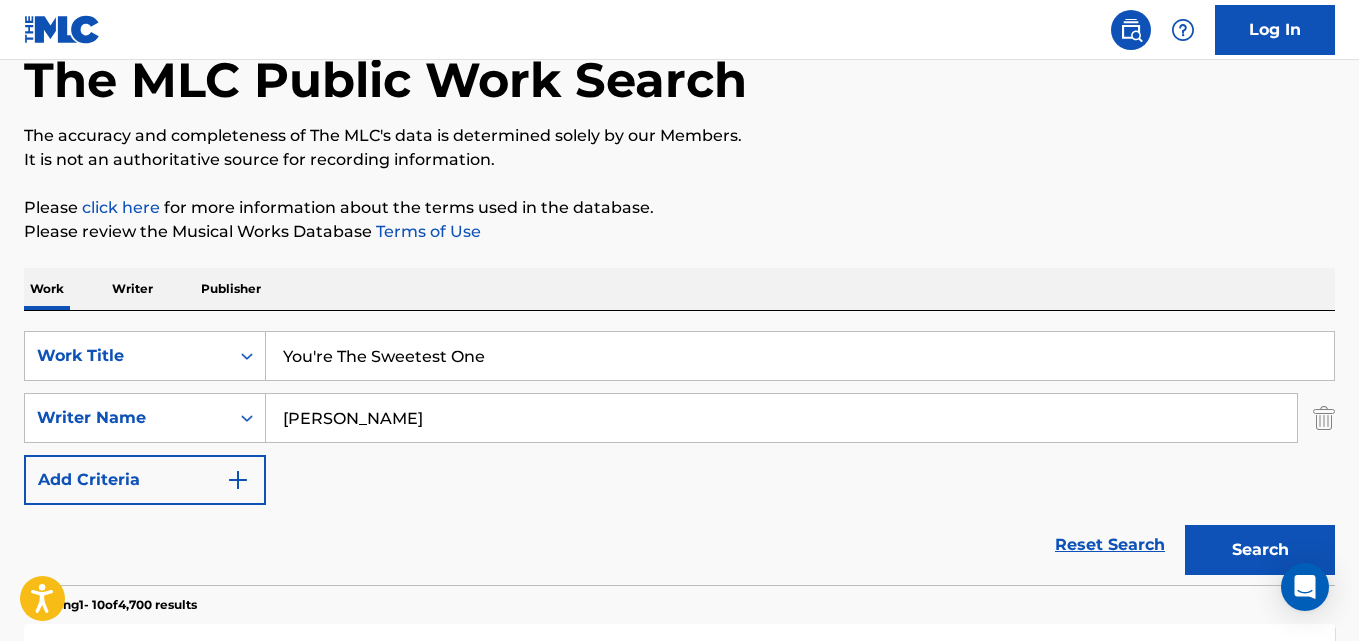 type on "You're The Sweetest One" 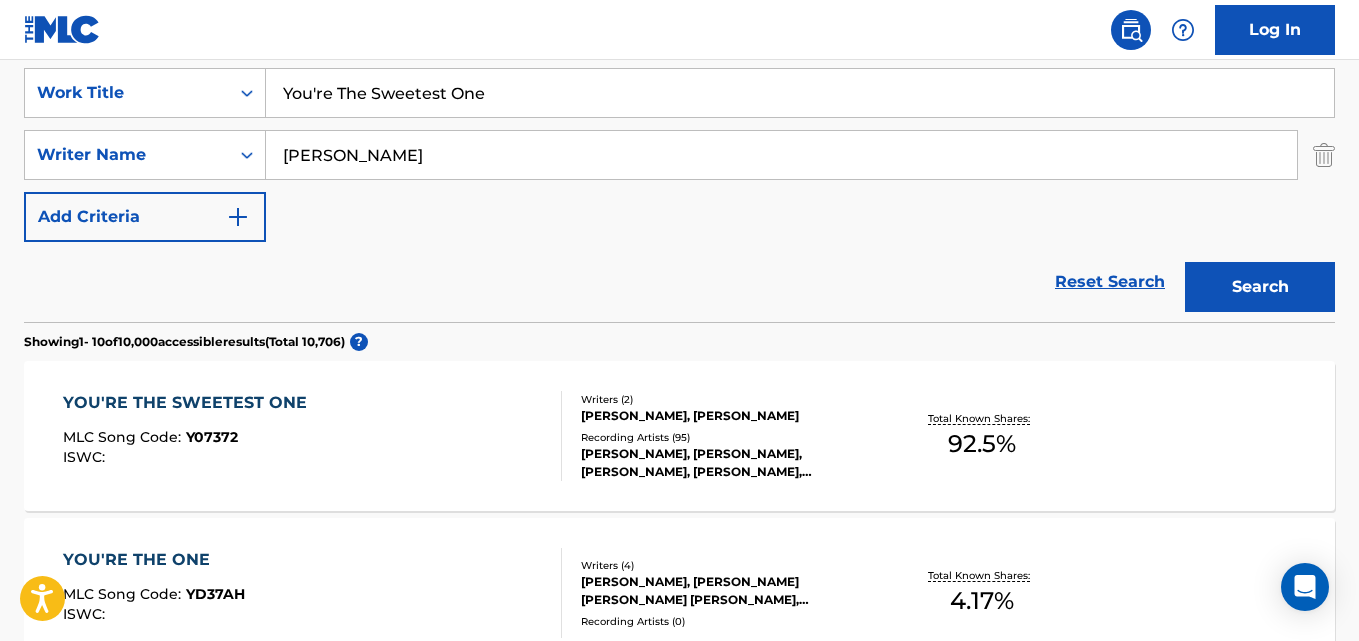 scroll, scrollTop: 447, scrollLeft: 0, axis: vertical 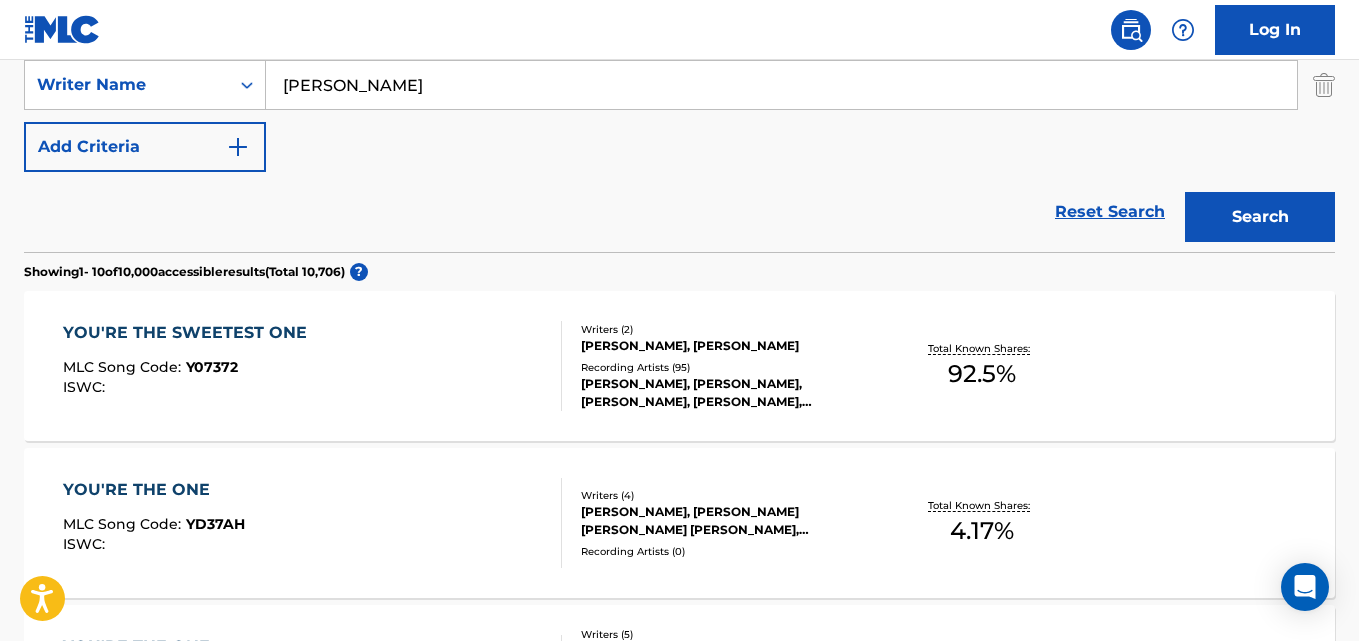 click on "YOU'RE THE SWEETEST ONE" at bounding box center (190, 333) 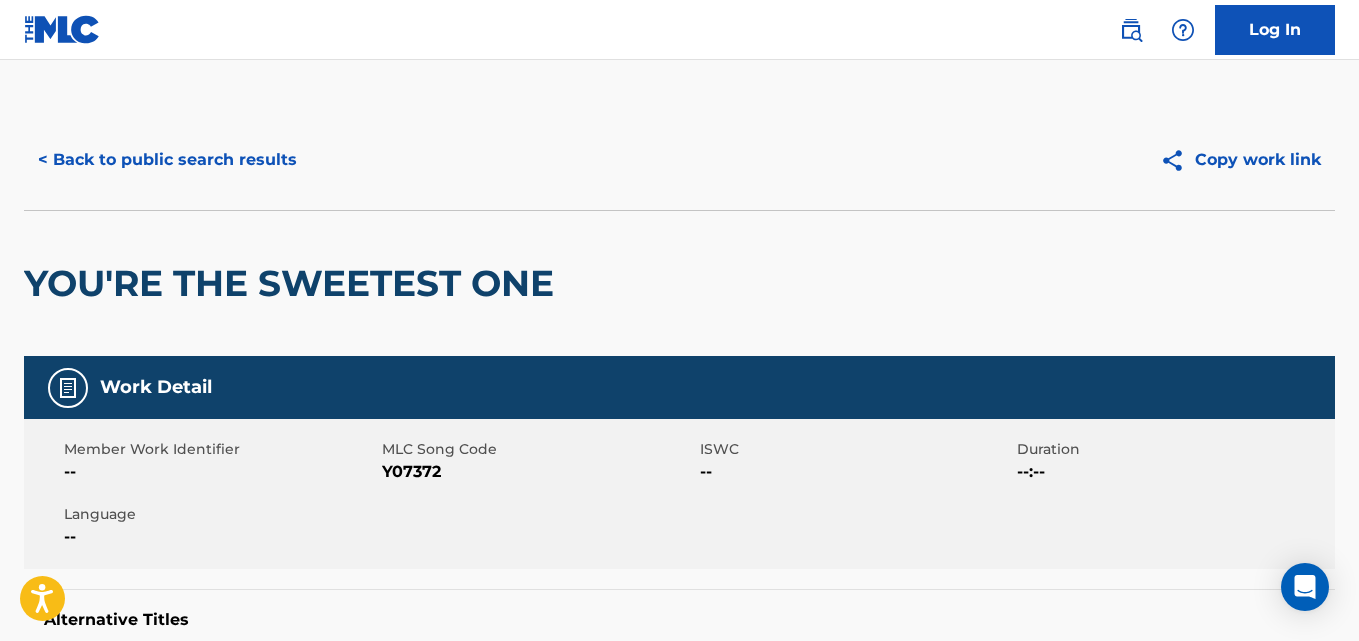 click on "< Back to public search results Copy work link" at bounding box center (679, 160) 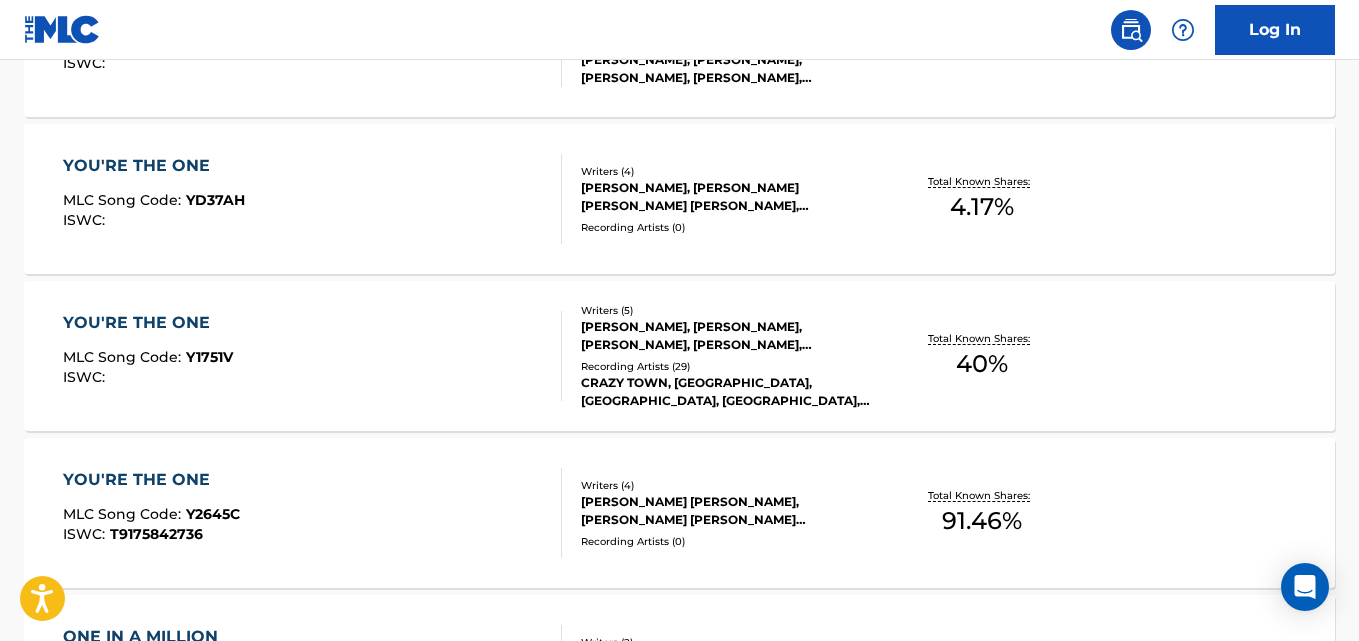 scroll, scrollTop: 437, scrollLeft: 0, axis: vertical 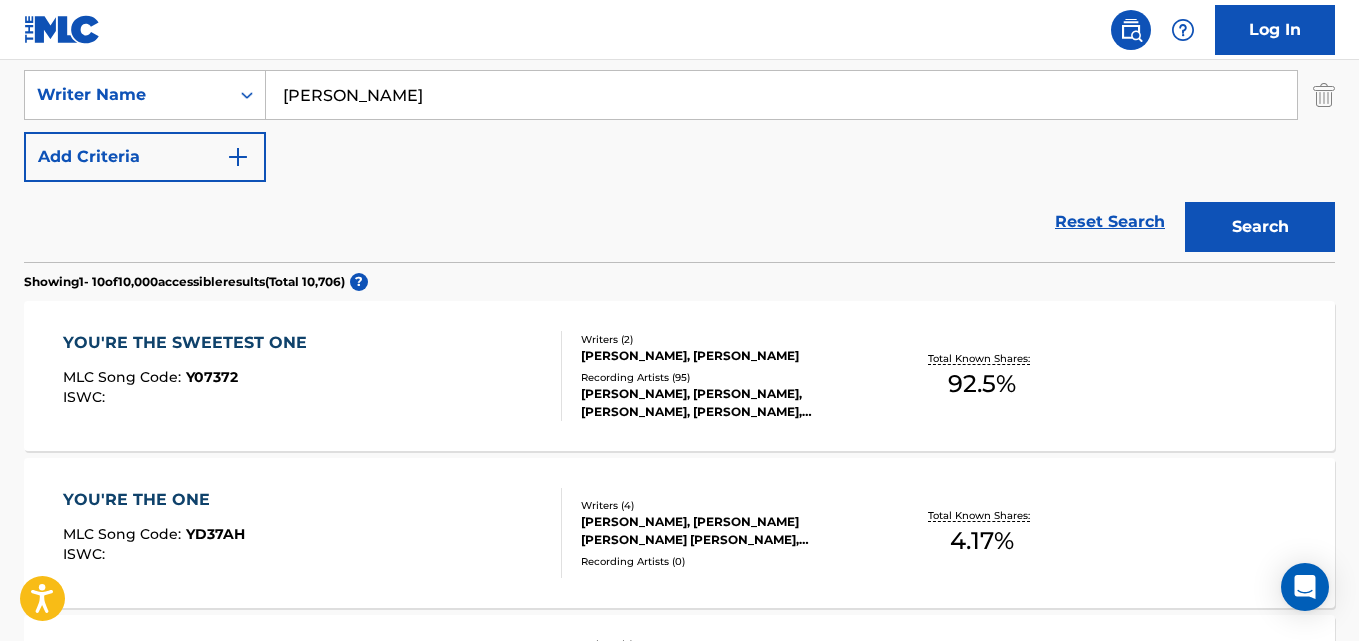 click on "YOU'RE THE SWEETEST ONE MLC Song Code : Y07372 ISWC : Writers ( 2 ) [PERSON_NAME], [PERSON_NAME] Recording Artists ( 95 ) [PERSON_NAME], [PERSON_NAME], [PERSON_NAME], [PERSON_NAME], [PERSON_NAME] Total Known Shares: 92.5 % YOU'RE THE ONE MLC Song Code : YD37AH ISWC : Writers ( 4 ) [PERSON_NAME], [PERSON_NAME] [PERSON_NAME] [PERSON_NAME], [PERSON_NAME] [PERSON_NAME] Recording Artists ( 0 ) Total Known Shares: 4.17 % YOU'RE THE ONE MLC Song Code : Y1751V ISWC : Writers ( 5 ) [PERSON_NAME], [PERSON_NAME], [PERSON_NAME], [PERSON_NAME], [PERSON_NAME] Recording Artists ( 29 ) CRAZY TOWN, CRAZY TOWN, CRAZY TOWN, CRAZY TOWN, CRAZY TOWN Total Known Shares: 40 % YOU'RE THE ONE MLC Song Code : Y2645C ISWC : T9175842736 Writers ( 4 ) [PERSON_NAME] [PERSON_NAME], [PERSON_NAME] [PERSON_NAME] [PERSON_NAME] [PERSON_NAME] Recording Artists ( 0 ) Total Known Shares: 91.46 % ONE IN A MILLION MLC Song Code : OC5ZVO ISWC : Writers ( 2 ) [PERSON_NAME] [PERSON_NAME], [PERSON_NAME] Recording Artists ( 0 ) Total Known Shares: 50 % YOU'RE THE LAST ONE : :" at bounding box center (679, 1077) 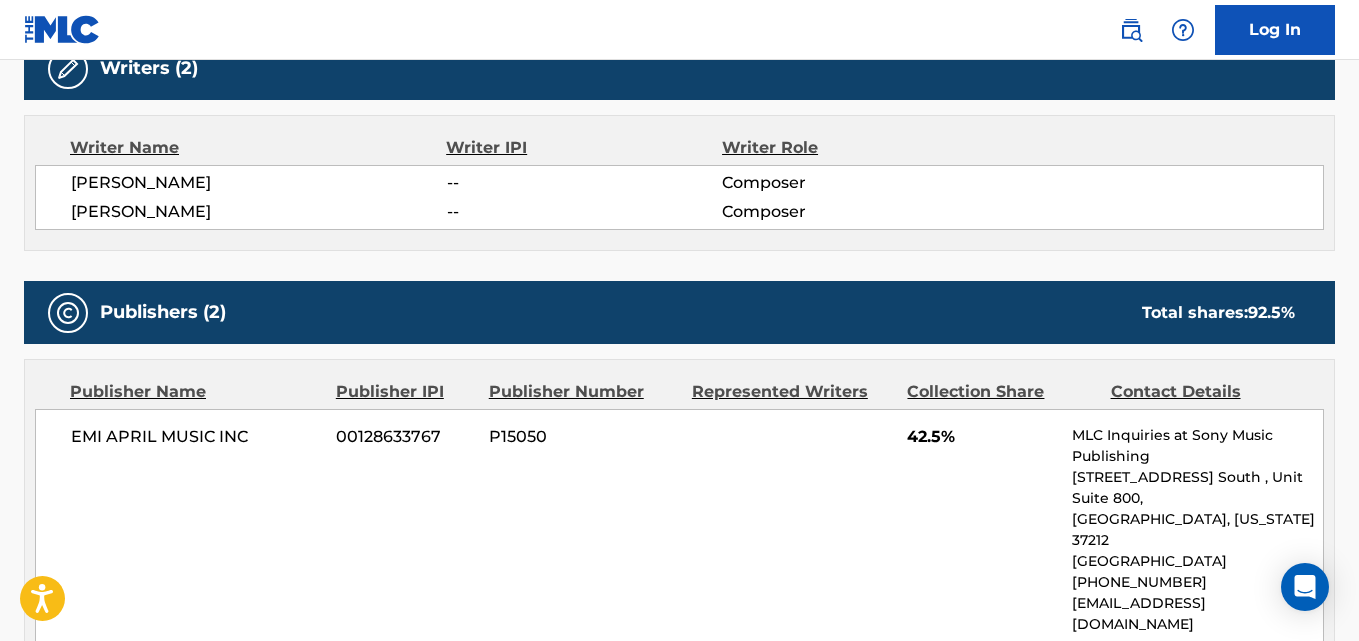 scroll, scrollTop: 1000, scrollLeft: 0, axis: vertical 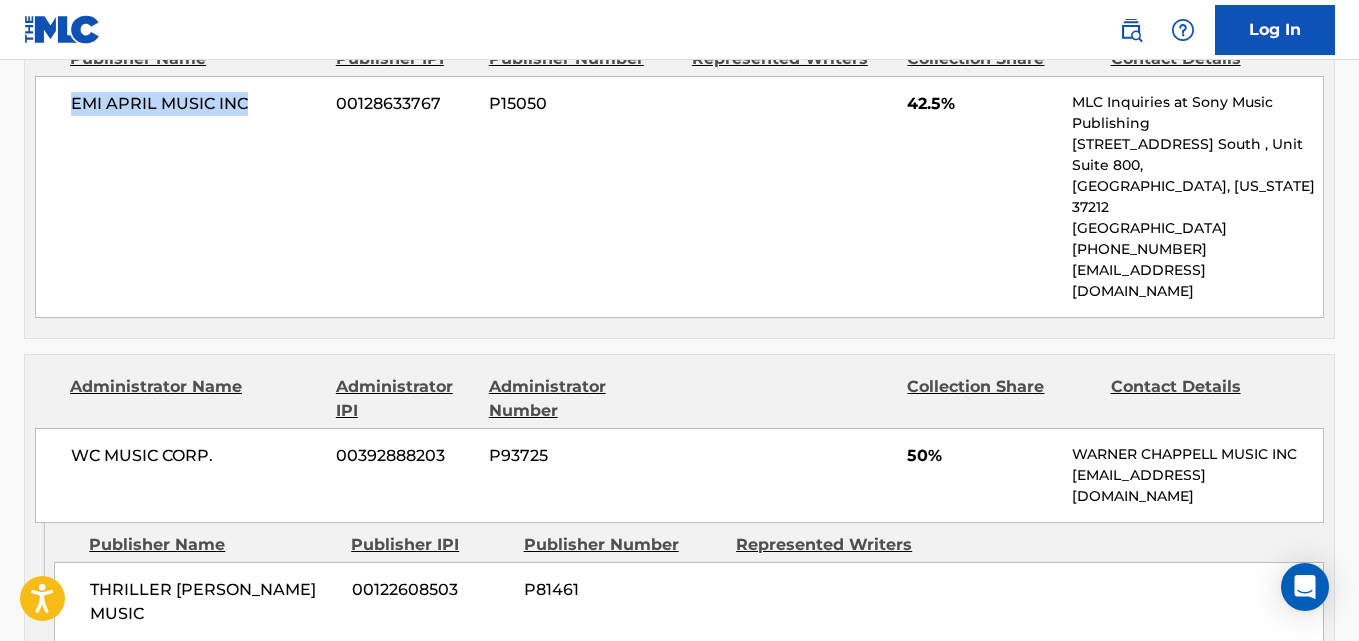 drag, startPoint x: 65, startPoint y: 120, endPoint x: 265, endPoint y: 123, distance: 200.02249 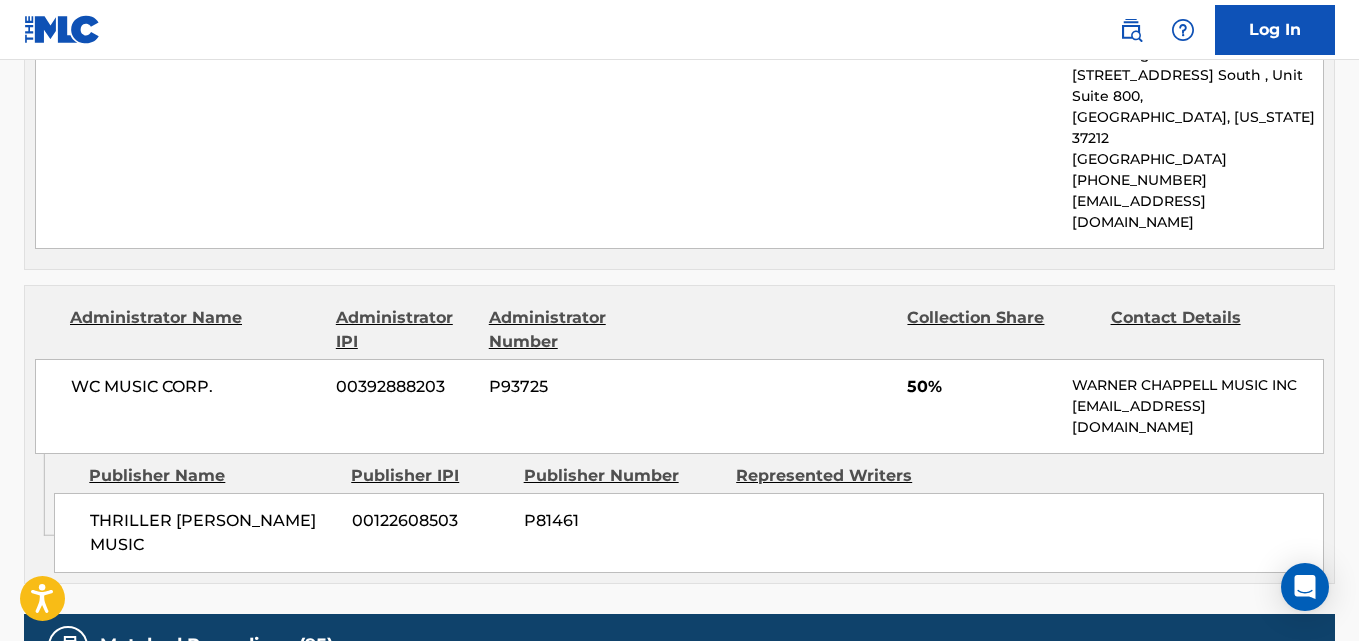 scroll, scrollTop: 1167, scrollLeft: 0, axis: vertical 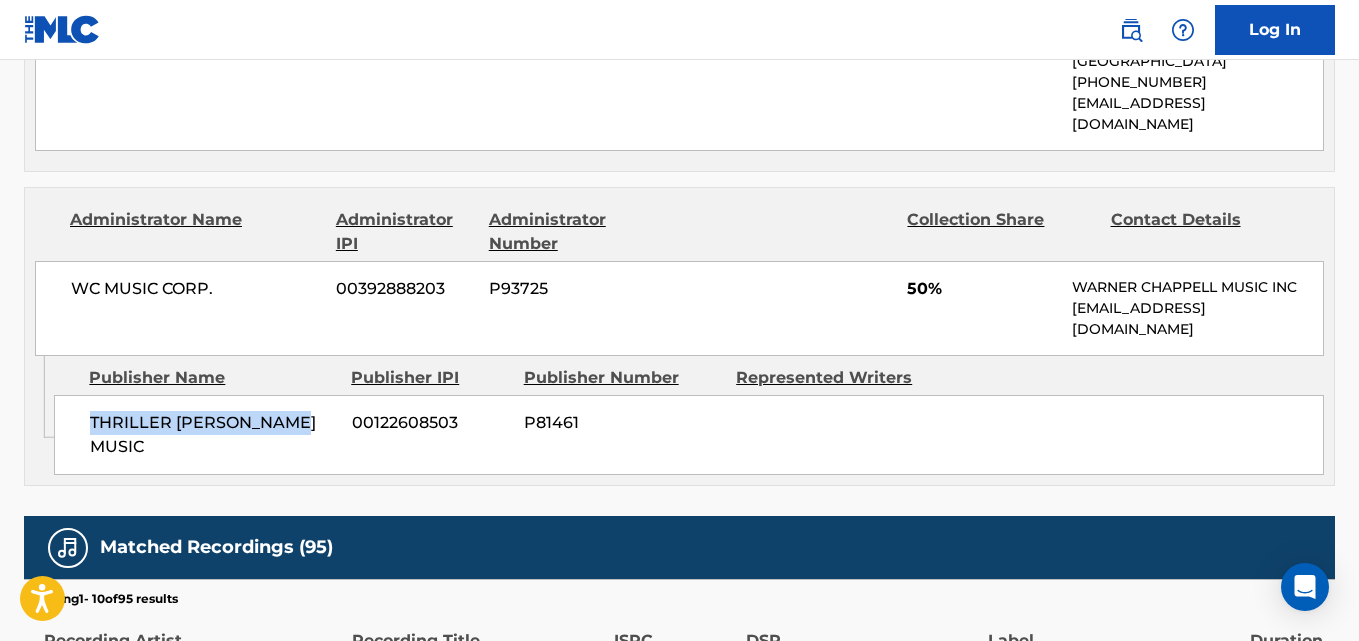 drag, startPoint x: 74, startPoint y: 386, endPoint x: 292, endPoint y: 387, distance: 218.00229 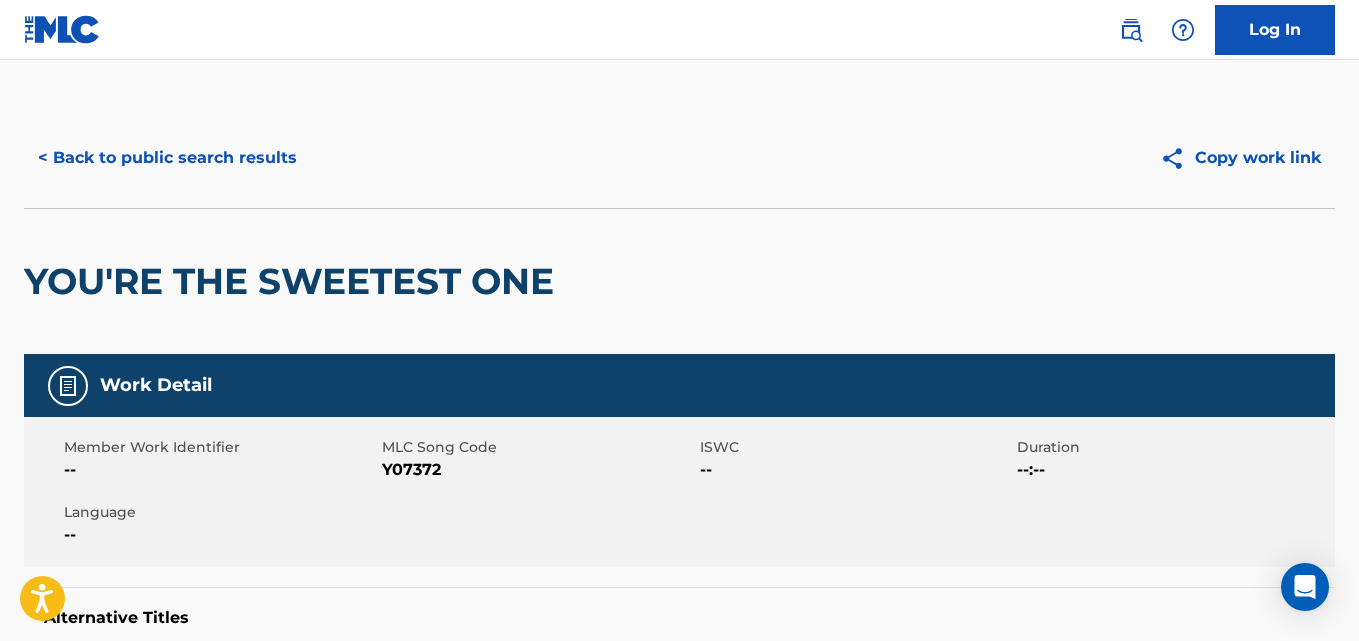 scroll, scrollTop: 0, scrollLeft: 0, axis: both 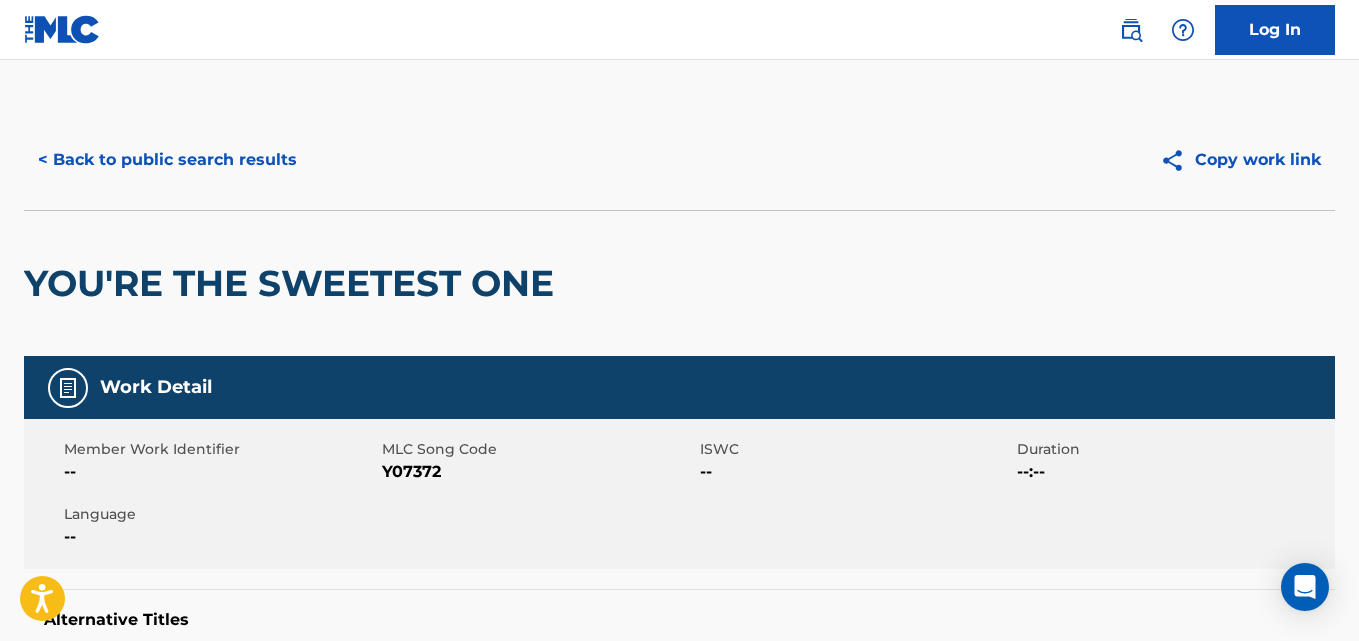 click on "< Back to public search results" at bounding box center [167, 160] 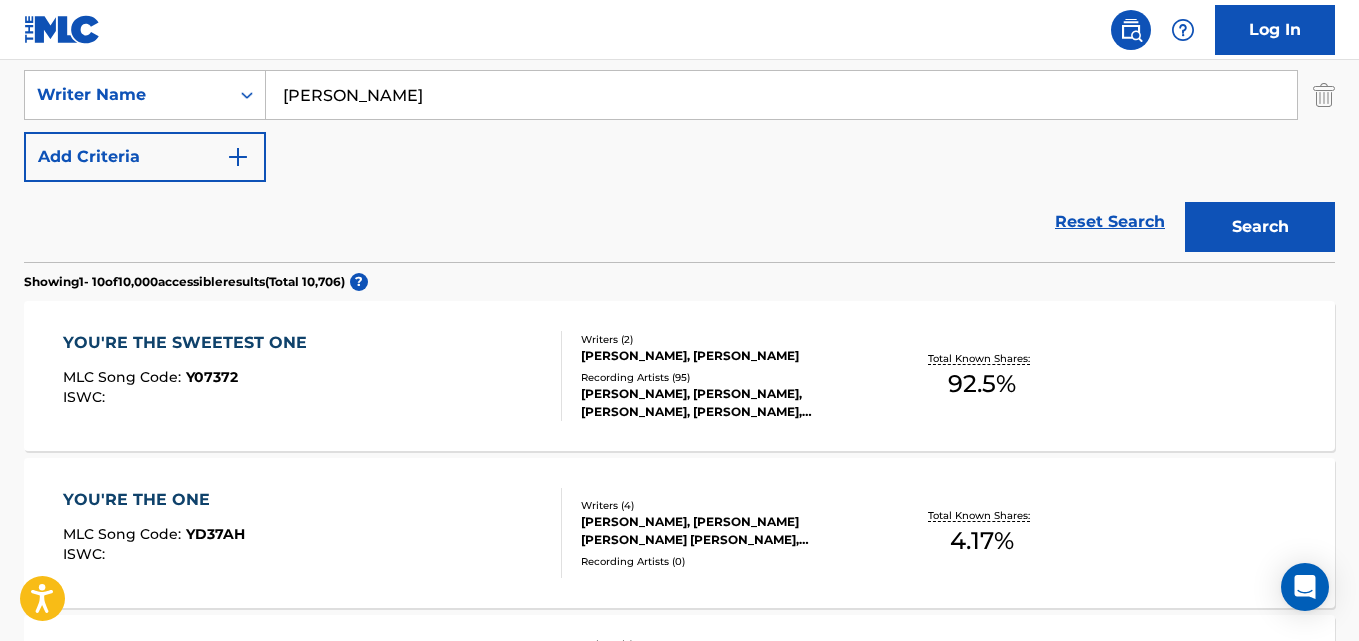 scroll, scrollTop: 270, scrollLeft: 0, axis: vertical 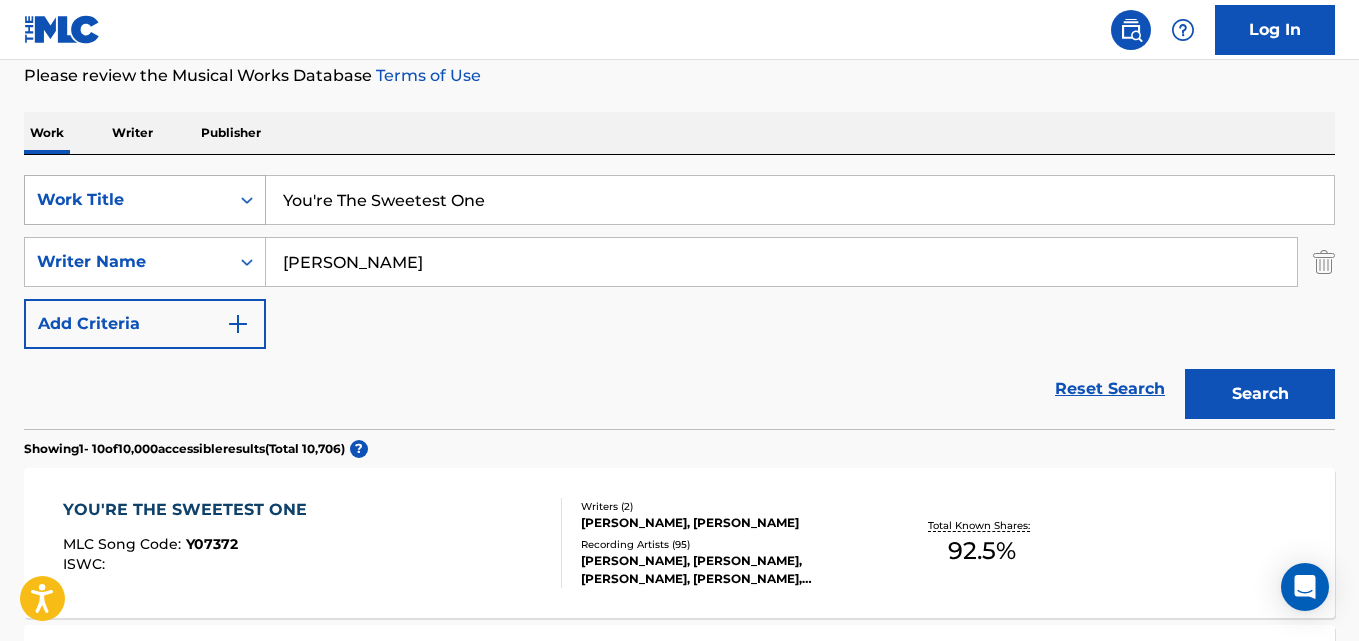 drag, startPoint x: 222, startPoint y: 209, endPoint x: 195, endPoint y: 208, distance: 27.018513 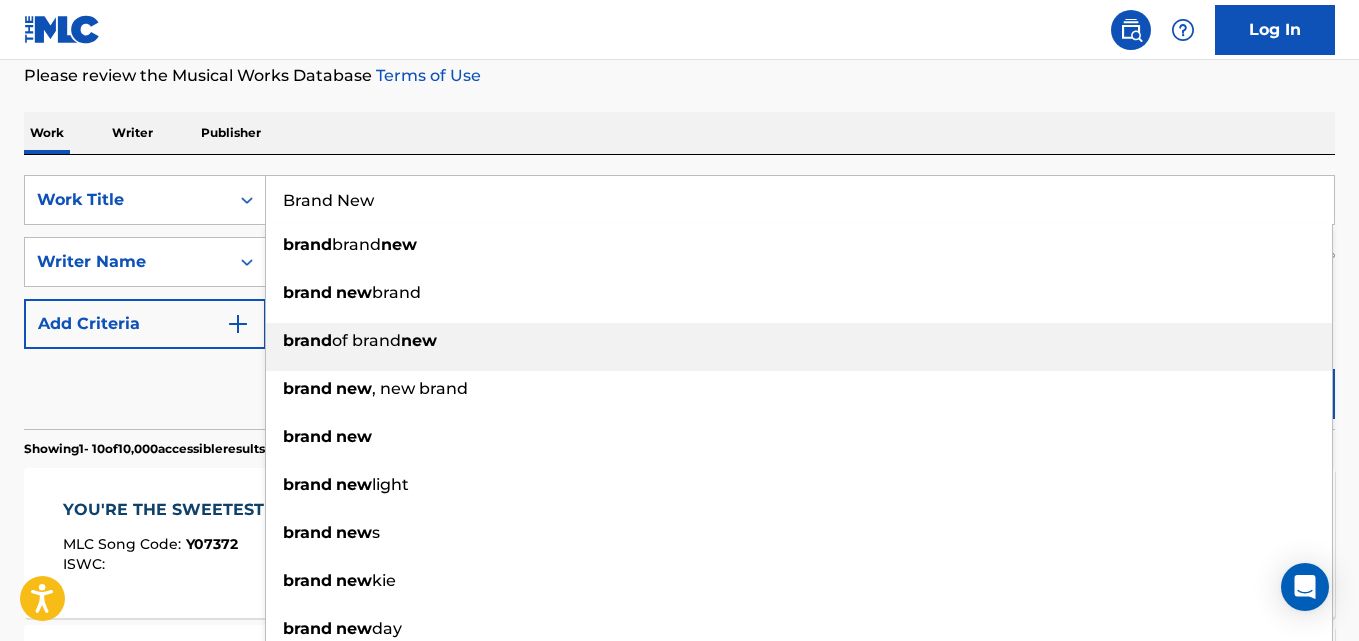 click on "brand  of brand  new" at bounding box center (799, 347) 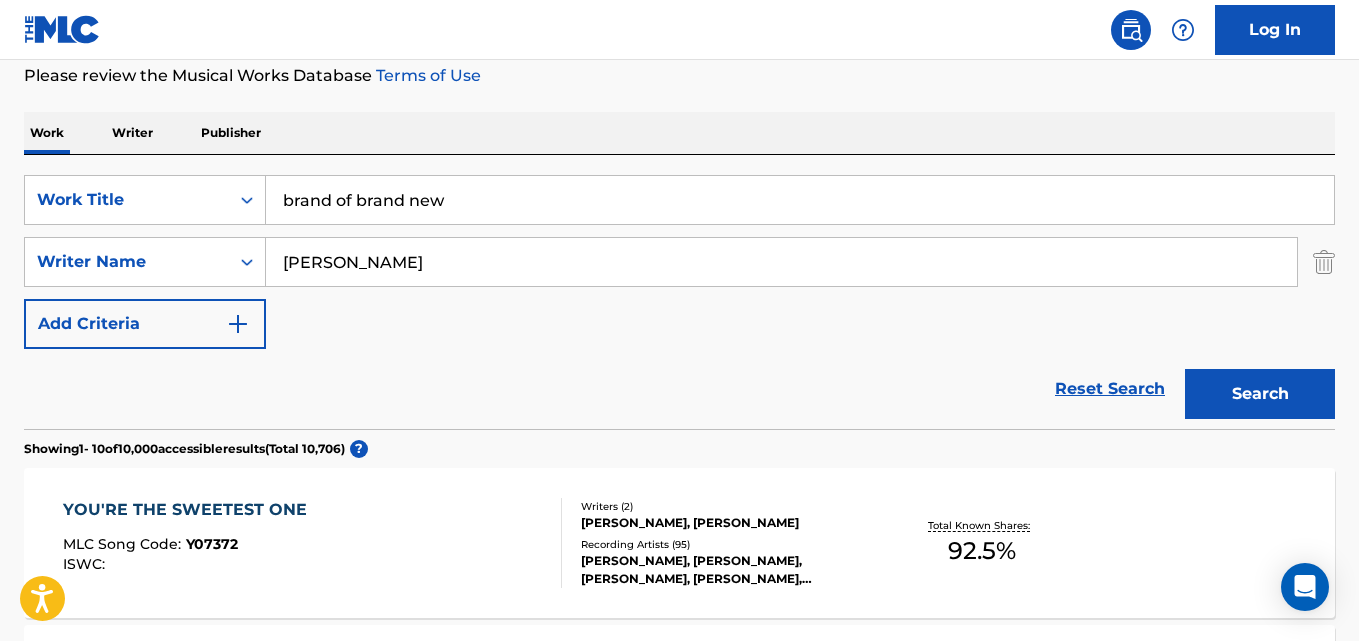 click on "Work Writer Publisher" at bounding box center (679, 133) 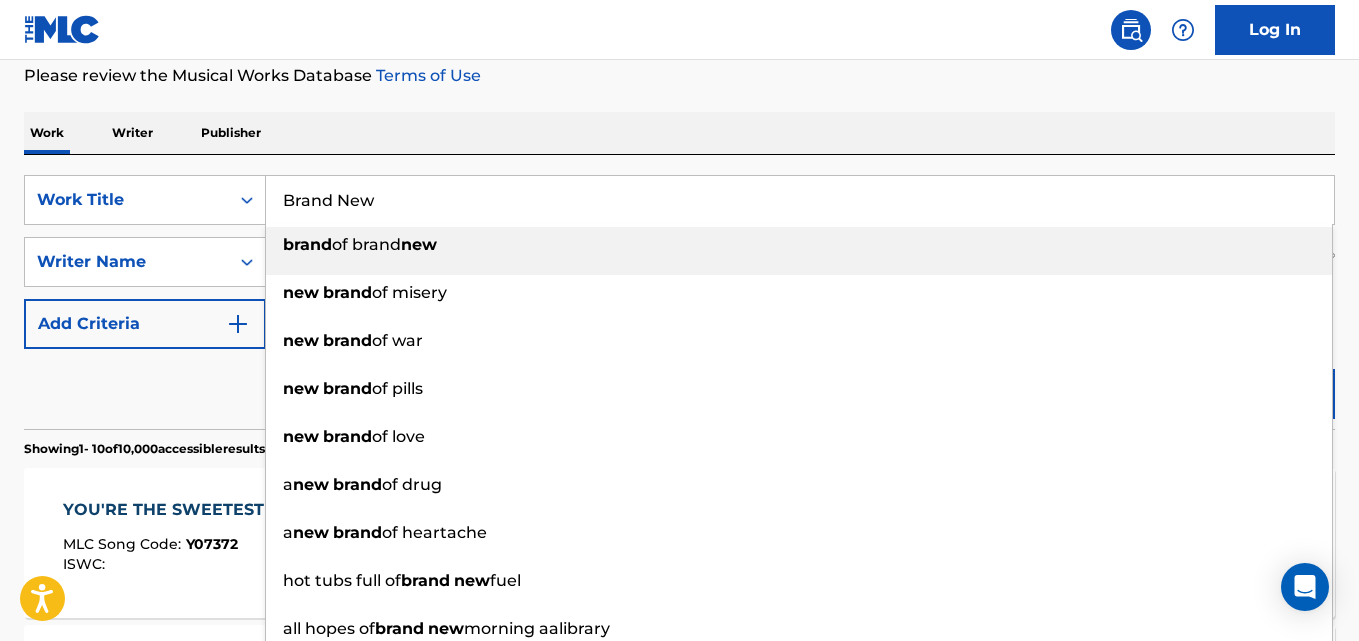 type on "Brand New" 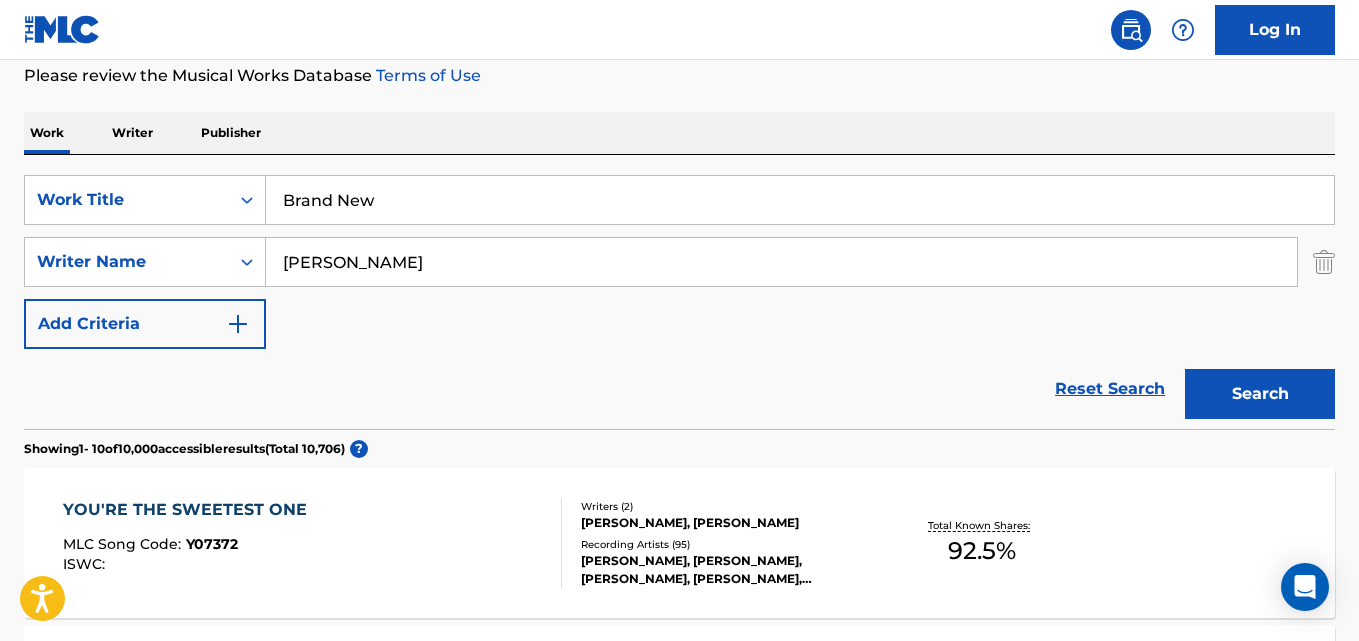 click on "Reset Search Search" at bounding box center [679, 389] 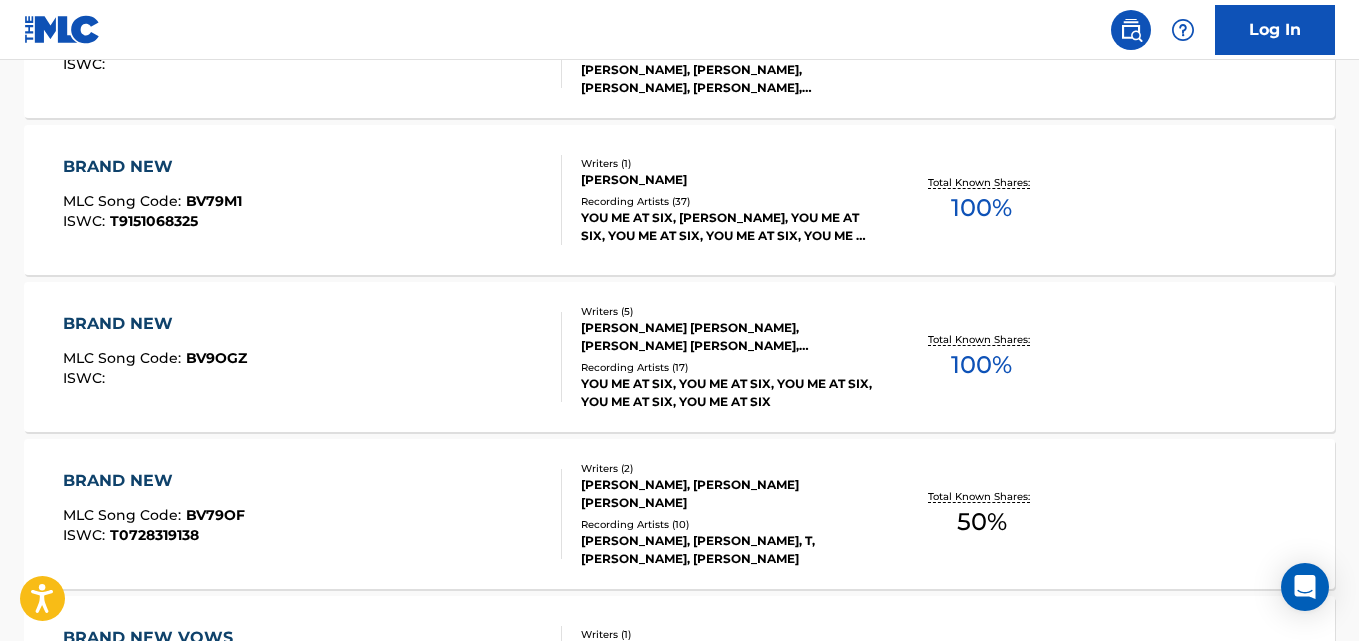 scroll, scrollTop: 270, scrollLeft: 0, axis: vertical 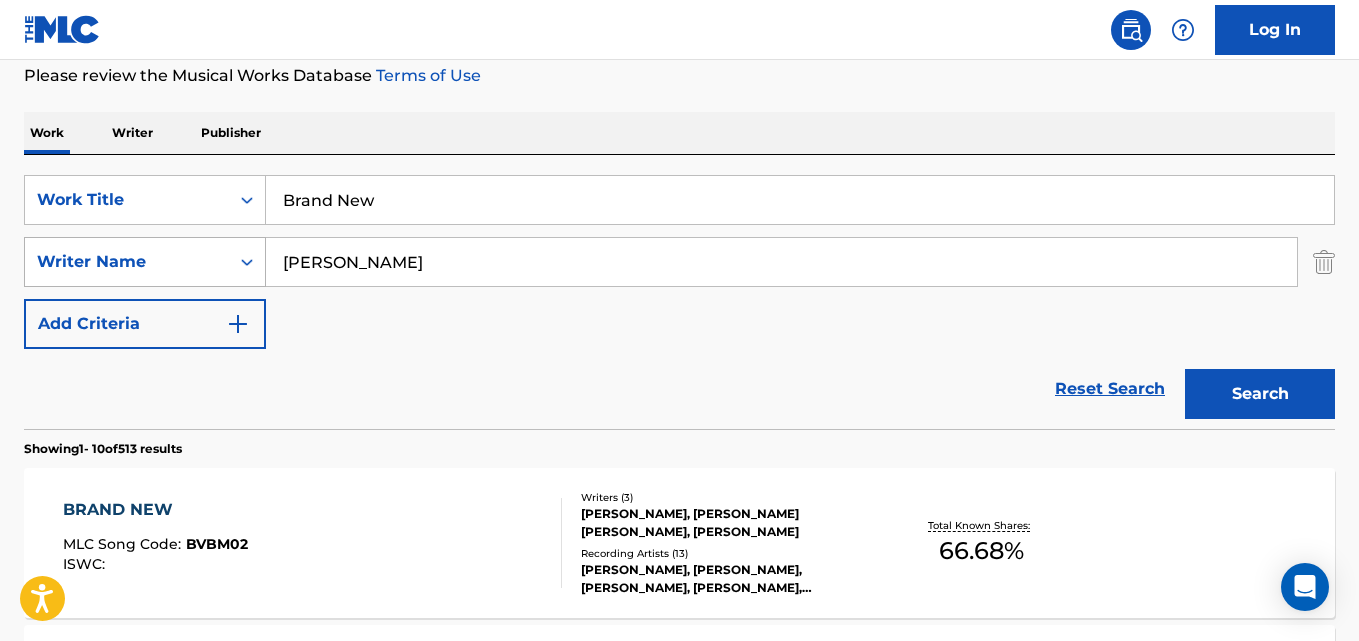 drag, startPoint x: 366, startPoint y: 263, endPoint x: 200, endPoint y: 263, distance: 166 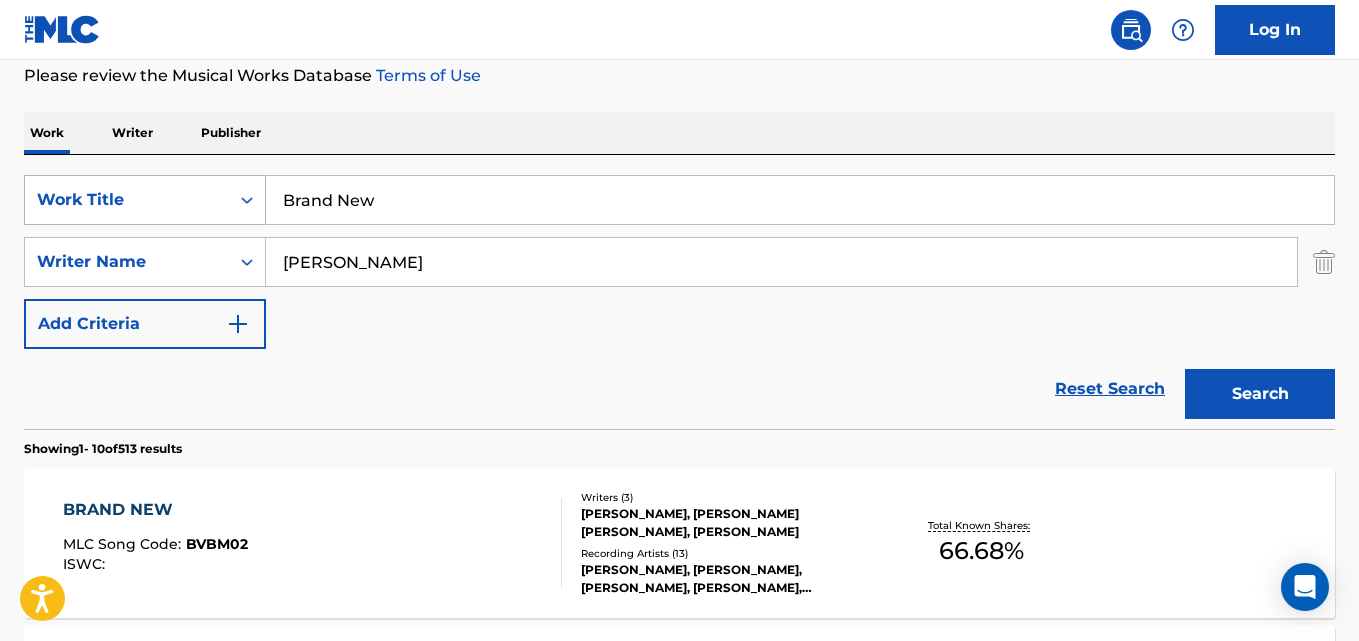 paste on "Vandross" 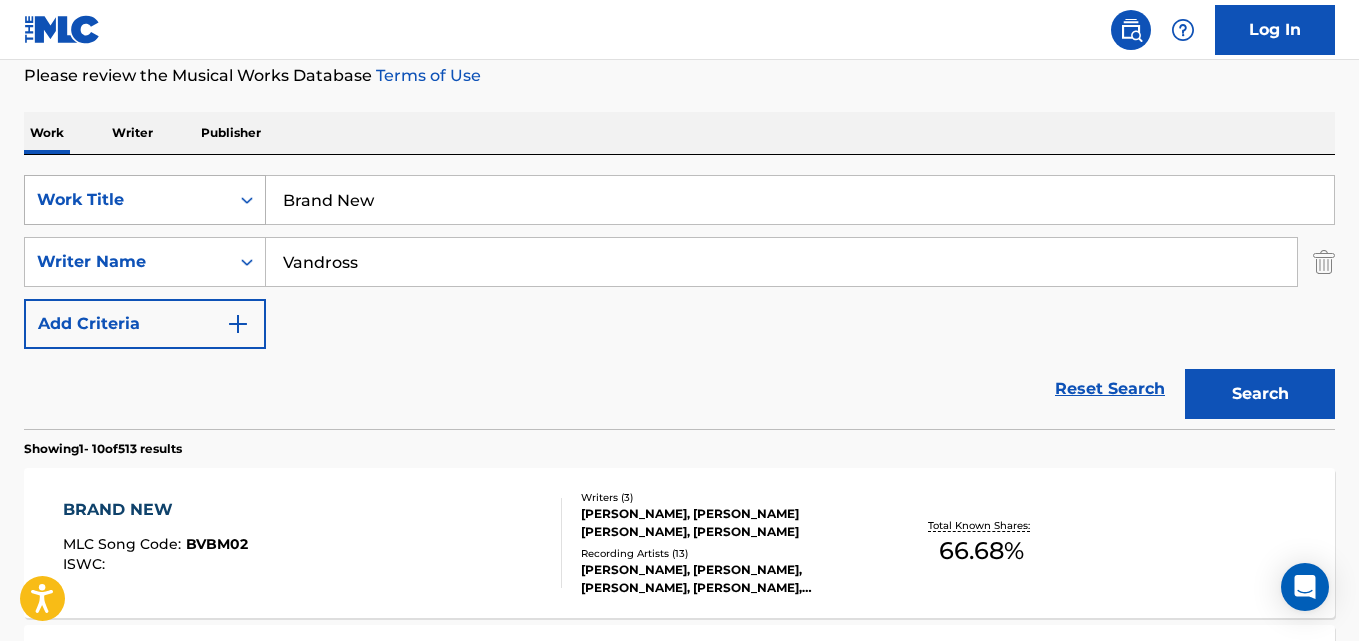 click on "Search" at bounding box center [1260, 394] 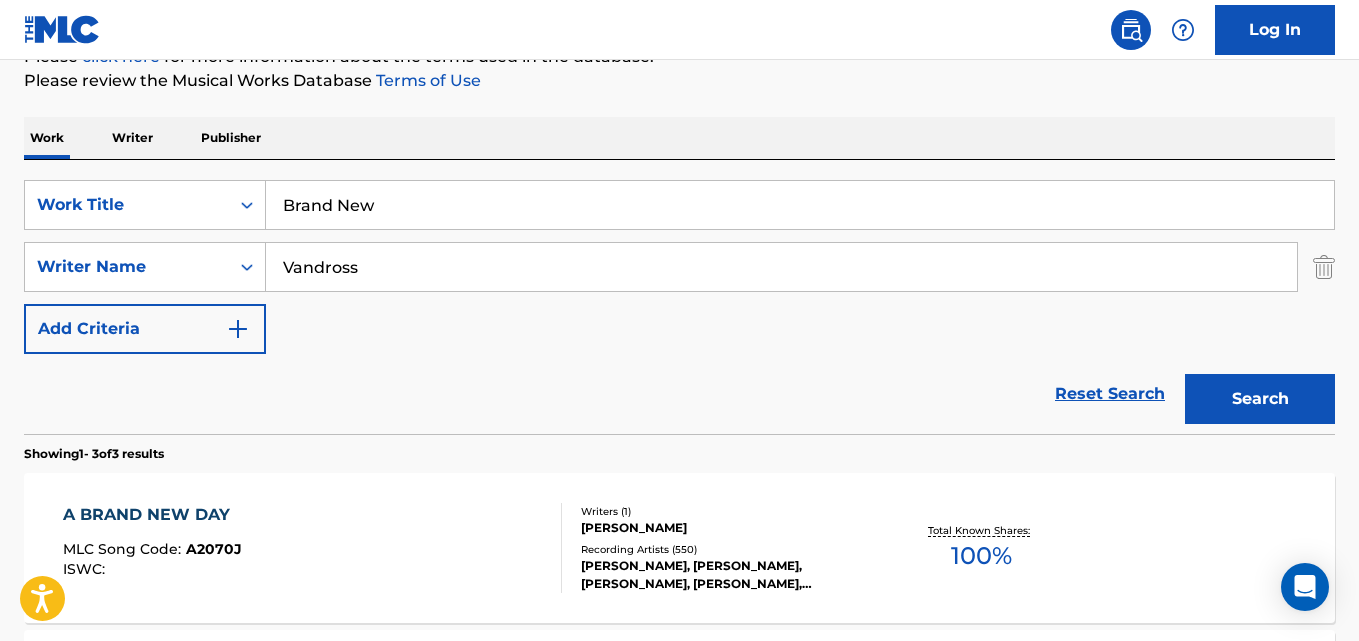 scroll, scrollTop: 261, scrollLeft: 0, axis: vertical 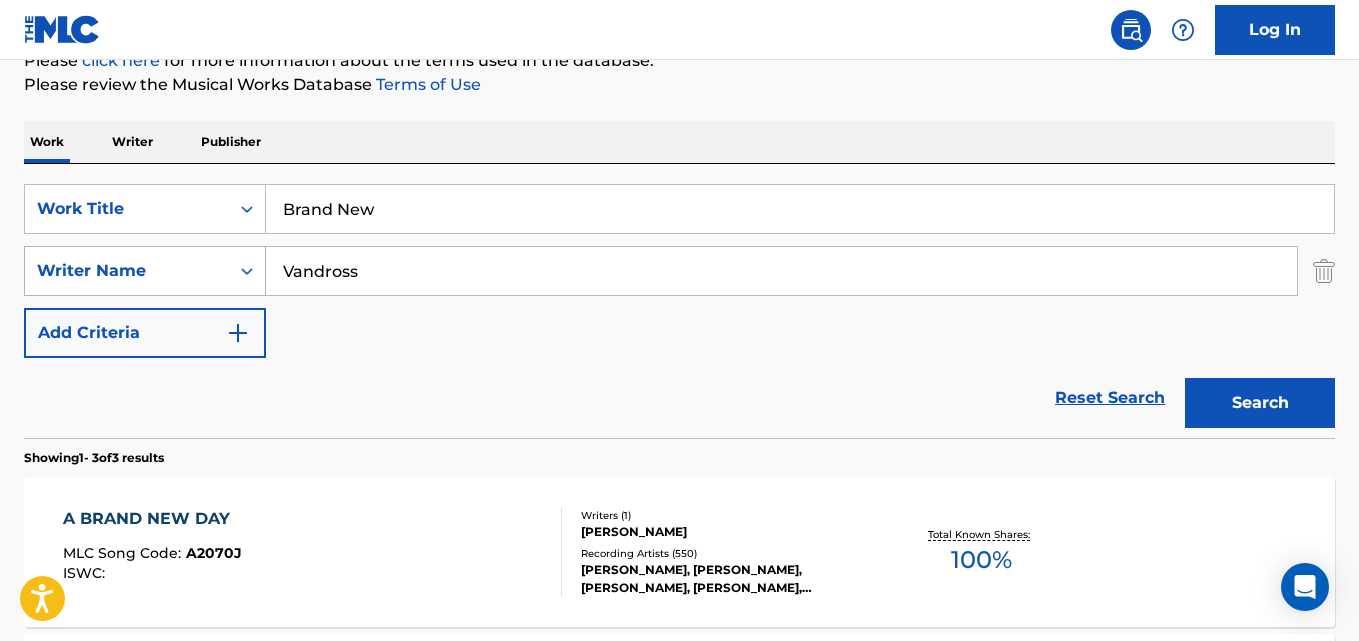 drag, startPoint x: 201, startPoint y: 280, endPoint x: 66, endPoint y: 280, distance: 135 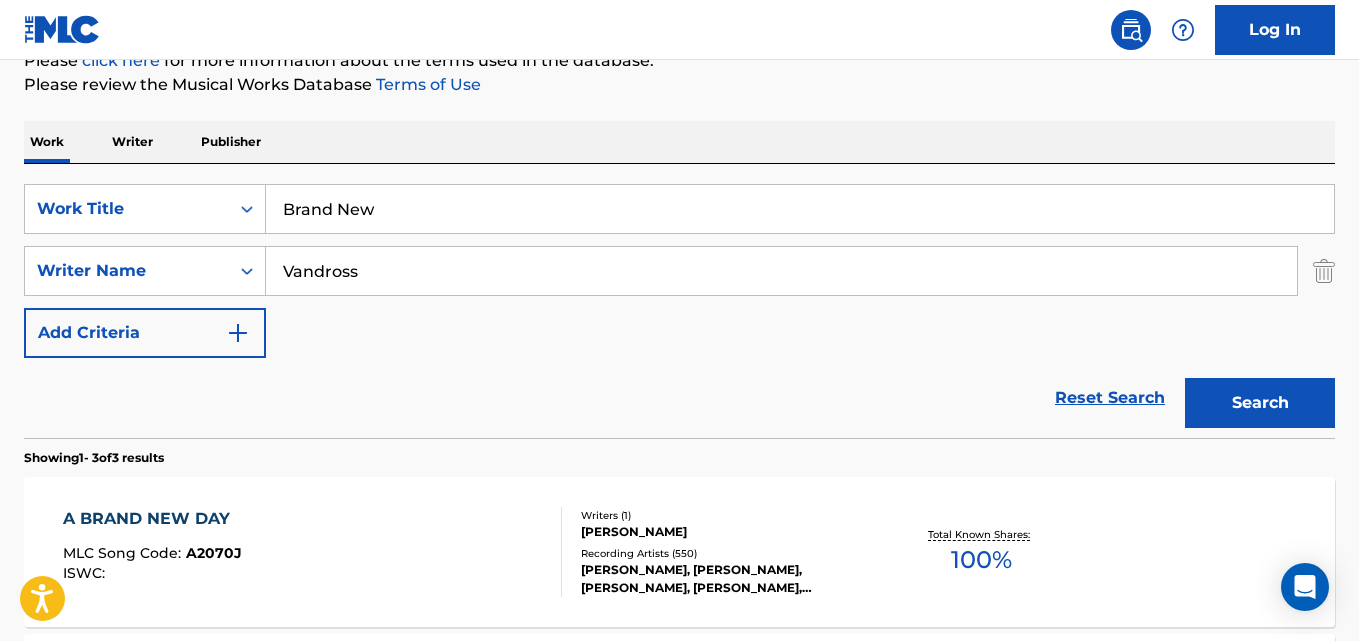 paste on "[PERSON_NAME]" 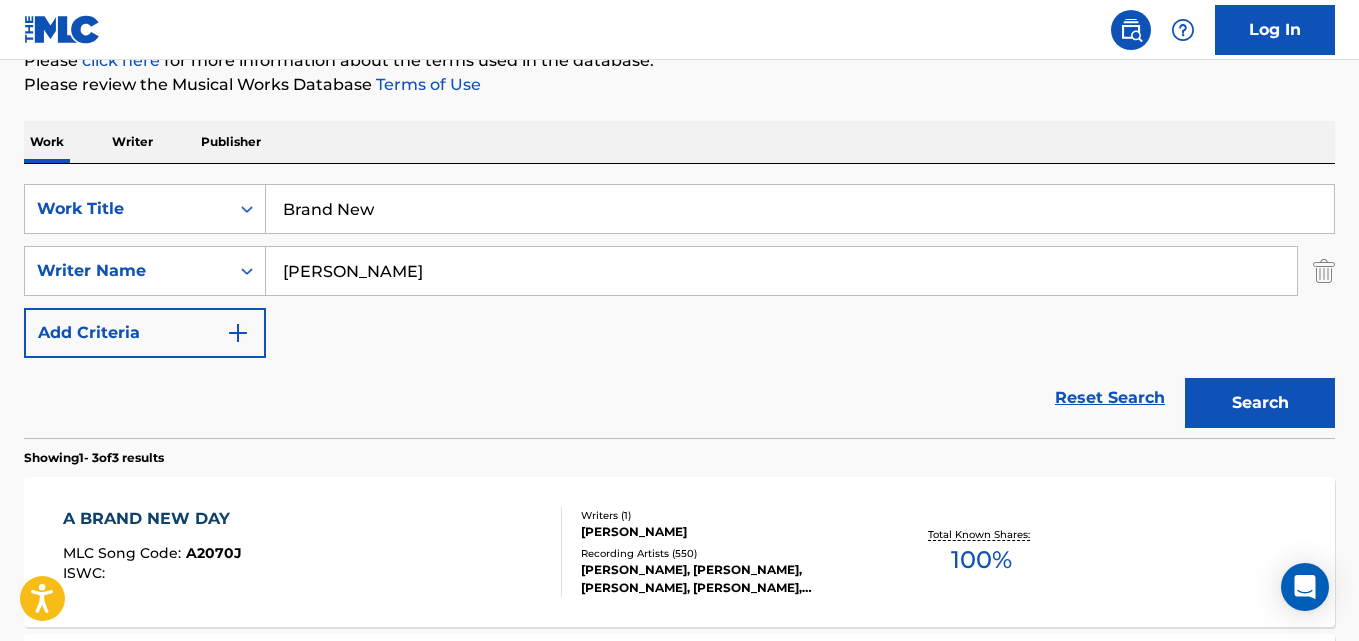 click on "Search" at bounding box center [1260, 403] 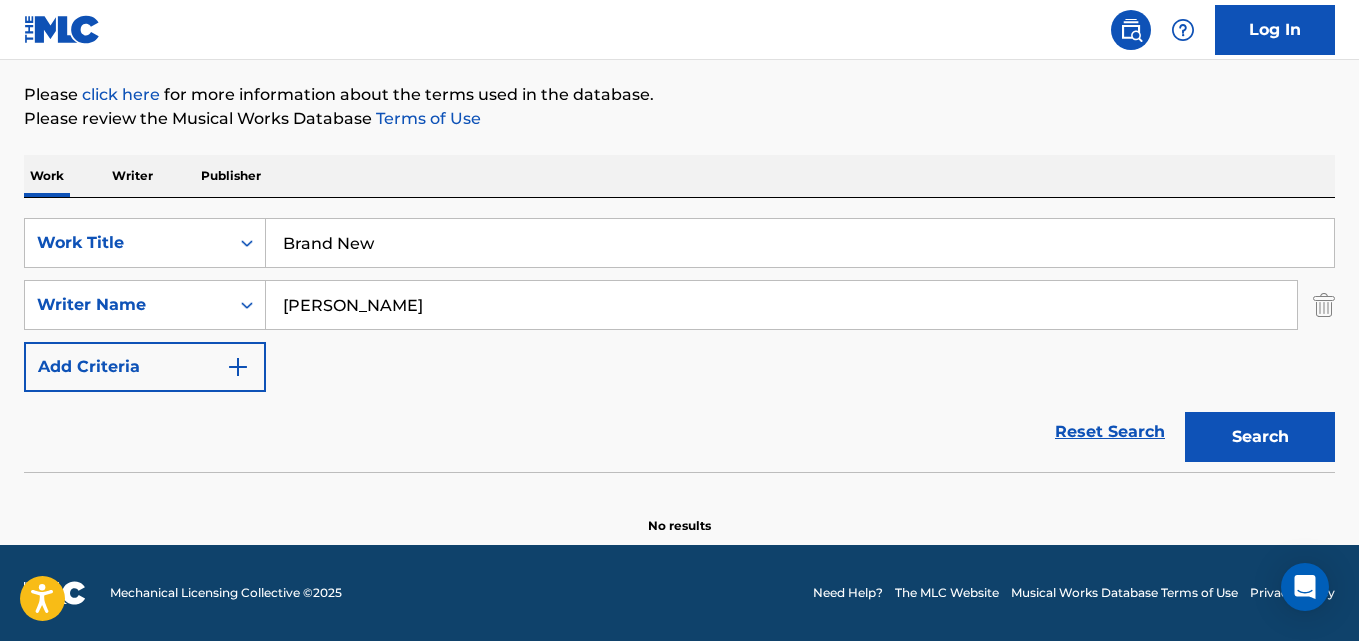 scroll, scrollTop: 227, scrollLeft: 0, axis: vertical 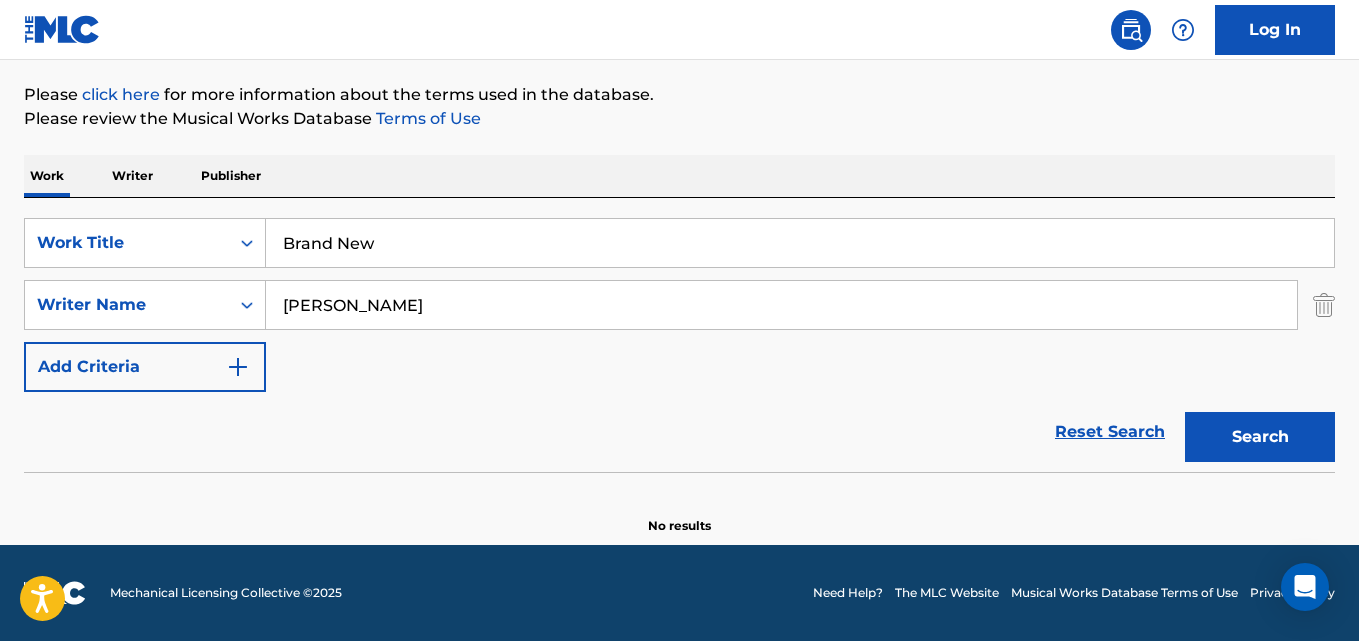 click on "[PERSON_NAME]" at bounding box center [781, 305] 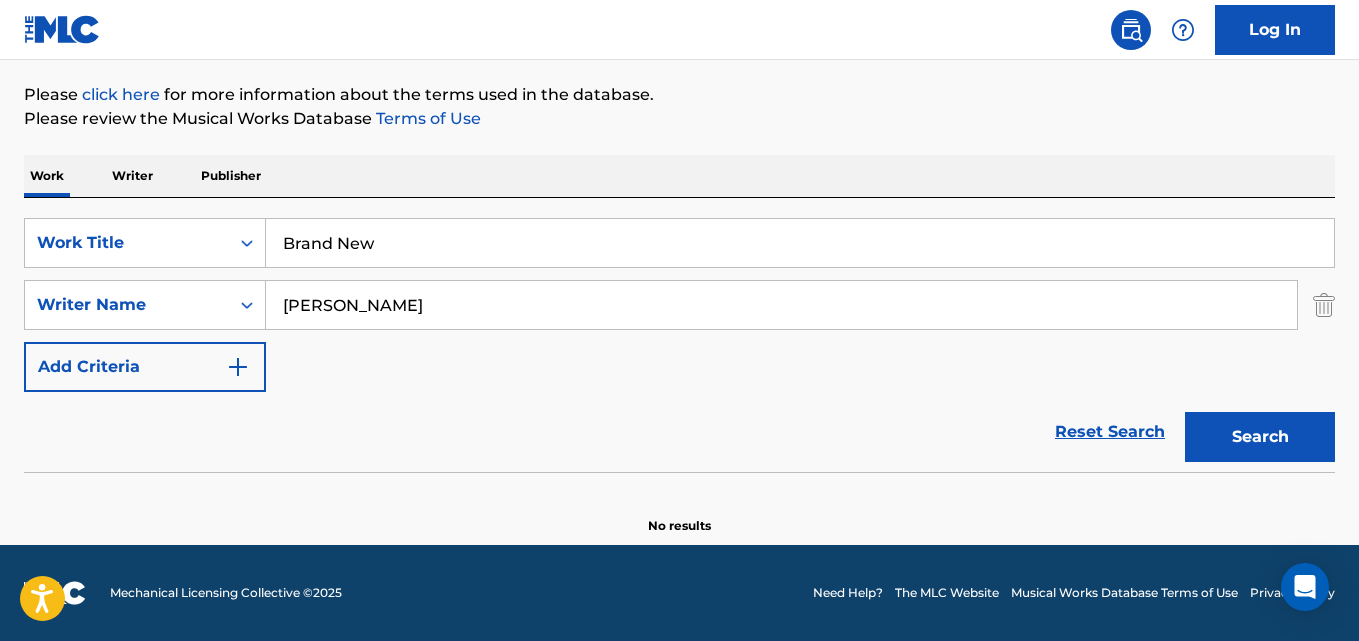 drag, startPoint x: 308, startPoint y: 333, endPoint x: 206, endPoint y: 333, distance: 102 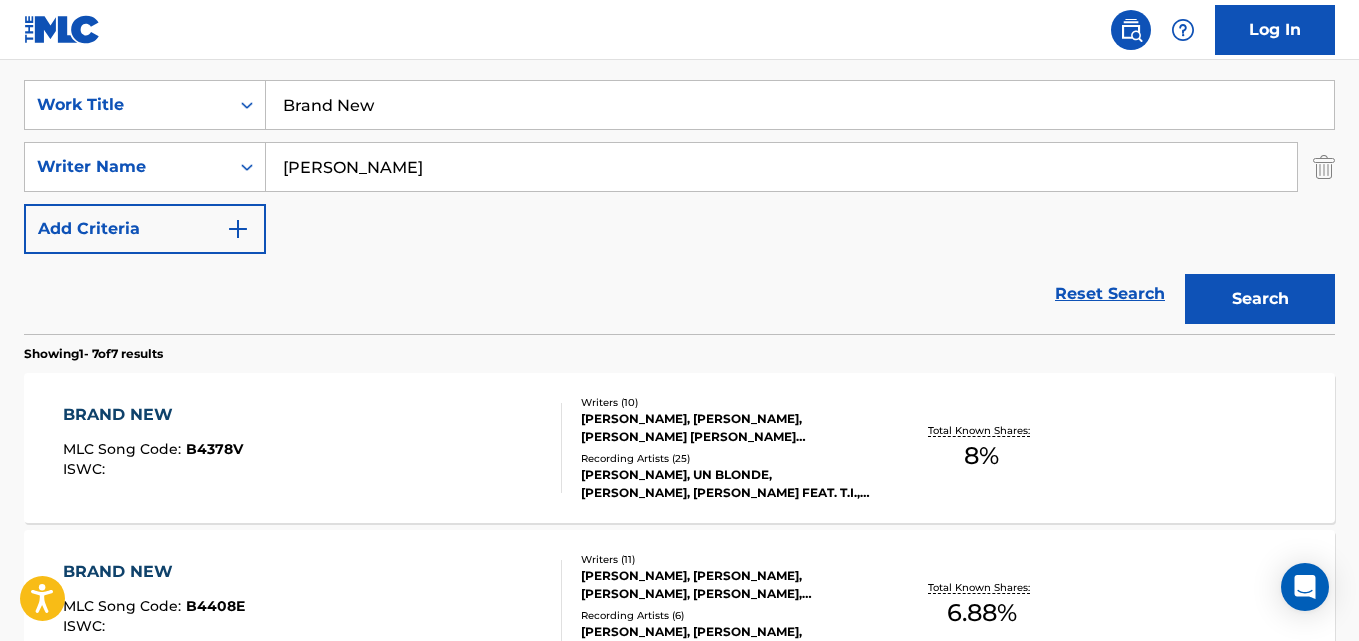 scroll, scrollTop: 428, scrollLeft: 0, axis: vertical 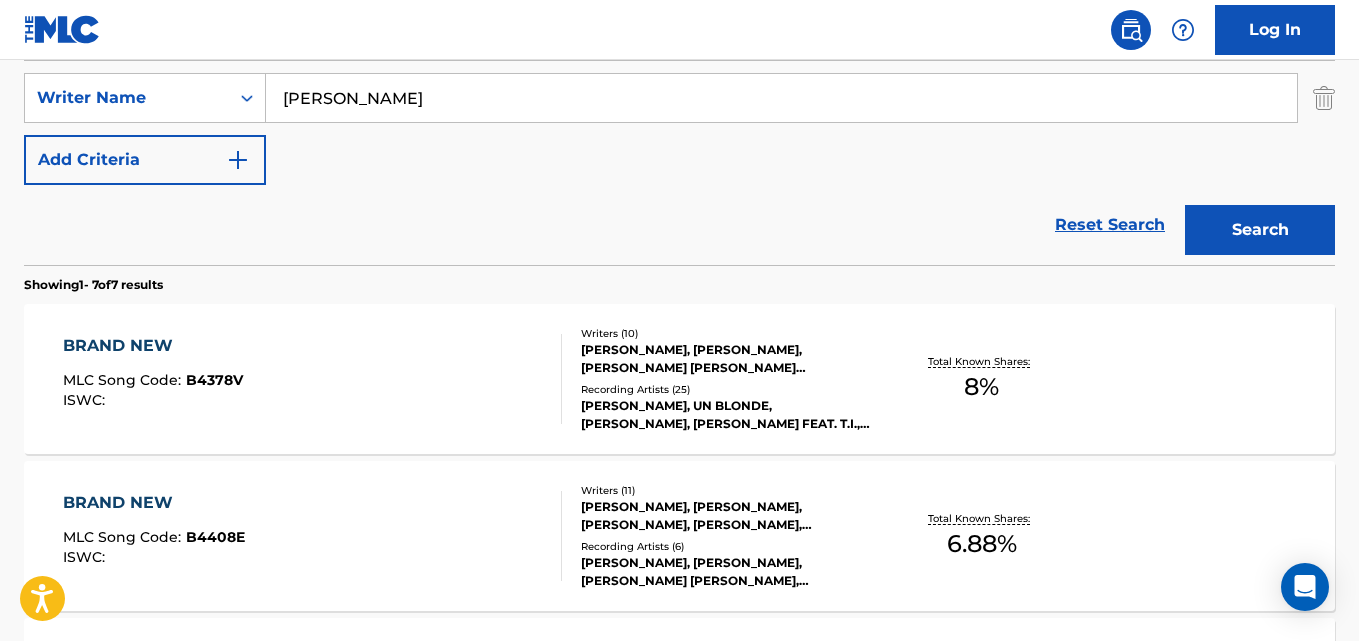 click on "BRAND NEW" at bounding box center [153, 346] 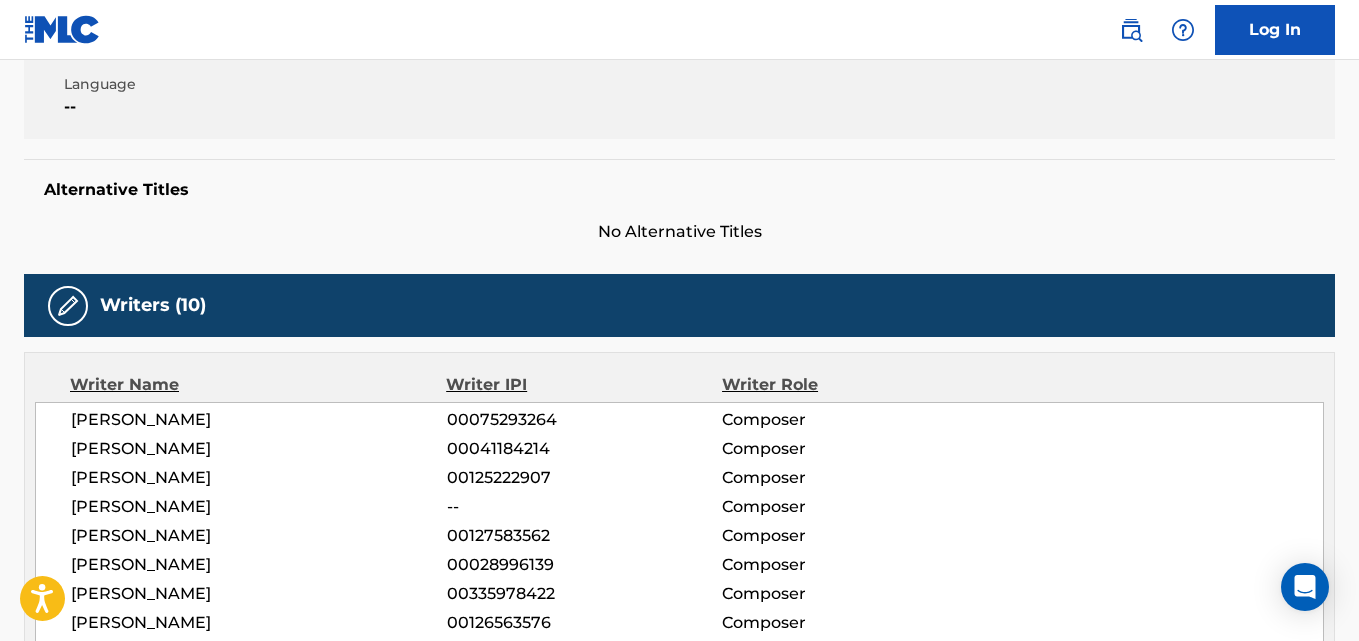 scroll, scrollTop: 500, scrollLeft: 0, axis: vertical 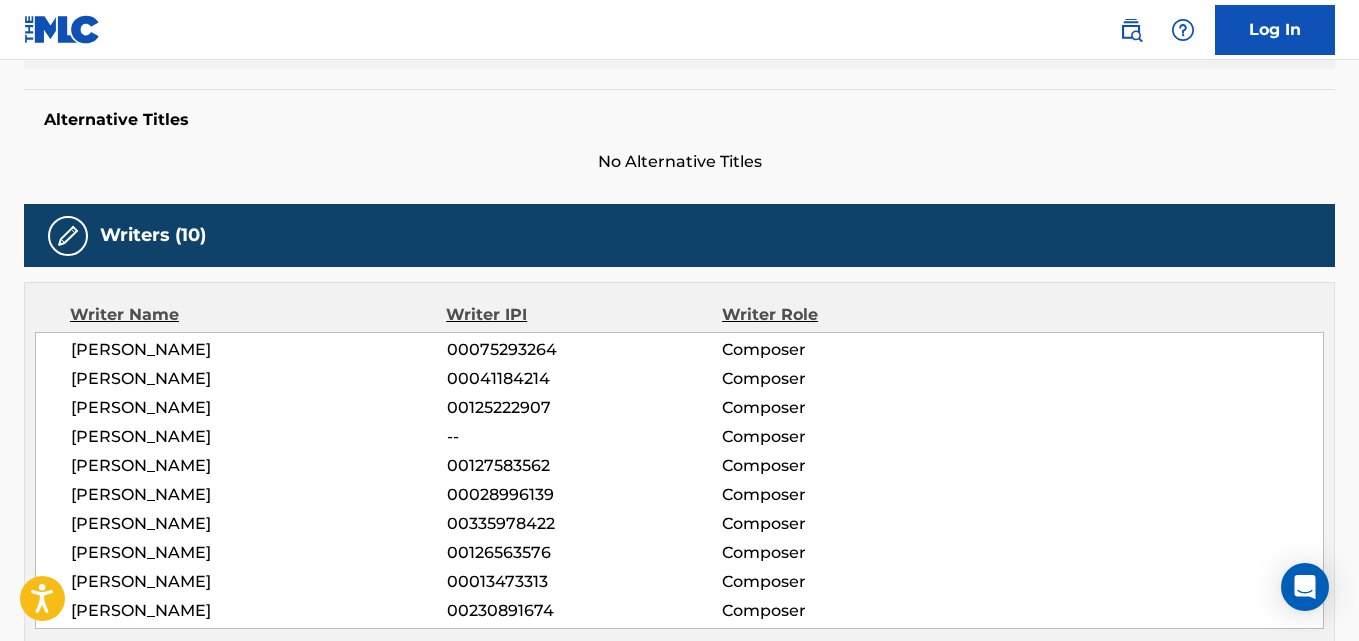 click on "[PERSON_NAME]" at bounding box center (259, 408) 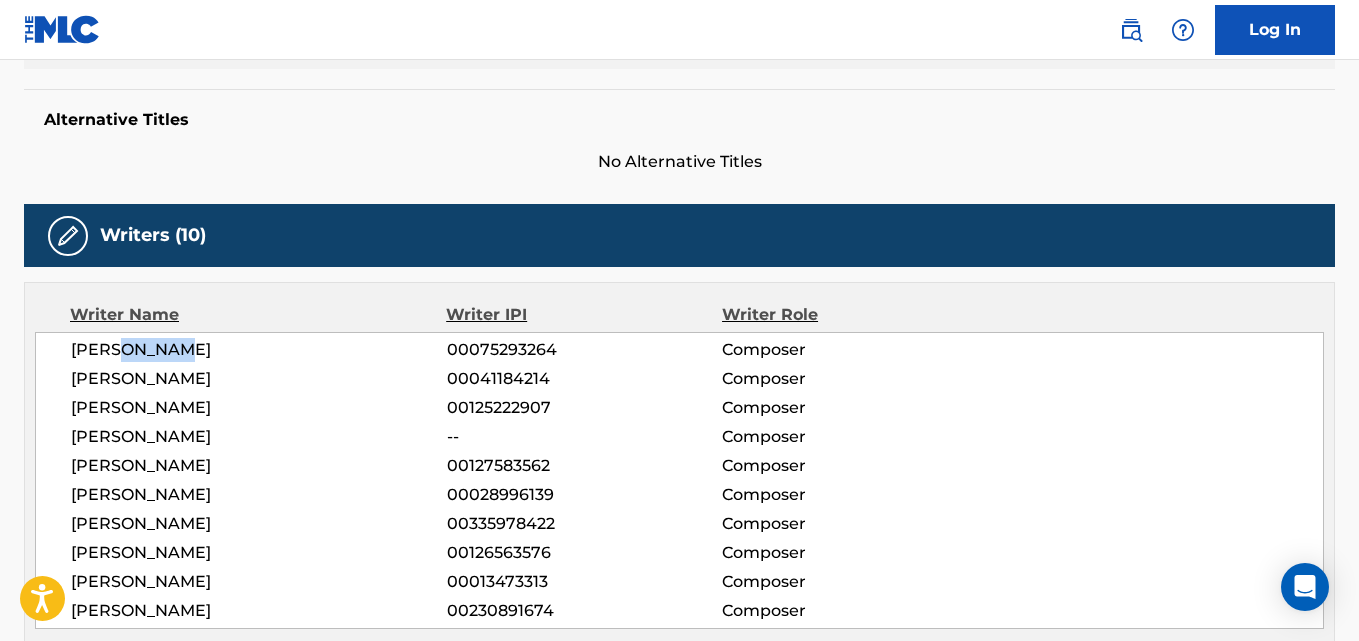 click on "[PERSON_NAME]" at bounding box center (259, 350) 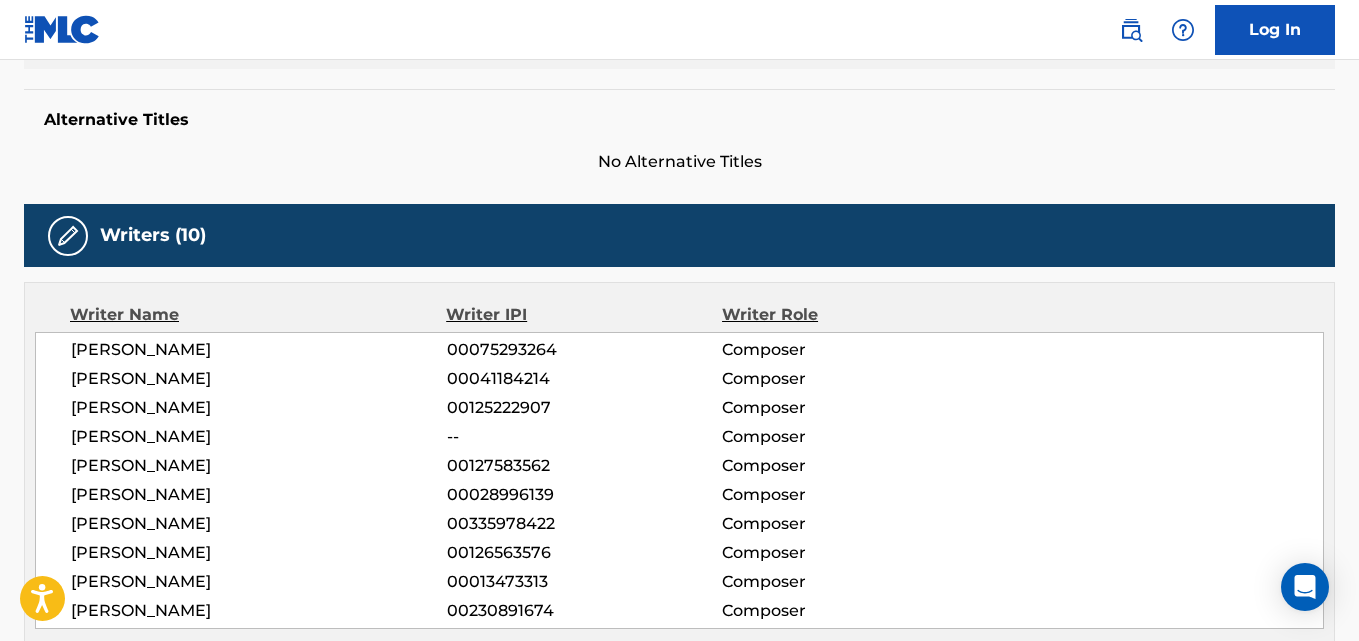 click on "[PERSON_NAME]" at bounding box center [259, 437] 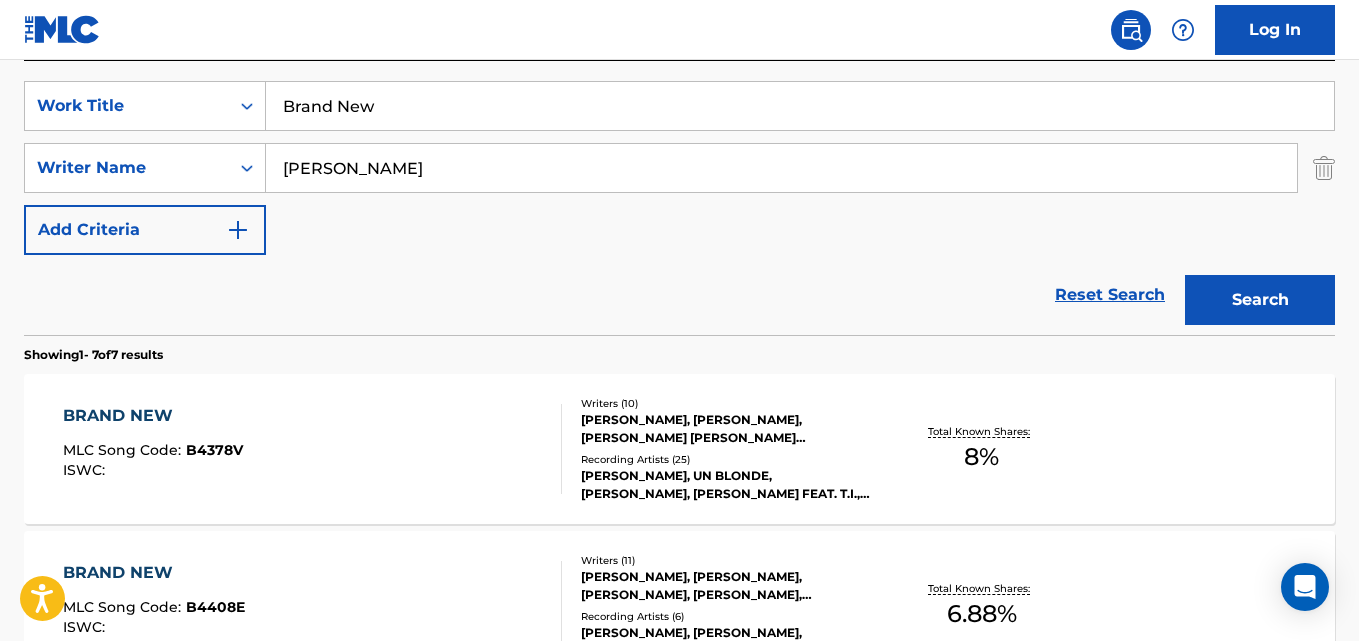 scroll, scrollTop: 434, scrollLeft: 0, axis: vertical 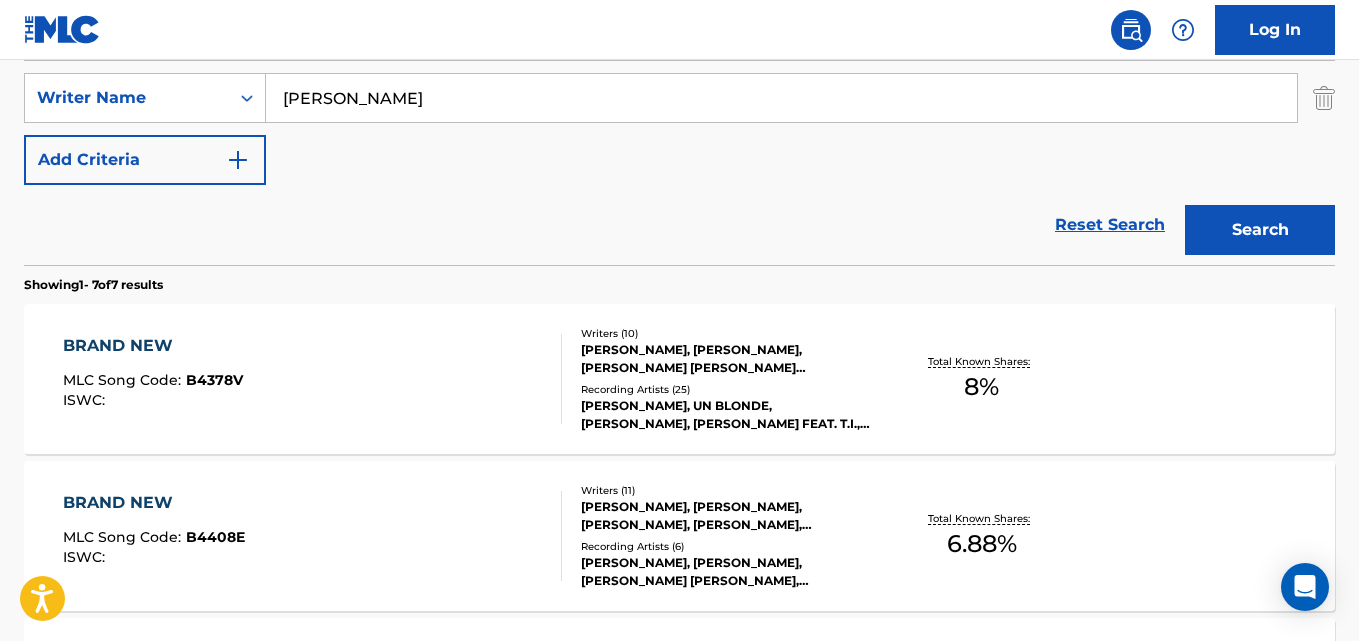 click on "BRAND NEW MLC Song Code : B4378V ISWC :" at bounding box center [153, 379] 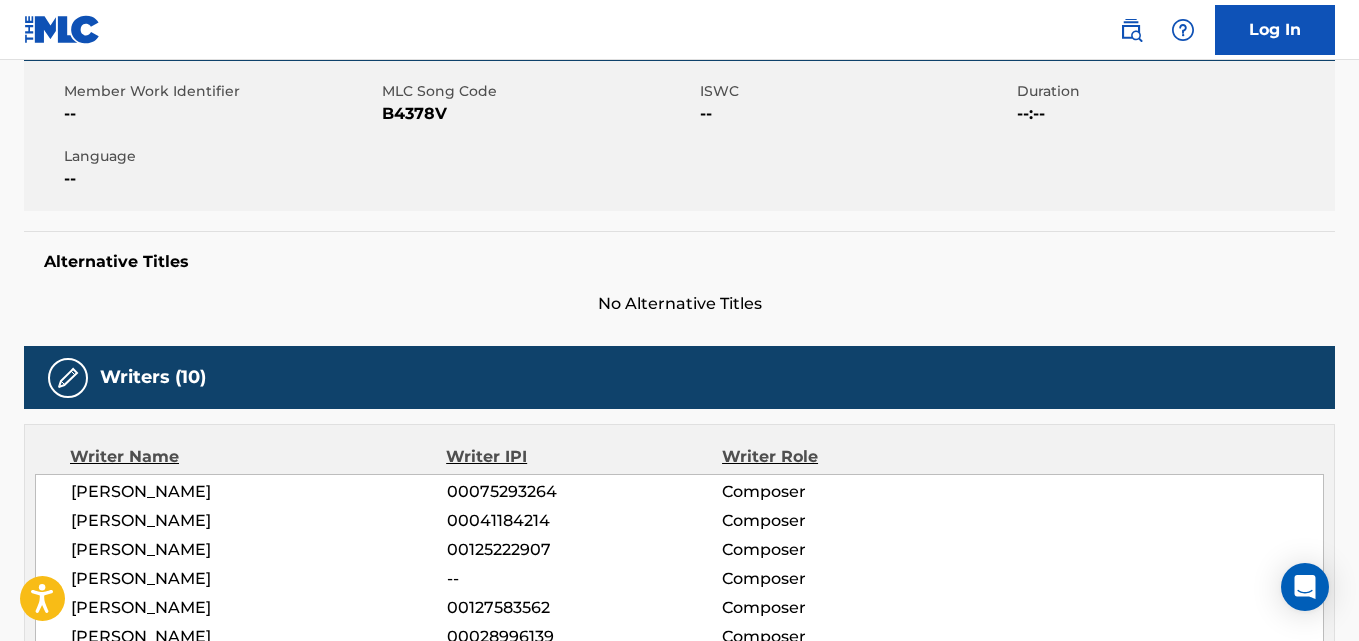 scroll, scrollTop: 500, scrollLeft: 0, axis: vertical 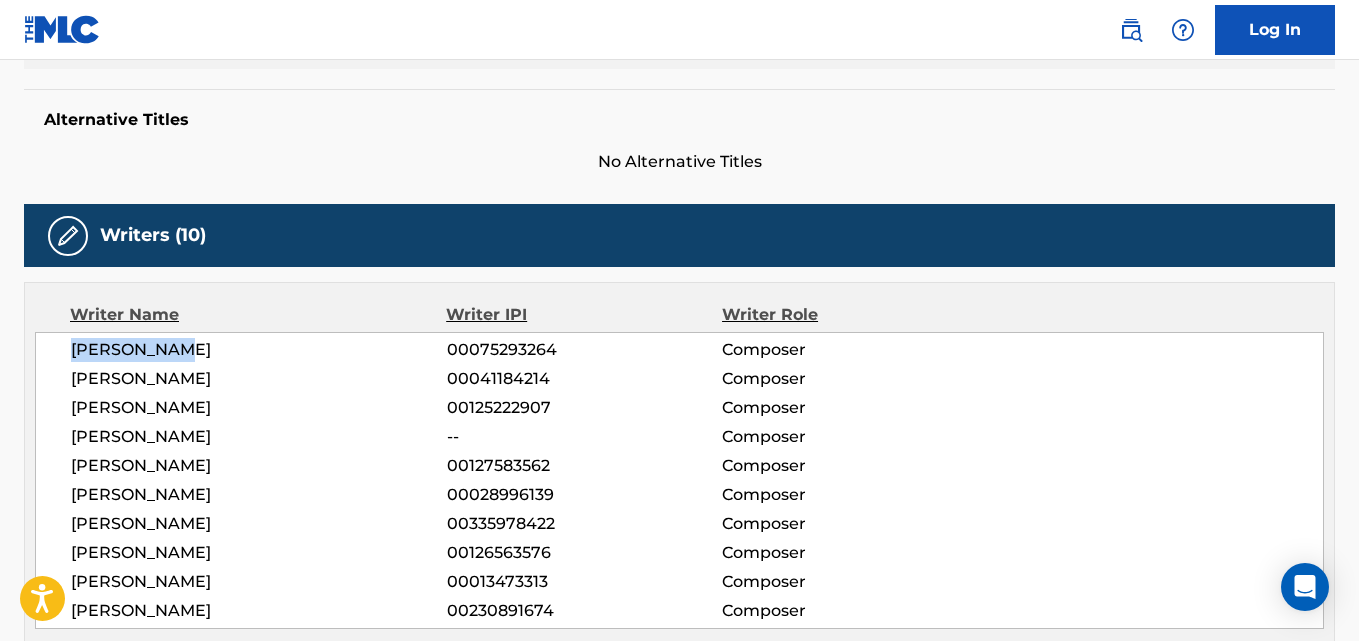 drag, startPoint x: 71, startPoint y: 350, endPoint x: 234, endPoint y: 350, distance: 163 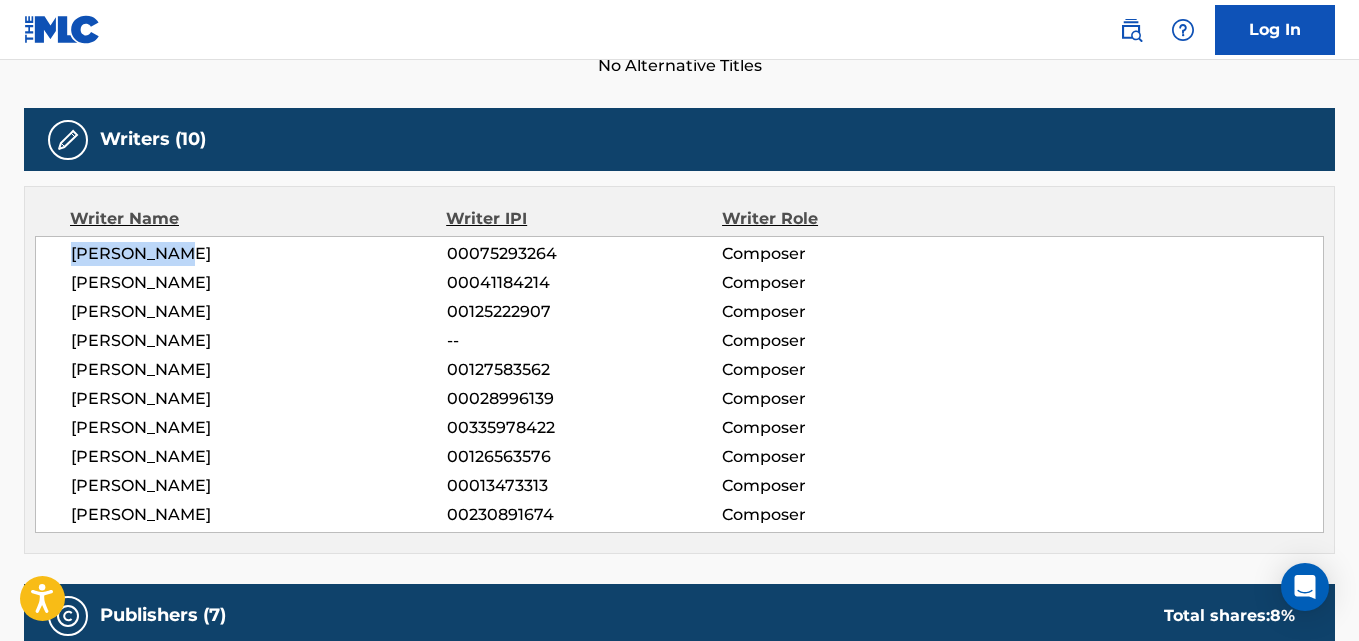 scroll, scrollTop: 667, scrollLeft: 0, axis: vertical 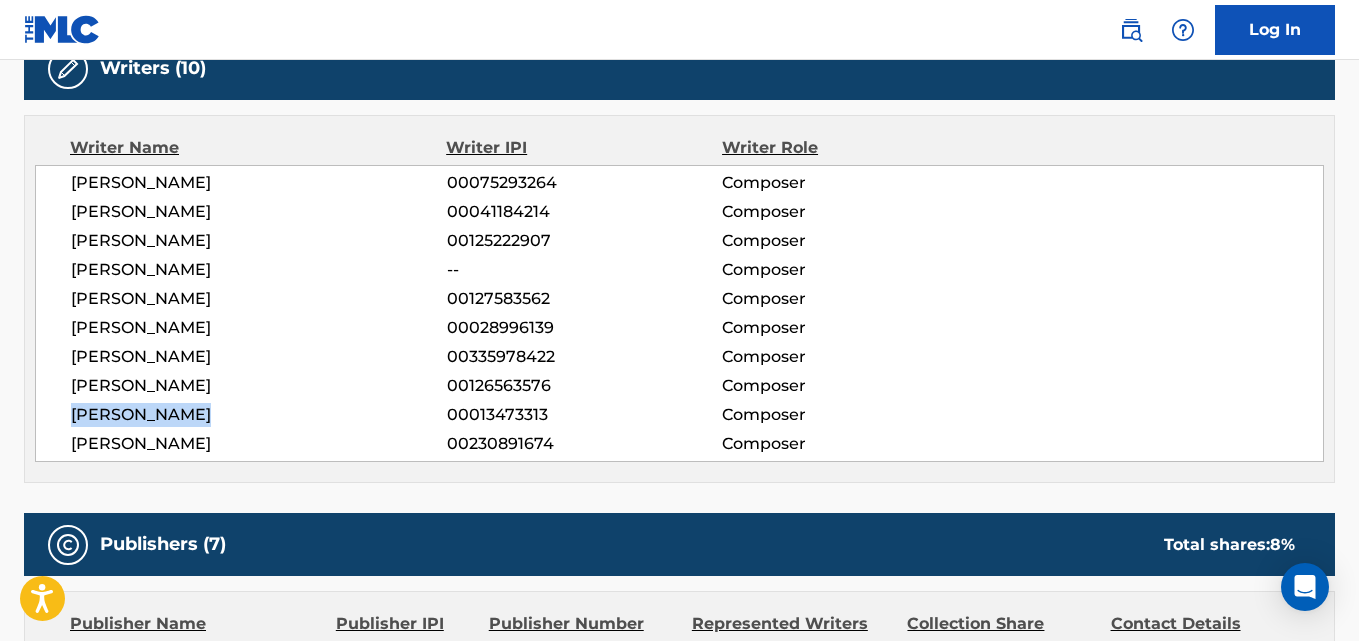 drag, startPoint x: 73, startPoint y: 407, endPoint x: 422, endPoint y: 396, distance: 349.1733 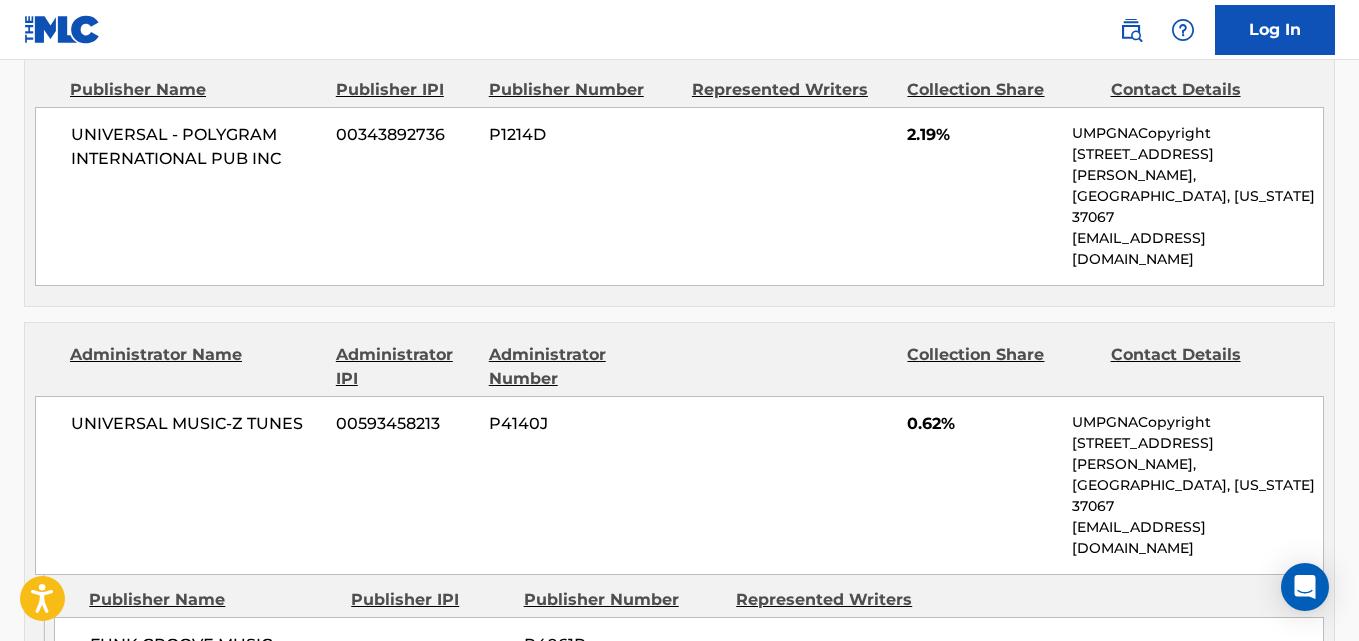 scroll, scrollTop: 1000, scrollLeft: 0, axis: vertical 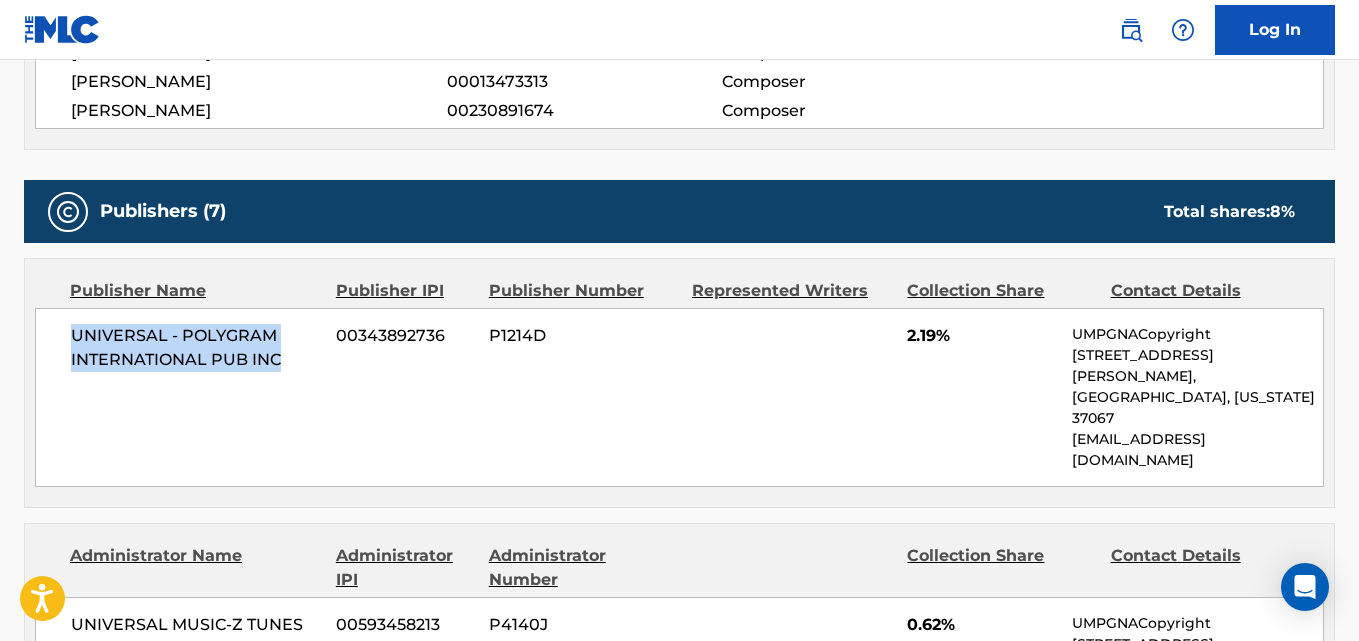 drag, startPoint x: 68, startPoint y: 331, endPoint x: 292, endPoint y: 356, distance: 225.39078 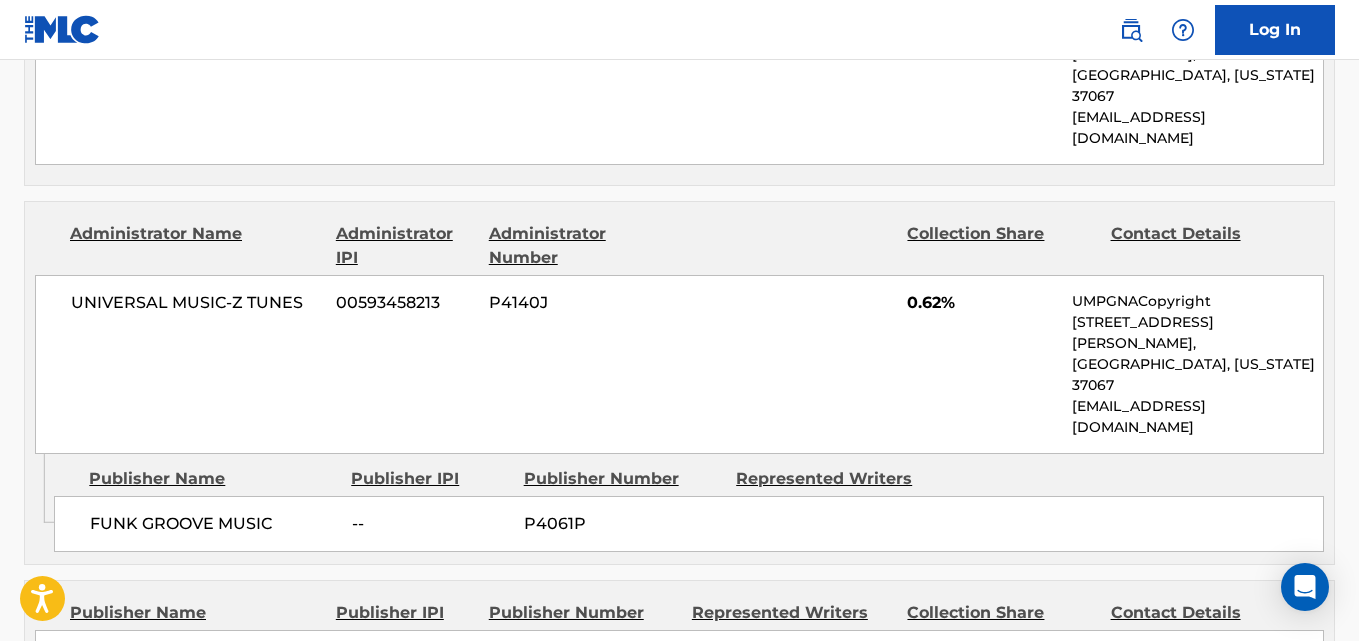 scroll, scrollTop: 1333, scrollLeft: 0, axis: vertical 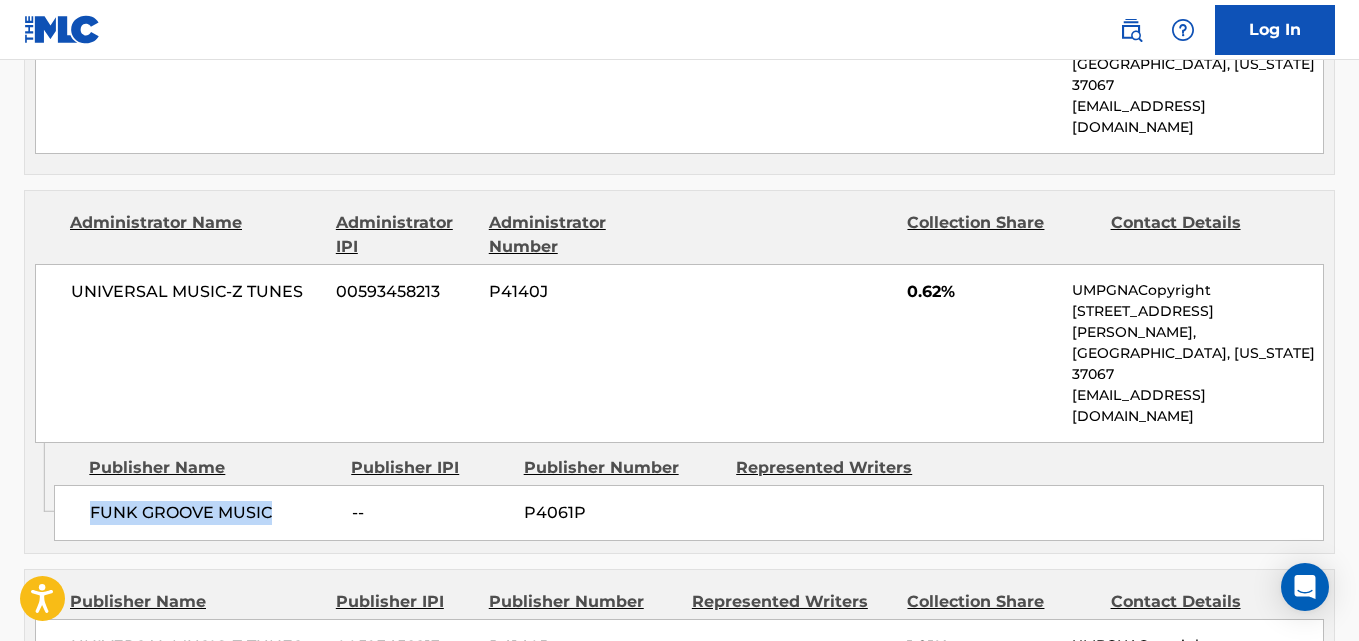 drag, startPoint x: 92, startPoint y: 385, endPoint x: 288, endPoint y: 390, distance: 196.06377 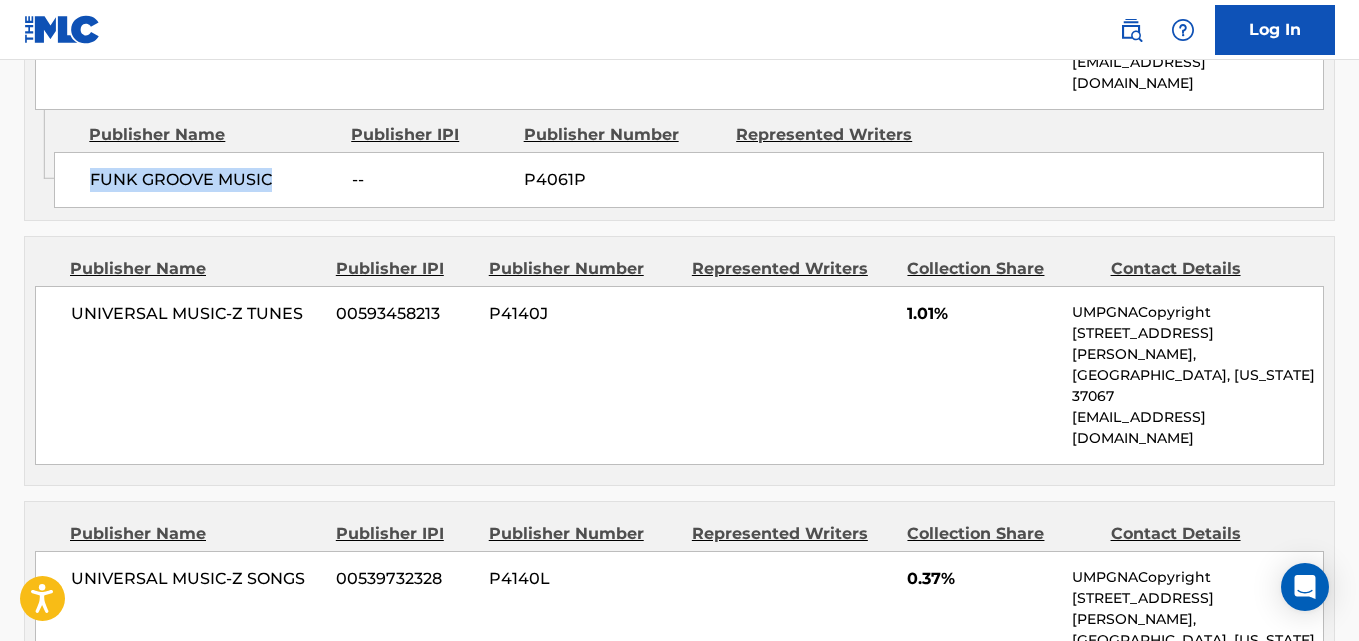 scroll, scrollTop: 1667, scrollLeft: 0, axis: vertical 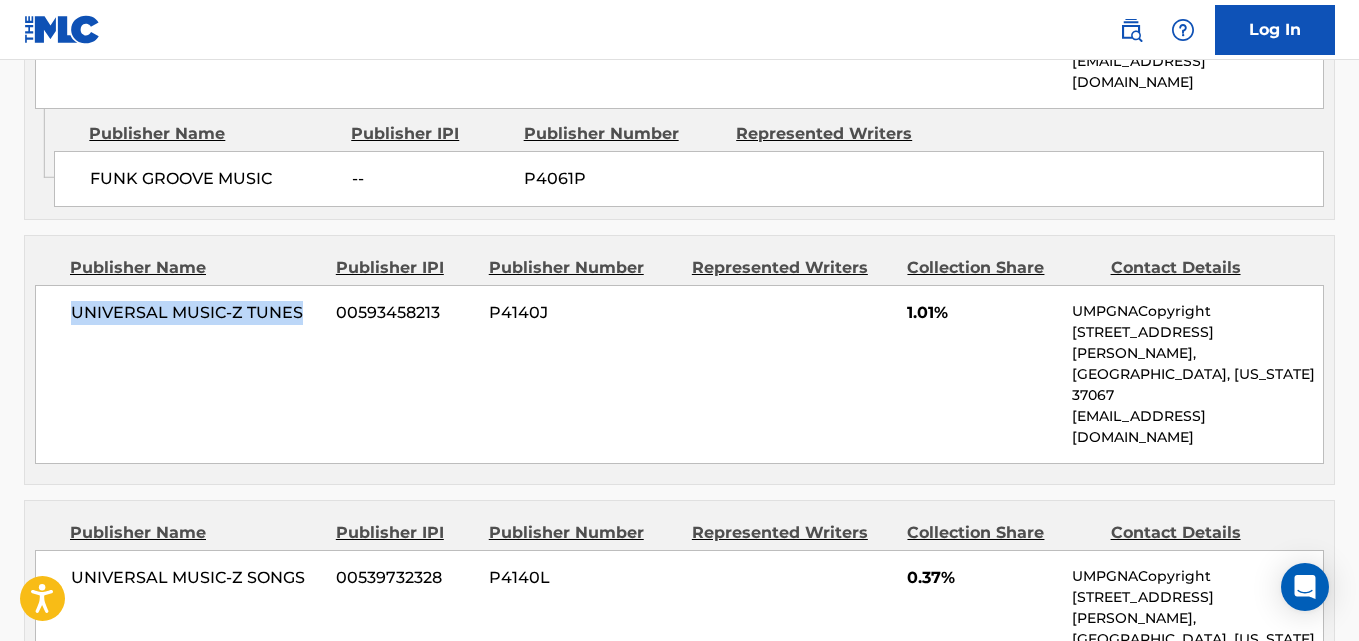 drag, startPoint x: 81, startPoint y: 191, endPoint x: 300, endPoint y: 191, distance: 219 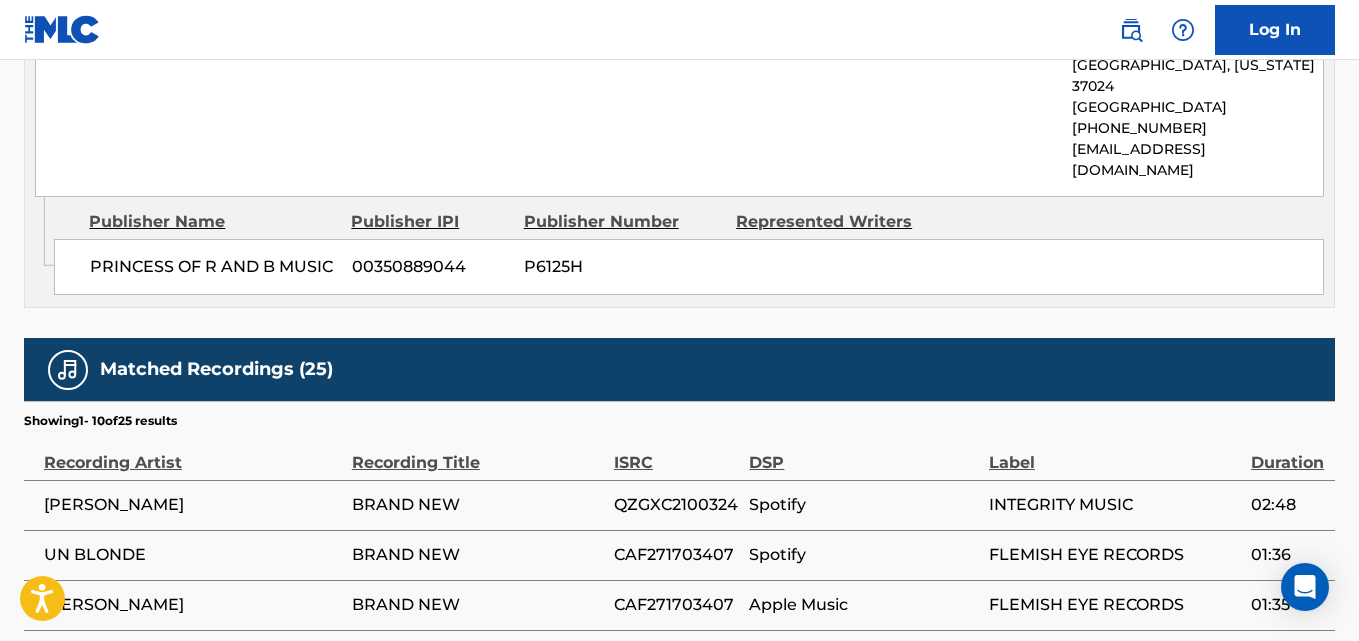 scroll, scrollTop: 3219, scrollLeft: 0, axis: vertical 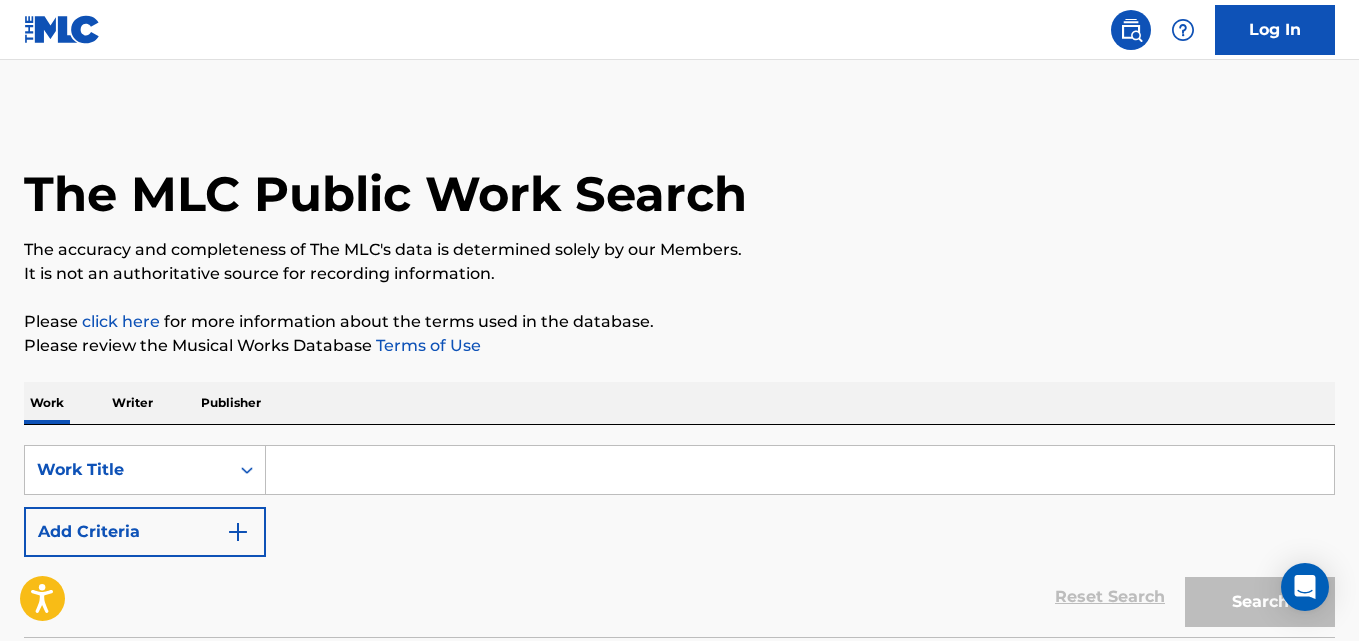click on "SearchWithCriteriacc137d58-4e87-45a2-9dd1-4c03cd9c9060 Work Title Add Criteria Reset Search Search" at bounding box center [679, 531] 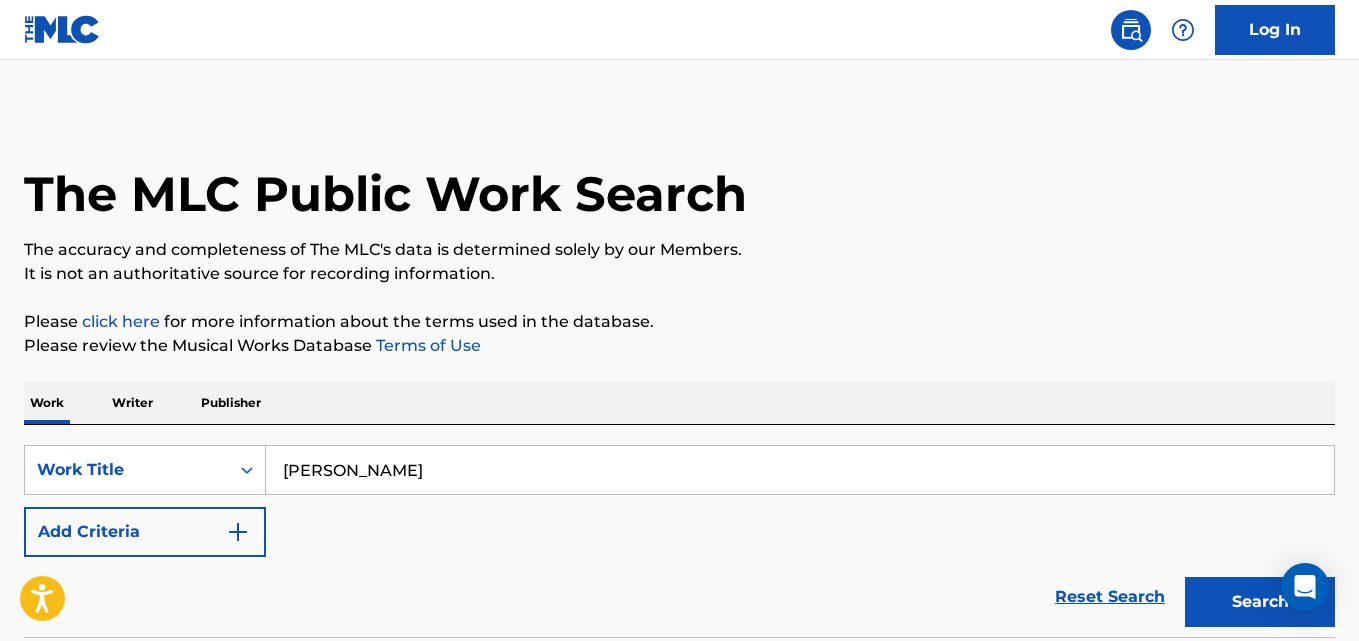 type on "Linda Creed" 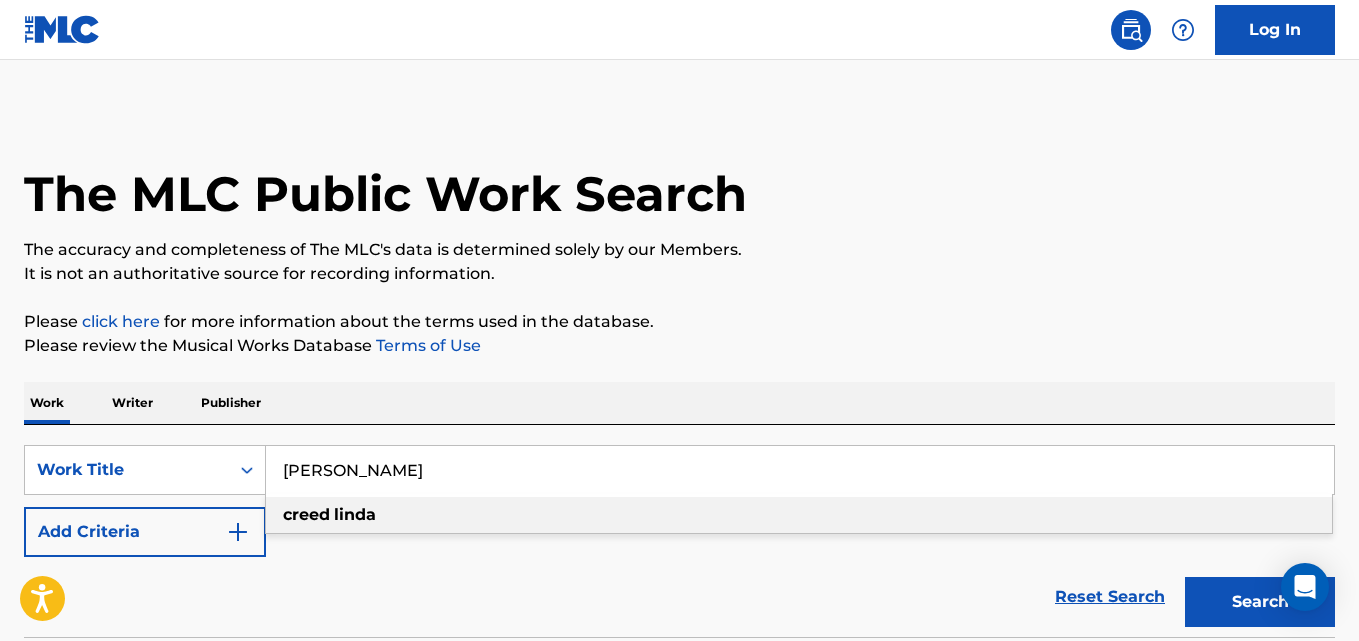 click on "Add Criteria" at bounding box center (145, 532) 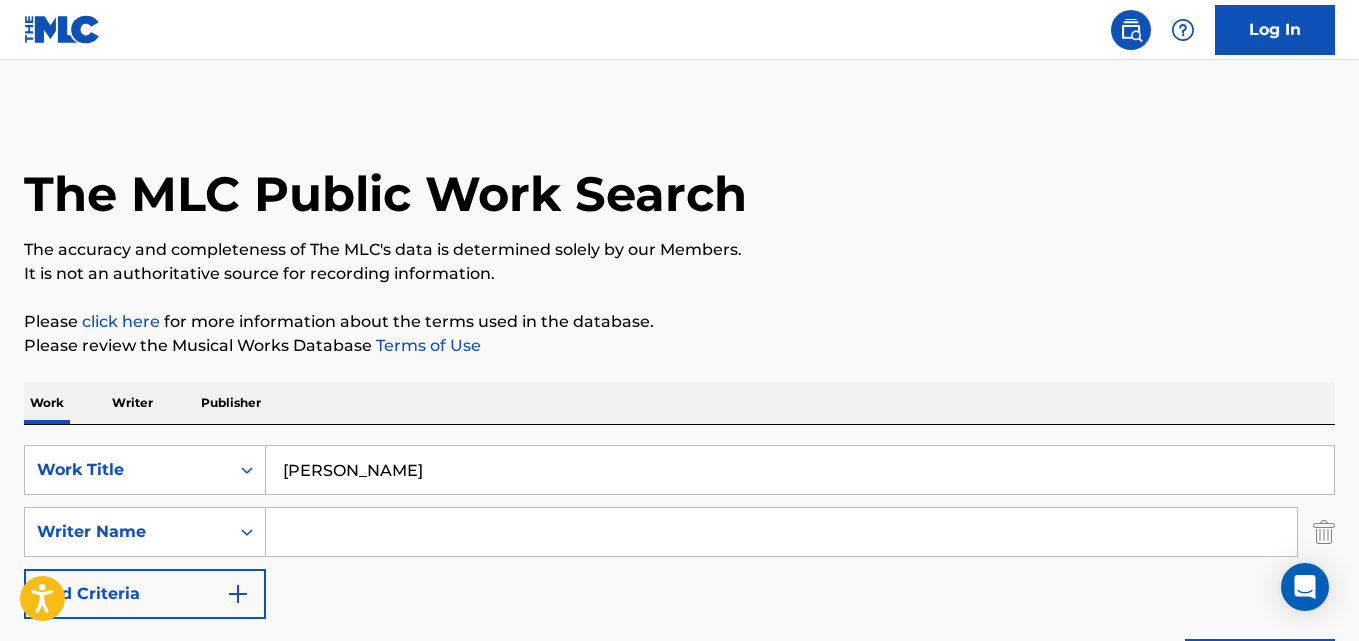 click at bounding box center [781, 532] 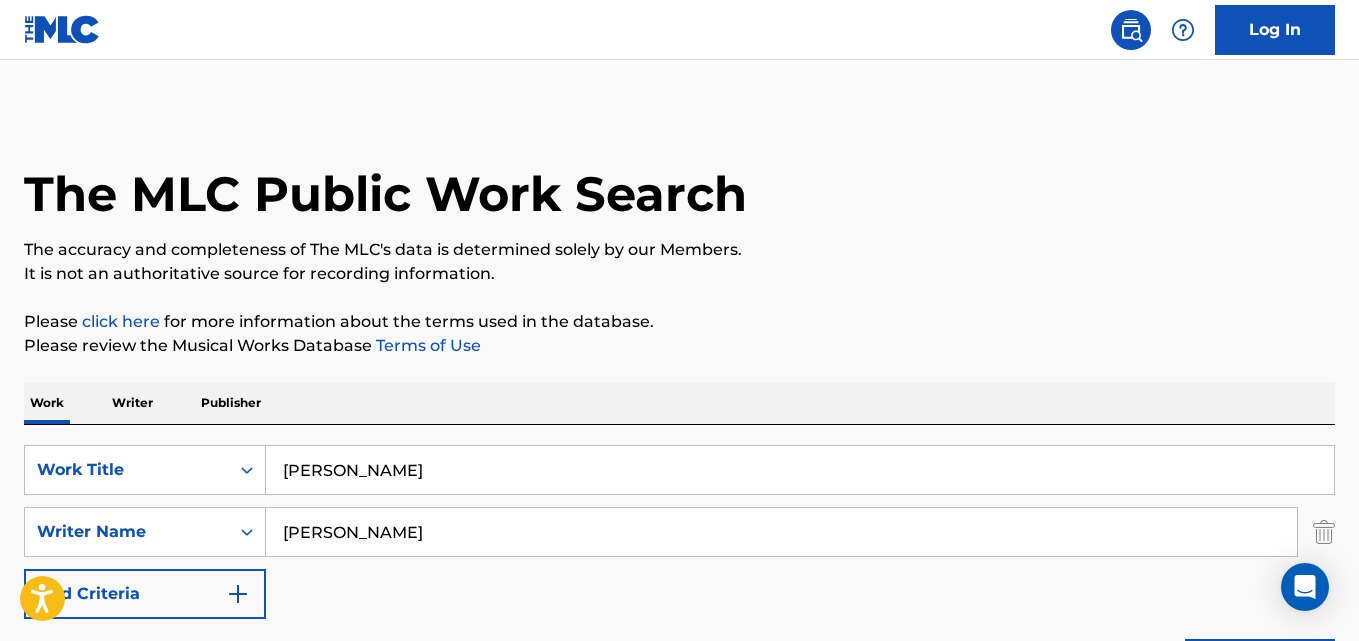 click on "Search" at bounding box center [1260, 664] 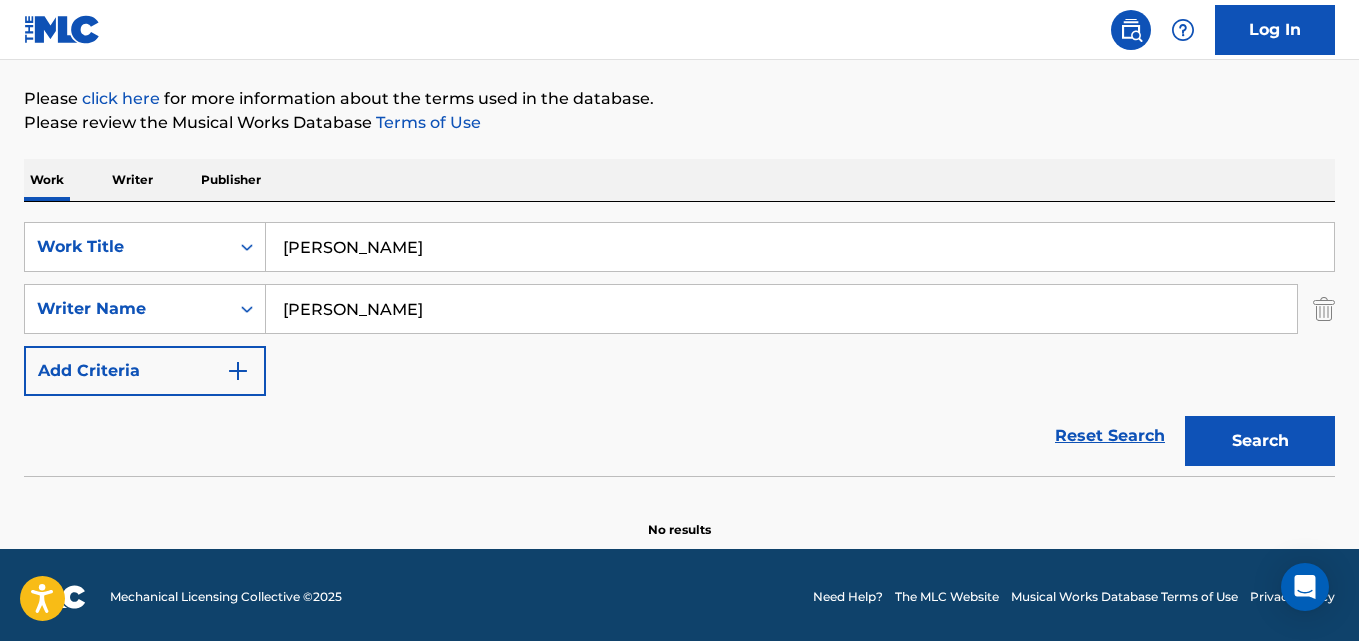 scroll, scrollTop: 227, scrollLeft: 0, axis: vertical 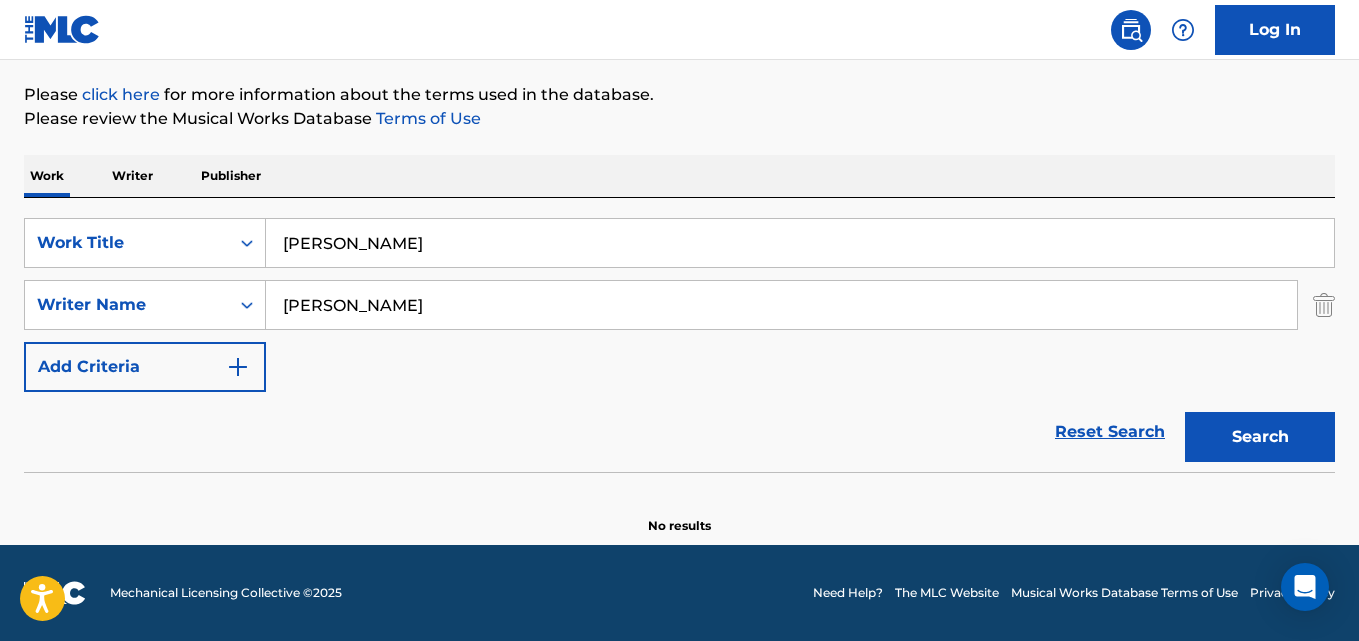 click on "Search" at bounding box center [1260, 437] 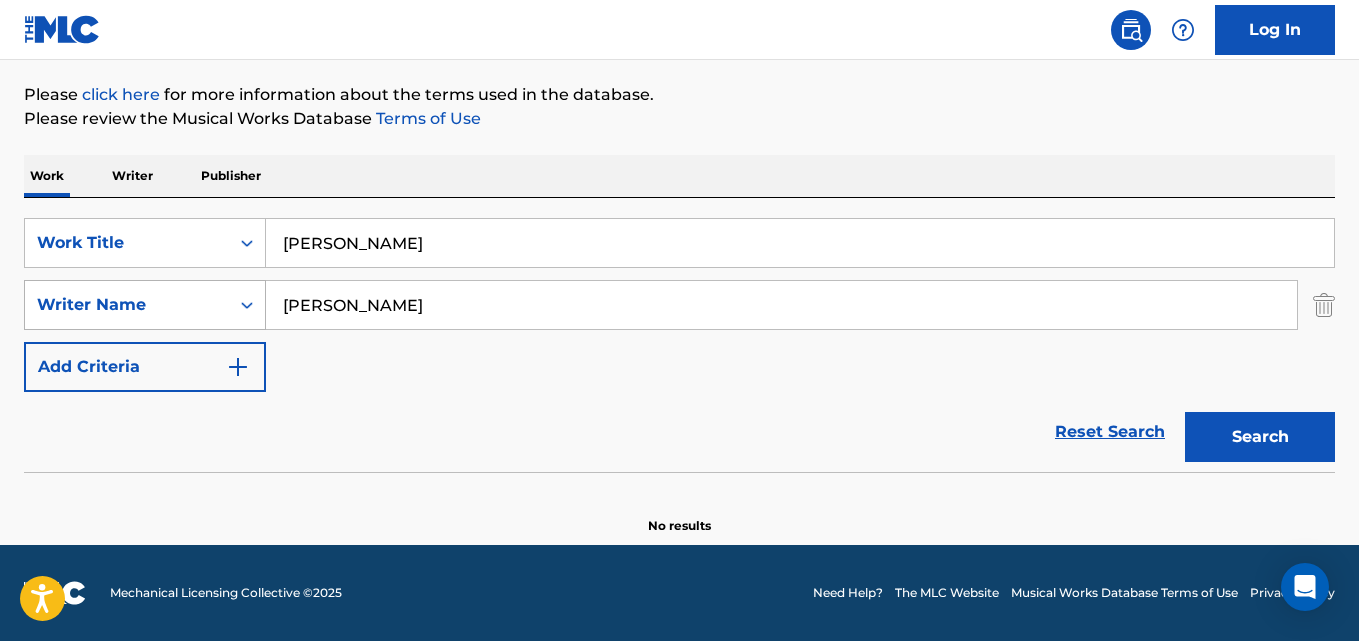 drag, startPoint x: 568, startPoint y: 309, endPoint x: 164, endPoint y: 295, distance: 404.2425 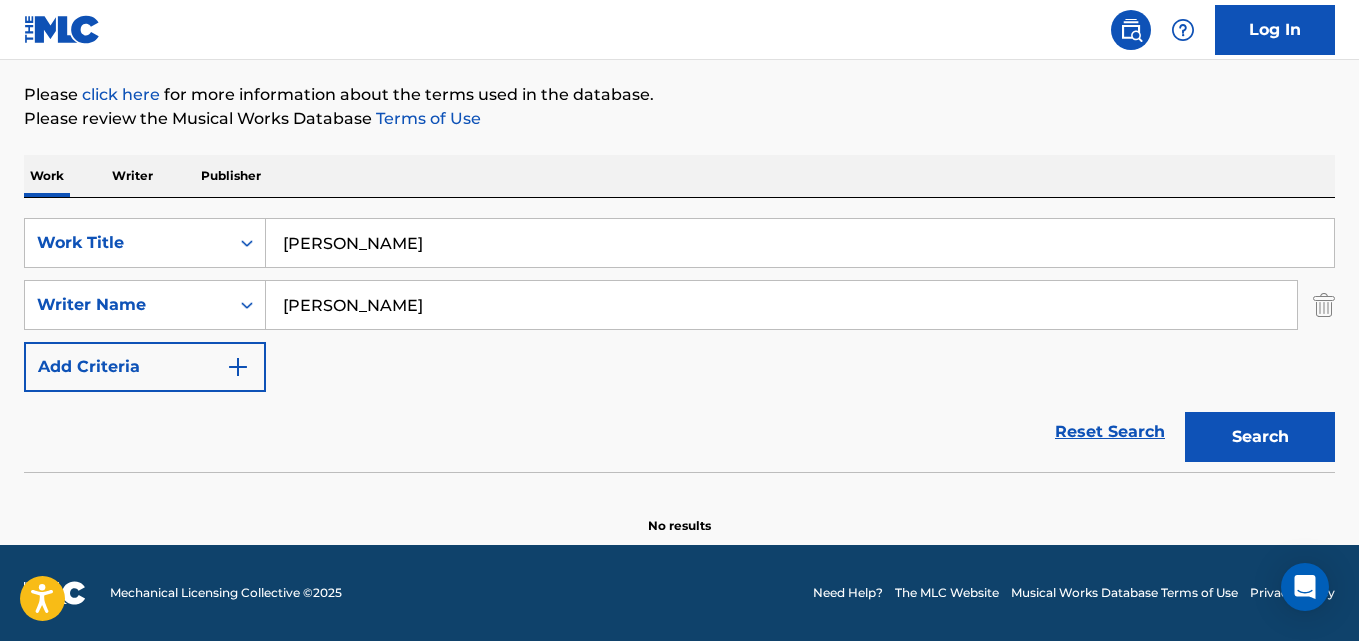 paste on "Jalil Hutchins" 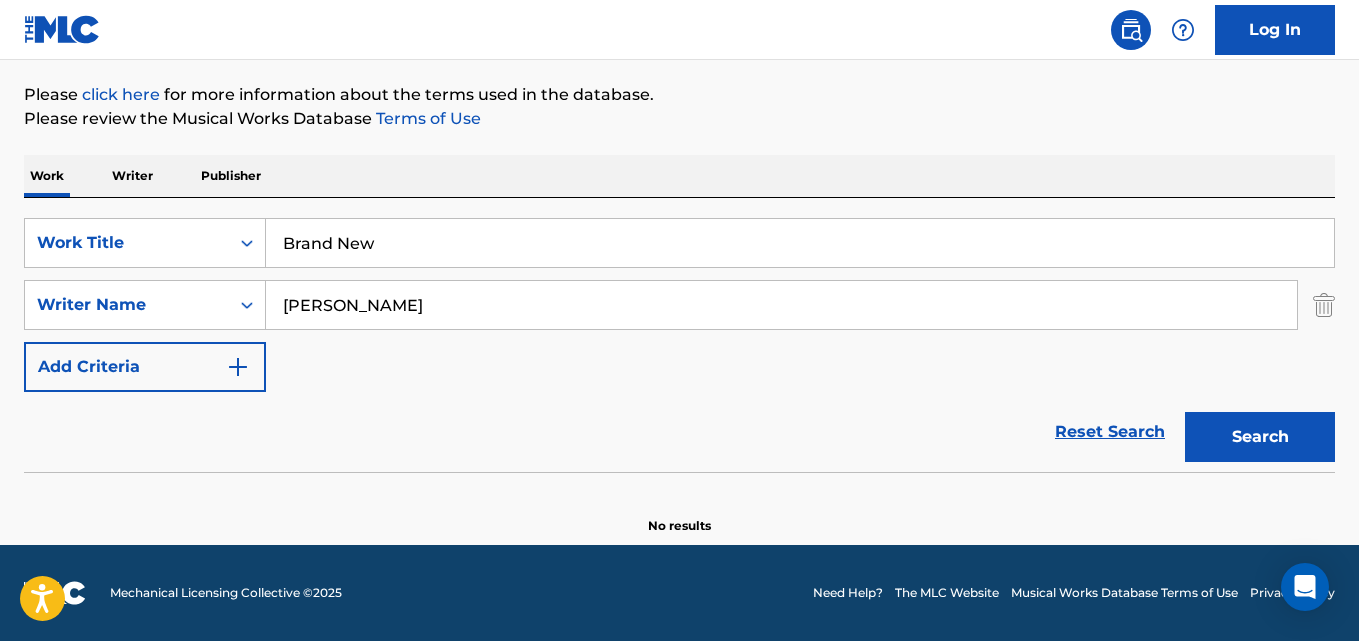 type on "Brand New" 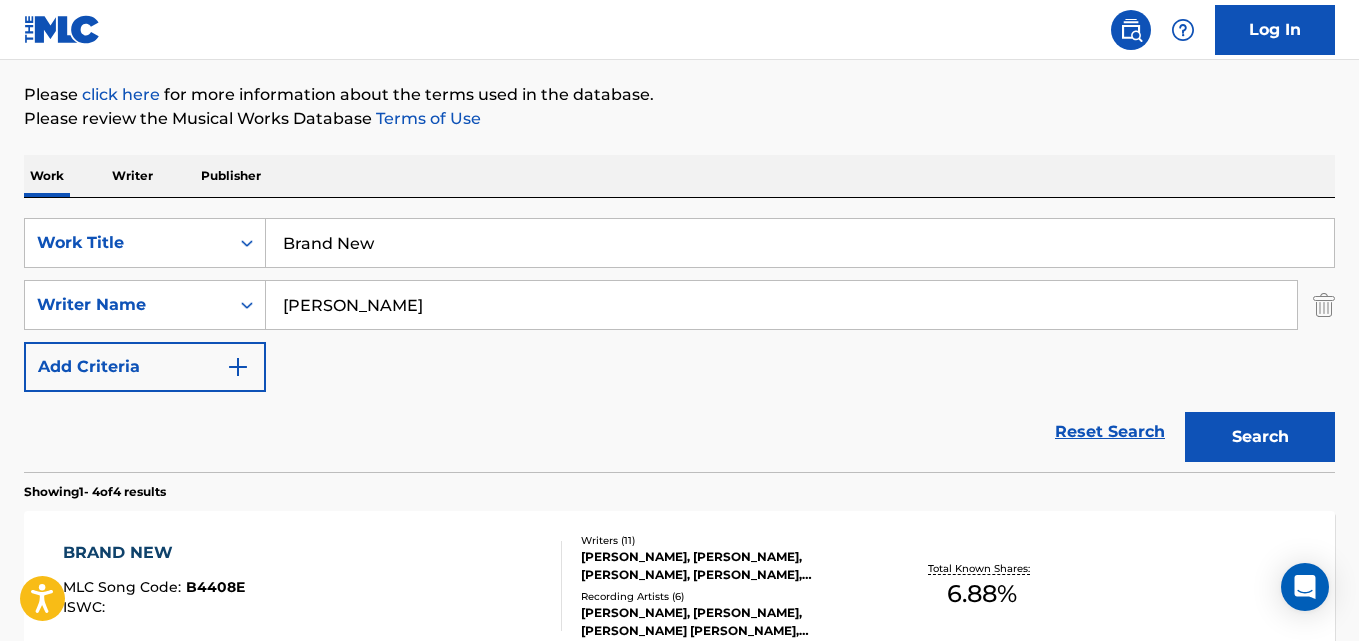 click on "The MLC Public Work Search The accuracy and completeness of The MLC's data is determined solely by our Members. It is not an authoritative source for recording information. Please   click here   for more information about the terms used in the database. Please review the Musical Works Database   Terms of Use Work Writer Publisher SearchWithCriteriacc137d58-4e87-45a2-9dd1-4c03cd9c9060 Work Title Brand New SearchWithCriteriad9b80d39-735c-4609-a29c-e4d010a4b5ef Writer Name Jalil Hutchins Add Criteria Reset Search Search Showing  1  -   4  of  4   results   BRAND NEW MLC Song Code : B4408E ISWC : Writers ( 11 ) SAMUEL J BARNES, LAWRENCE SMITH, NASIR JONES, NORMAN HARRIS, DAVID FRANKLIN REEVES, ALLAN WAYNE FELDER, JEAN CLAUDE OLIVIER, INCONNU COMPOSITEUR AUTEUR, JALIL HUTCHINS, KURT WALKER, AARON O'BRYANT Recording Artists ( 6 ) AARON DAVID, DAE PARTY, DAVID SHANE SMITH, J-JONES, DAVY STEELE Total Known Shares: 6.88 % BRAND NEW MLC Song Code : B4378V ISWC : Writers ( 10 ) Recording Artists ( 25 ) 8 % NEW ATLANTA" at bounding box center (679, 554) 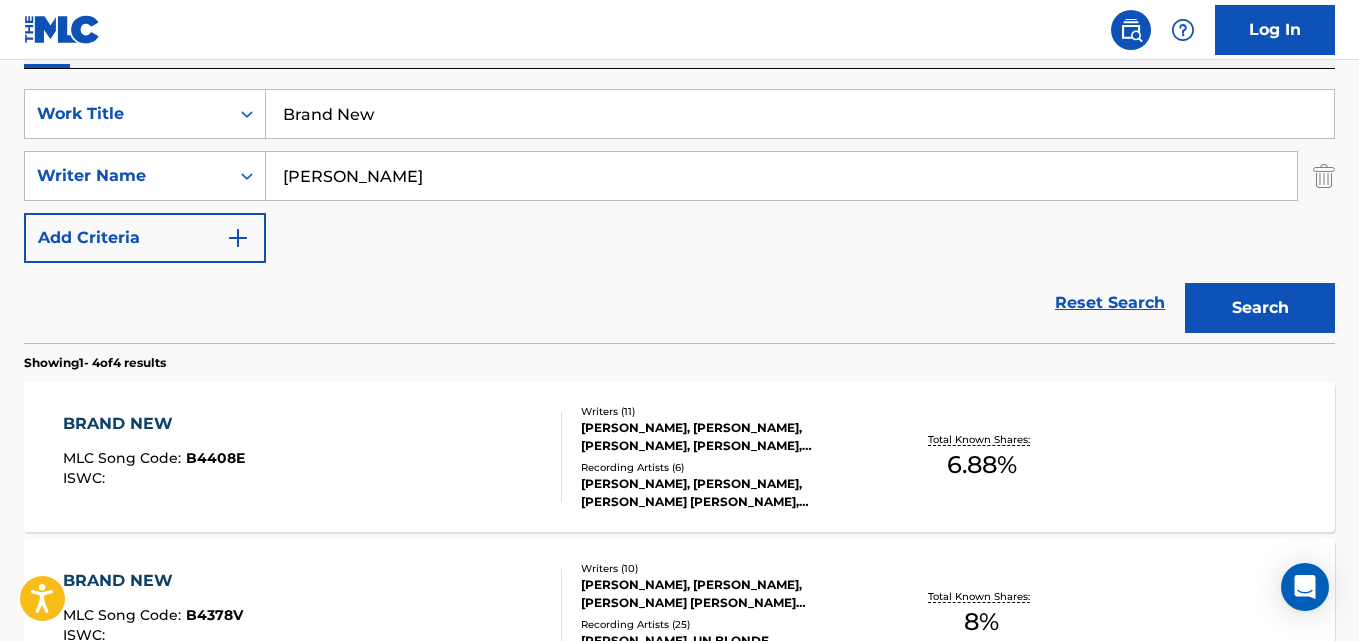 scroll, scrollTop: 560, scrollLeft: 0, axis: vertical 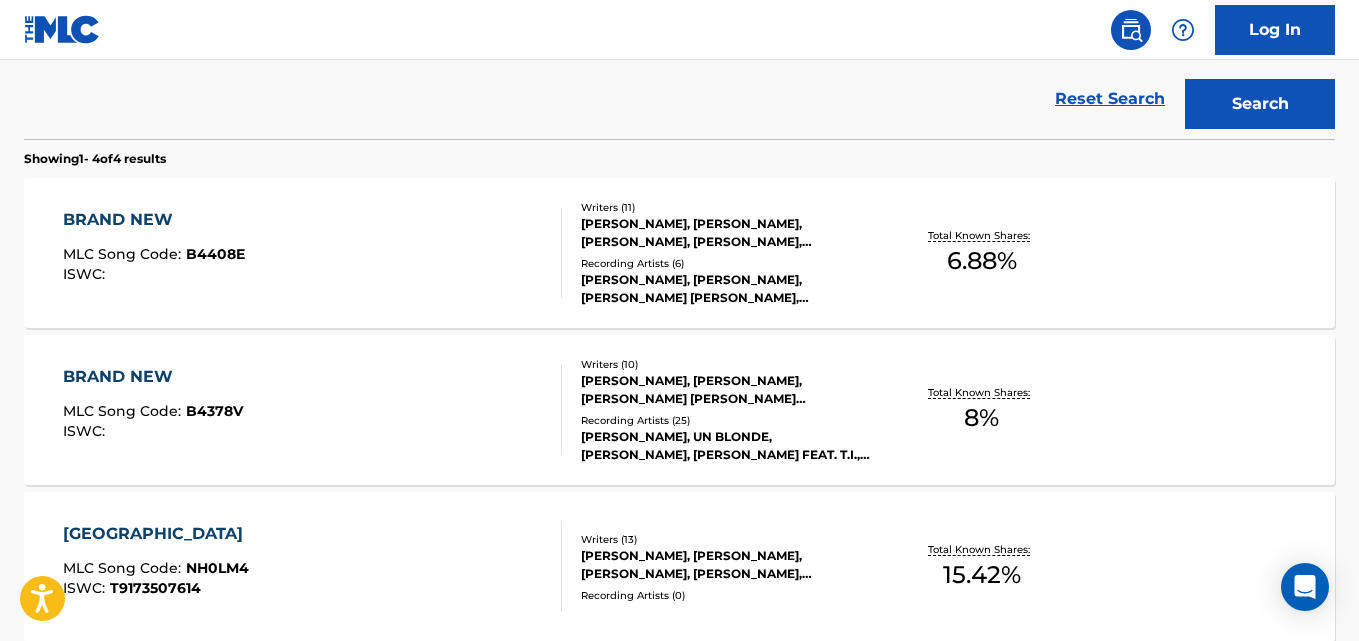 click on "BRAND NEW MLC Song Code : B4408E ISWC :" at bounding box center [154, 253] 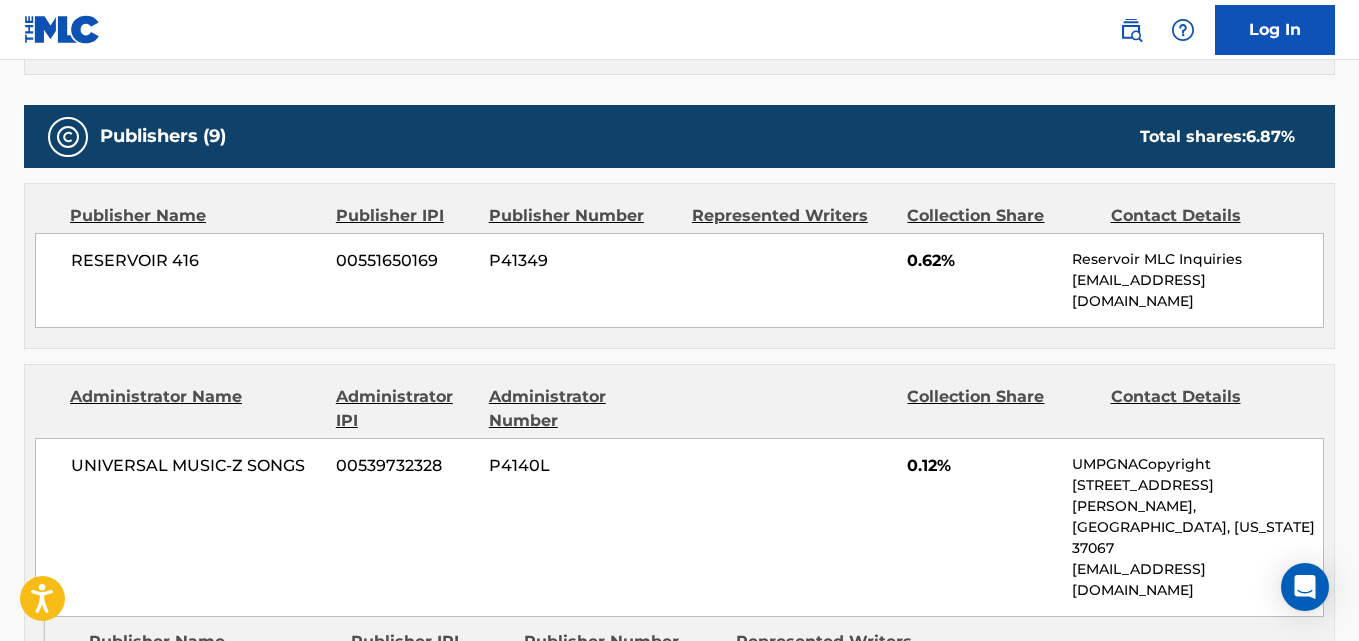 scroll, scrollTop: 1000, scrollLeft: 0, axis: vertical 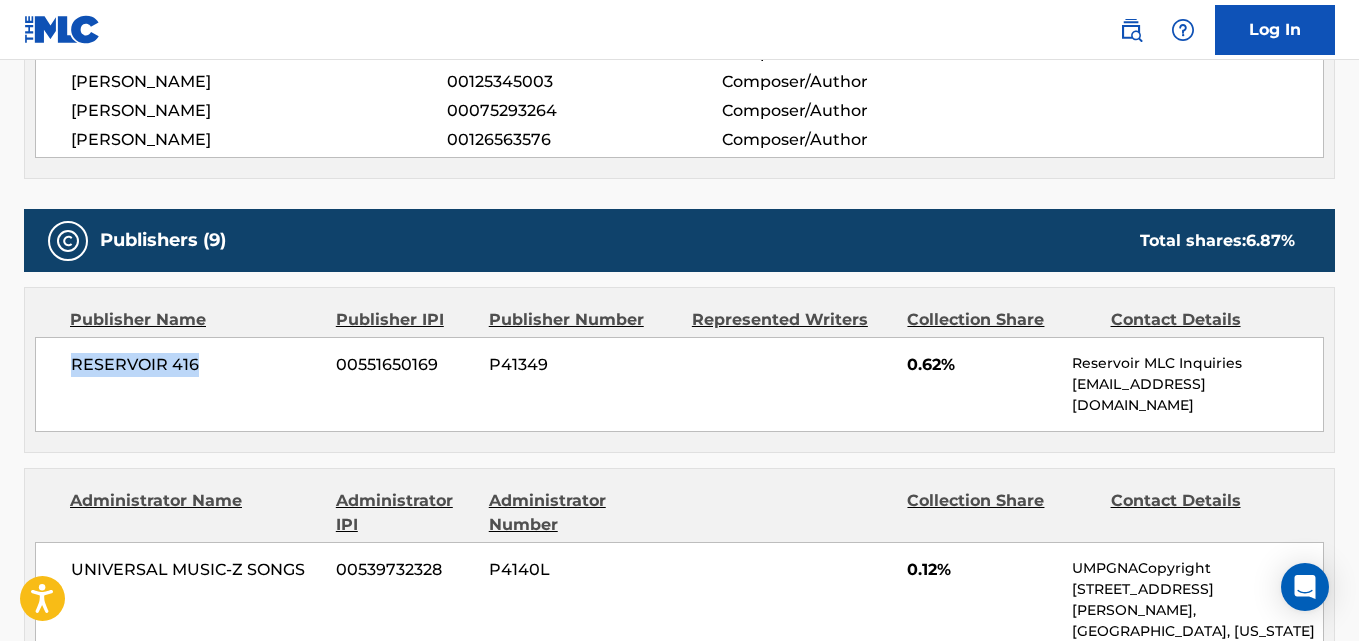 drag, startPoint x: 55, startPoint y: 369, endPoint x: 245, endPoint y: 369, distance: 190 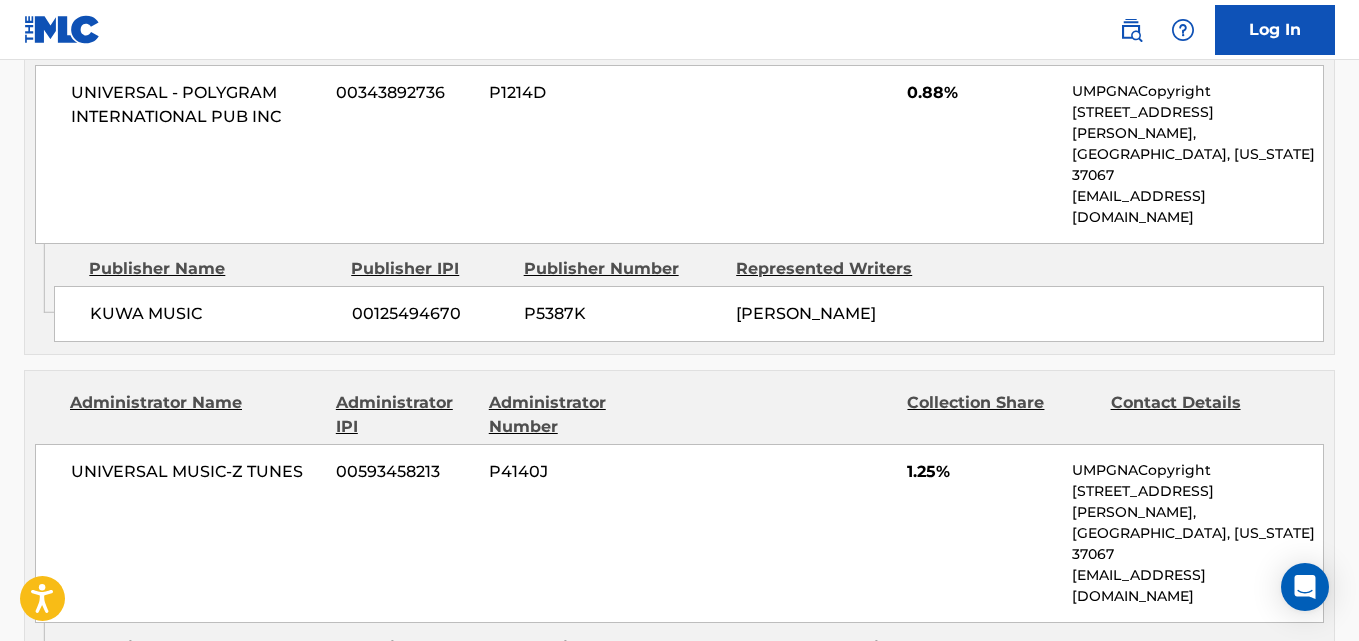 scroll, scrollTop: 1386, scrollLeft: 0, axis: vertical 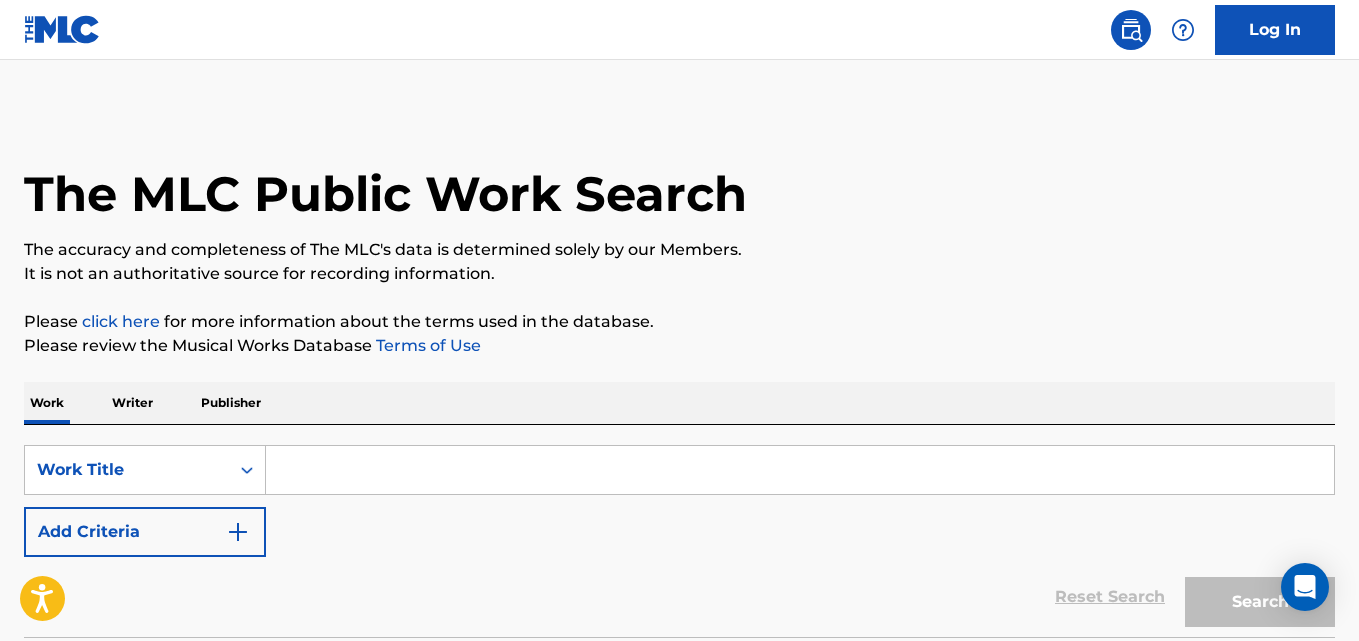 click at bounding box center (800, 470) 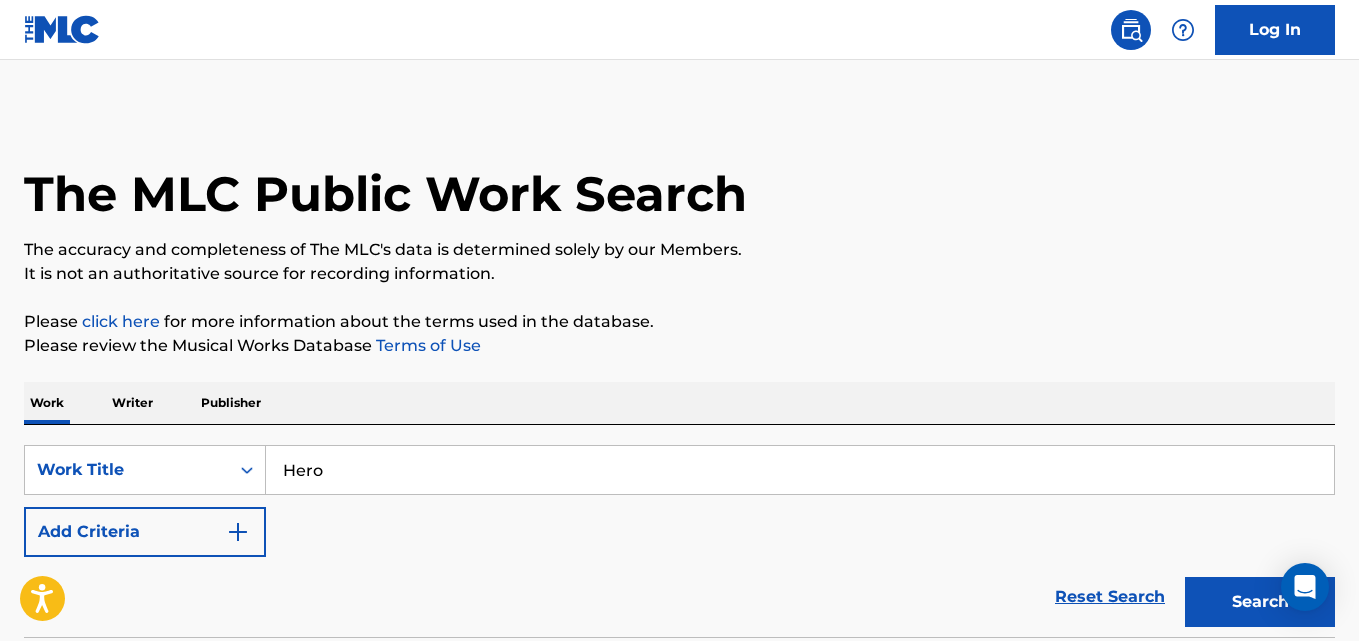 type on "Hero" 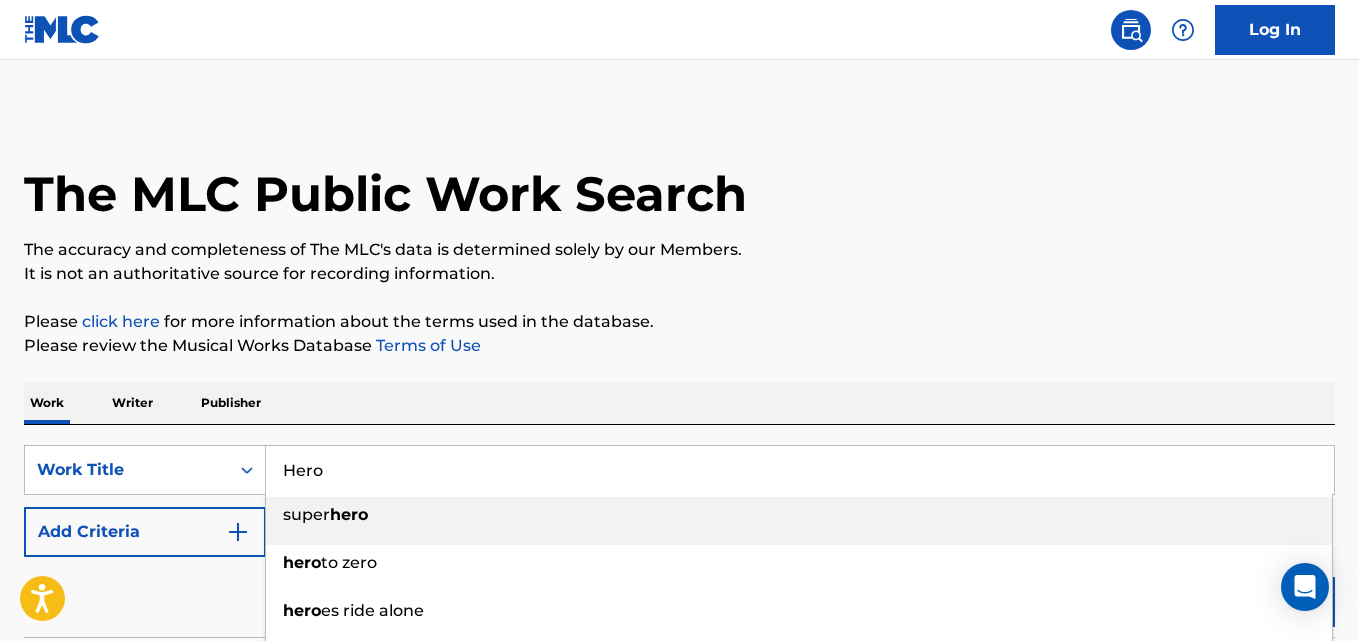 click at bounding box center (679, 642) 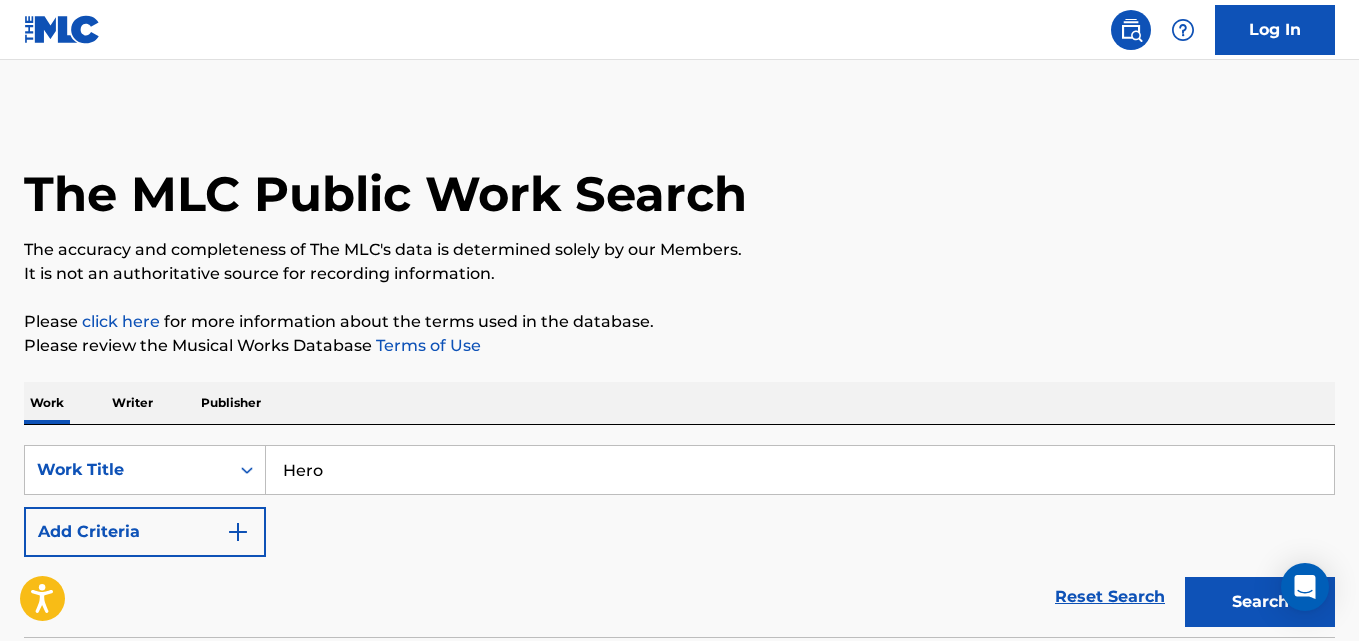 drag, startPoint x: 220, startPoint y: 536, endPoint x: 248, endPoint y: 536, distance: 28 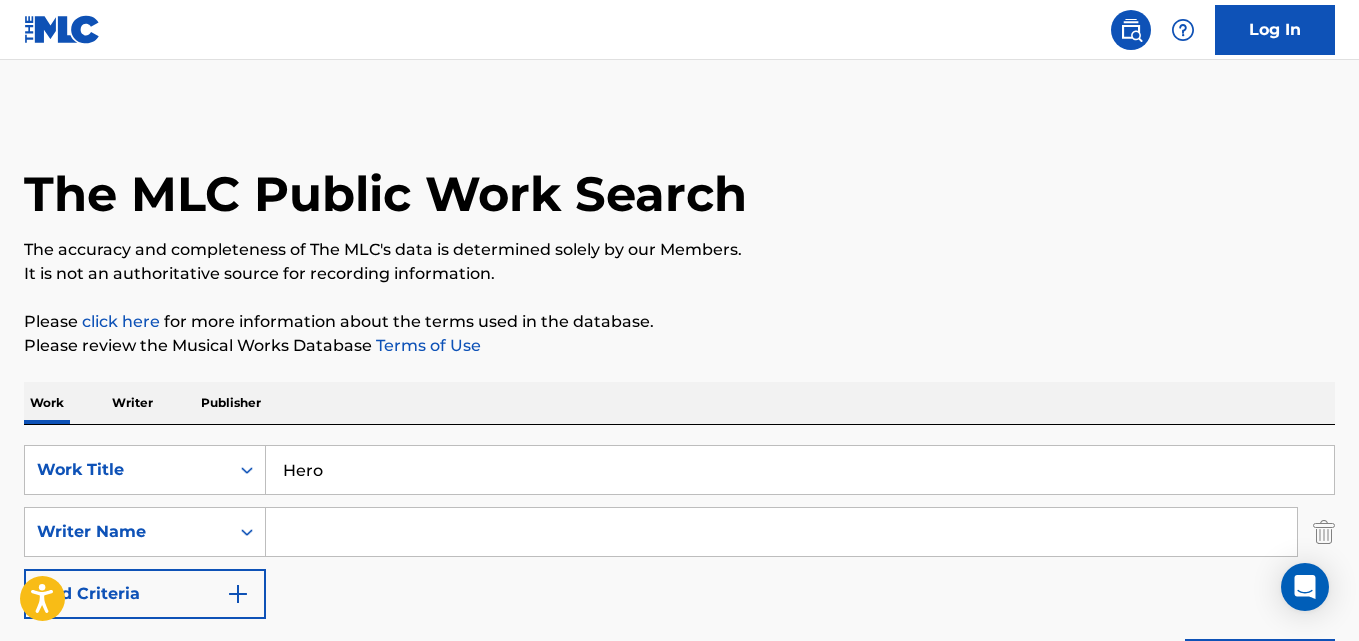 click at bounding box center [781, 532] 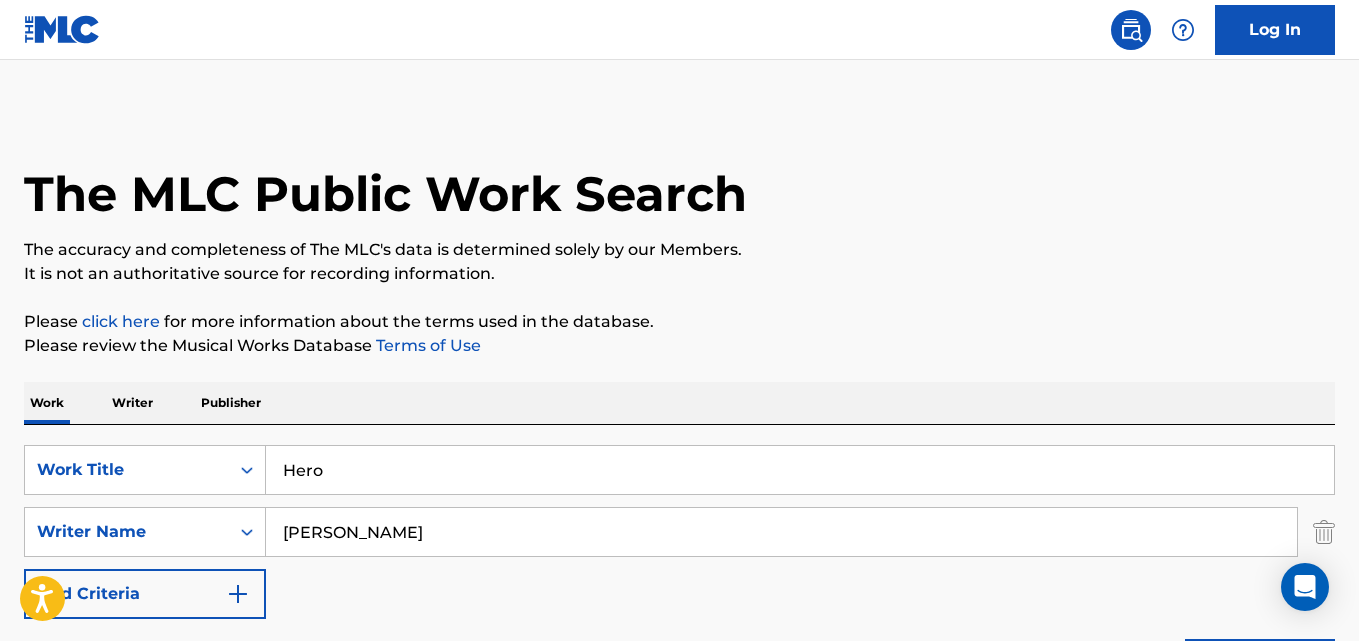 type on "[PERSON_NAME]" 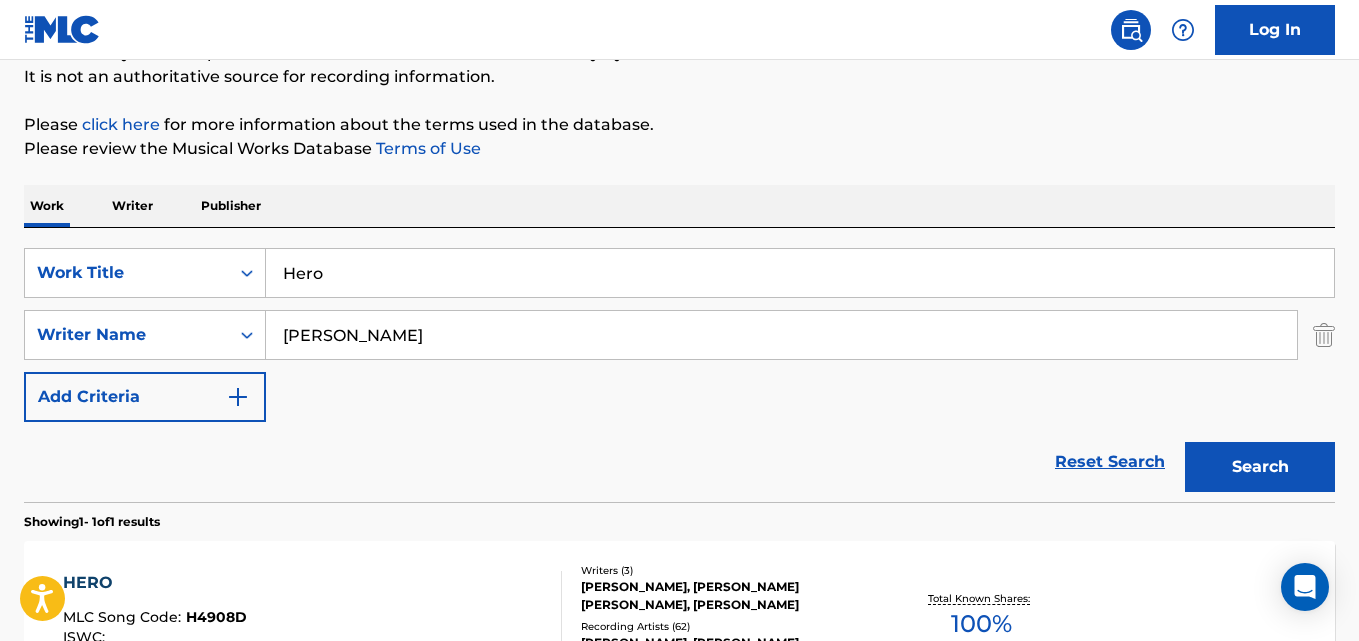 scroll, scrollTop: 333, scrollLeft: 0, axis: vertical 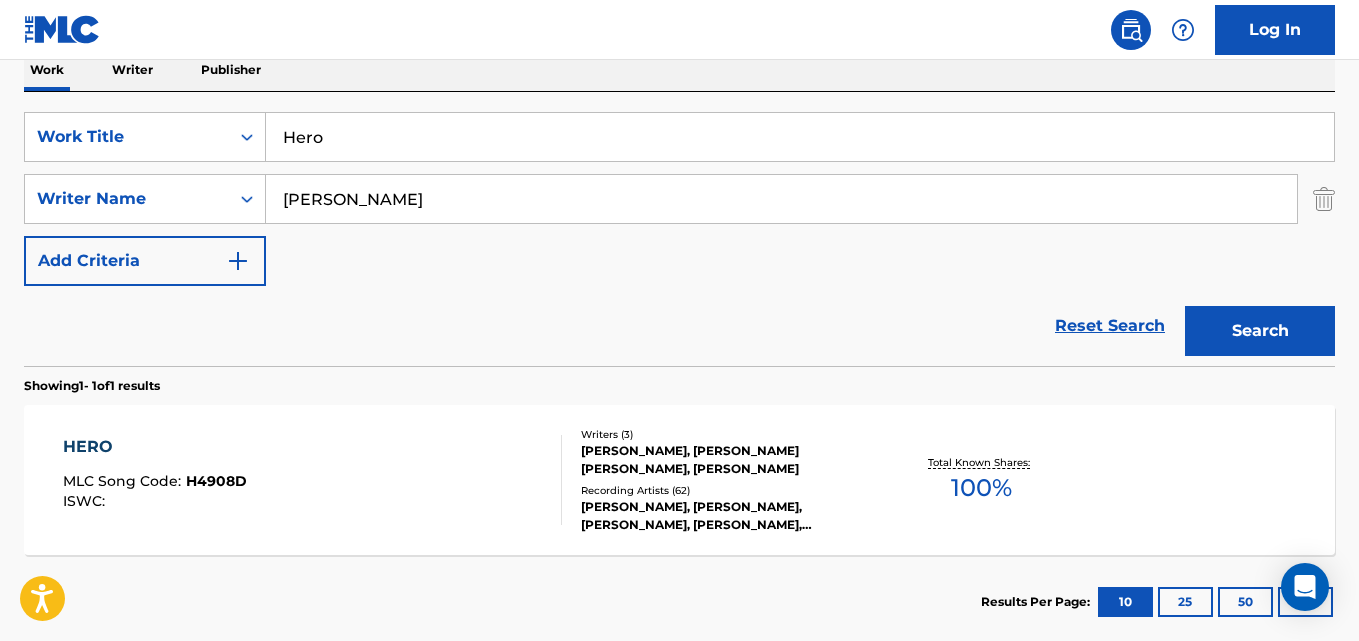 click on "HERO" at bounding box center [155, 447] 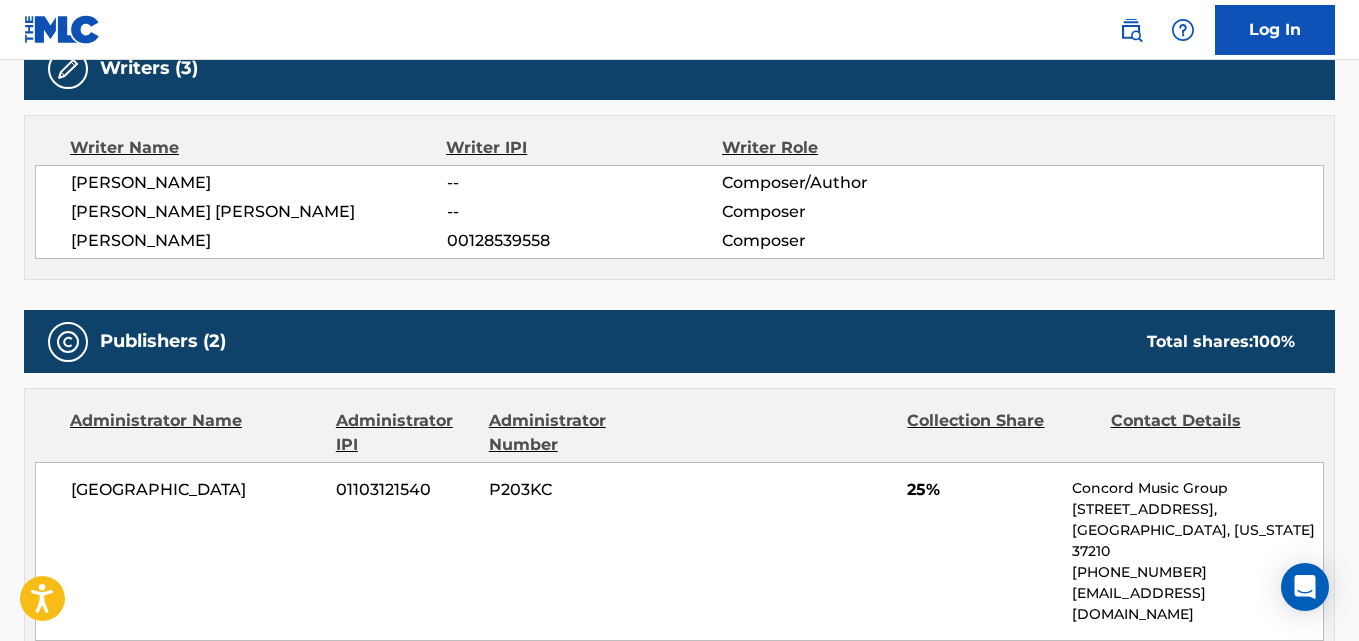scroll, scrollTop: 1000, scrollLeft: 0, axis: vertical 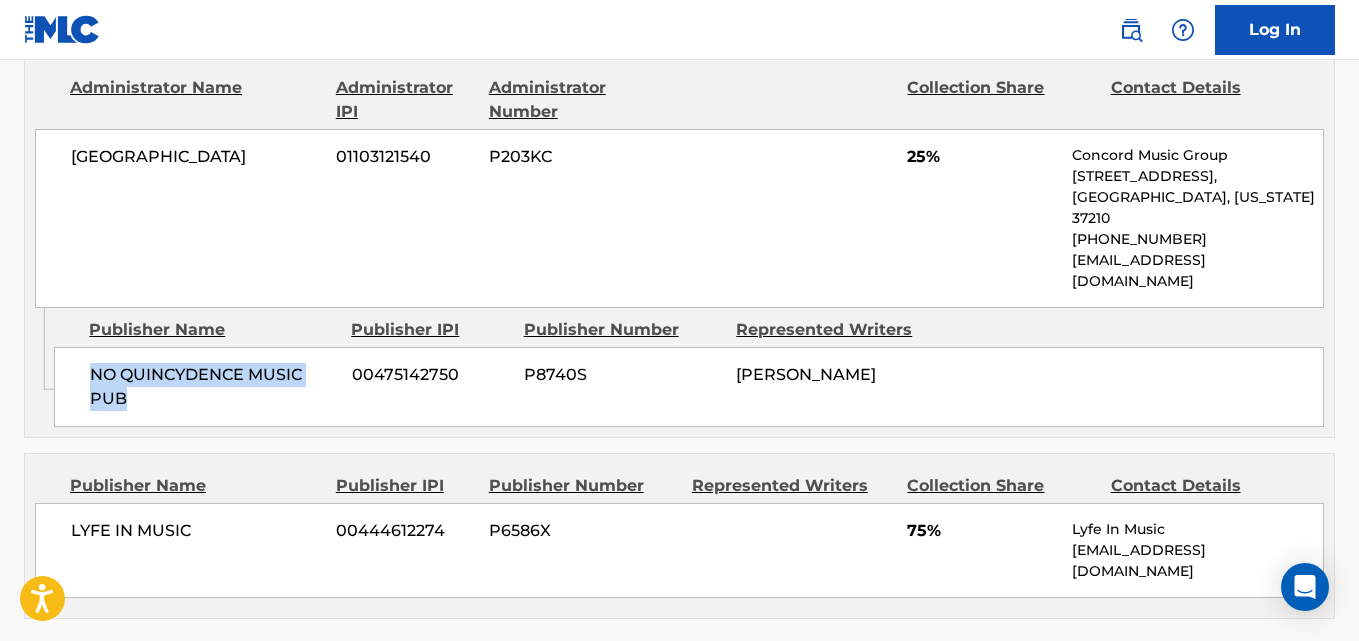 drag, startPoint x: 93, startPoint y: 329, endPoint x: 232, endPoint y: 354, distance: 141.2303 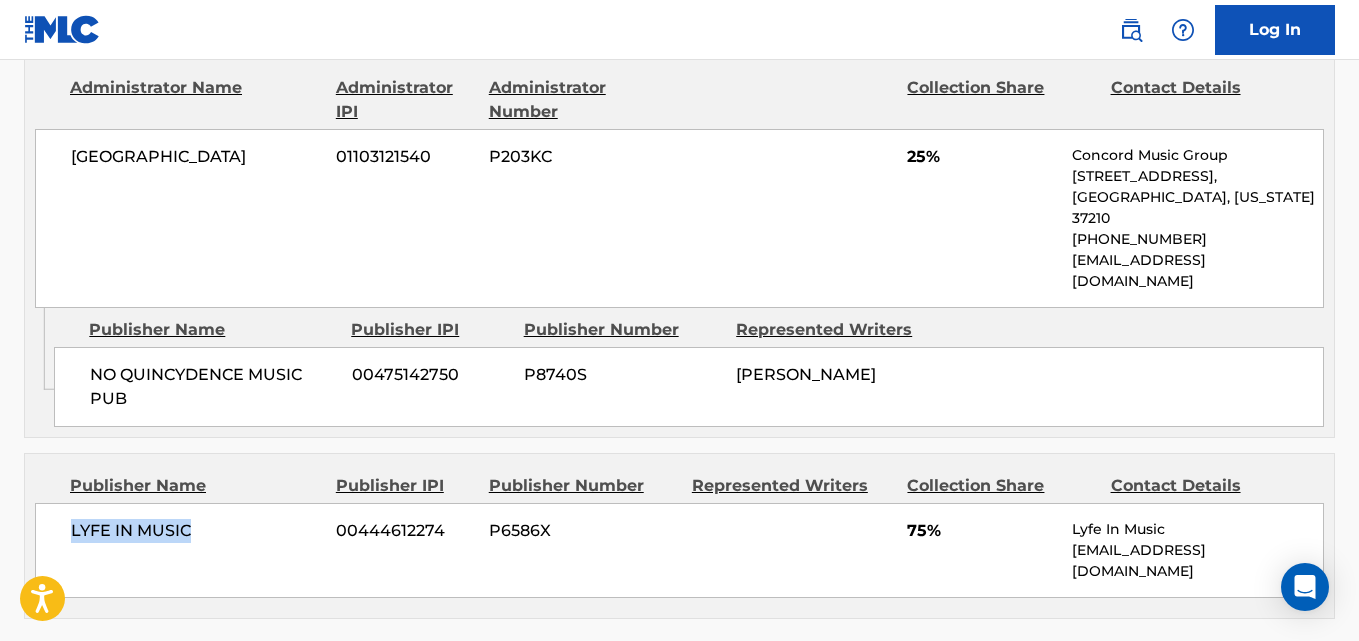 drag, startPoint x: 70, startPoint y: 496, endPoint x: 280, endPoint y: 495, distance: 210.00238 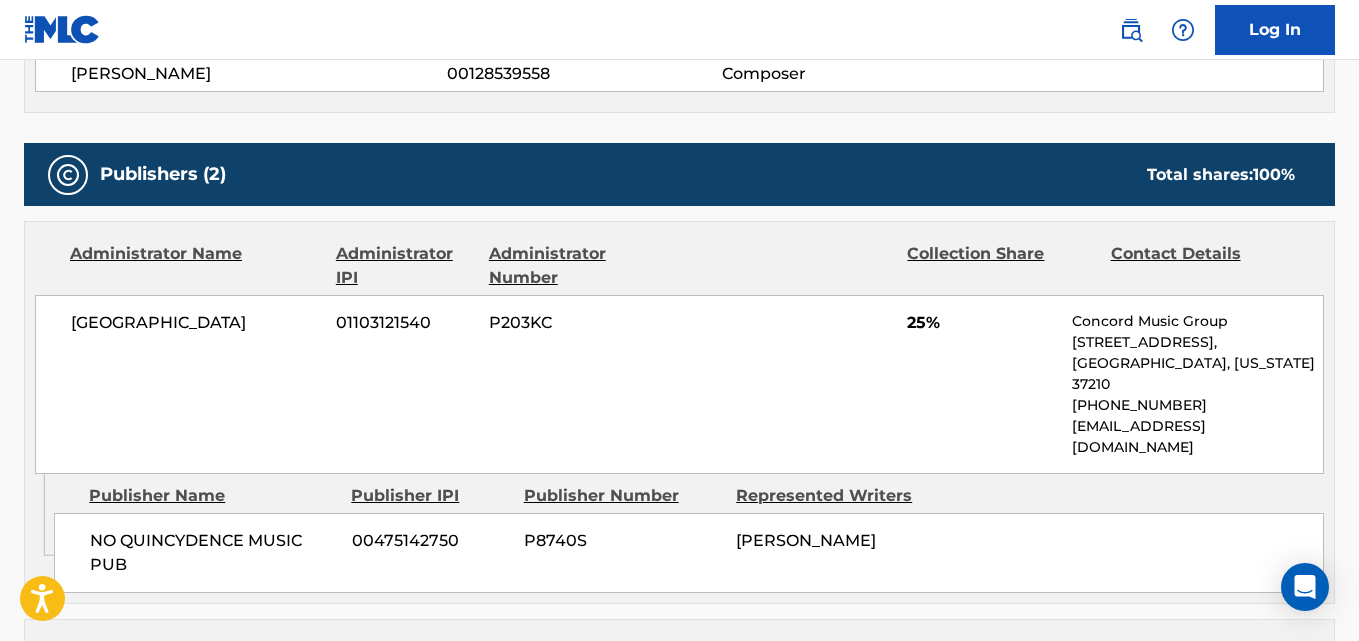 scroll, scrollTop: 1167, scrollLeft: 0, axis: vertical 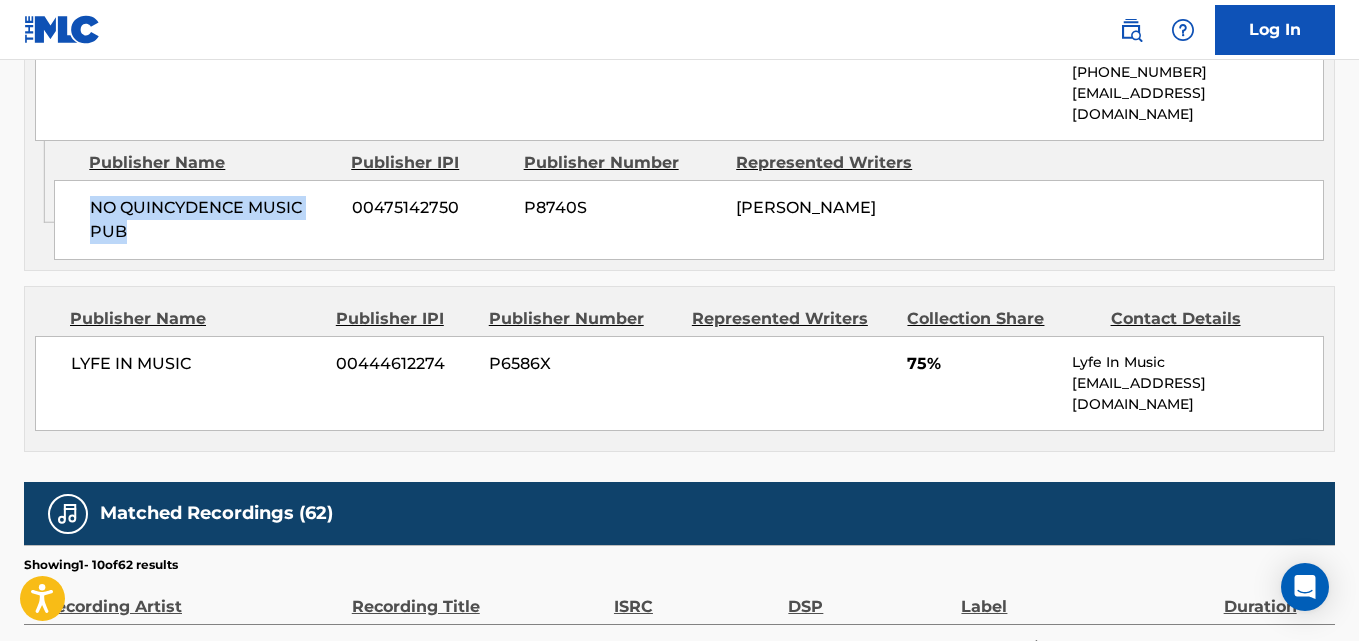 drag, startPoint x: 96, startPoint y: 169, endPoint x: 201, endPoint y: 189, distance: 106.887794 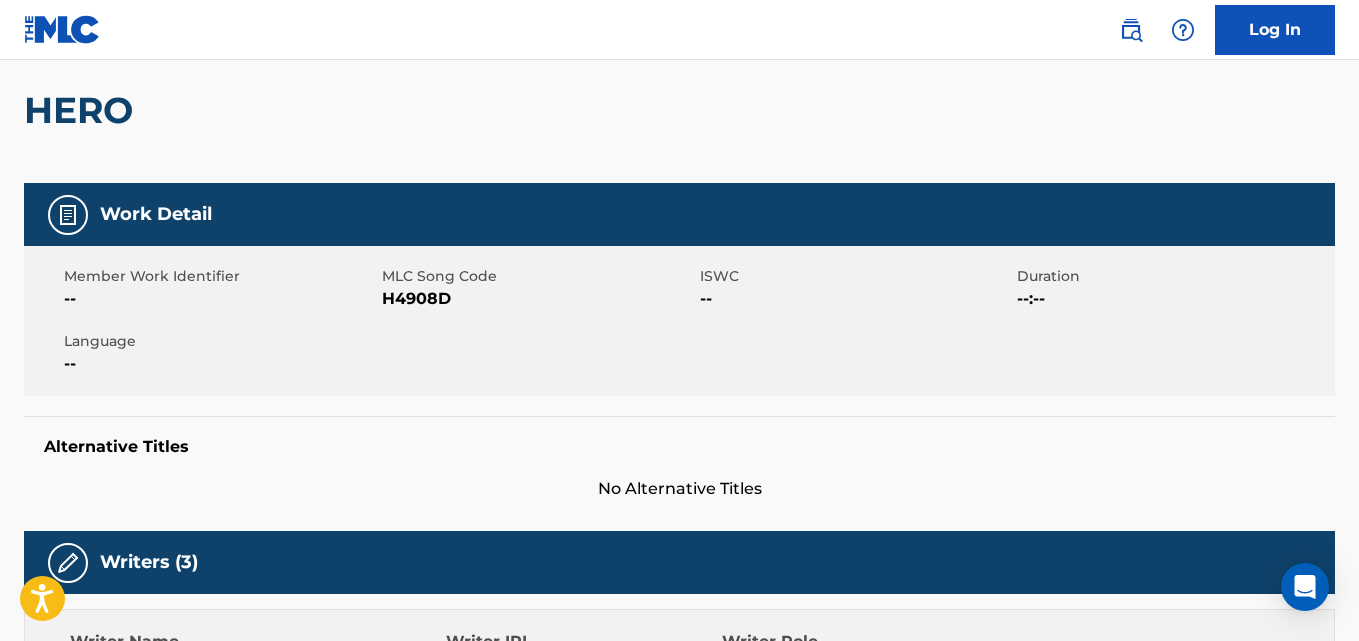 scroll, scrollTop: 0, scrollLeft: 0, axis: both 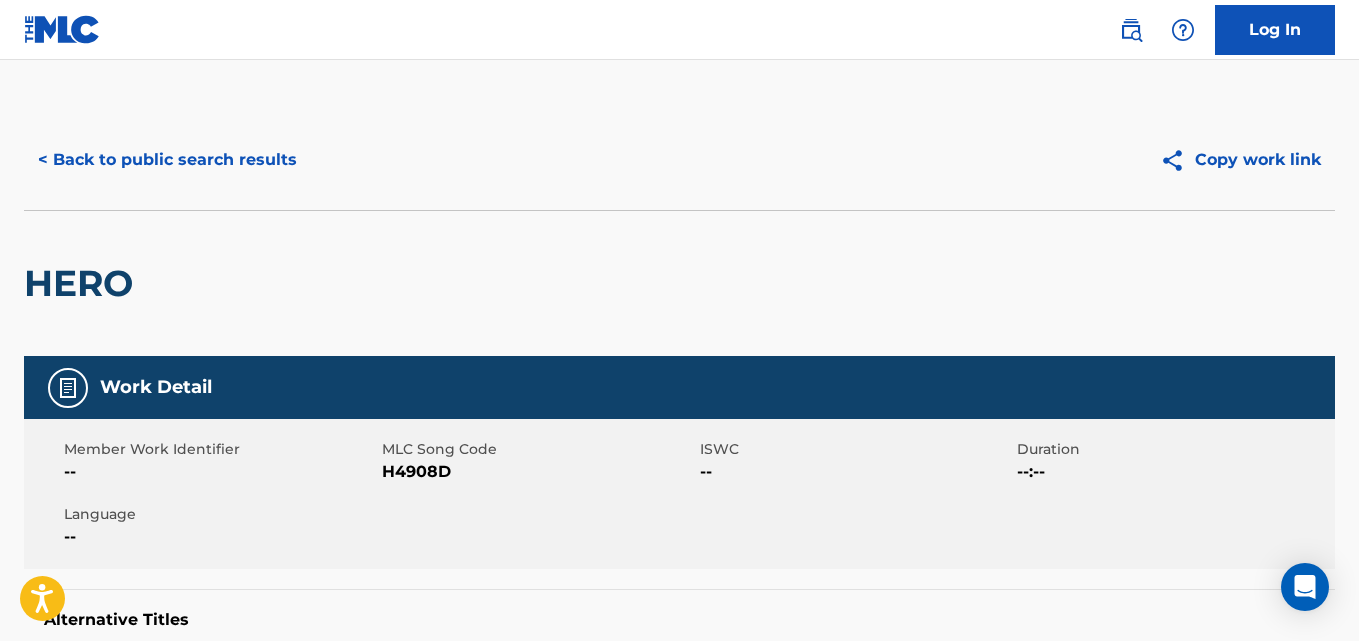 click on "< Back to public search results" at bounding box center [167, 160] 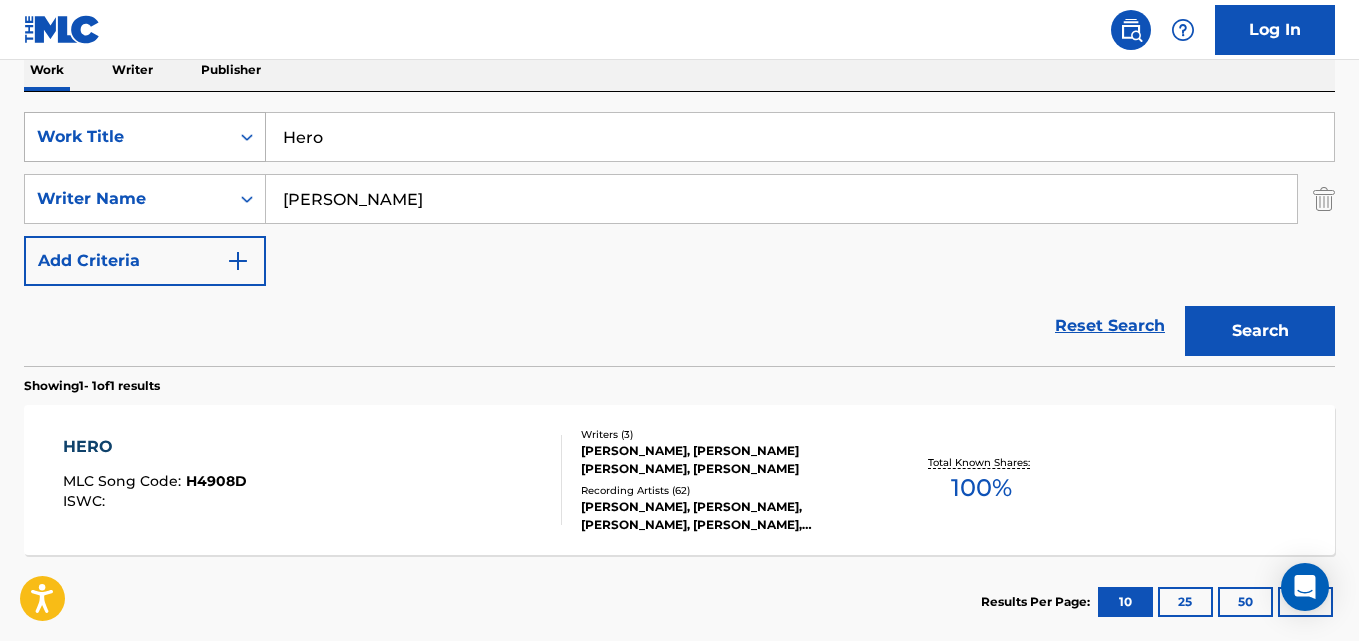 drag, startPoint x: 288, startPoint y: 154, endPoint x: 238, endPoint y: 154, distance: 50 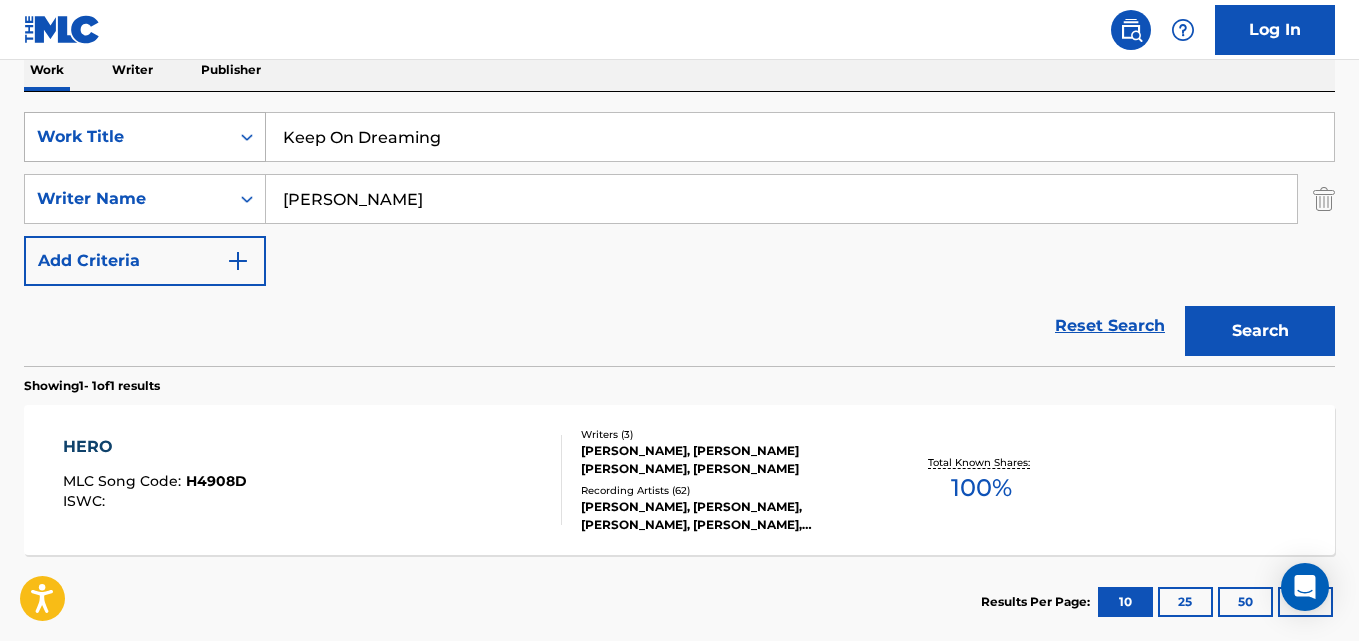 type on "Keep On Dreaming" 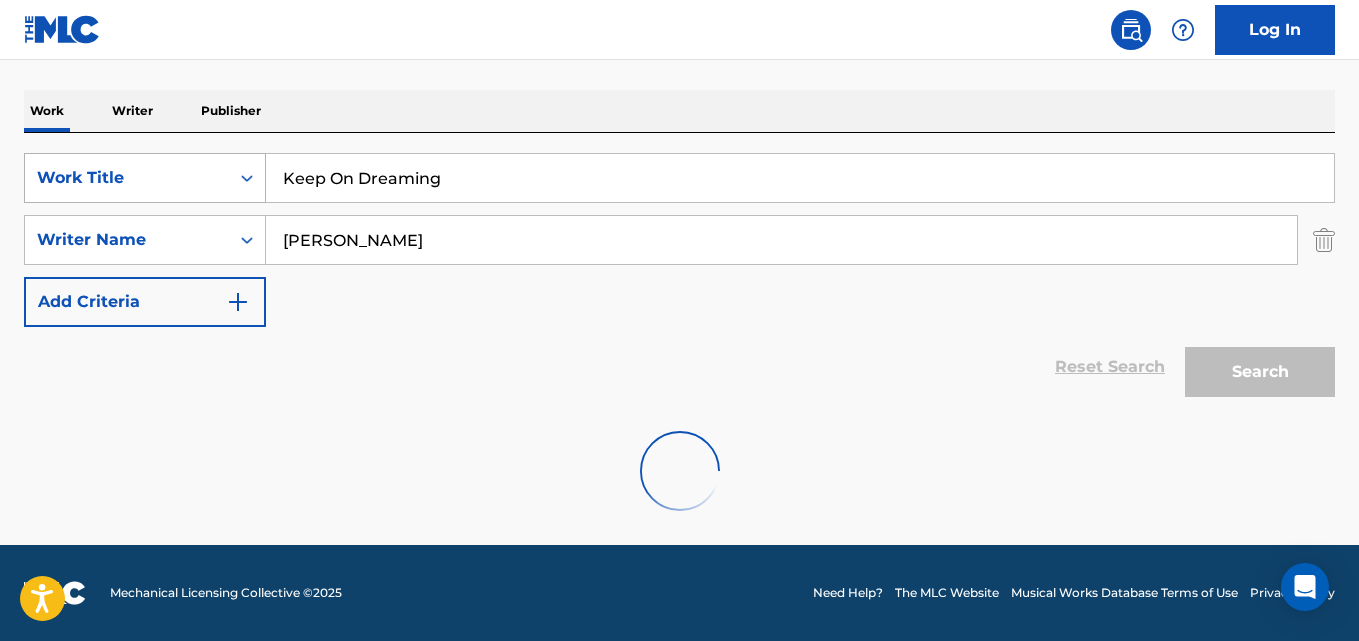 scroll, scrollTop: 292, scrollLeft: 0, axis: vertical 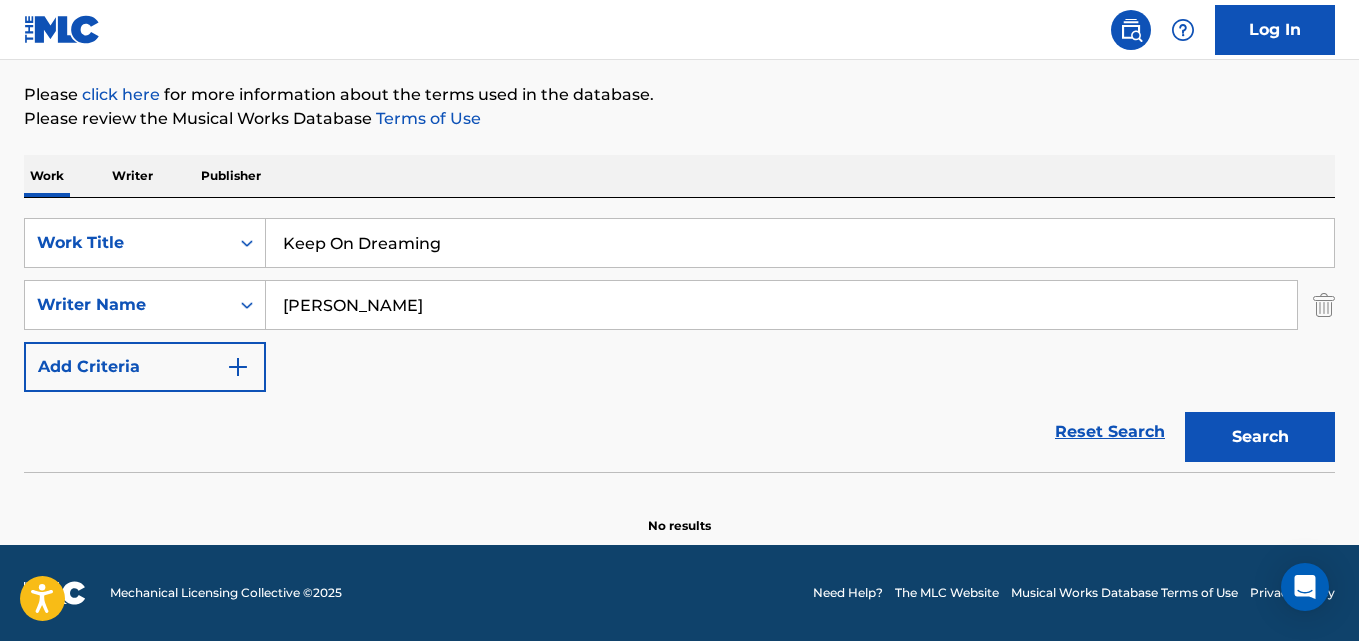 click on "Work Writer Publisher" at bounding box center [679, 176] 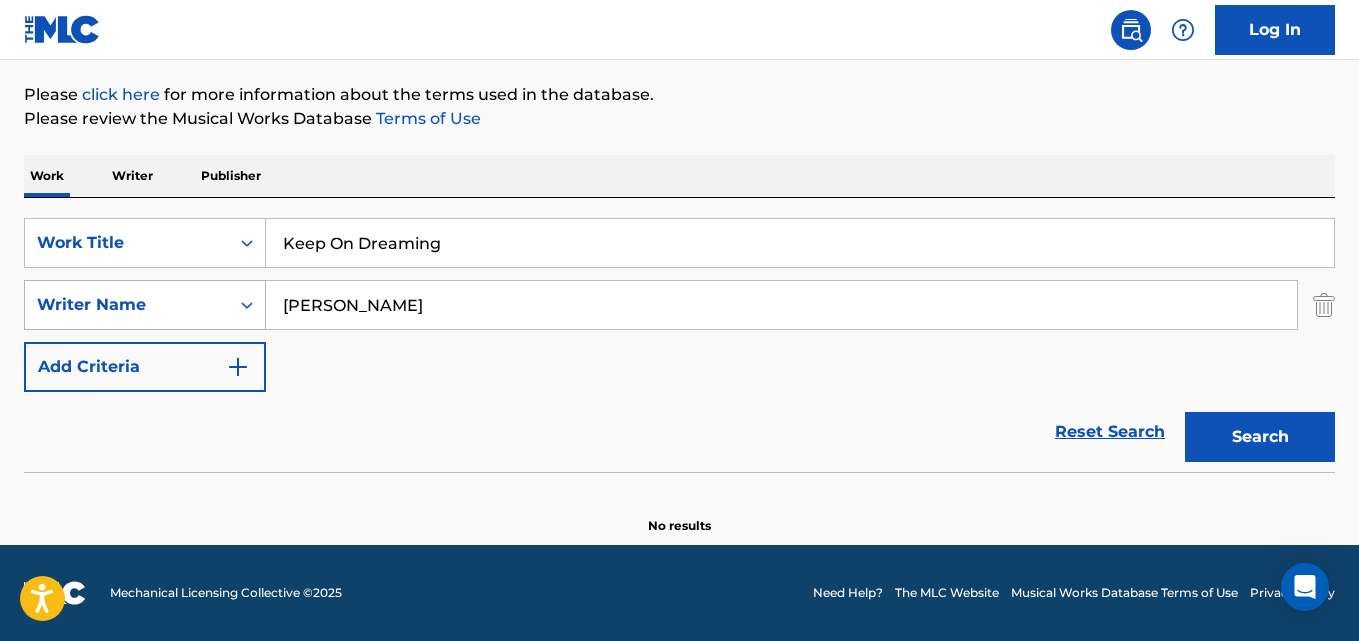 drag, startPoint x: 311, startPoint y: 319, endPoint x: 254, endPoint y: 319, distance: 57 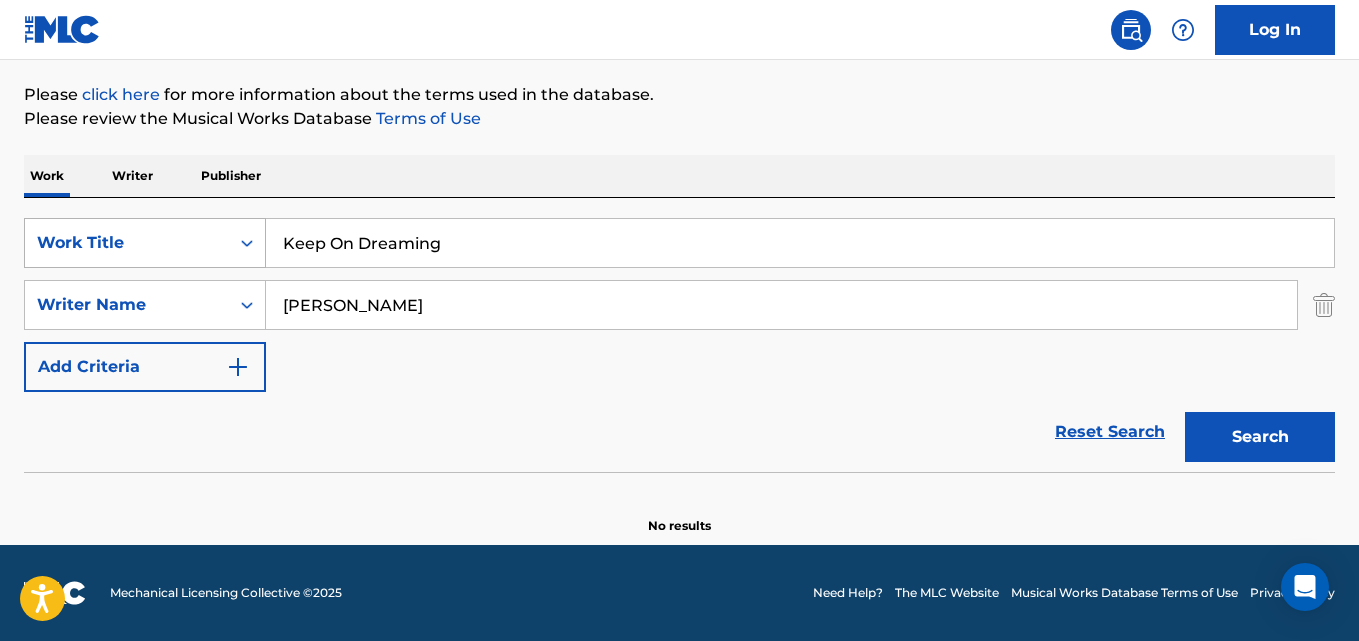 drag, startPoint x: 407, startPoint y: 248, endPoint x: 229, endPoint y: 256, distance: 178.17969 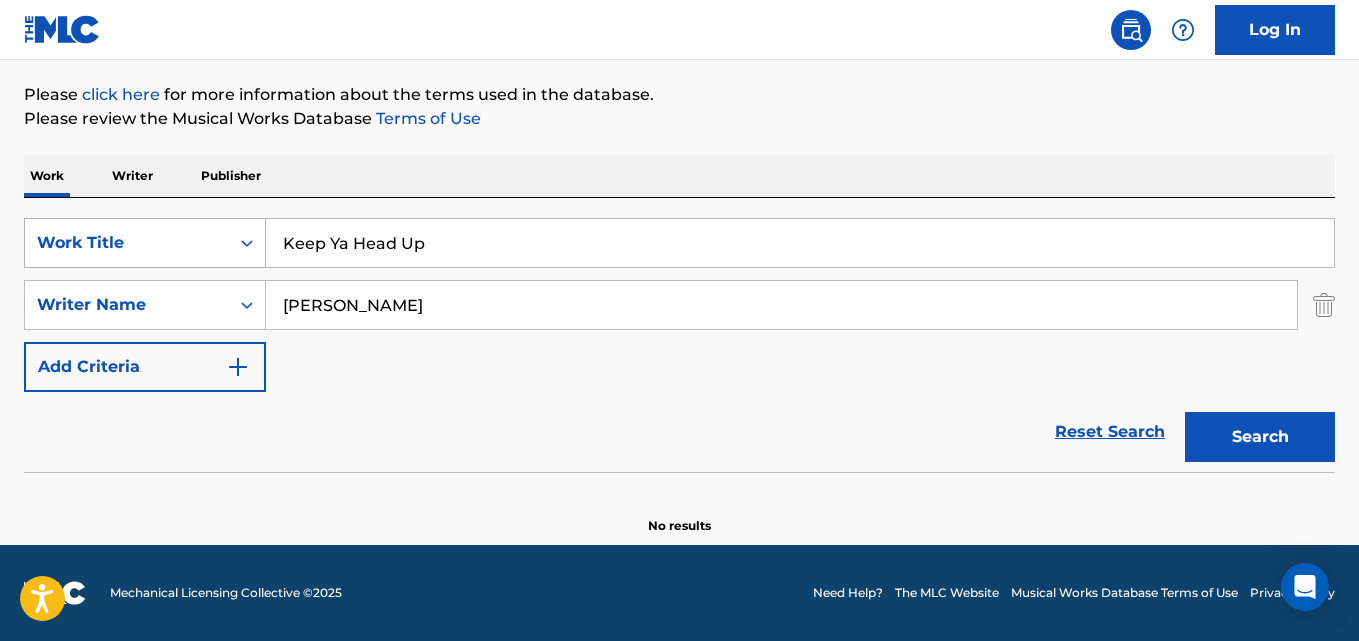 type on "Keep Ya Head Up" 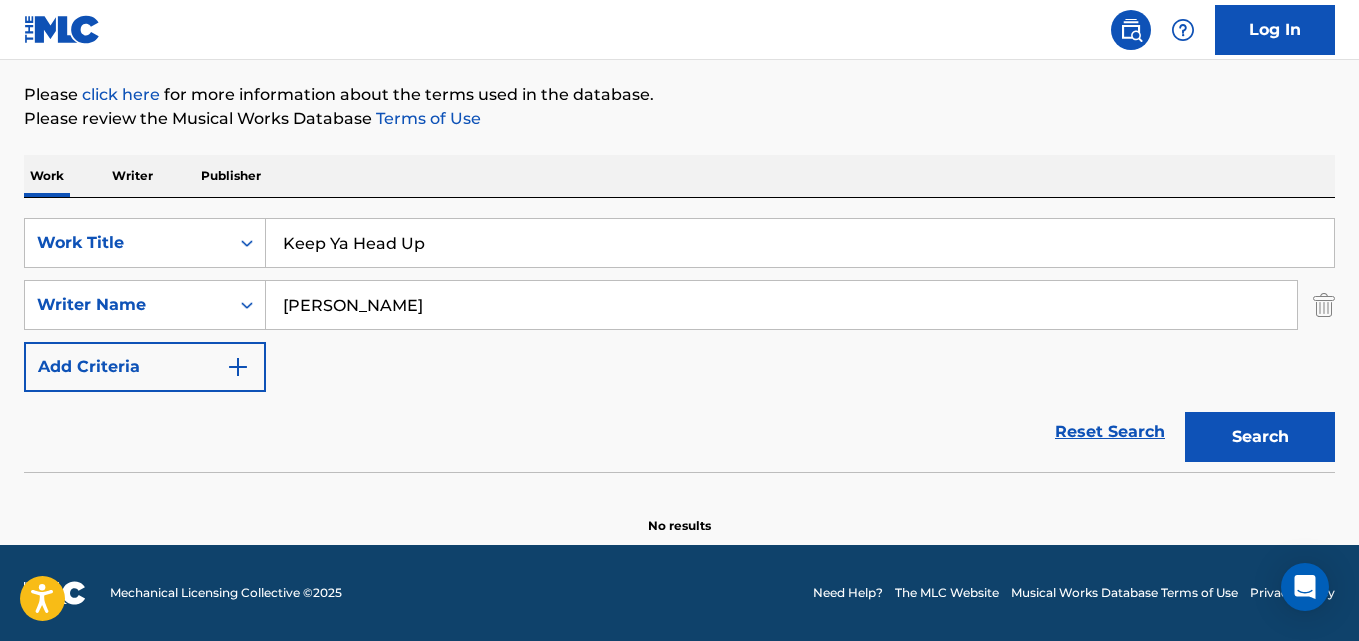 click on "Reset Search Search" at bounding box center (679, 432) 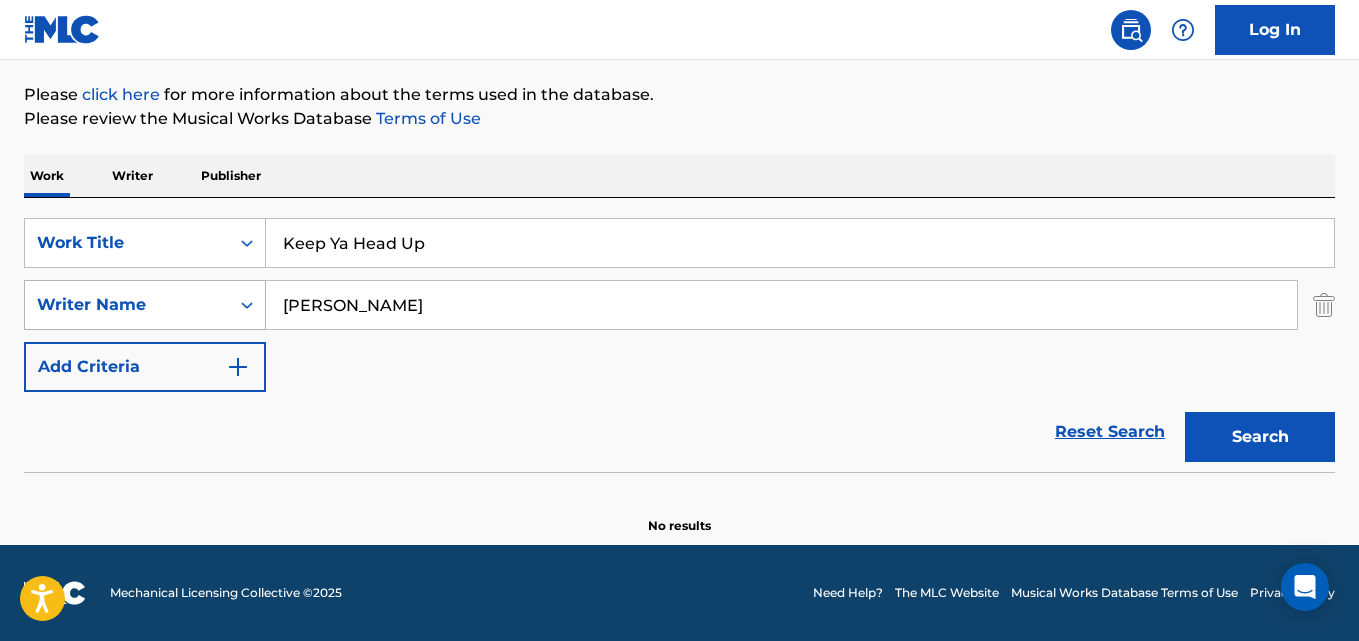 drag, startPoint x: 354, startPoint y: 313, endPoint x: 235, endPoint y: 314, distance: 119.0042 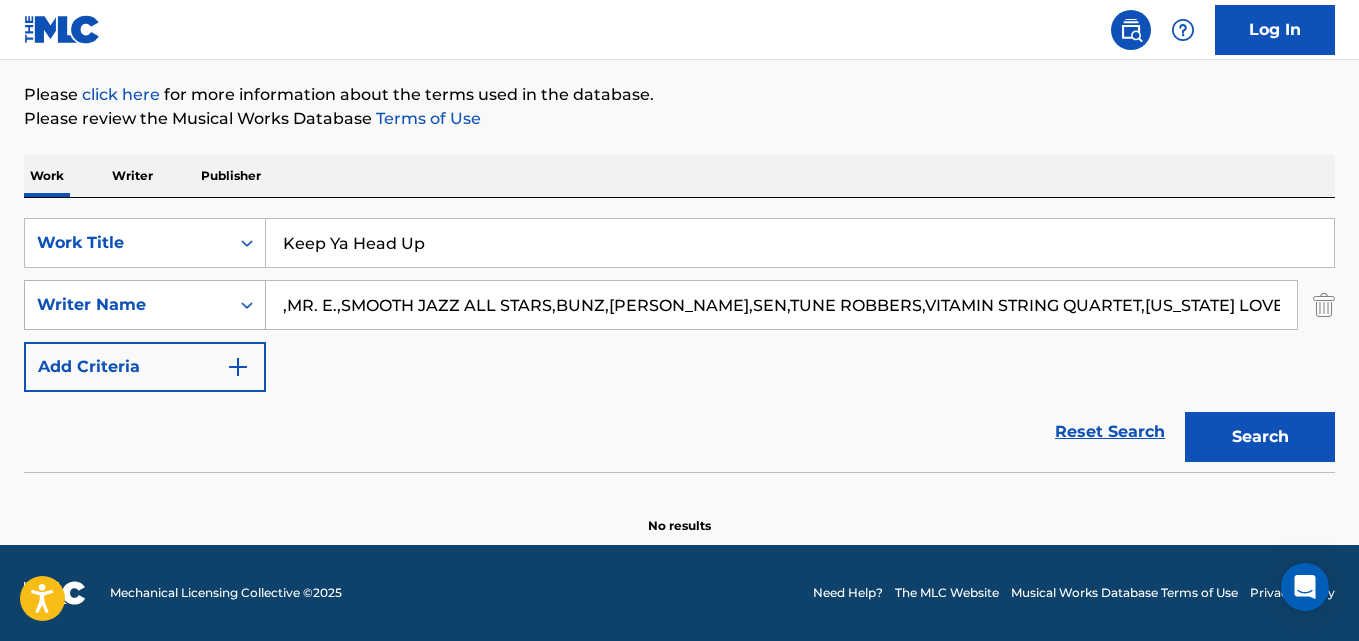 scroll, scrollTop: 0, scrollLeft: 368, axis: horizontal 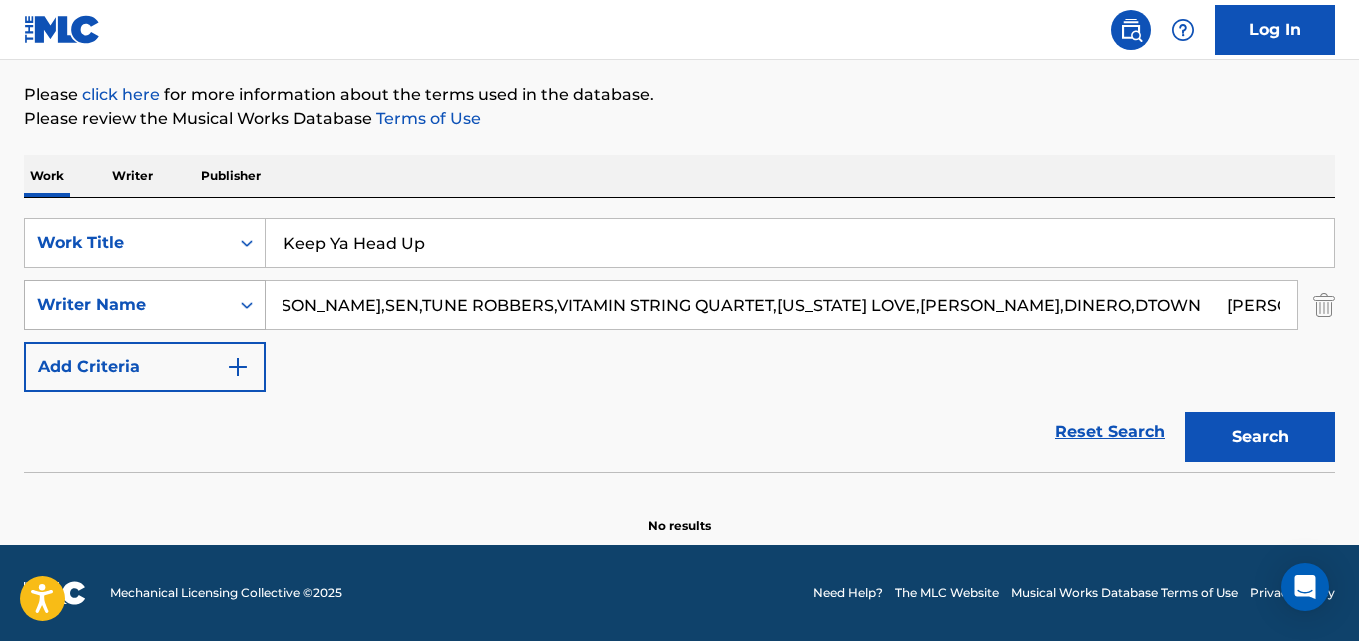 click on "Search" at bounding box center [1260, 437] 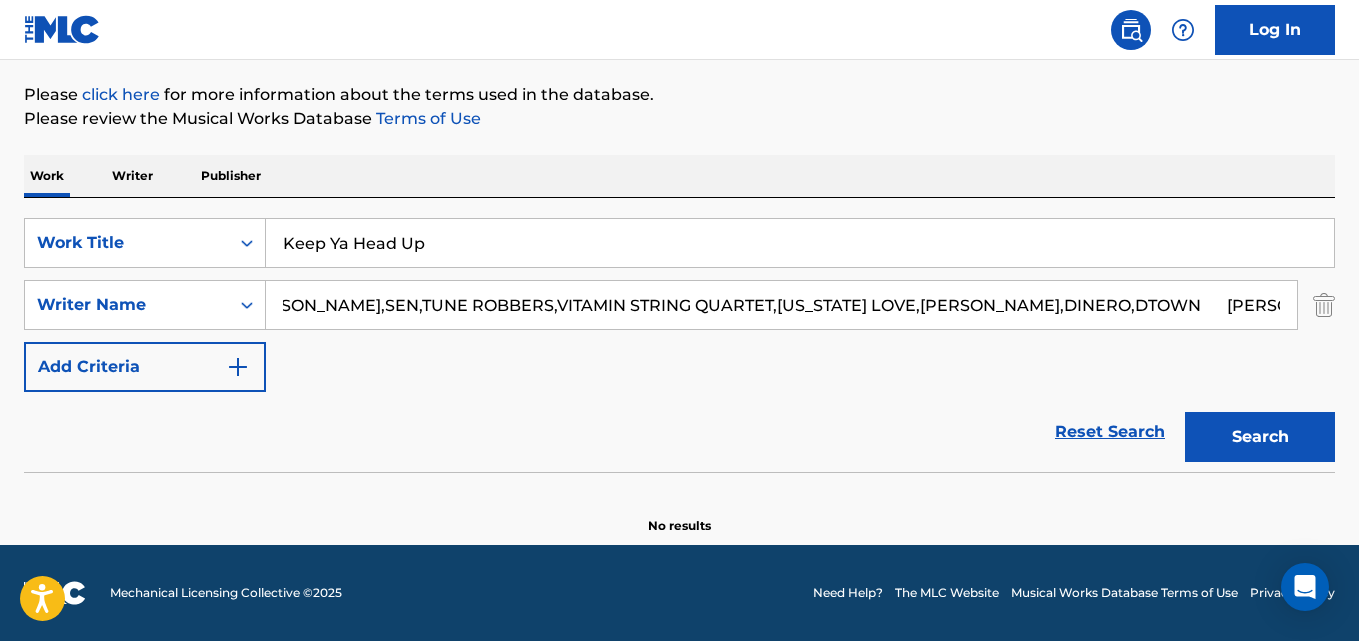 click on ",MR. E.,SMOOTH JAZZ ALL STARS,BUNZ,MR. KEE,SEN,TUNE ROBBERS,VITAMIN STRING QUARTET,CALIFORNIA LOVE,CHAKA KHAN,DINERO,DTOWN	ROGER TROUTMAN" at bounding box center [781, 305] 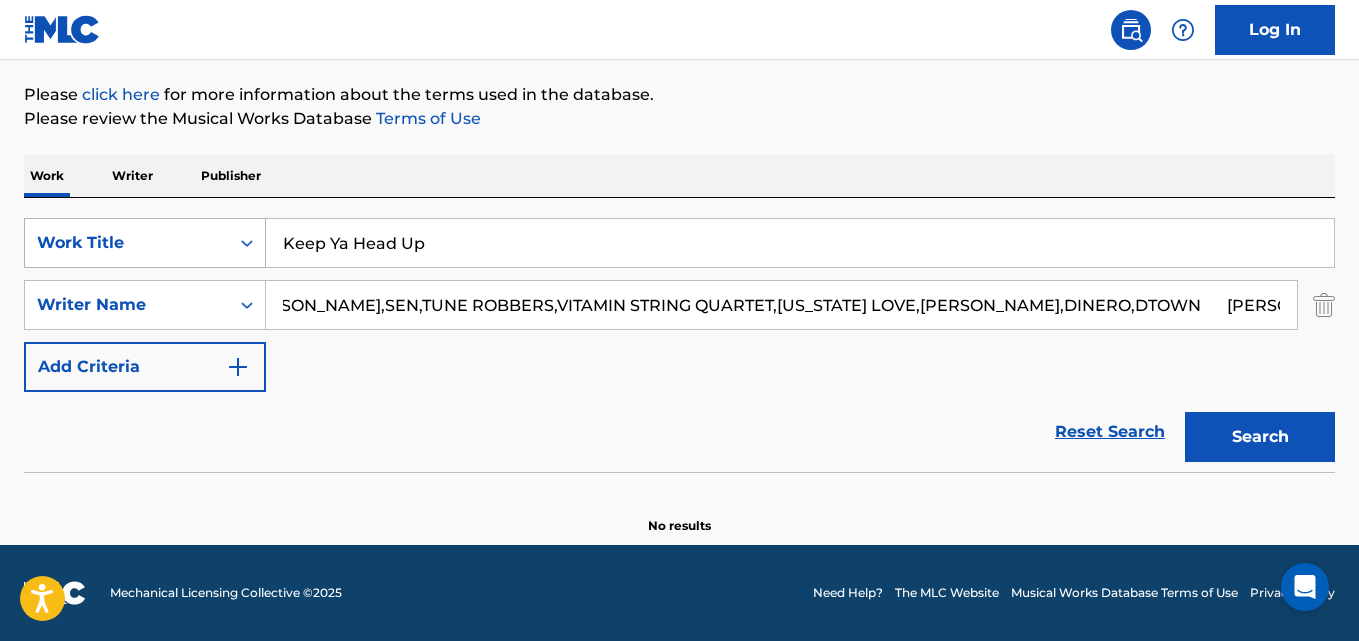scroll, scrollTop: 0, scrollLeft: 0, axis: both 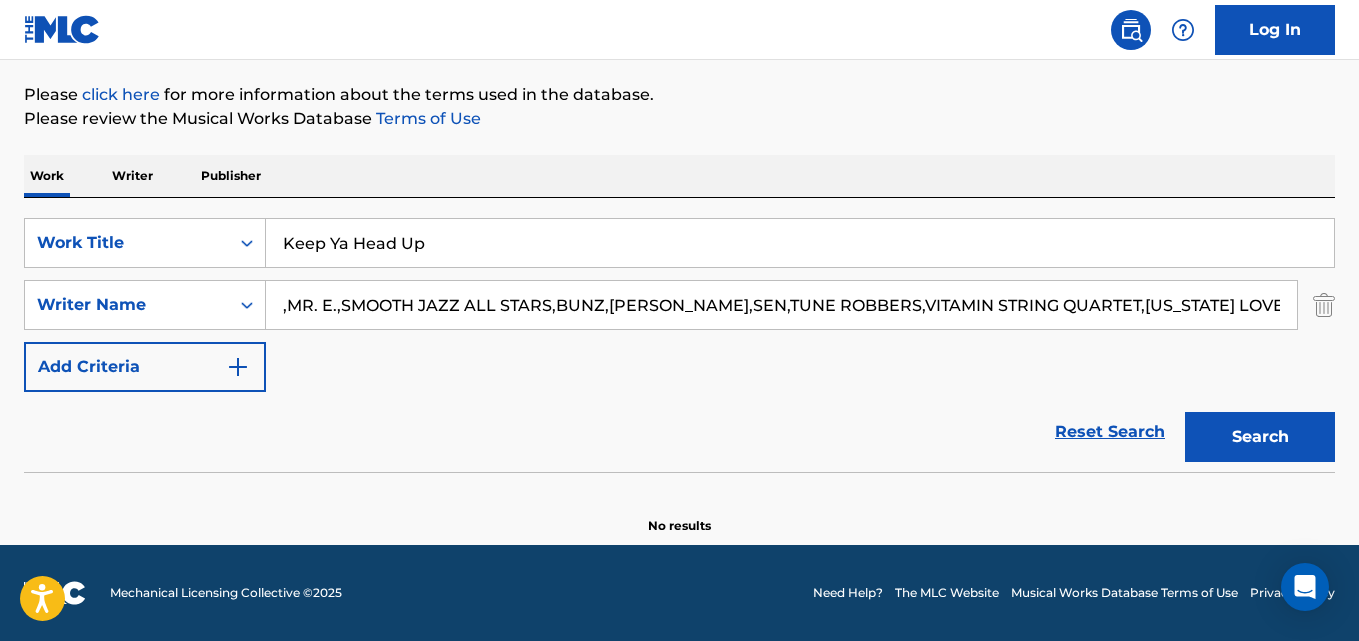 drag, startPoint x: 1045, startPoint y: 299, endPoint x: 0, endPoint y: 234, distance: 1047.0195 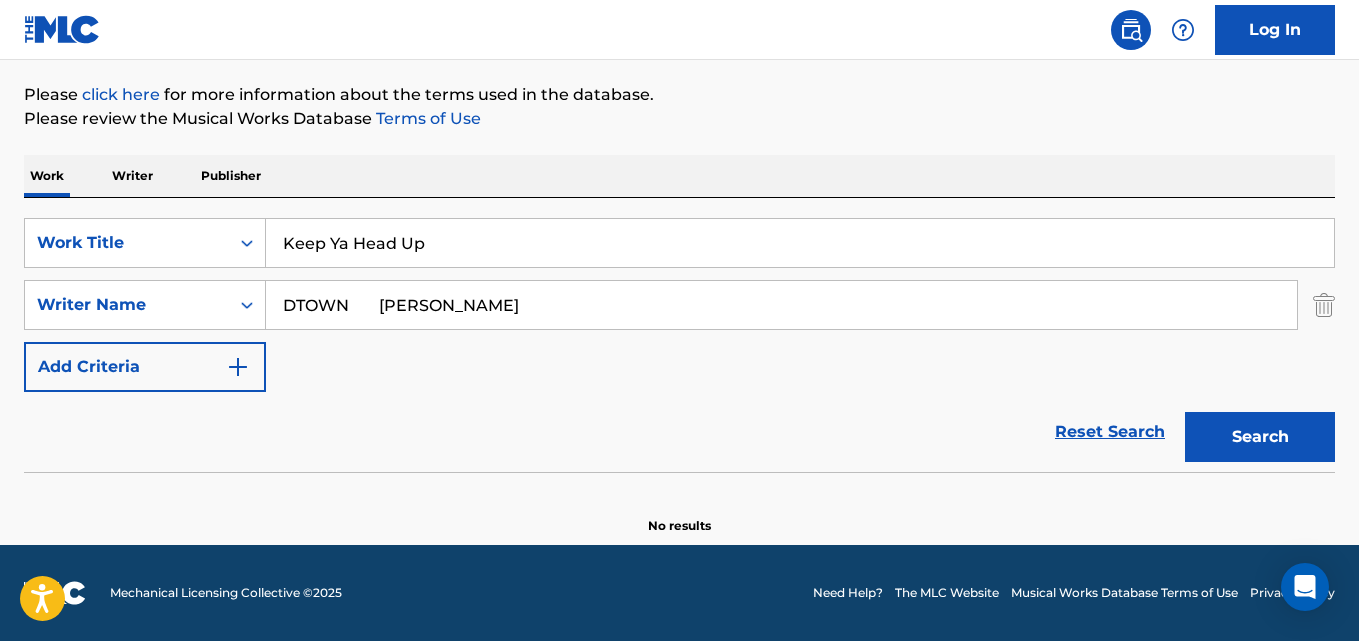 click on "Search" at bounding box center [1260, 437] 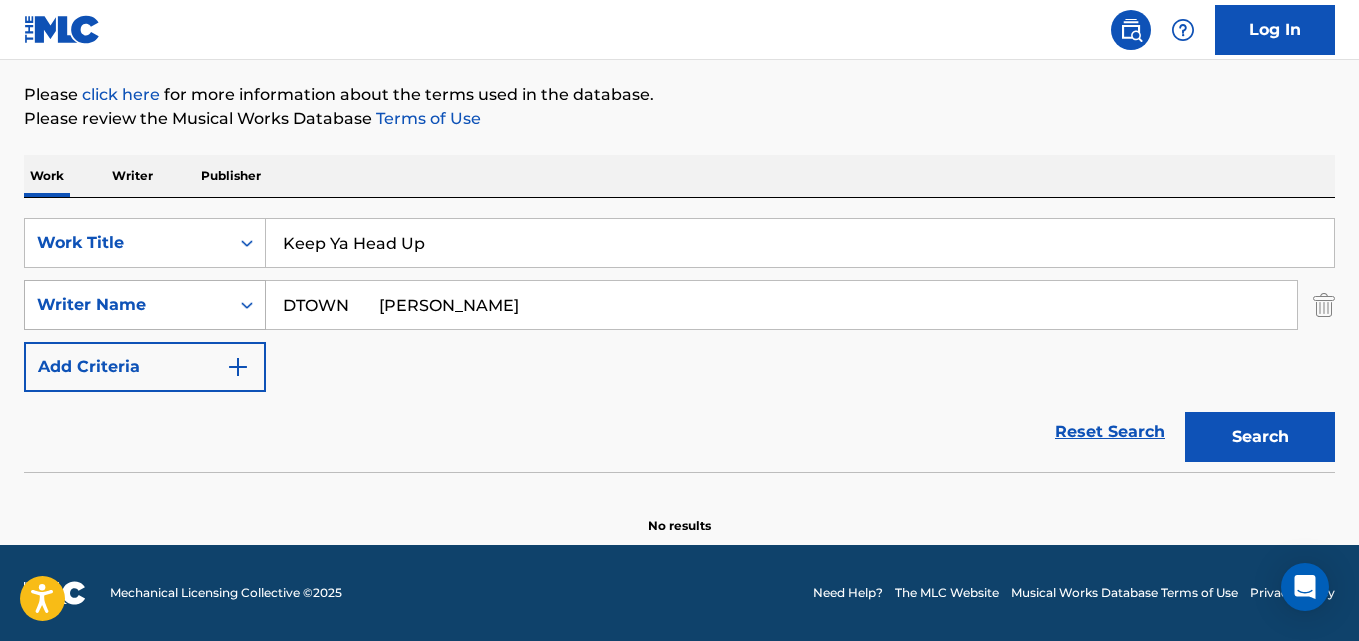 drag, startPoint x: 600, startPoint y: 312, endPoint x: 229, endPoint y: 318, distance: 371.04852 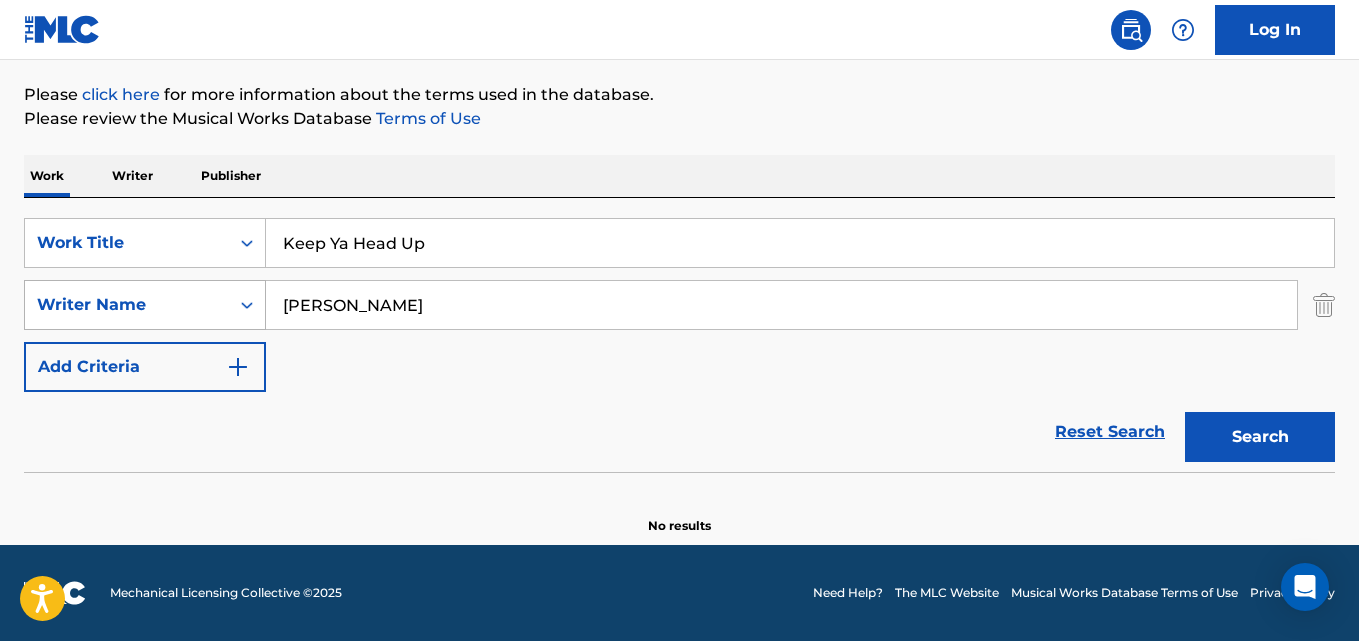 type on "STAN VINCEN" 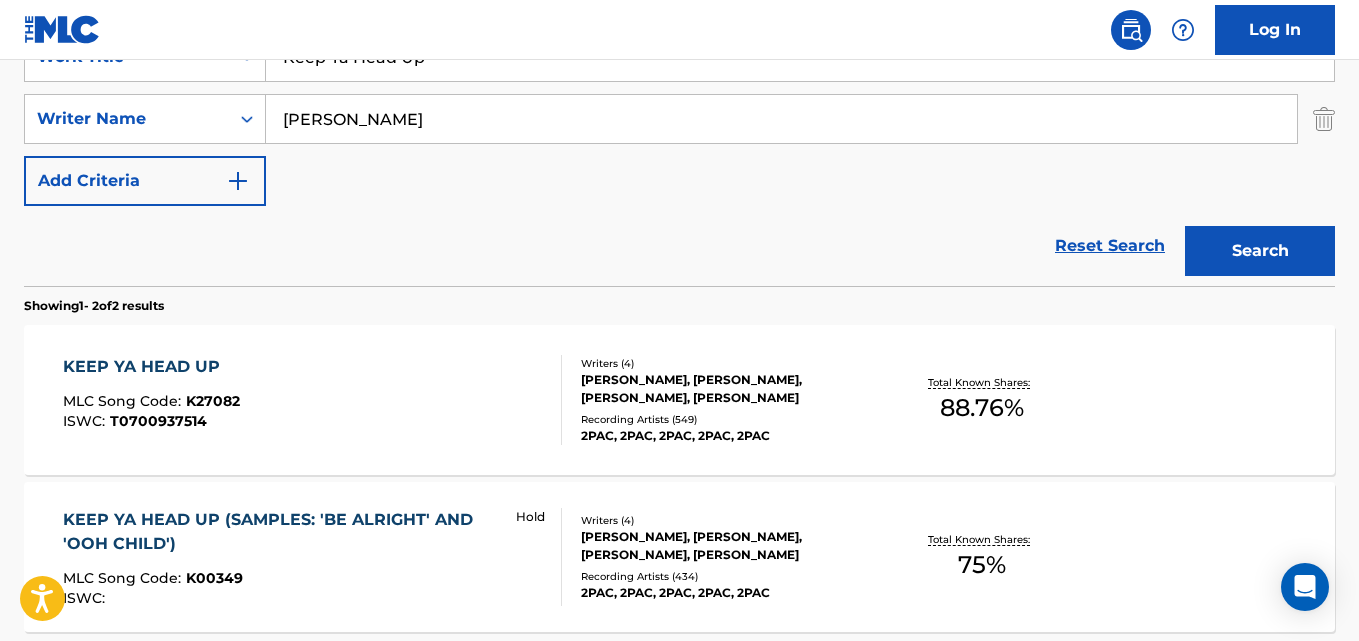 scroll, scrollTop: 227, scrollLeft: 0, axis: vertical 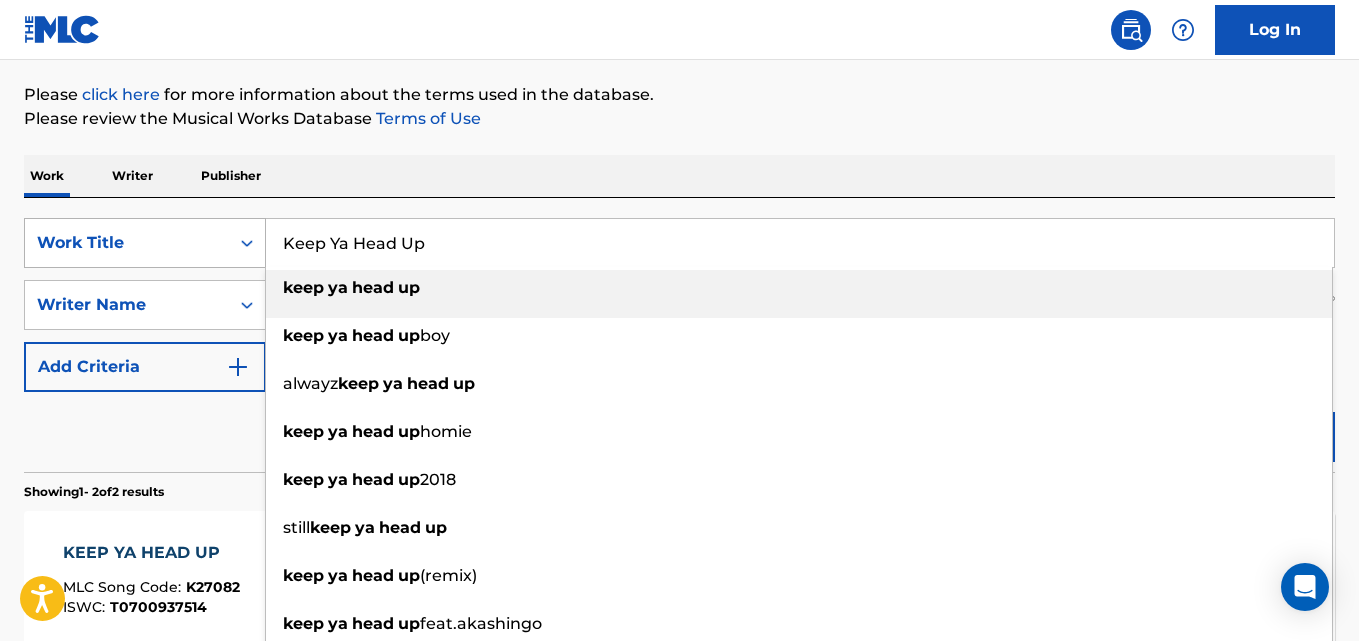 drag, startPoint x: 548, startPoint y: 227, endPoint x: 143, endPoint y: 238, distance: 405.14935 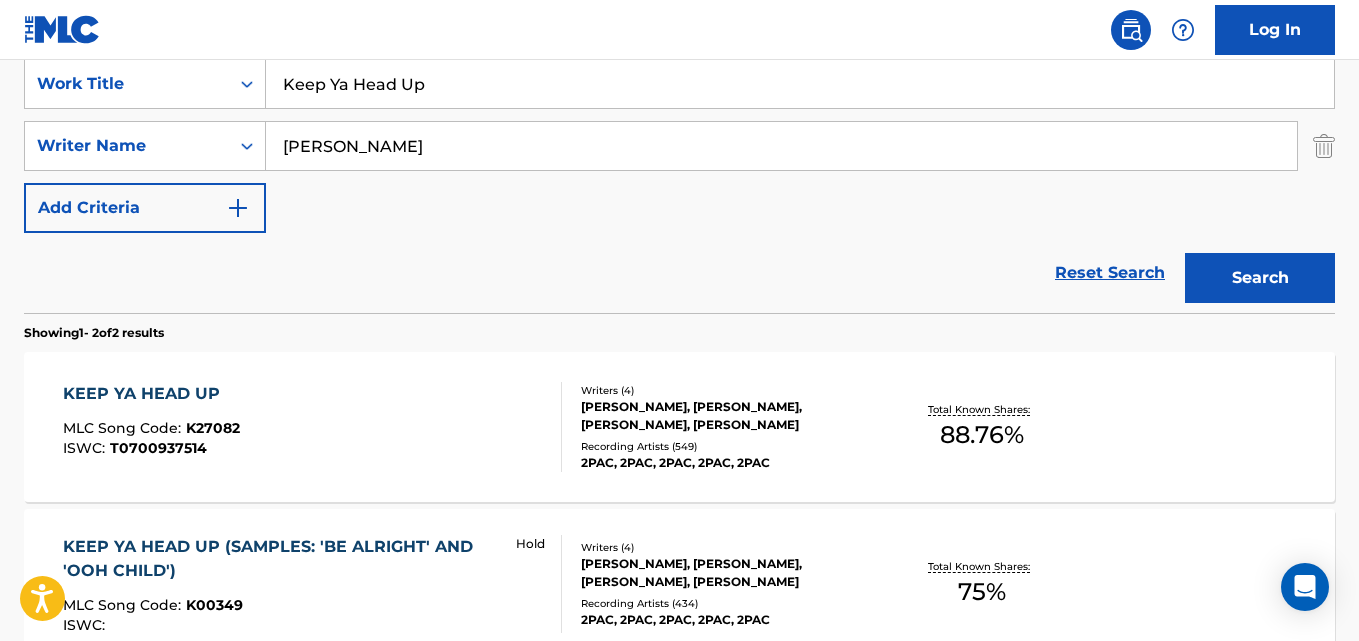 scroll, scrollTop: 560, scrollLeft: 0, axis: vertical 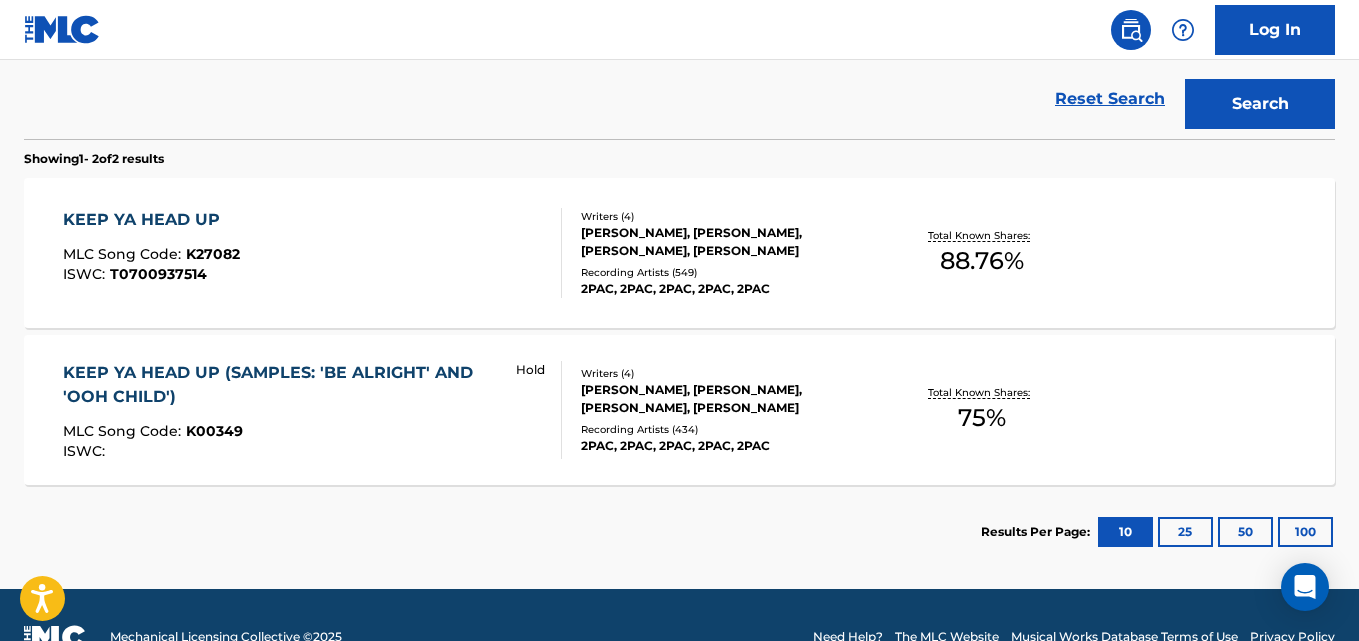 click on "KEEP YA HEAD UP MLC Song Code : K27082 ISWC : T0700937514" at bounding box center [151, 253] 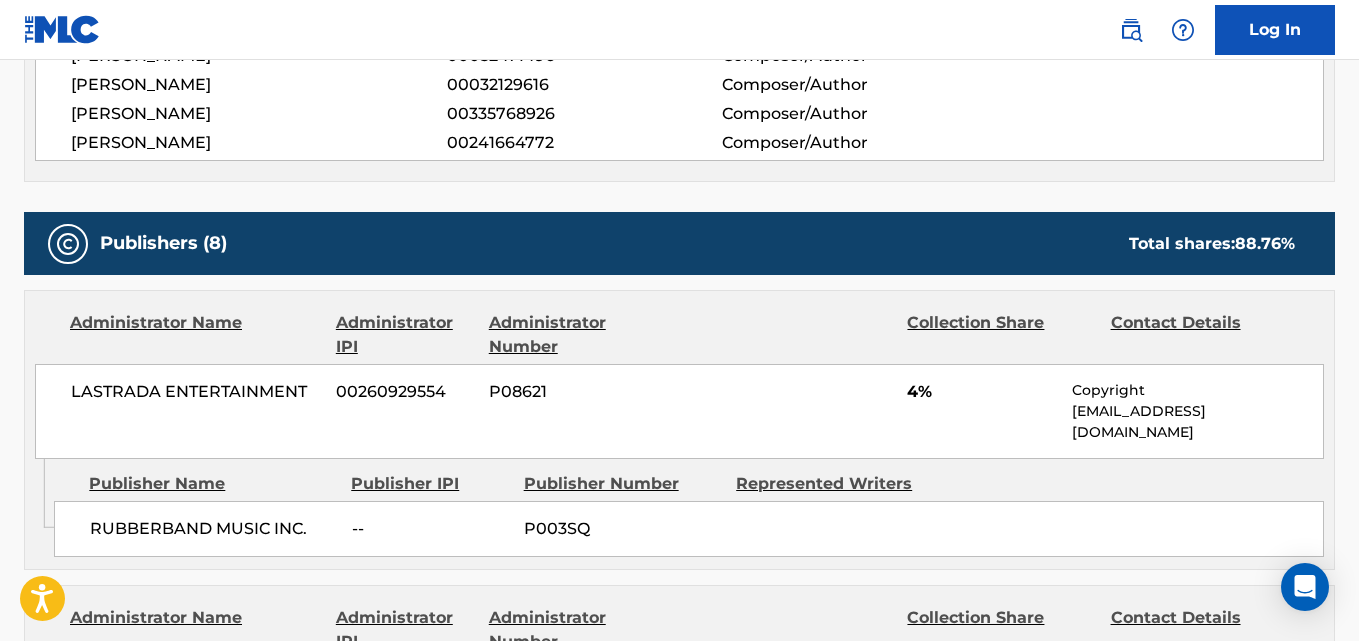 scroll, scrollTop: 753, scrollLeft: 0, axis: vertical 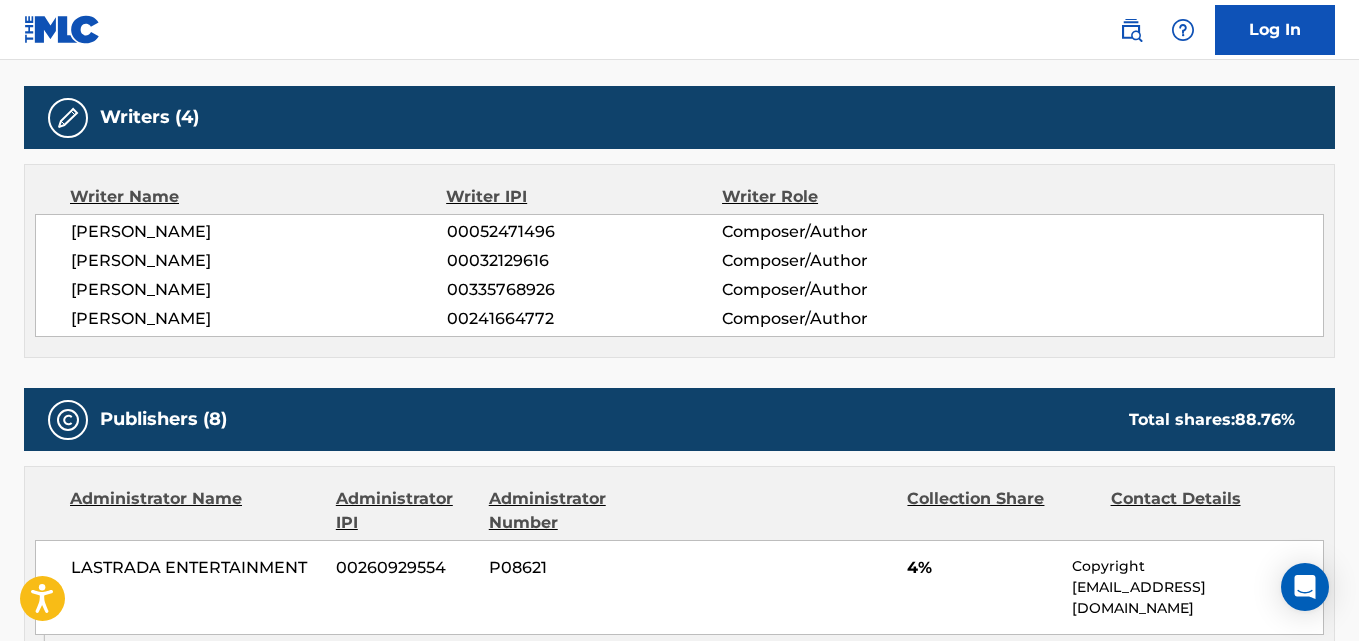 click on "ROGER TROUTMAN" at bounding box center [259, 232] 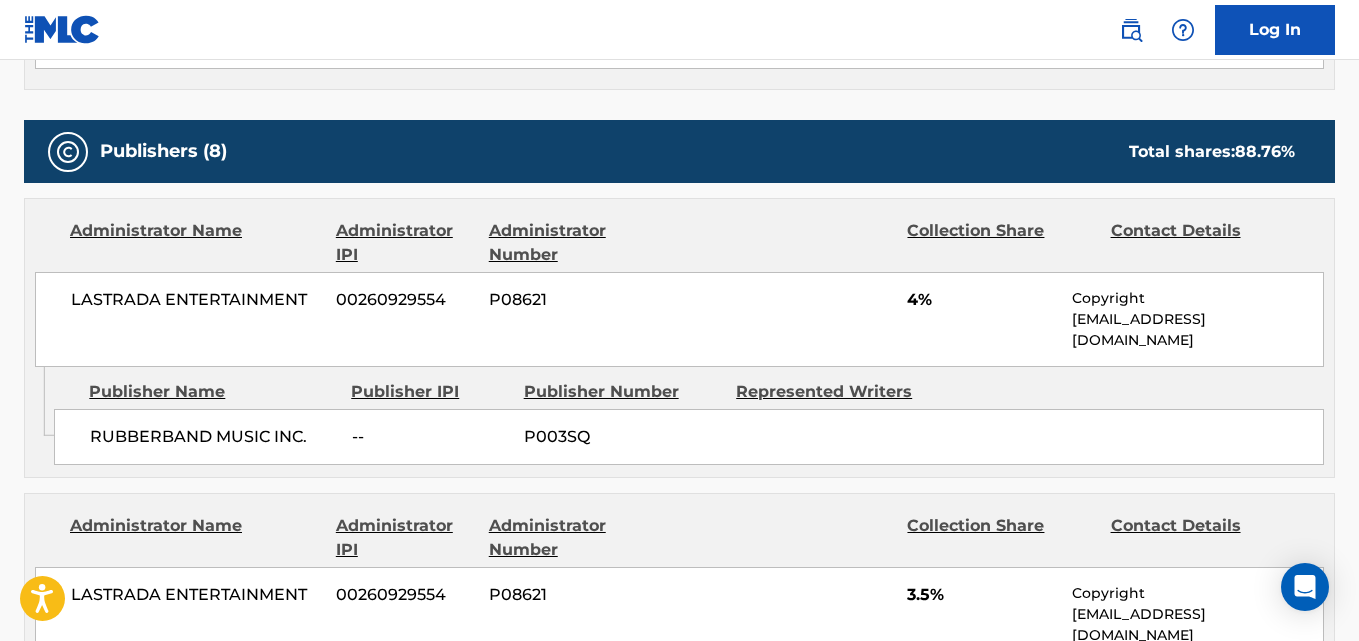 scroll, scrollTop: 1086, scrollLeft: 0, axis: vertical 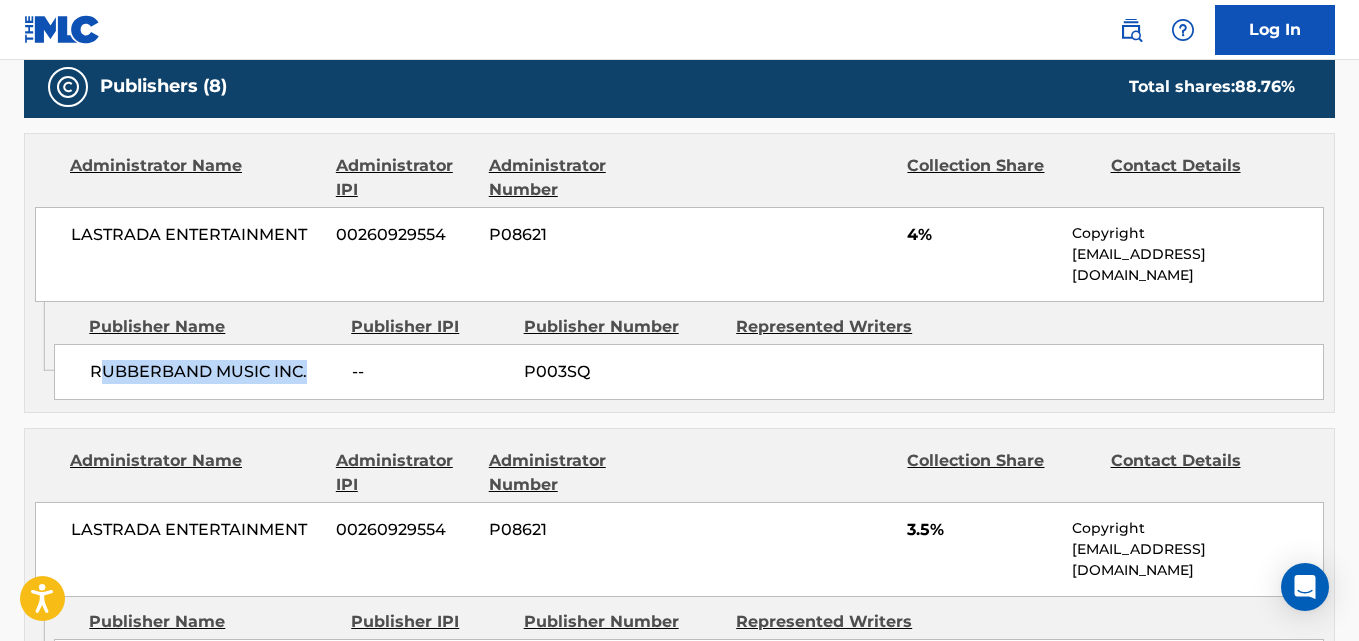 drag, startPoint x: 100, startPoint y: 347, endPoint x: 311, endPoint y: 347, distance: 211 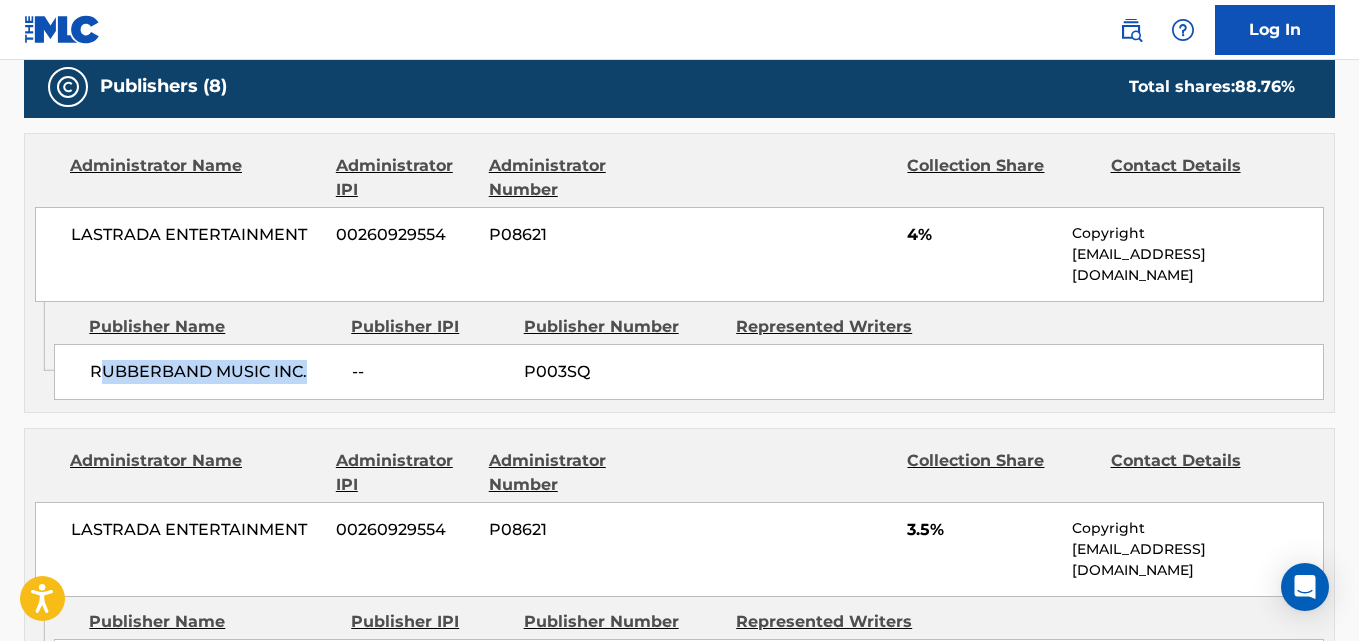 click on "RUBBERBAND MUSIC INC. -- P003SQ" at bounding box center (689, 372) 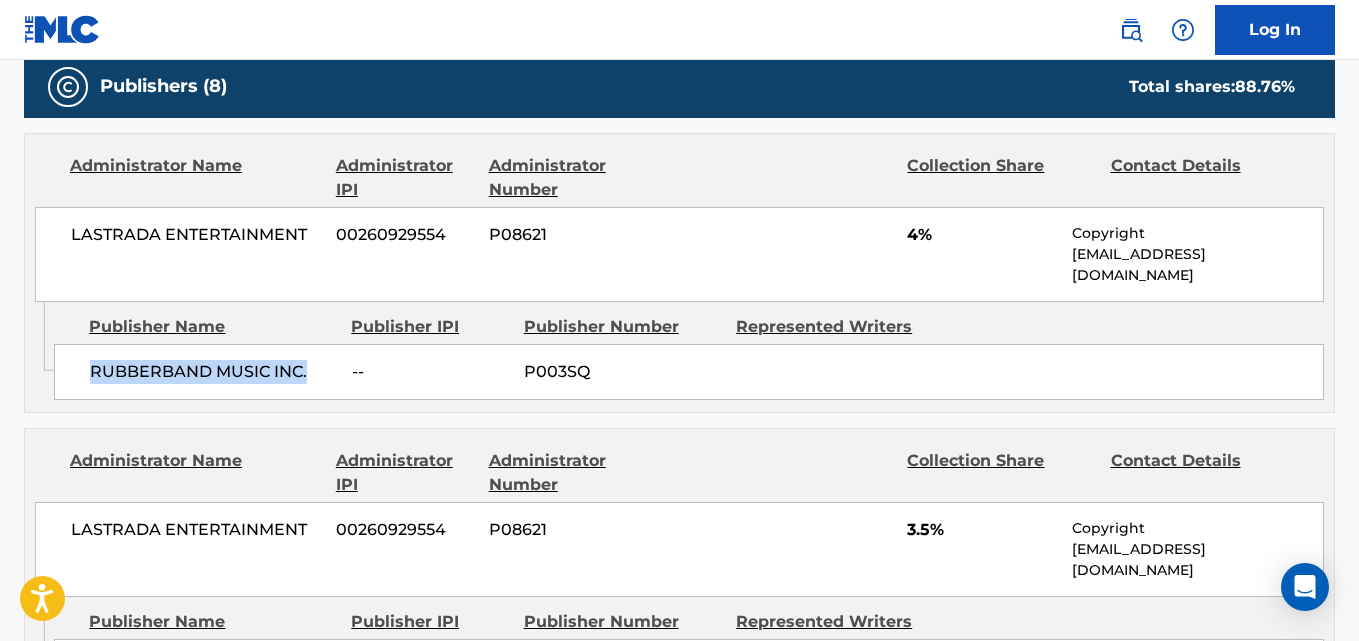 drag, startPoint x: 107, startPoint y: 355, endPoint x: 336, endPoint y: 355, distance: 229 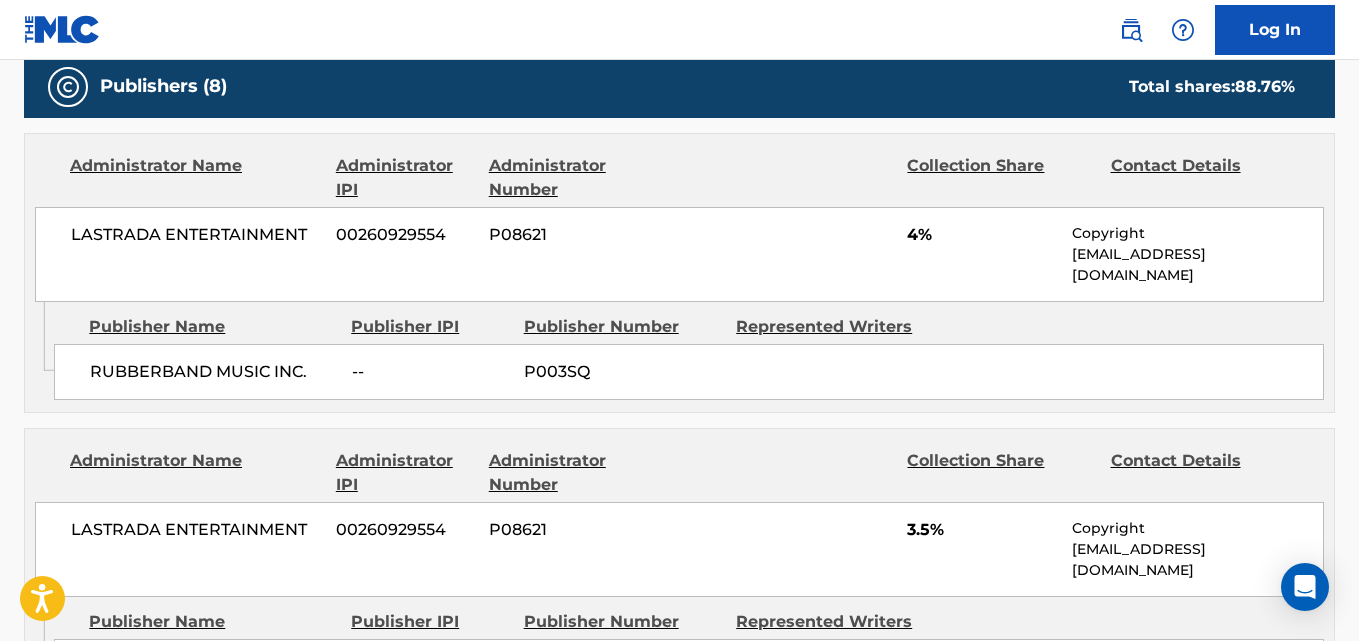 click on "LASTRADA ENTERTAINMENT" at bounding box center (196, 235) 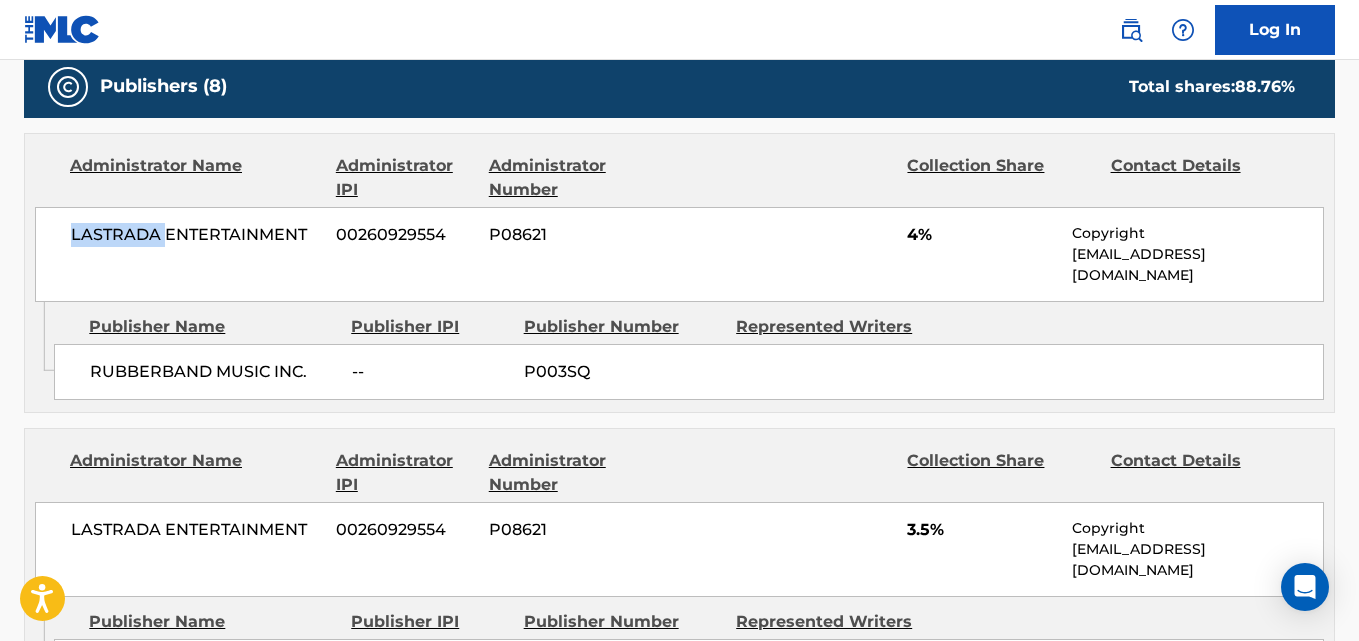 click on "LASTRADA ENTERTAINMENT" at bounding box center (196, 235) 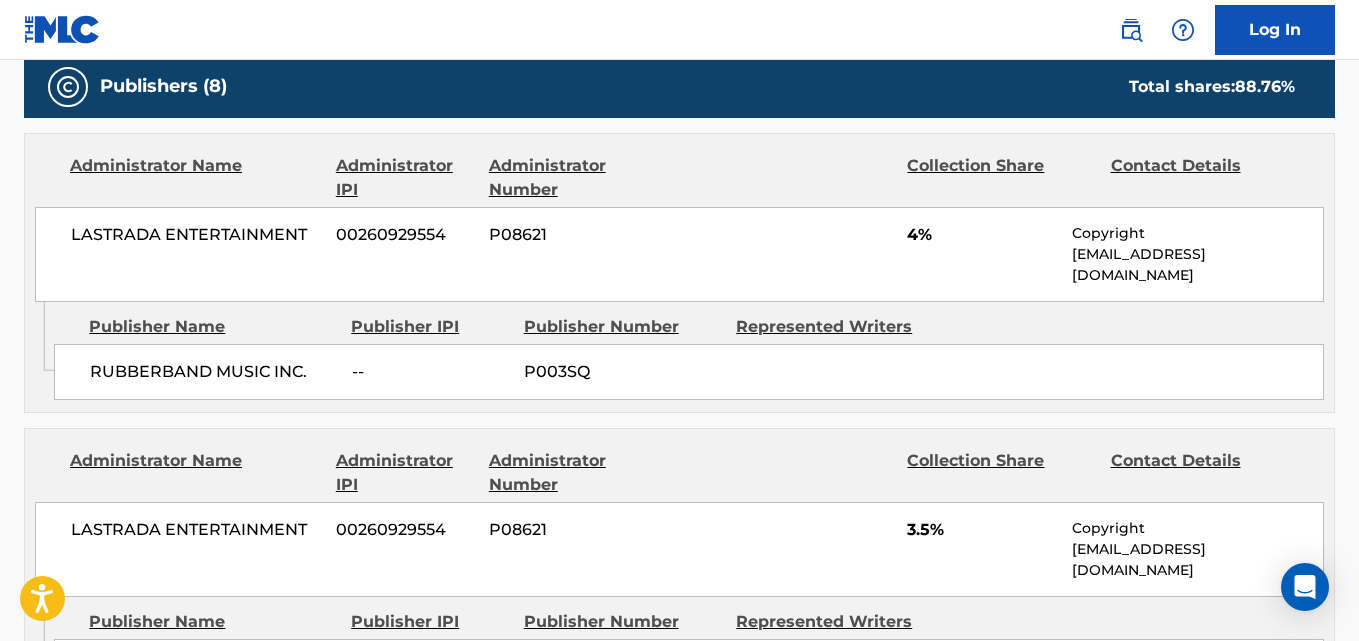 click on "LASTRADA ENTERTAINMENT 00260929554 P08621 4% Copyright publishers@audiam.com" at bounding box center [679, 254] 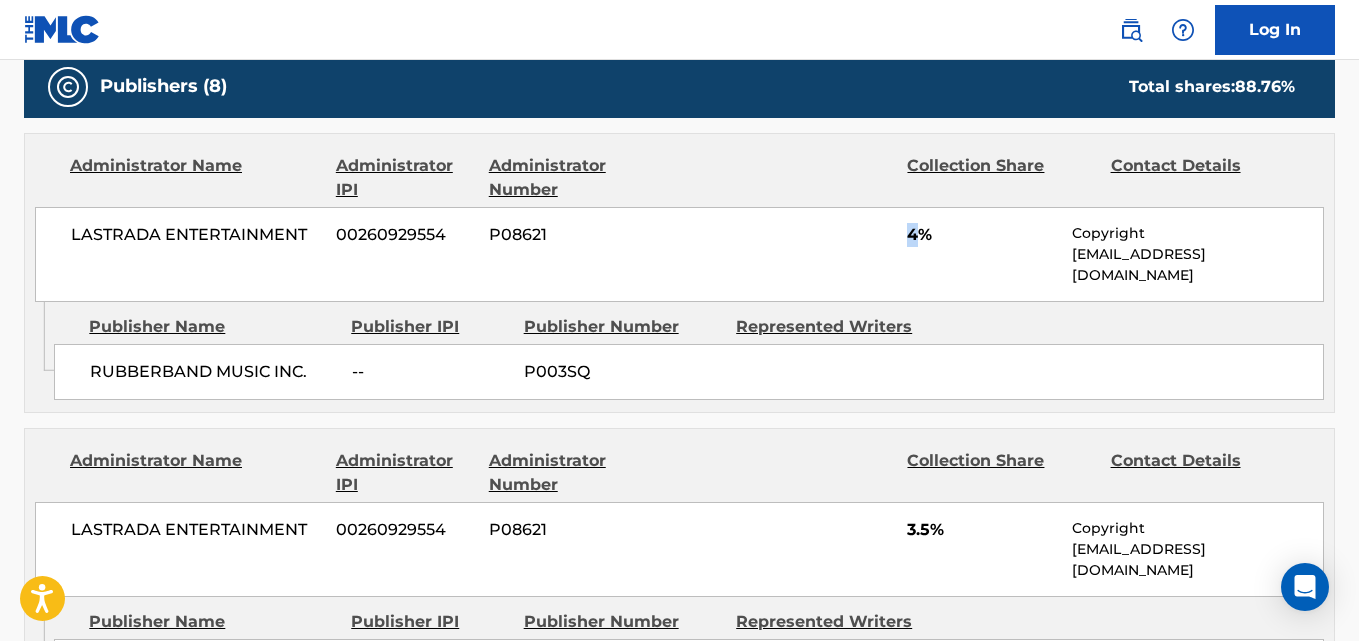 click on "LASTRADA ENTERTAINMENT 00260929554 P08621 4% Copyright publishers@audiam.com" at bounding box center [679, 254] 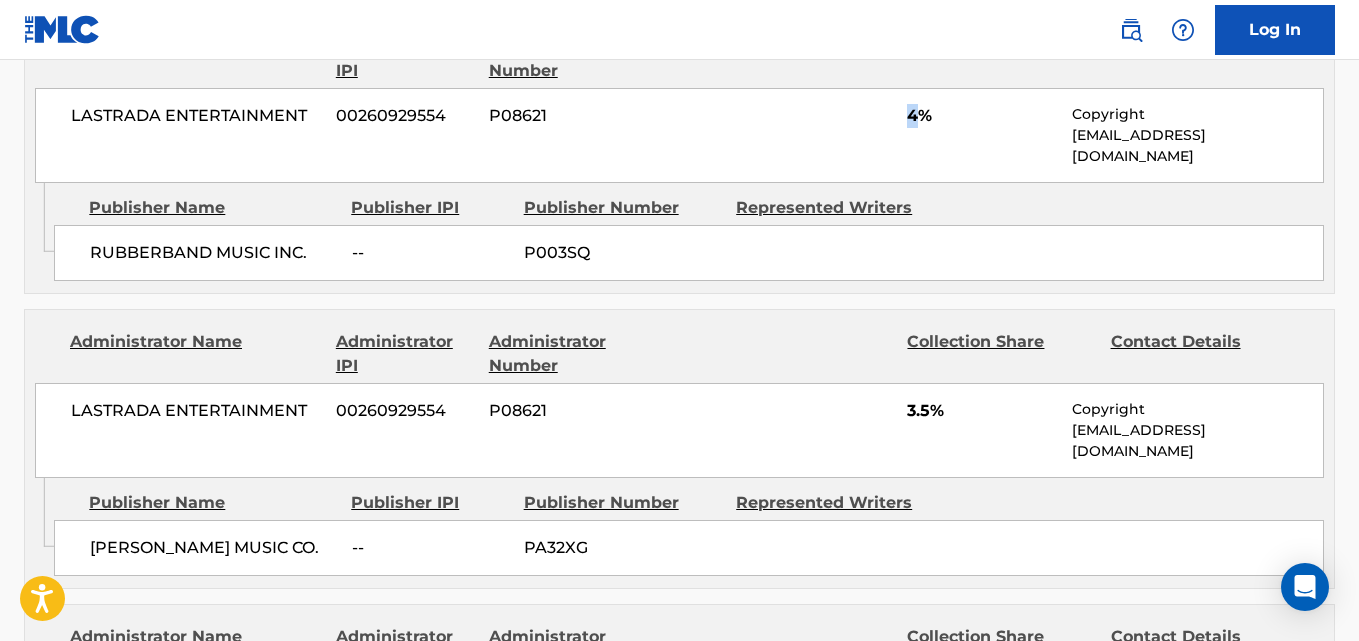scroll, scrollTop: 1253, scrollLeft: 0, axis: vertical 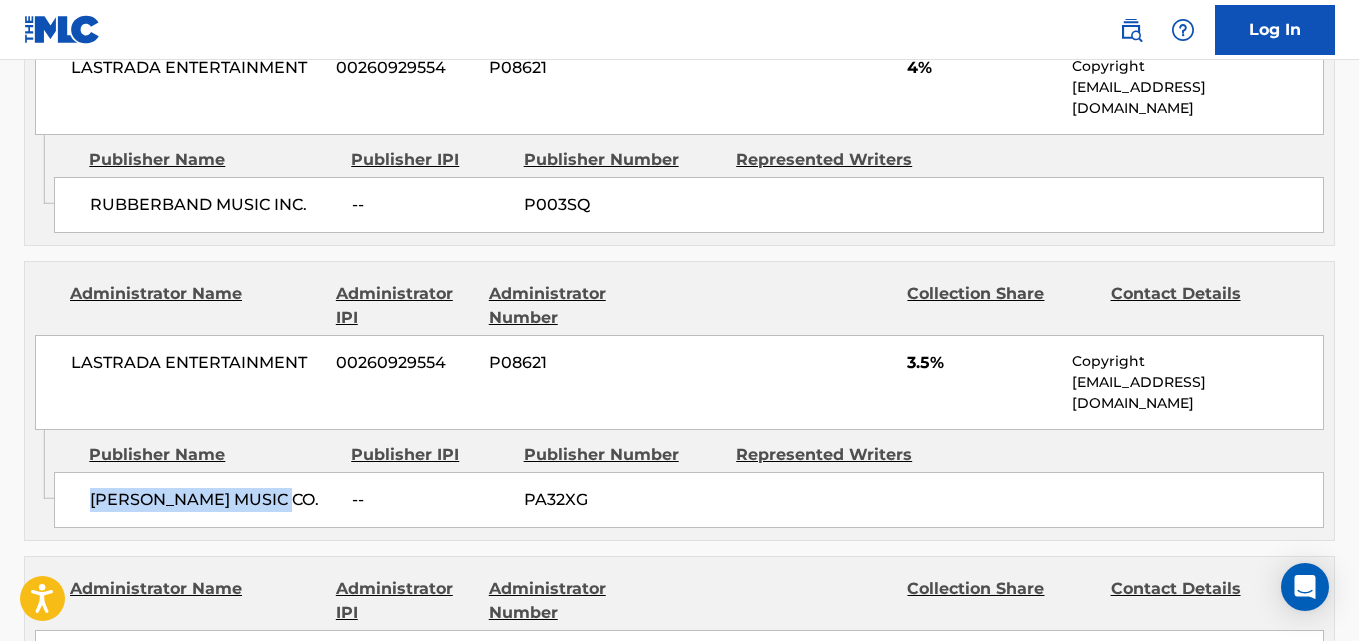 drag, startPoint x: 90, startPoint y: 457, endPoint x: 332, endPoint y: 456, distance: 242.00206 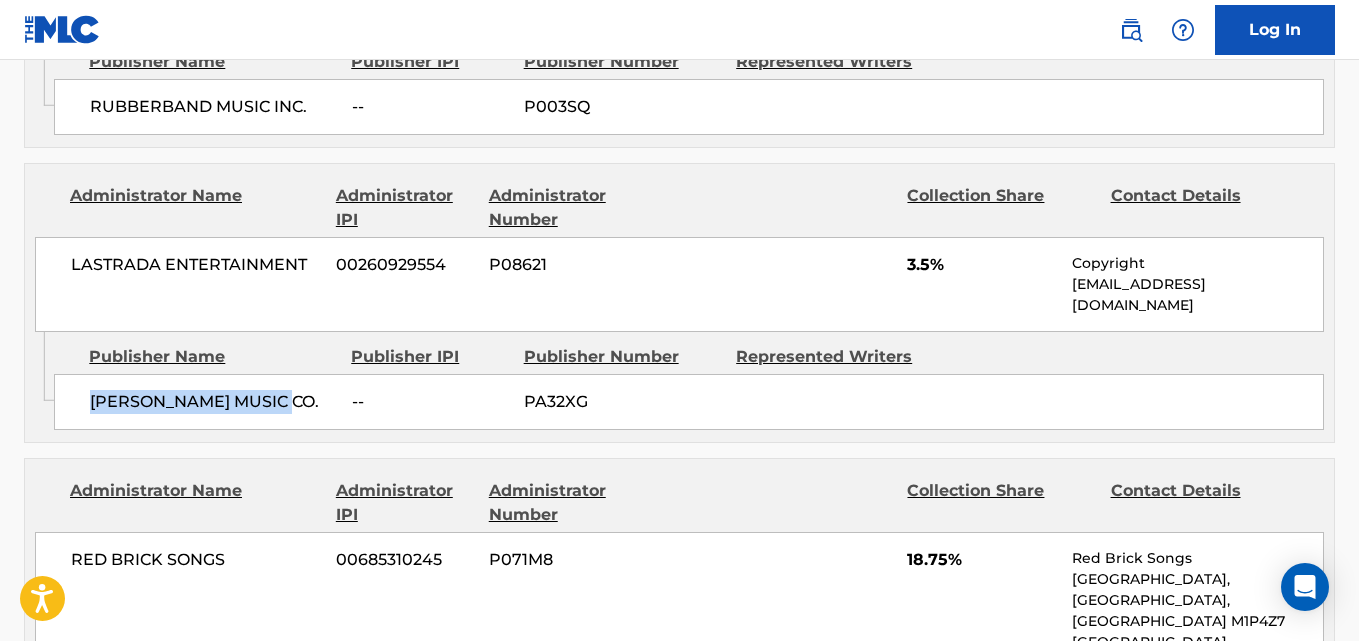 scroll, scrollTop: 1420, scrollLeft: 0, axis: vertical 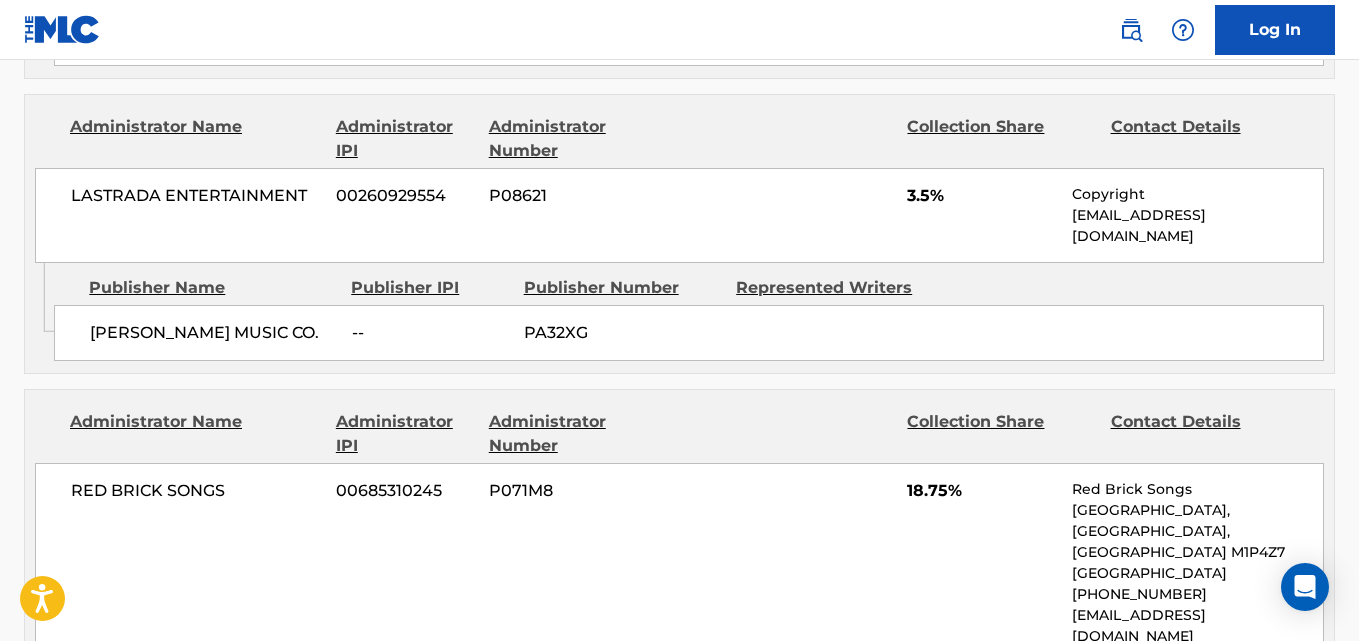 click on "3.5%" at bounding box center [982, 196] 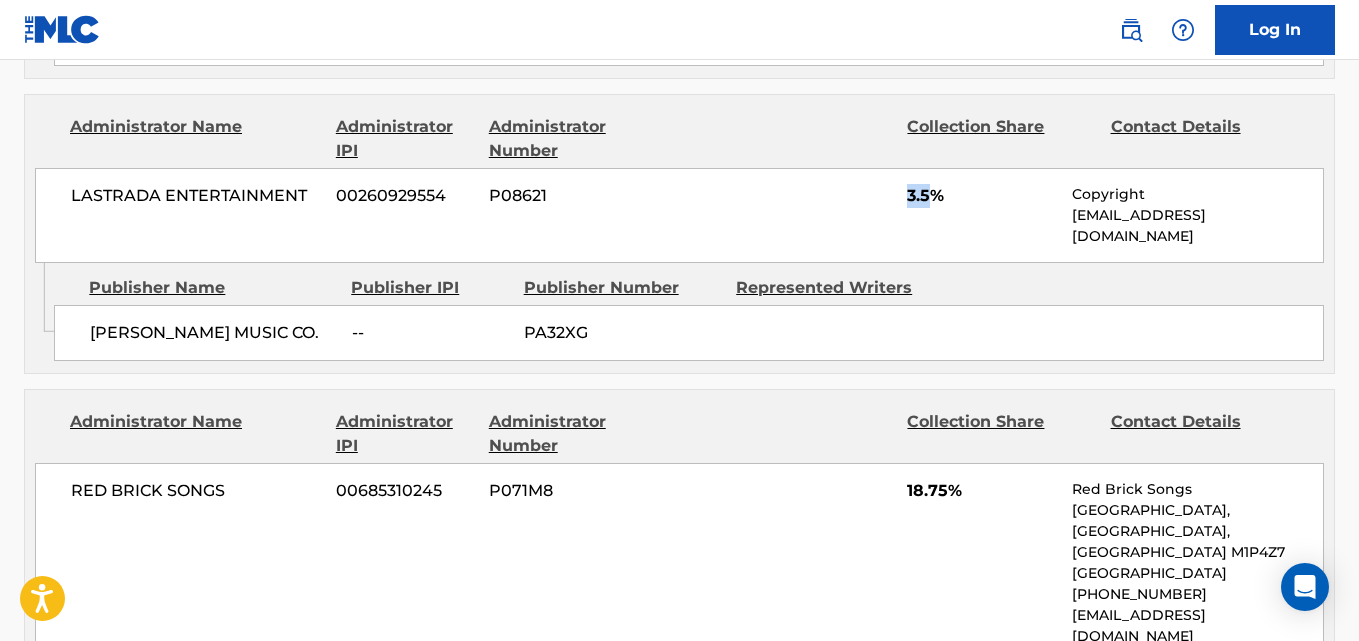click on "3.5%" at bounding box center (982, 196) 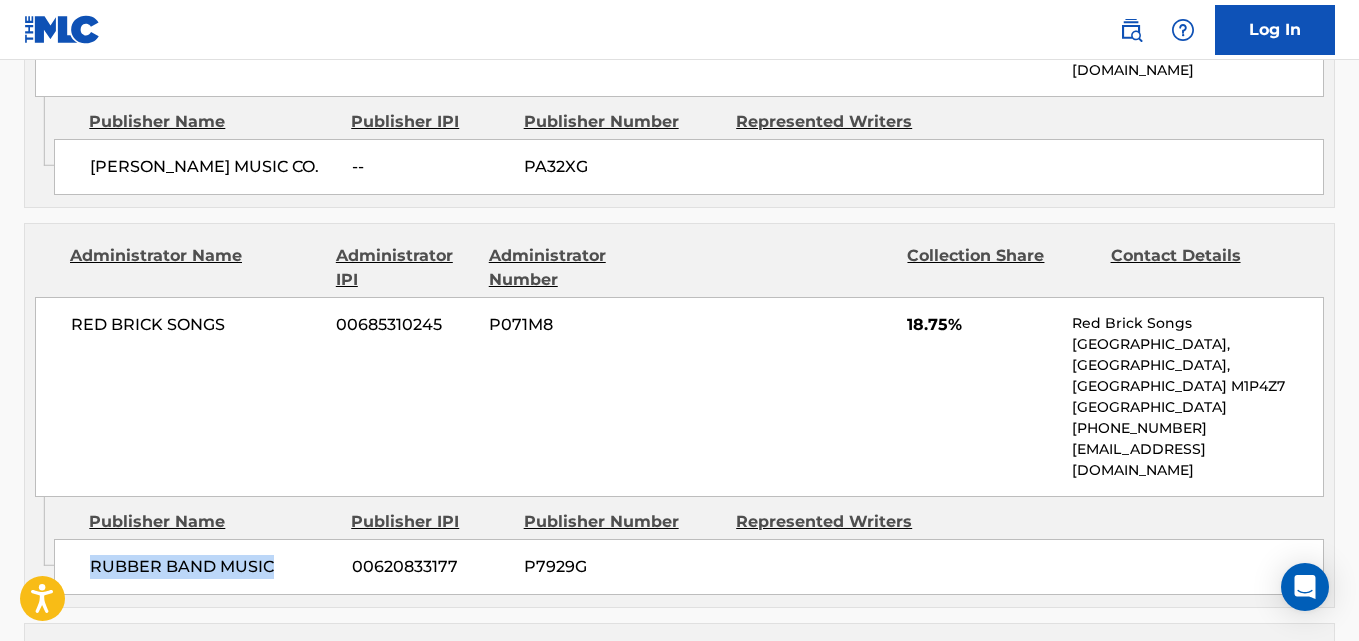 drag, startPoint x: 88, startPoint y: 515, endPoint x: 326, endPoint y: 515, distance: 238 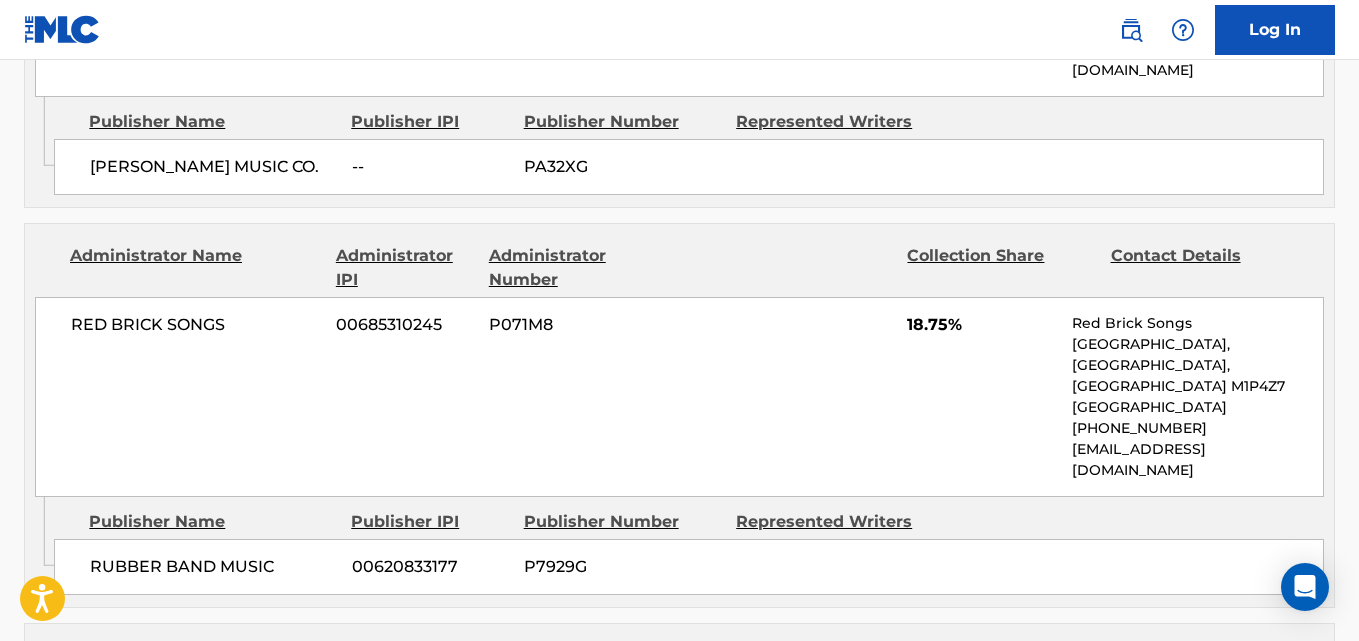 click on "18.75%" at bounding box center [982, 325] 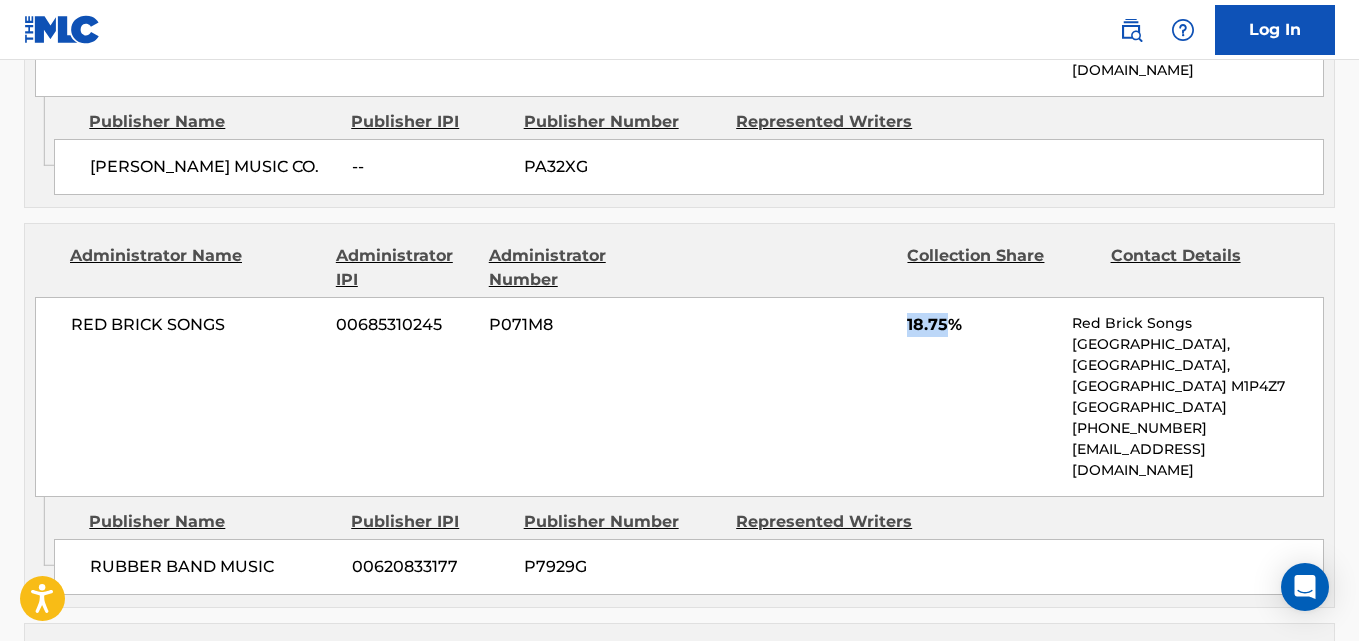 click on "18.75%" at bounding box center [982, 325] 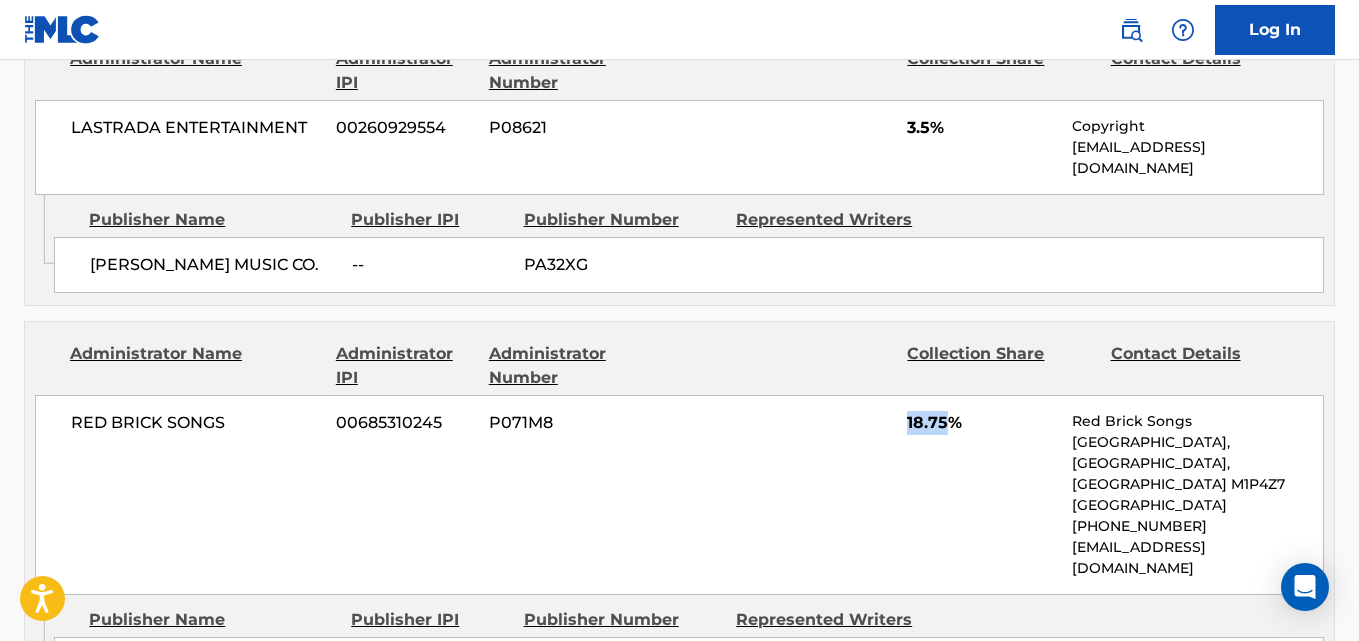 scroll, scrollTop: 1420, scrollLeft: 0, axis: vertical 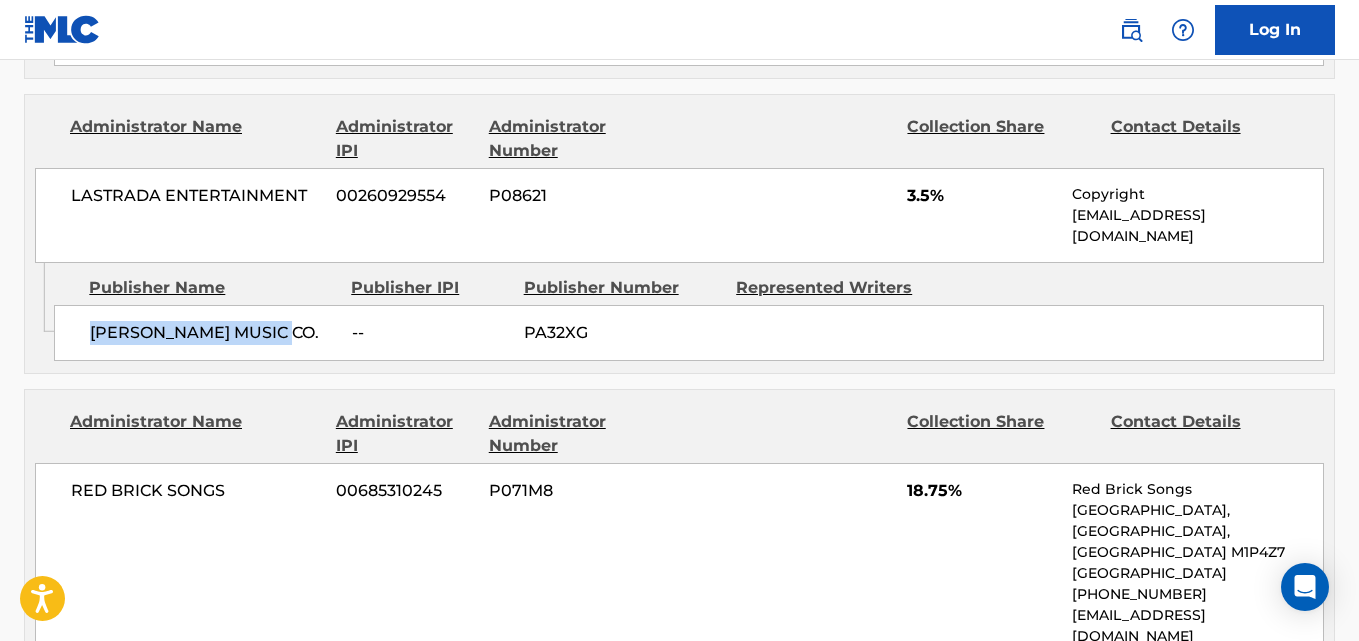 drag, startPoint x: 75, startPoint y: 291, endPoint x: 319, endPoint y: 293, distance: 244.0082 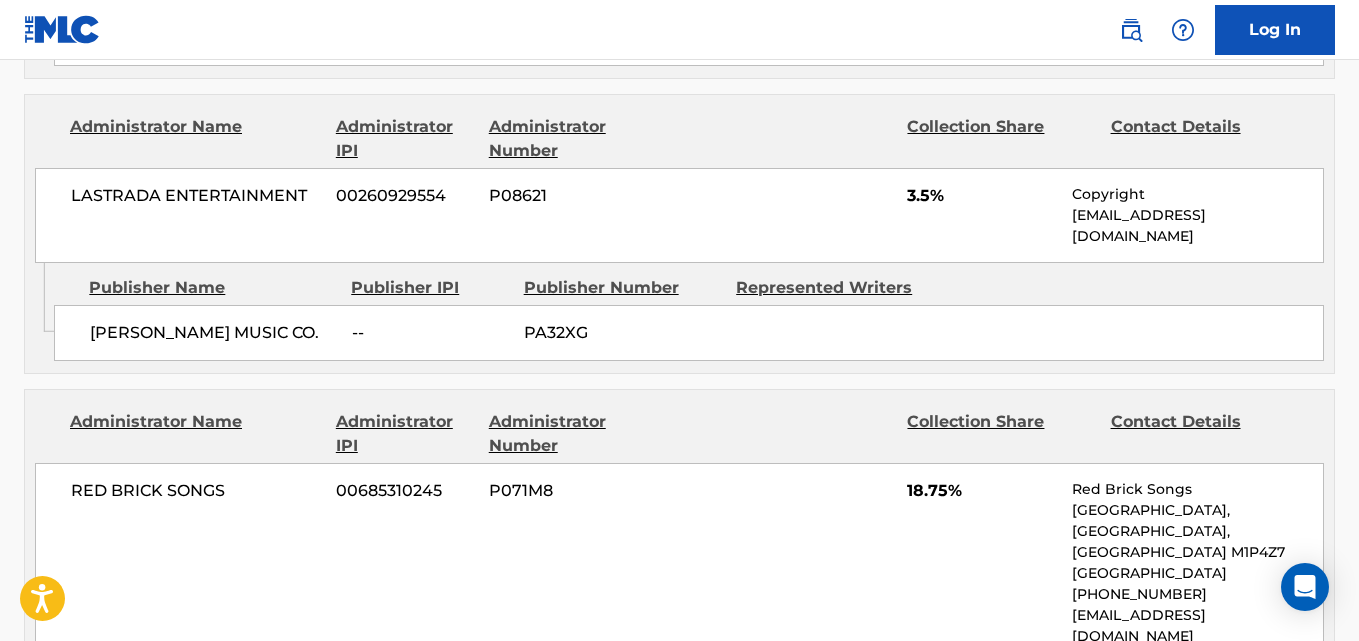 click on "3.5%" at bounding box center (982, 196) 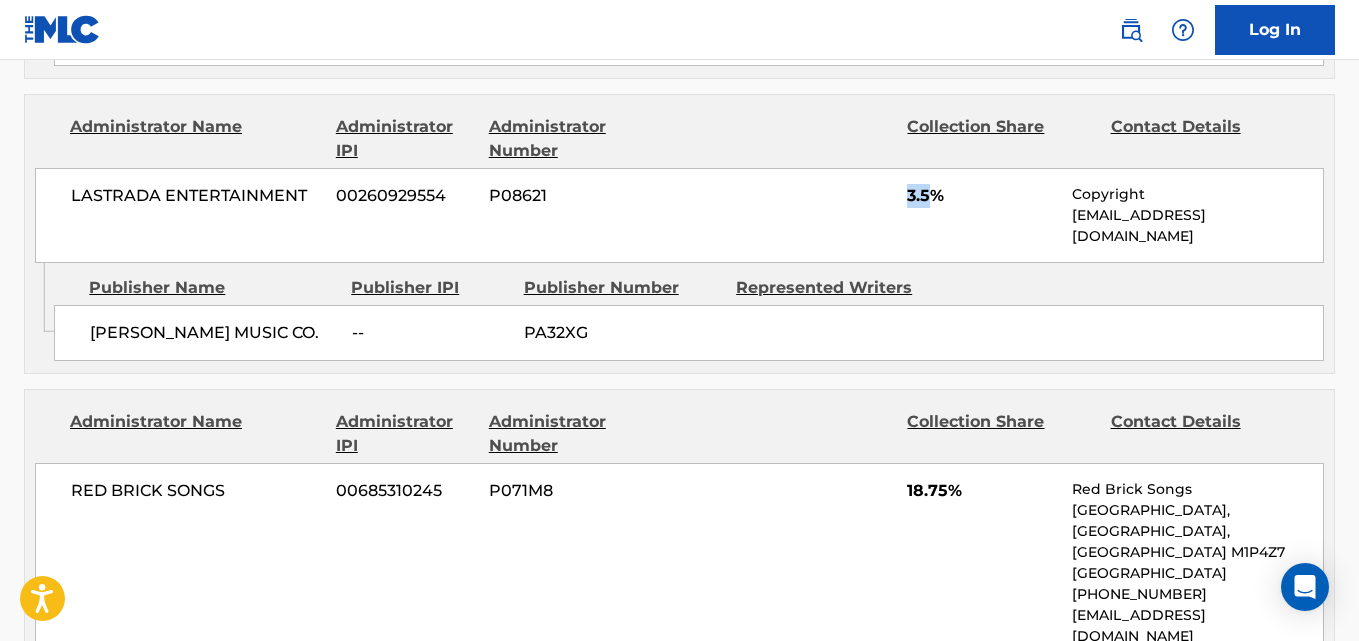click on "3.5%" at bounding box center [982, 196] 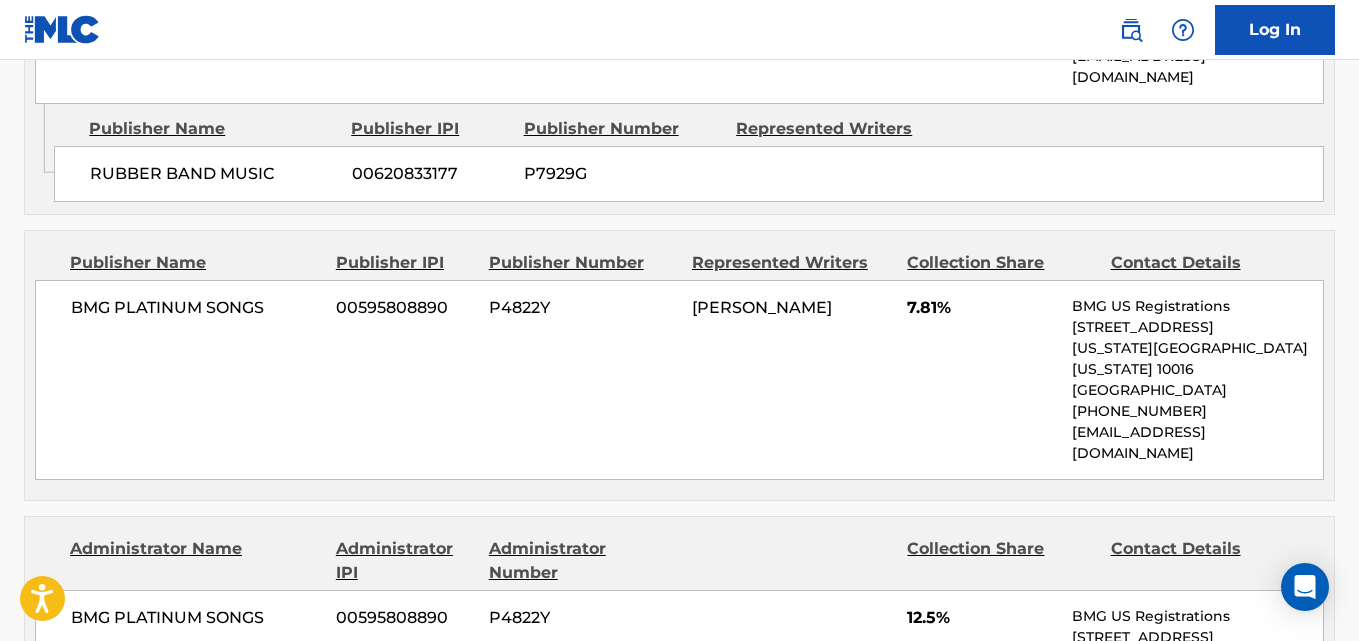 scroll, scrollTop: 2086, scrollLeft: 0, axis: vertical 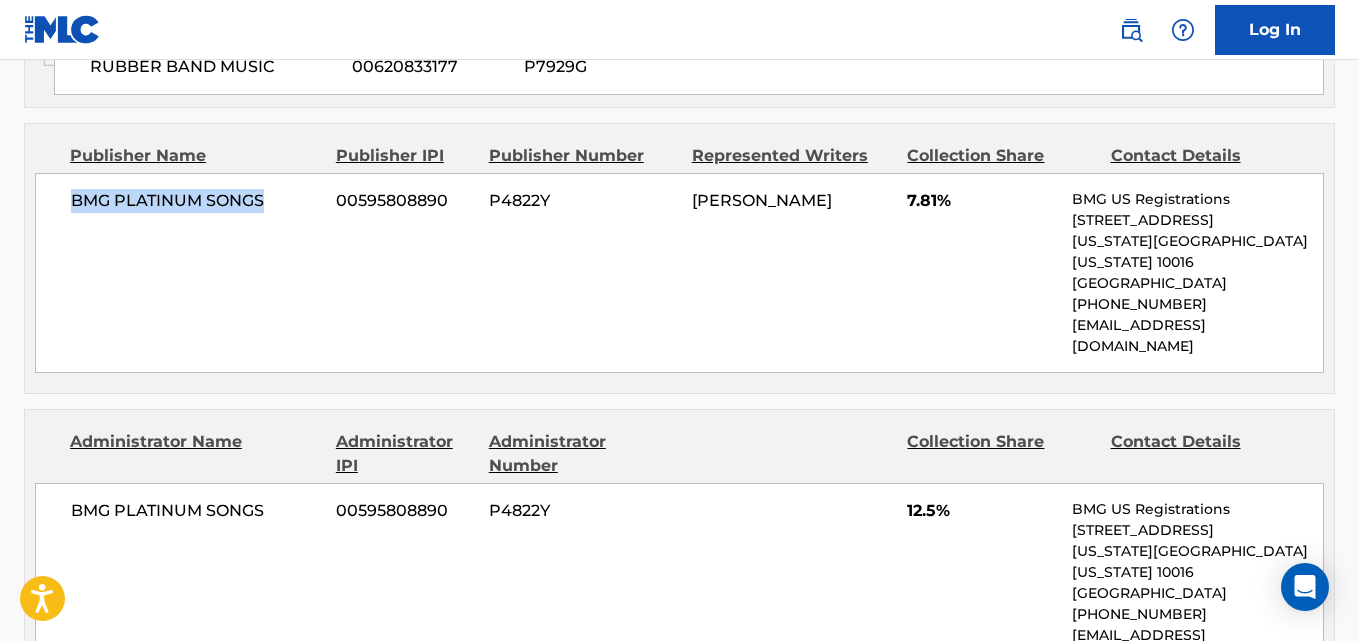 drag, startPoint x: 58, startPoint y: 134, endPoint x: 272, endPoint y: 142, distance: 214.14948 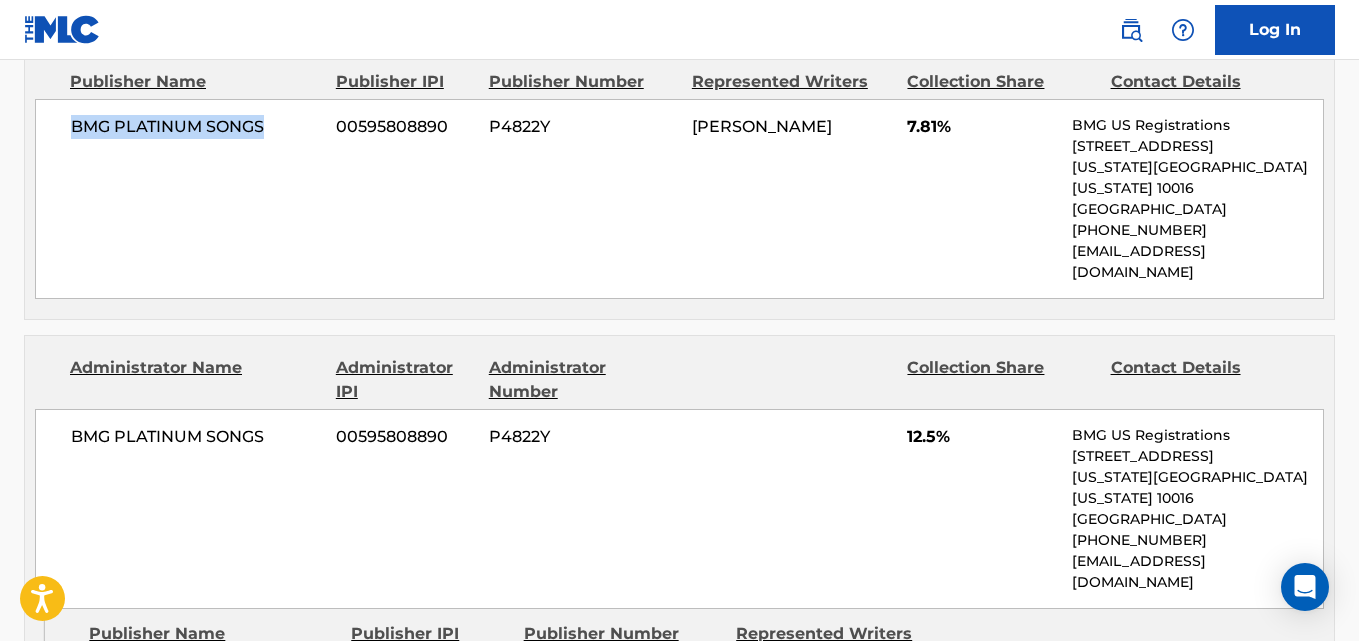 scroll, scrollTop: 2253, scrollLeft: 0, axis: vertical 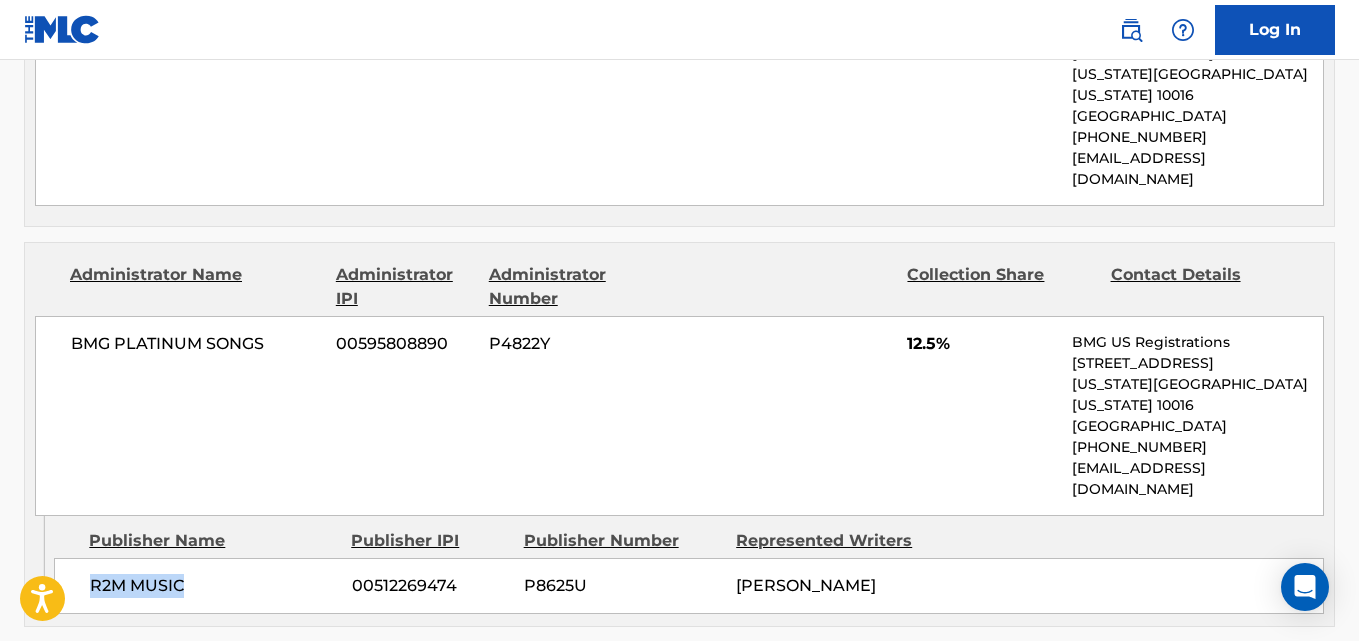 drag, startPoint x: 85, startPoint y: 442, endPoint x: 217, endPoint y: 442, distance: 132 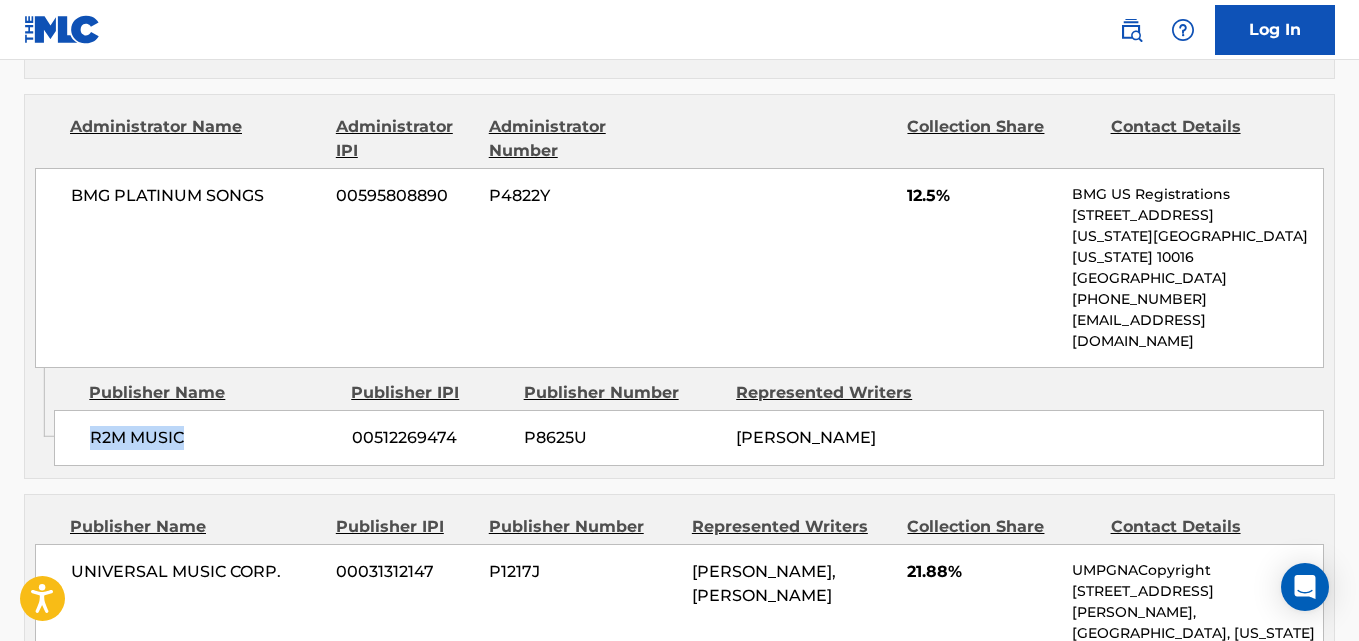 scroll, scrollTop: 2586, scrollLeft: 0, axis: vertical 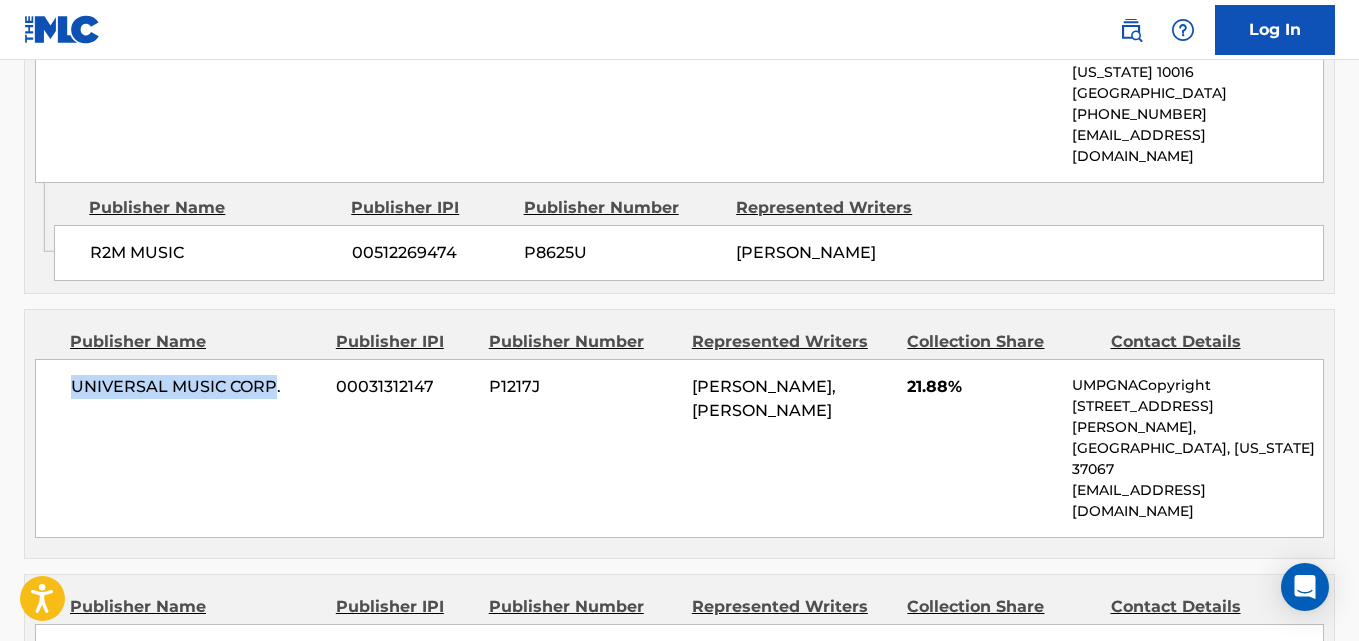 drag, startPoint x: 170, startPoint y: 255, endPoint x: 271, endPoint y: 255, distance: 101 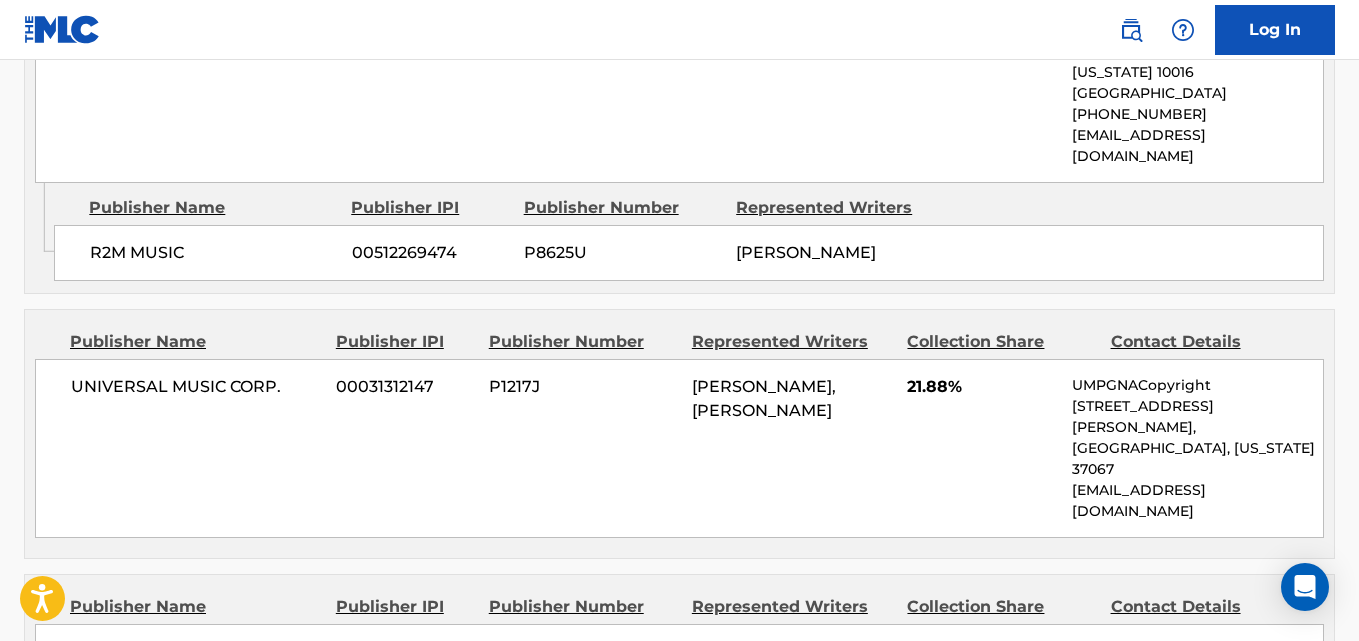 click on "21.88%" at bounding box center [982, 387] 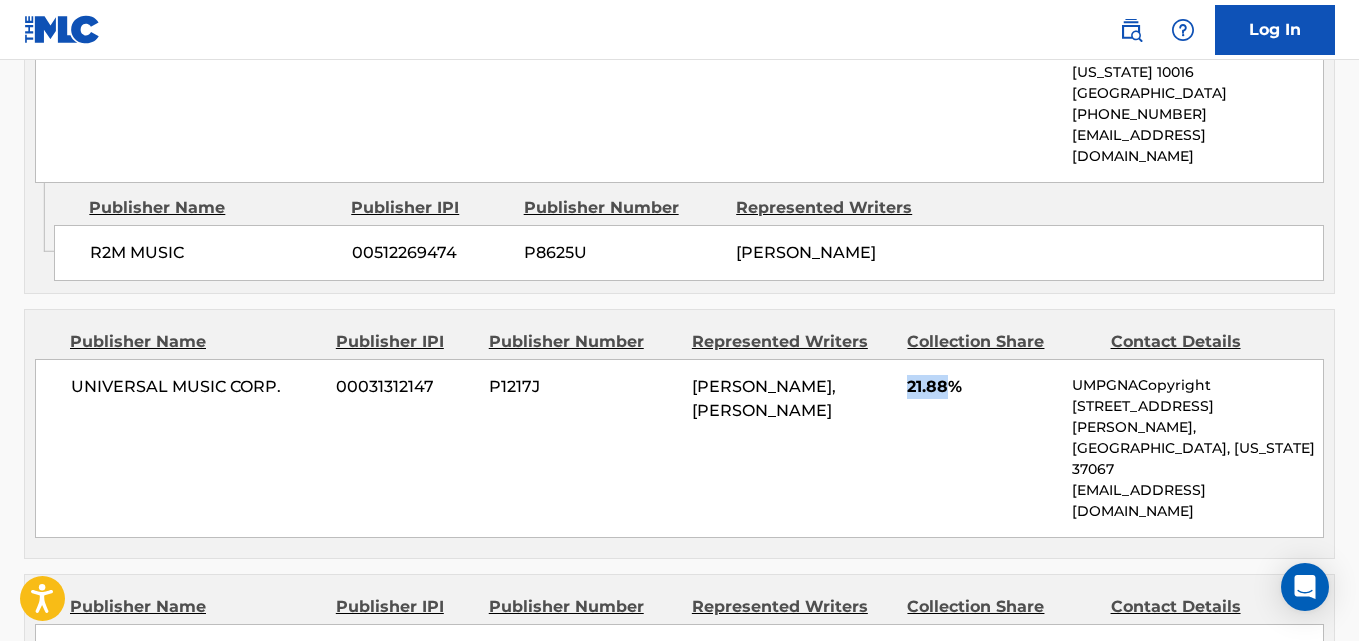 click on "21.88%" at bounding box center [982, 387] 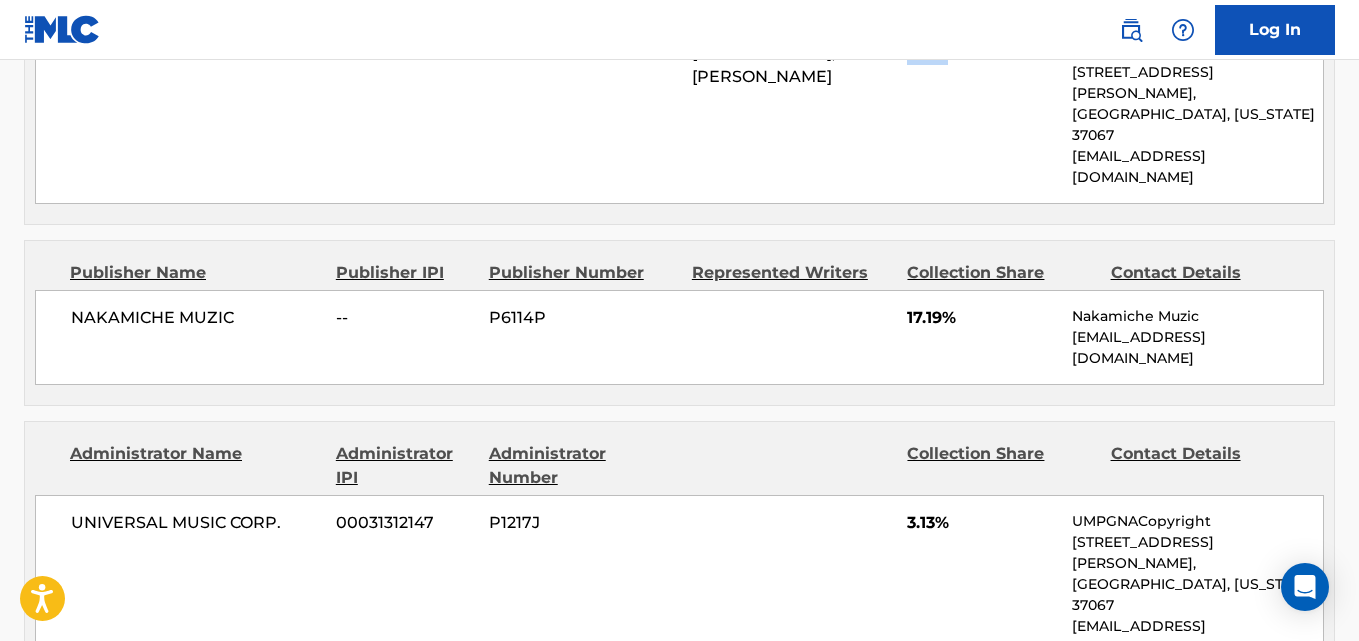 scroll, scrollTop: 2753, scrollLeft: 0, axis: vertical 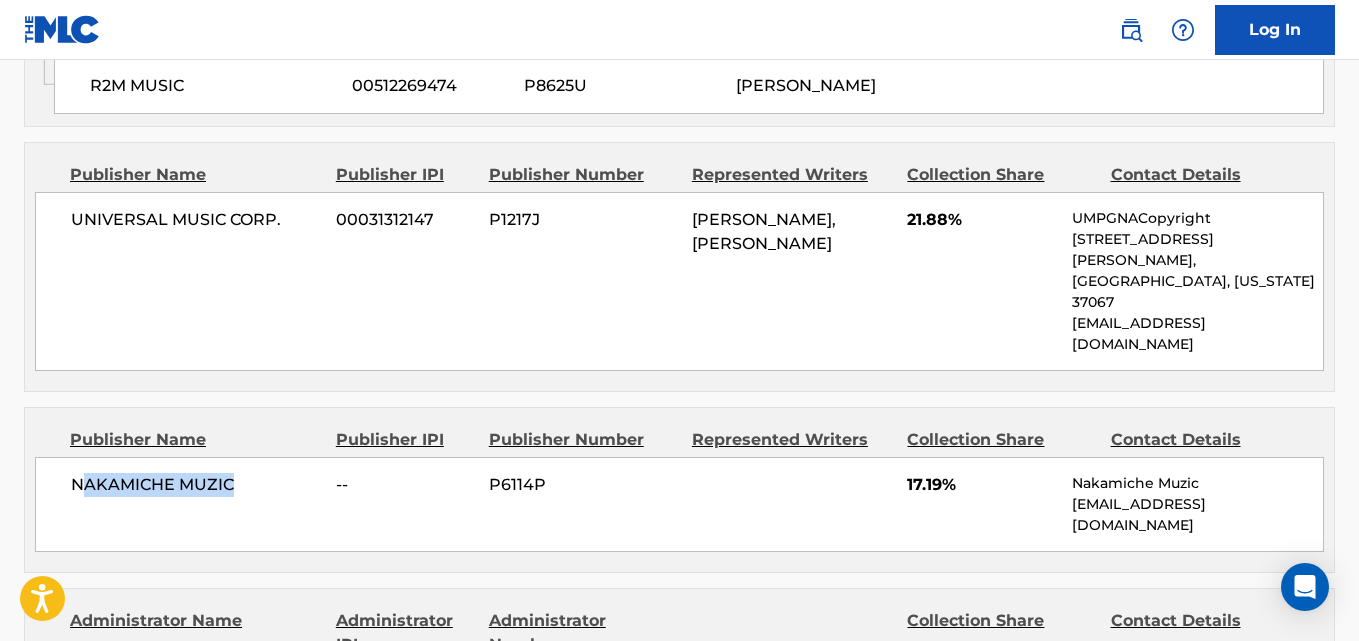 drag, startPoint x: 108, startPoint y: 269, endPoint x: 259, endPoint y: 269, distance: 151 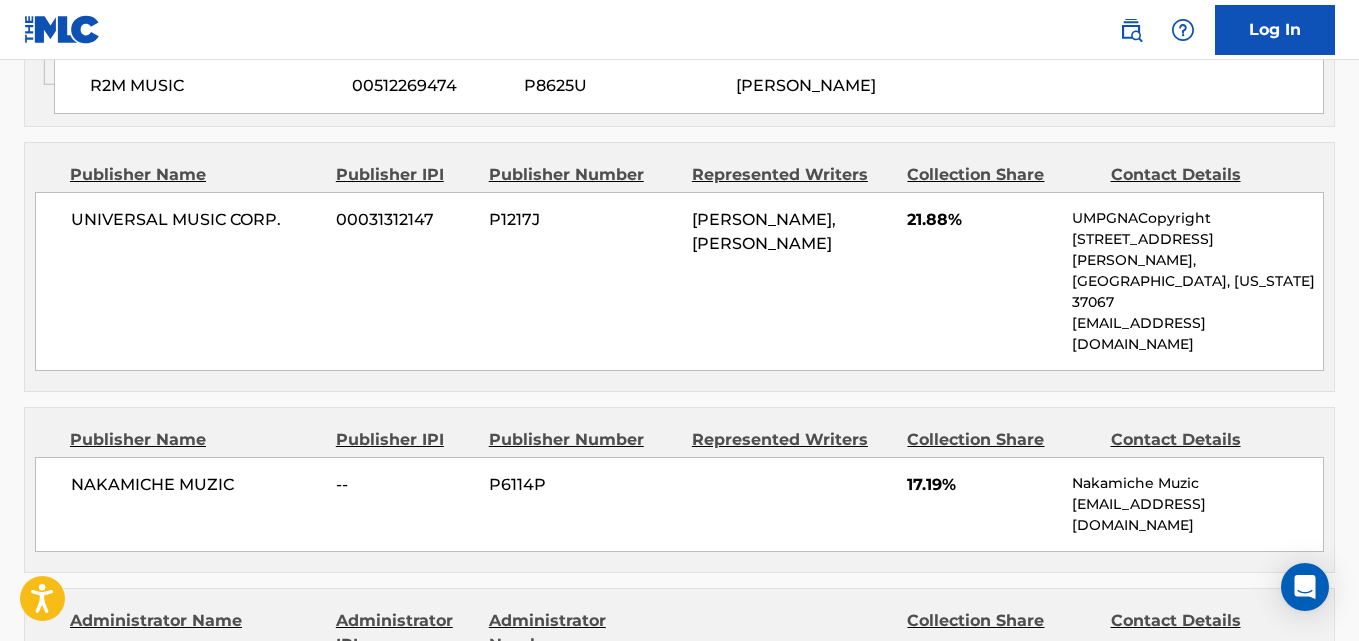 click on "Publisher Name Publisher IPI Publisher Number Represented Writers Collection Share Contact Details NAKAMICHE MUZIC -- P6114P 17.19% Nakamiche Muzic info@nakamiche.com" at bounding box center (679, 490) 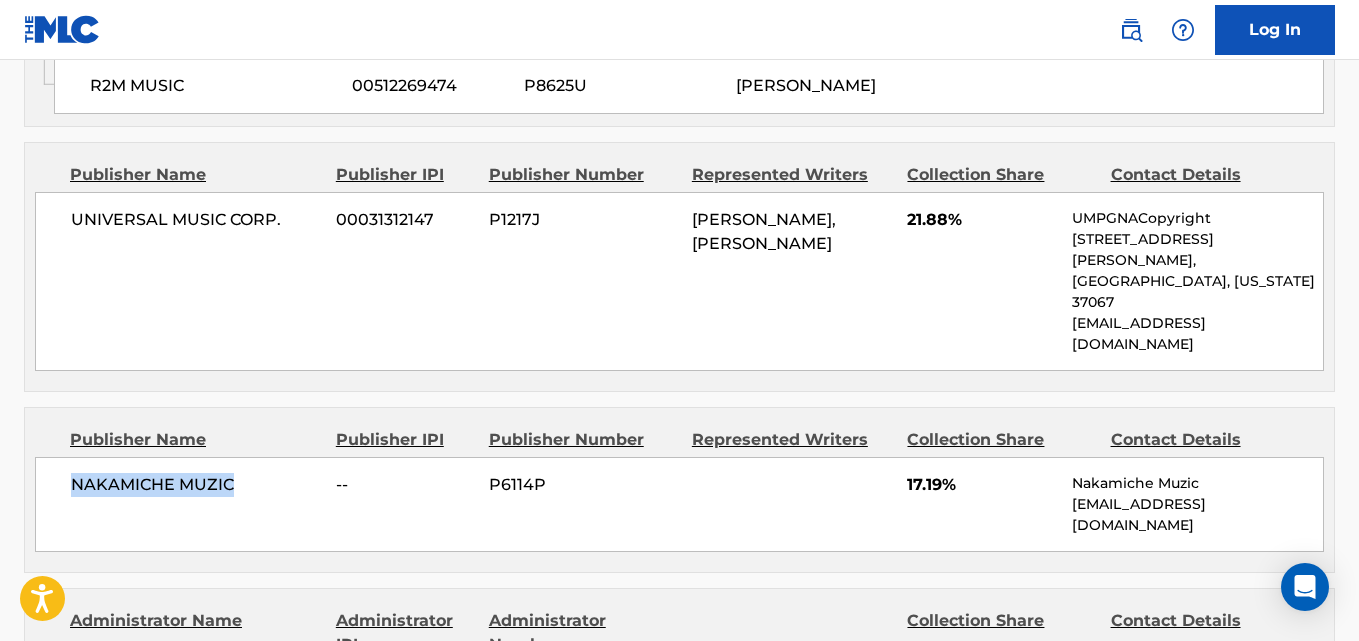 drag, startPoint x: 200, startPoint y: 275, endPoint x: 254, endPoint y: 275, distance: 54 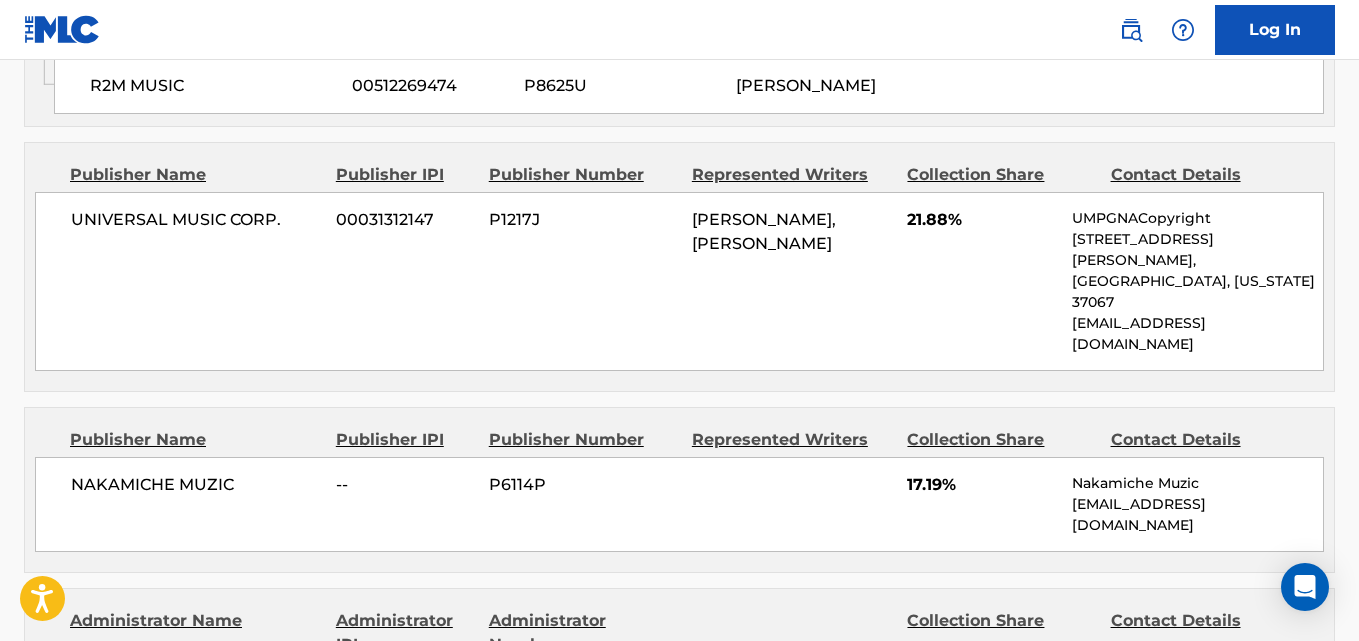 click on "17.19%" at bounding box center [982, 485] 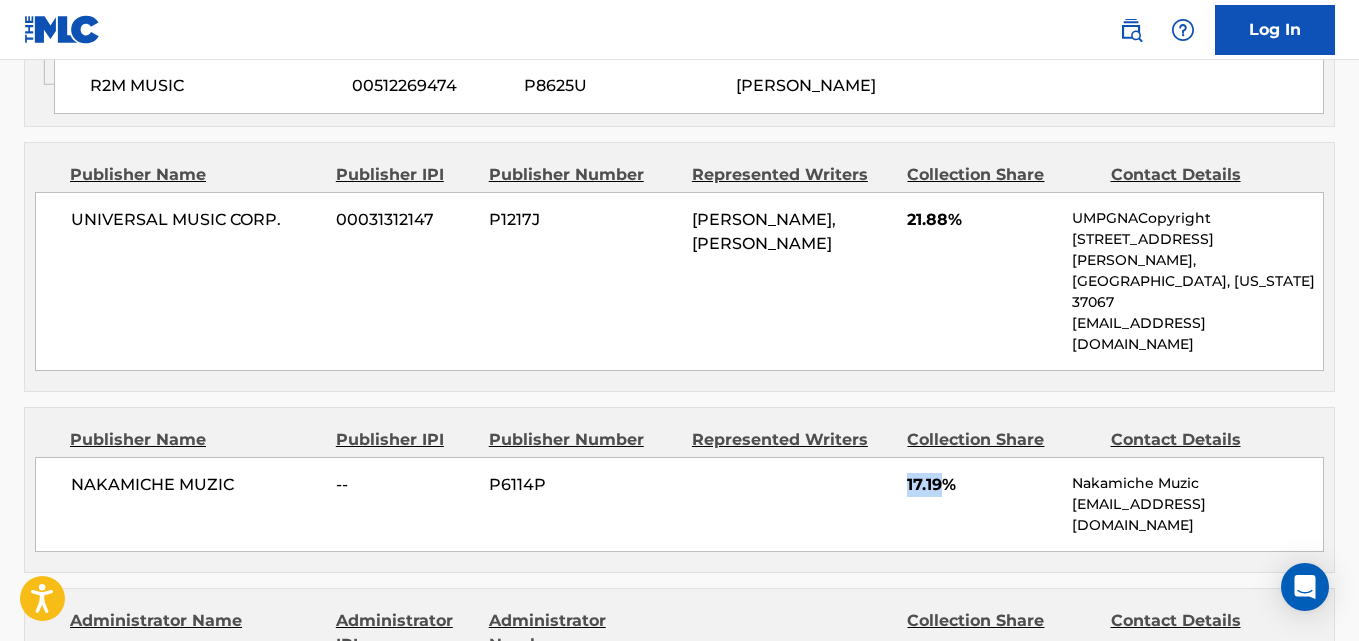 click on "17.19%" at bounding box center [982, 485] 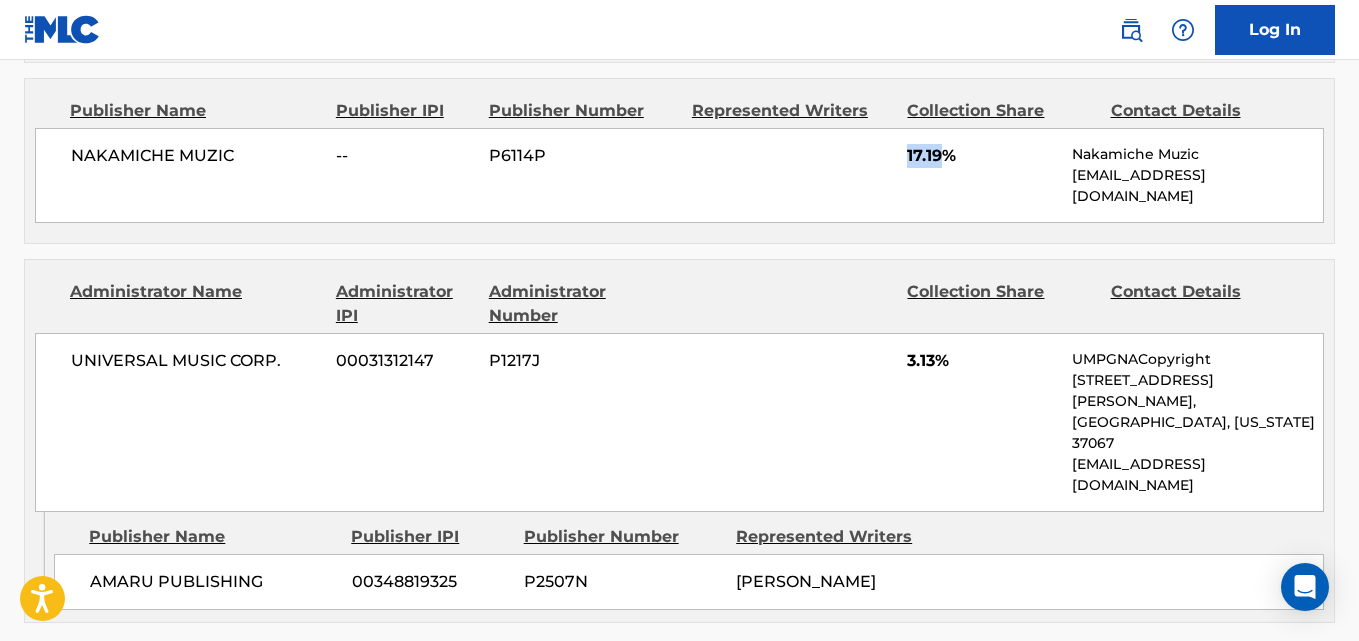 scroll, scrollTop: 3086, scrollLeft: 0, axis: vertical 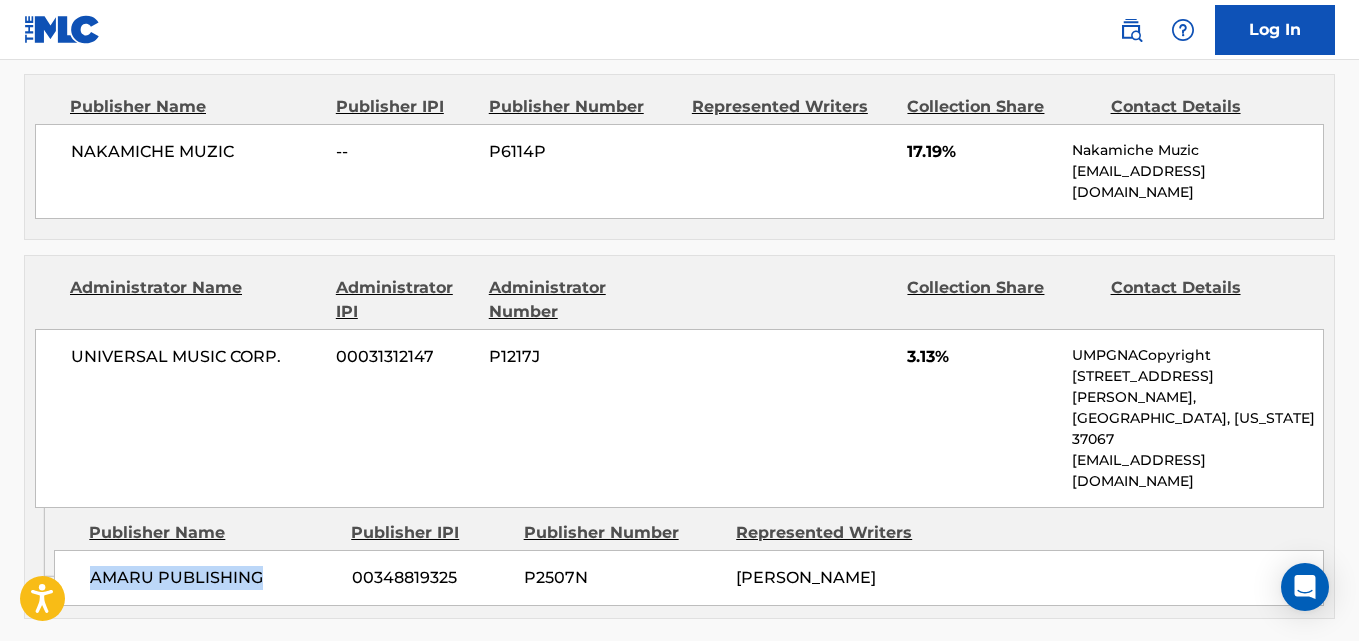 drag, startPoint x: 94, startPoint y: 282, endPoint x: 302, endPoint y: 282, distance: 208 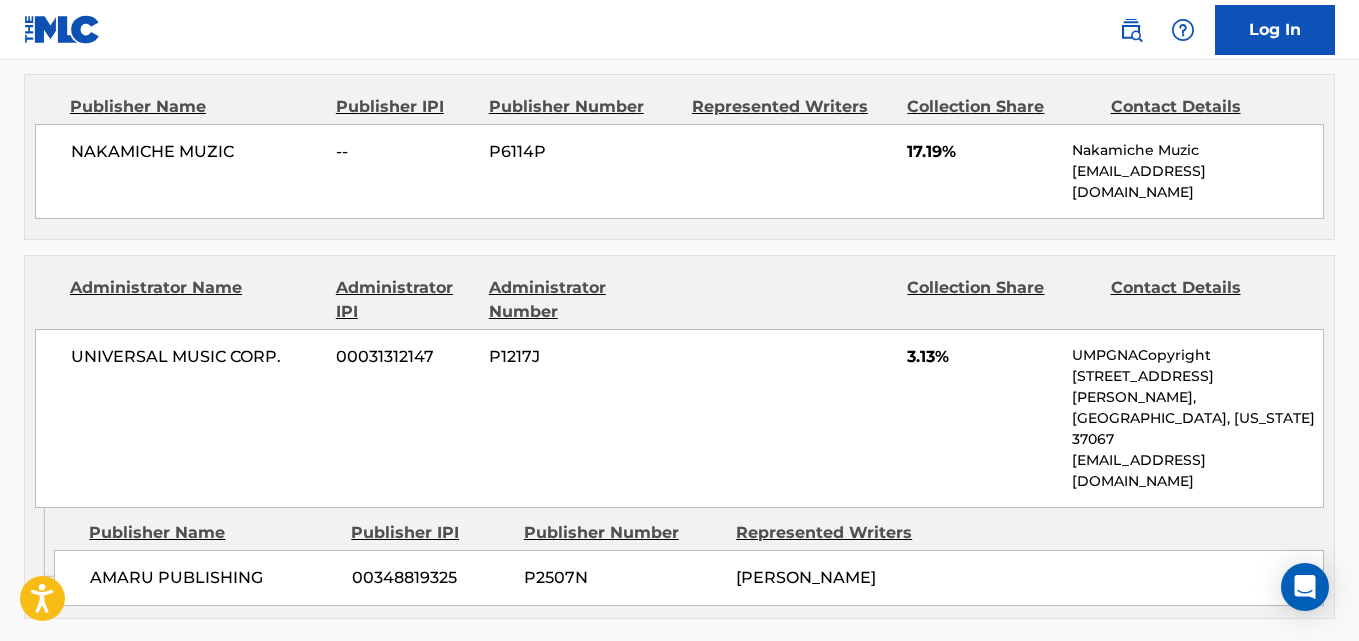 click on "UNIVERSAL MUSIC CORP. 00031312147 P1217J 3.13% UMPGNACopyright 1550 W. McEwen Drive, Unit 400,  Franklin, Tennessee 37067 NACopyright@umusic.com" at bounding box center [679, 418] 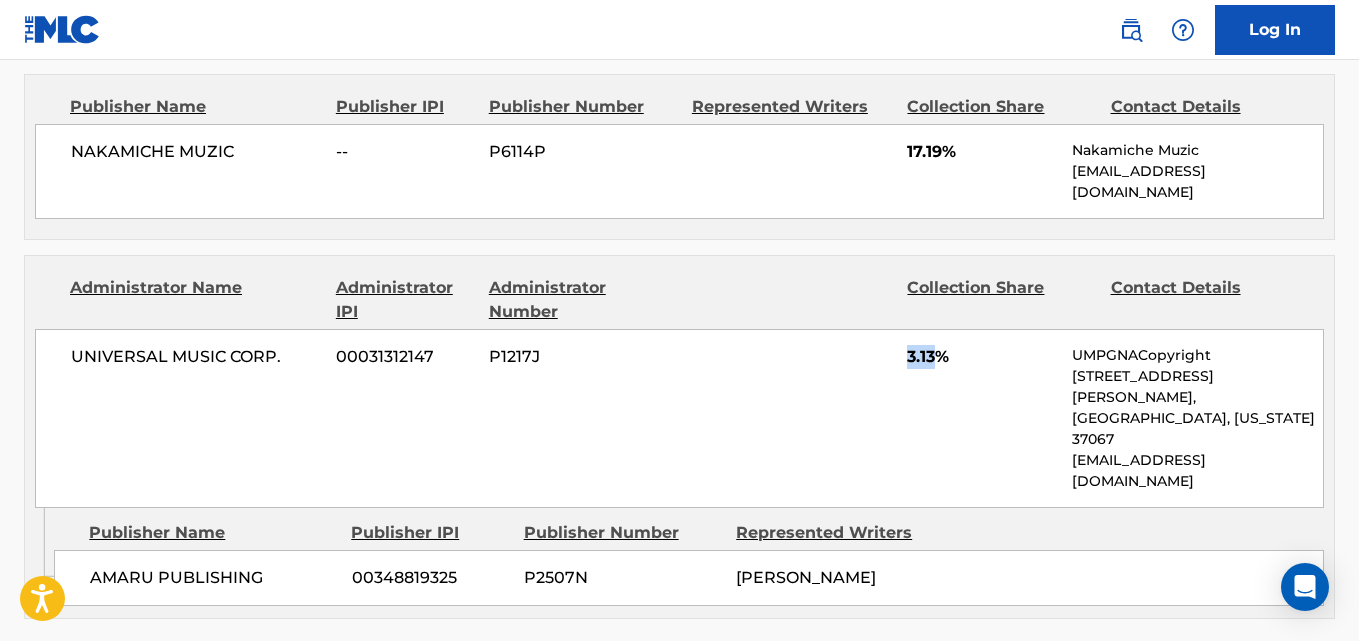 click on "UNIVERSAL MUSIC CORP. 00031312147 P1217J 3.13% UMPGNACopyright 1550 W. McEwen Drive, Unit 400,  Franklin, Tennessee 37067 NACopyright@umusic.com" at bounding box center (679, 418) 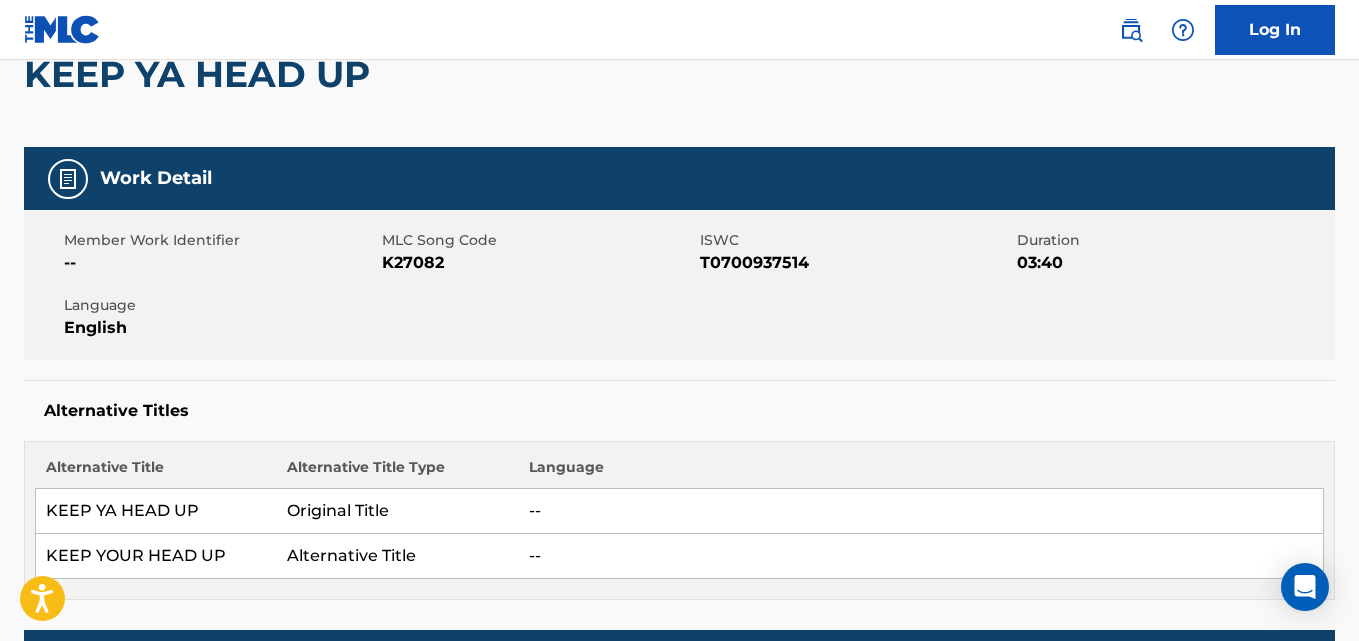 scroll, scrollTop: 0, scrollLeft: 0, axis: both 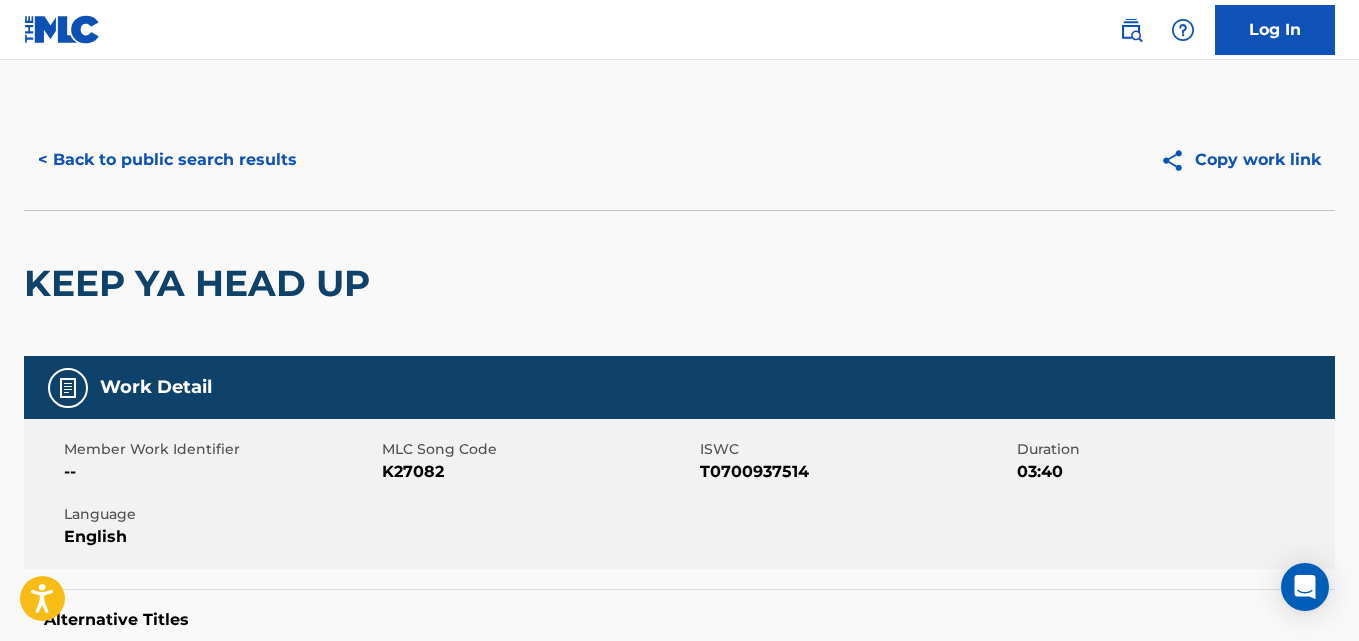 click on "< Back to public search results" at bounding box center (167, 160) 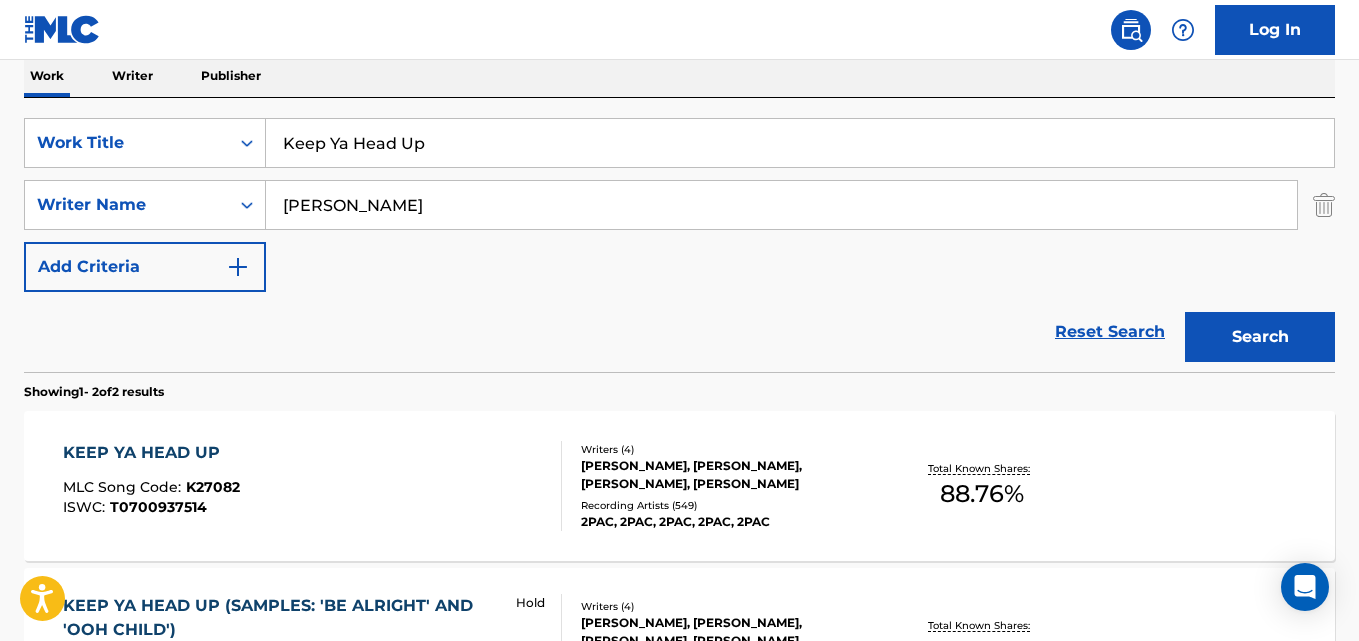 scroll, scrollTop: 0, scrollLeft: 0, axis: both 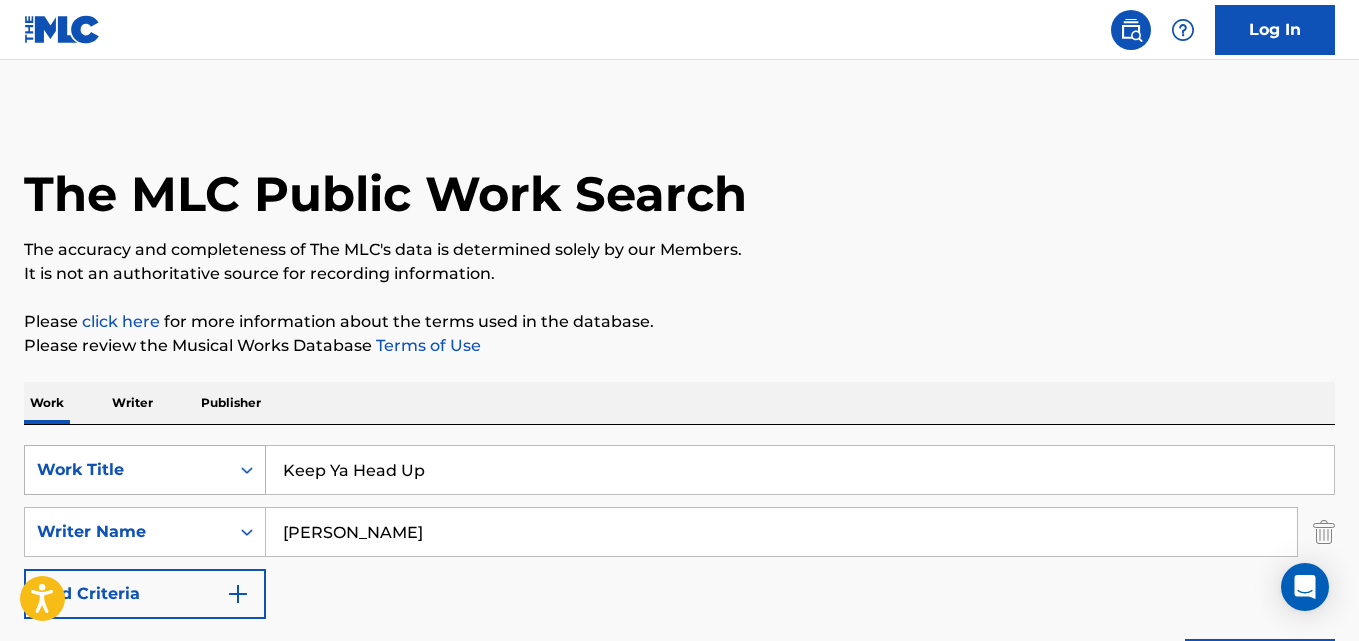 drag, startPoint x: 437, startPoint y: 468, endPoint x: 252, endPoint y: 471, distance: 185.02432 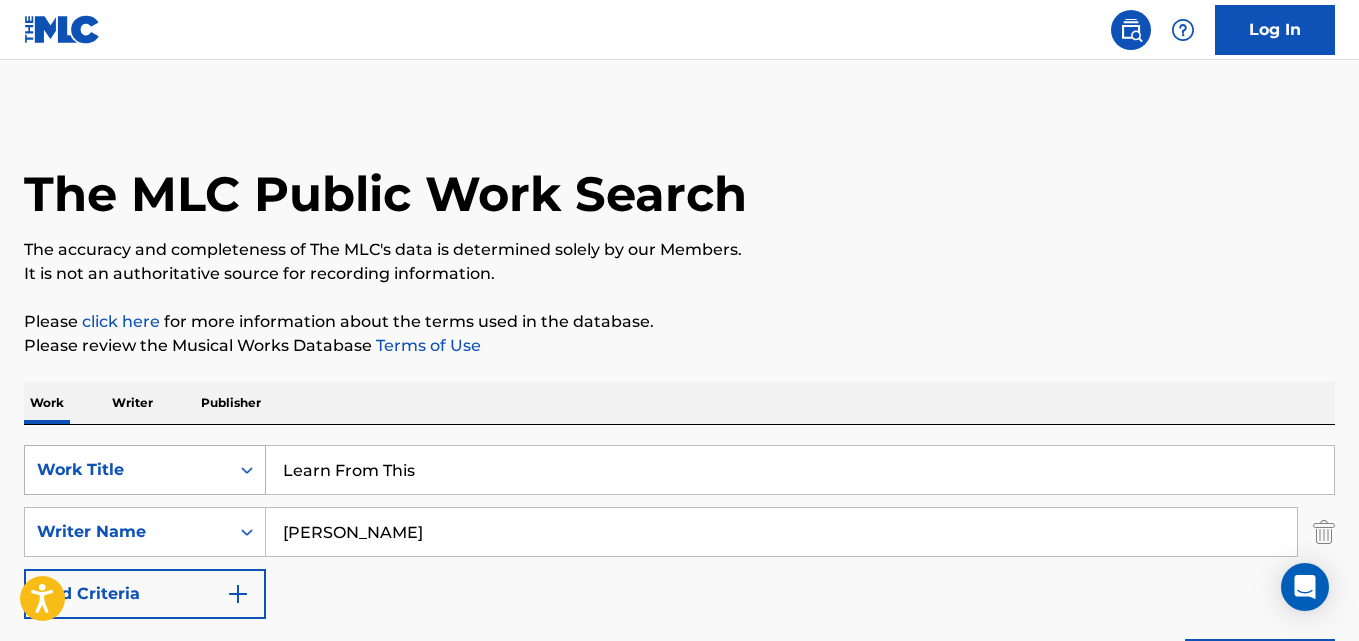 type on "Learn From This" 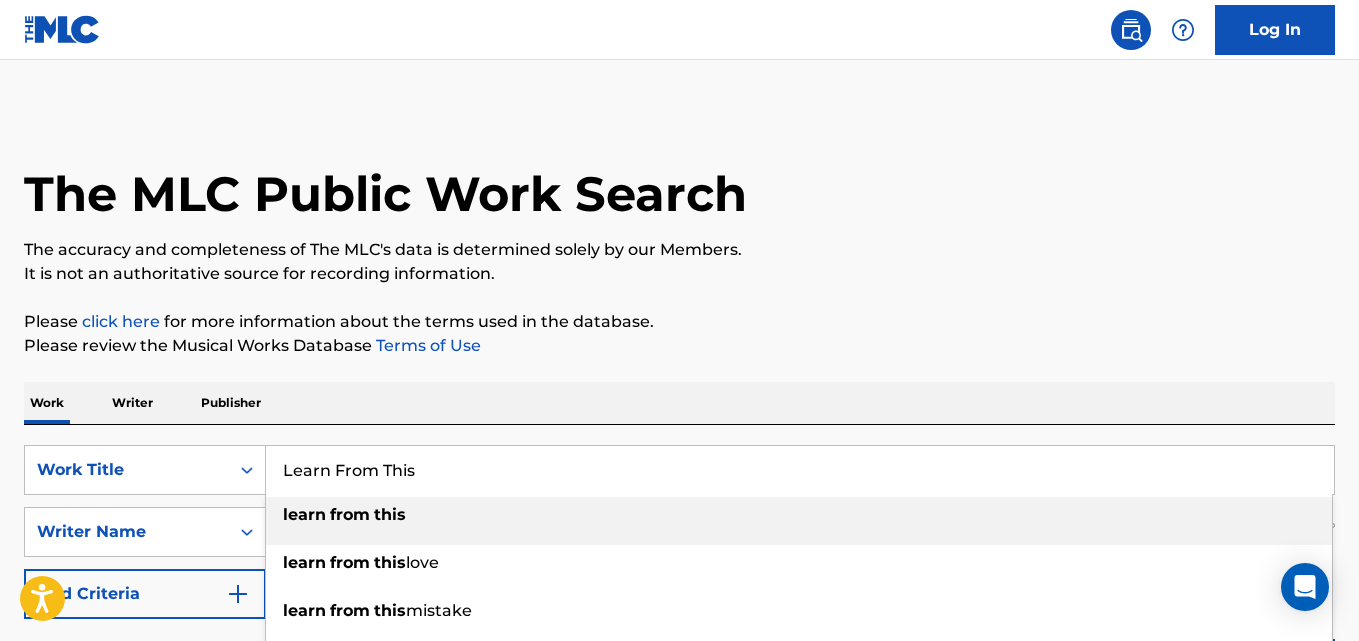 click on "Please review the Musical Works Database   Terms of Use" at bounding box center [679, 346] 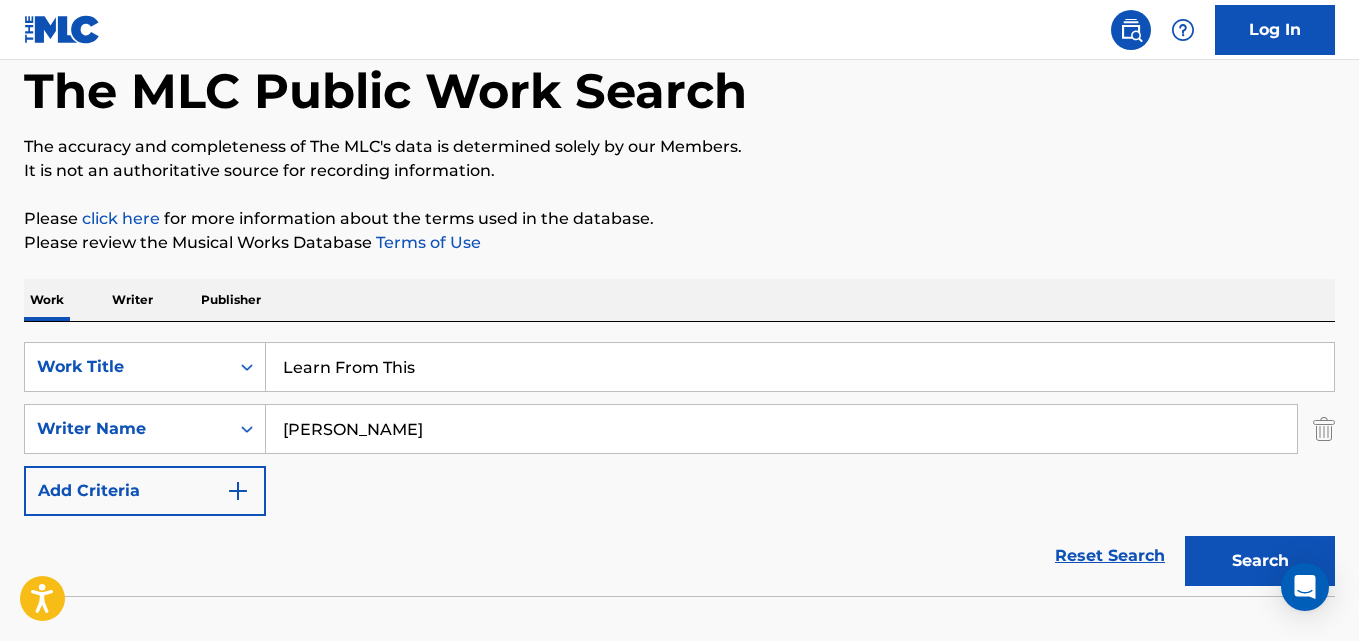 scroll, scrollTop: 167, scrollLeft: 0, axis: vertical 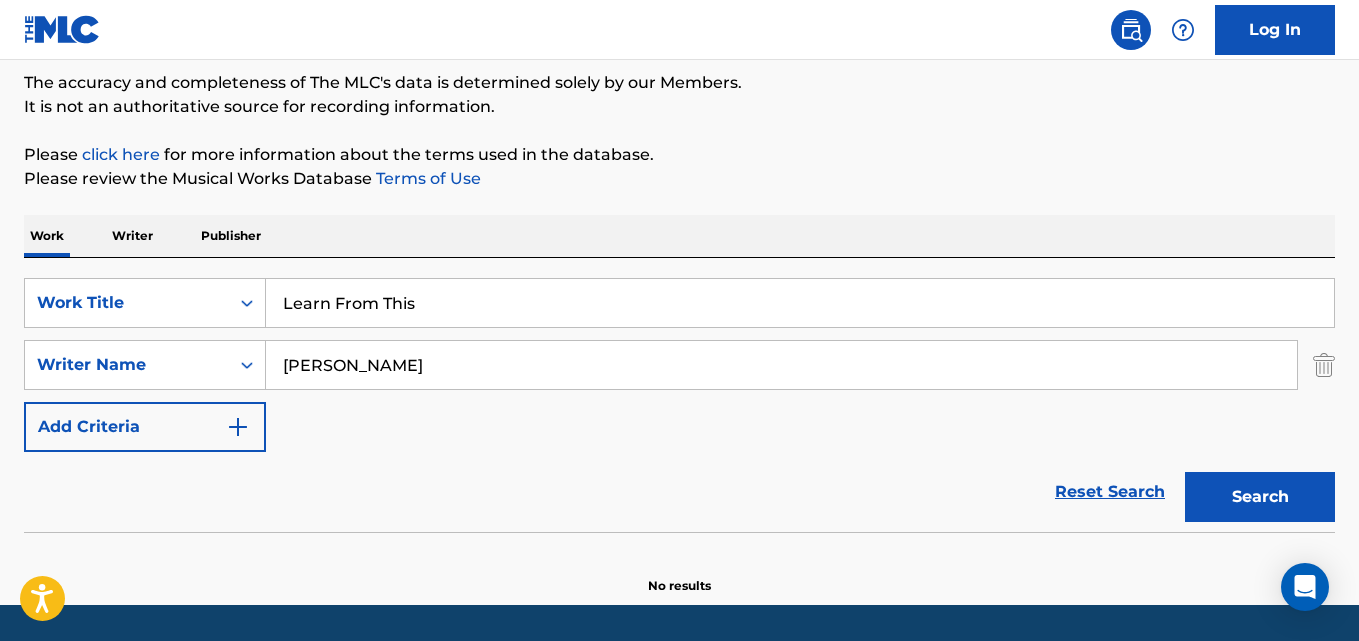 drag, startPoint x: 268, startPoint y: 404, endPoint x: 206, endPoint y: 411, distance: 62.39391 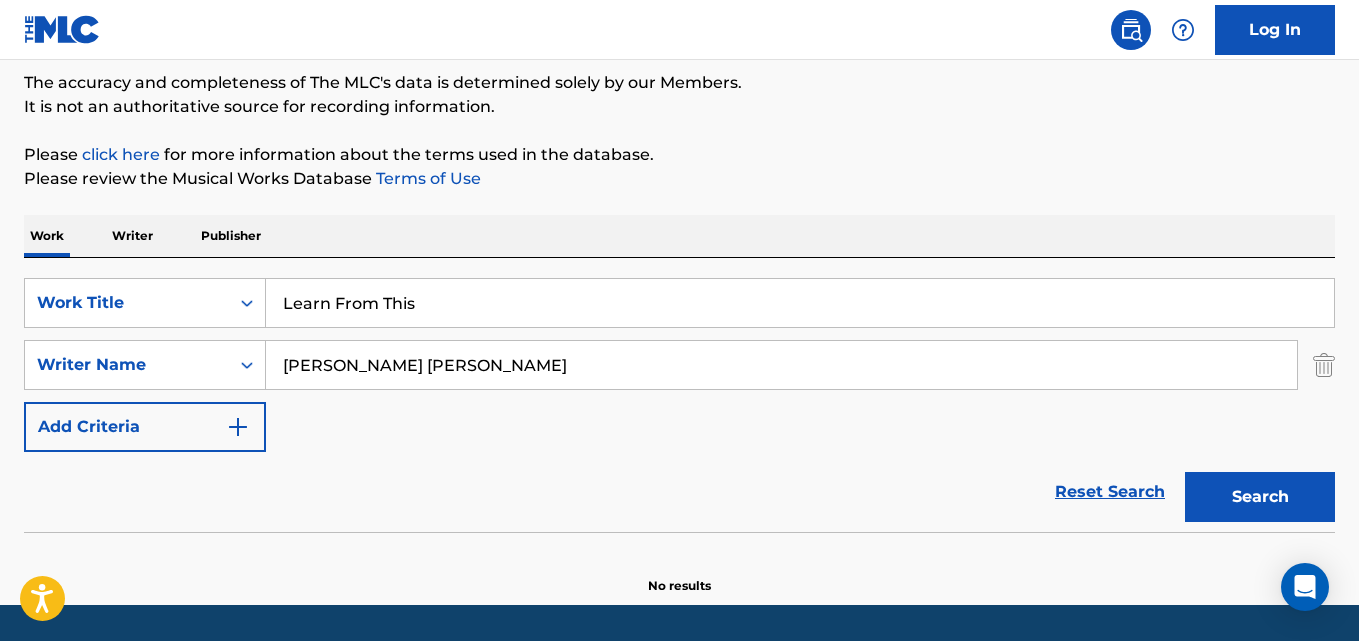 click on "Search" at bounding box center (1260, 497) 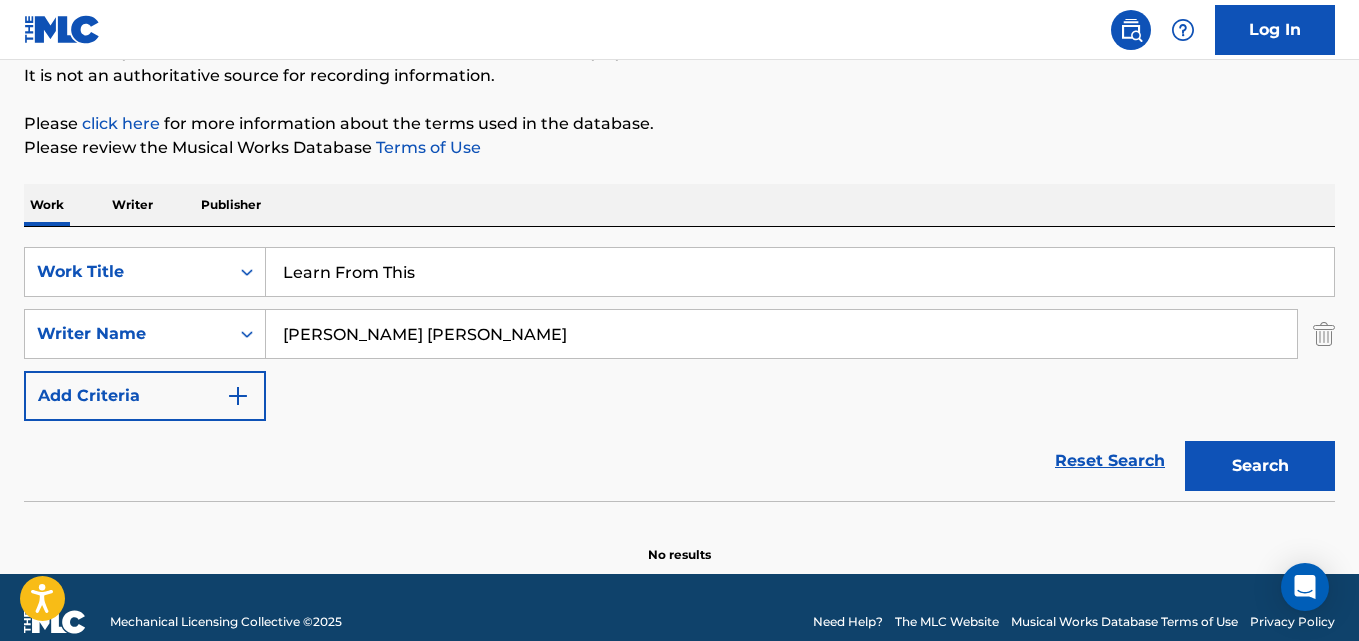scroll, scrollTop: 227, scrollLeft: 0, axis: vertical 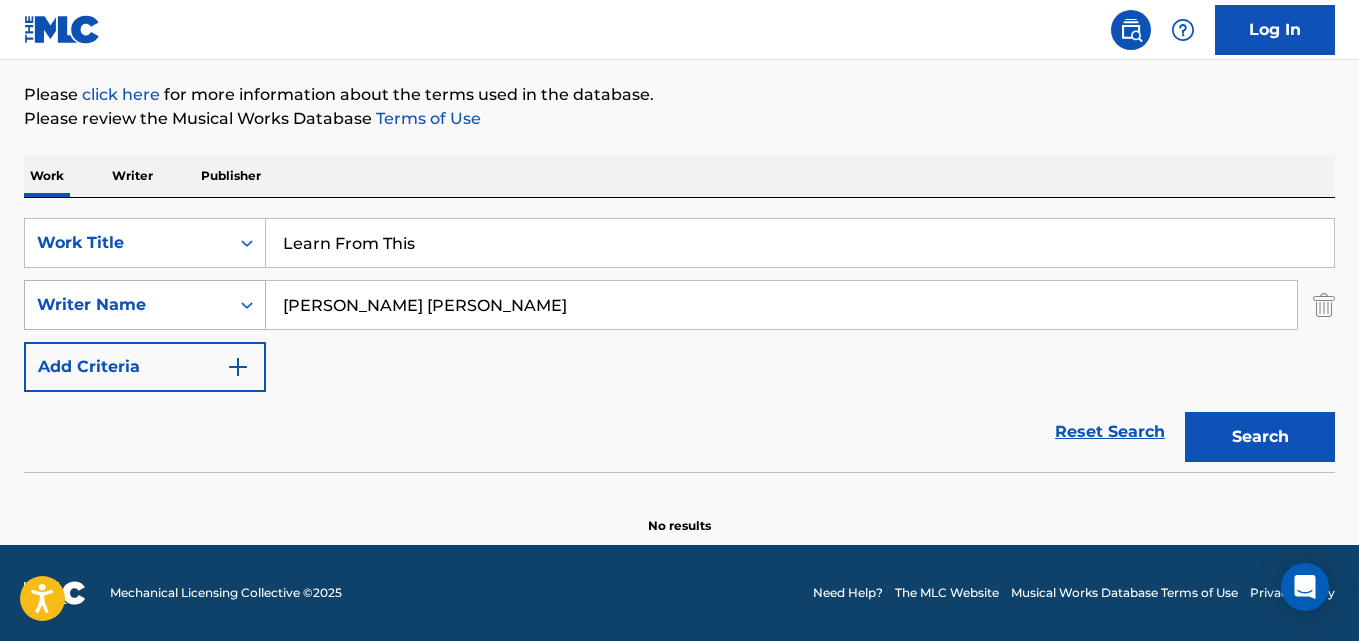 drag, startPoint x: 582, startPoint y: 299, endPoint x: 159, endPoint y: 313, distance: 423.23163 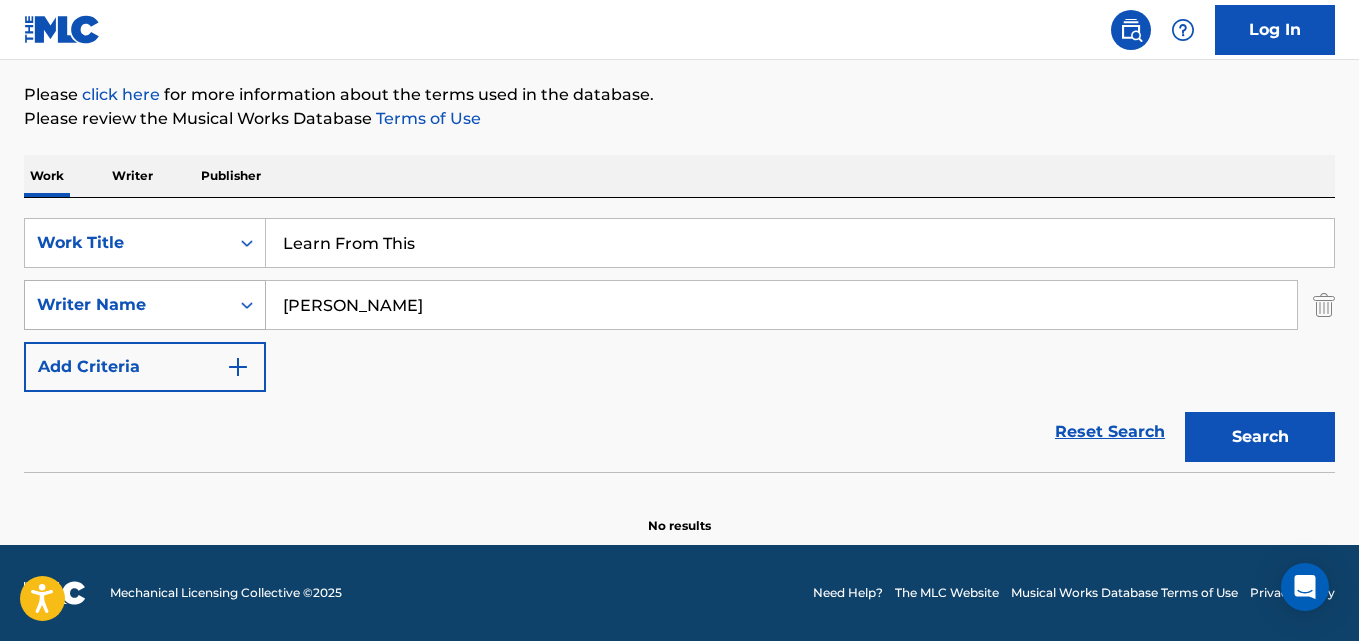 type on "LYFE JENNINGS" 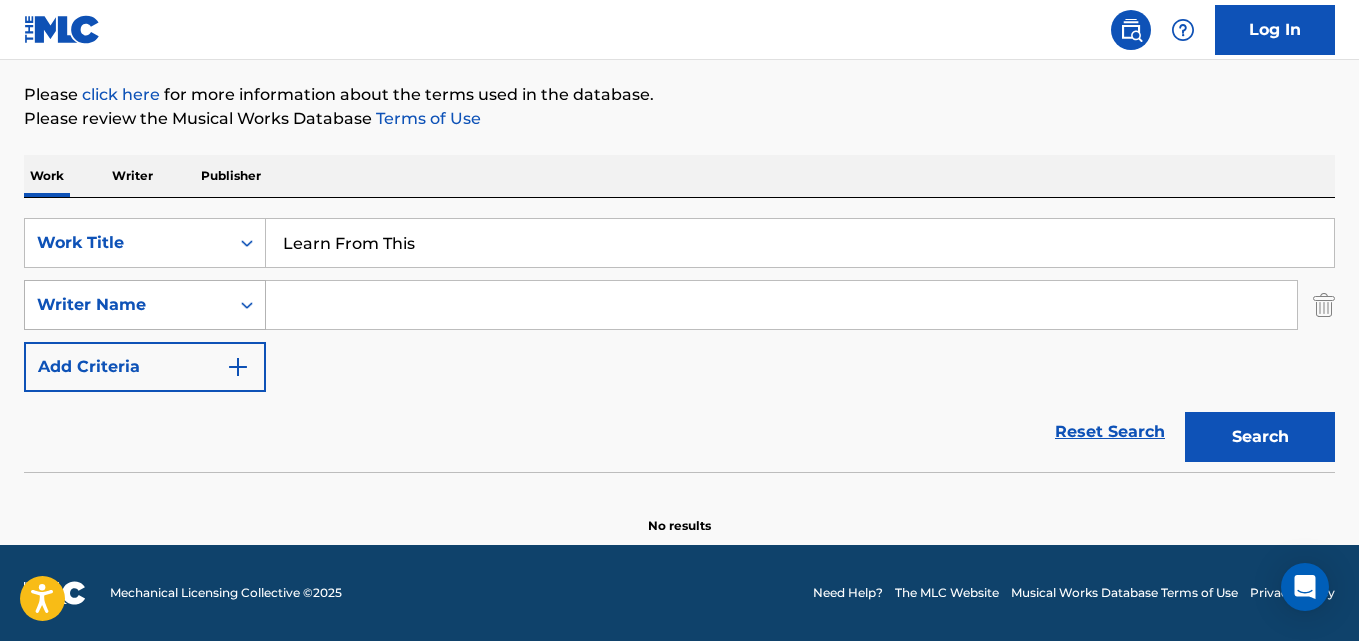 type 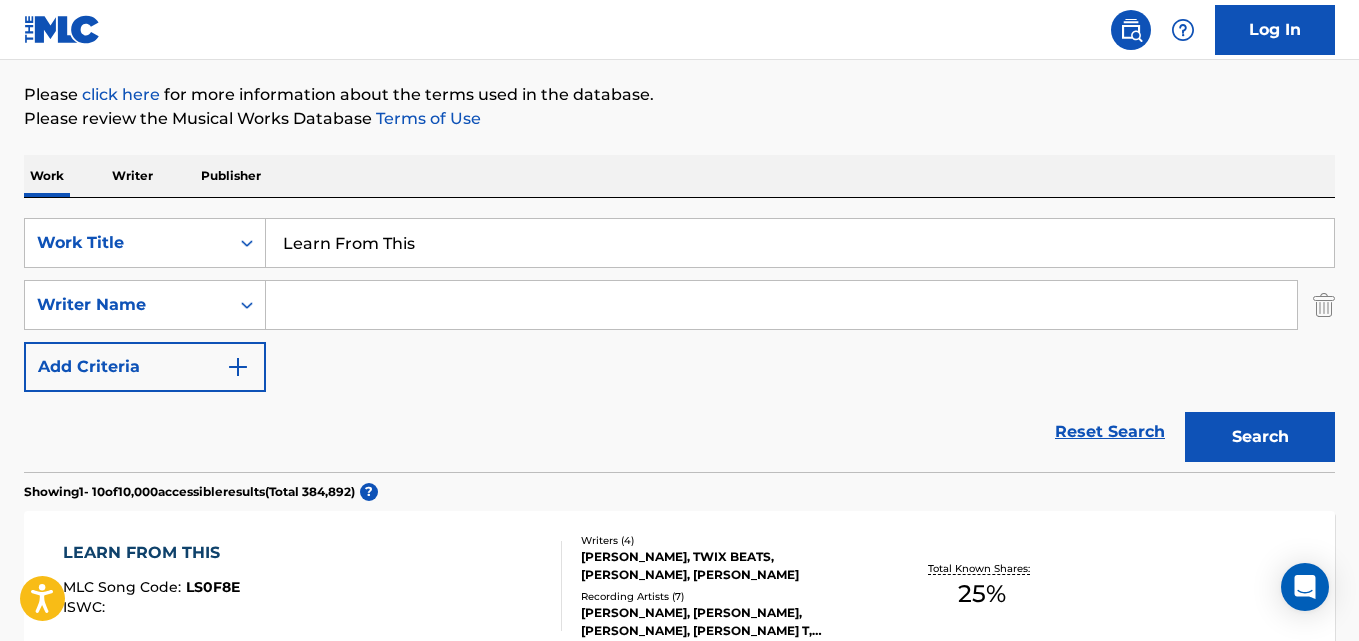 scroll, scrollTop: 999, scrollLeft: 0, axis: vertical 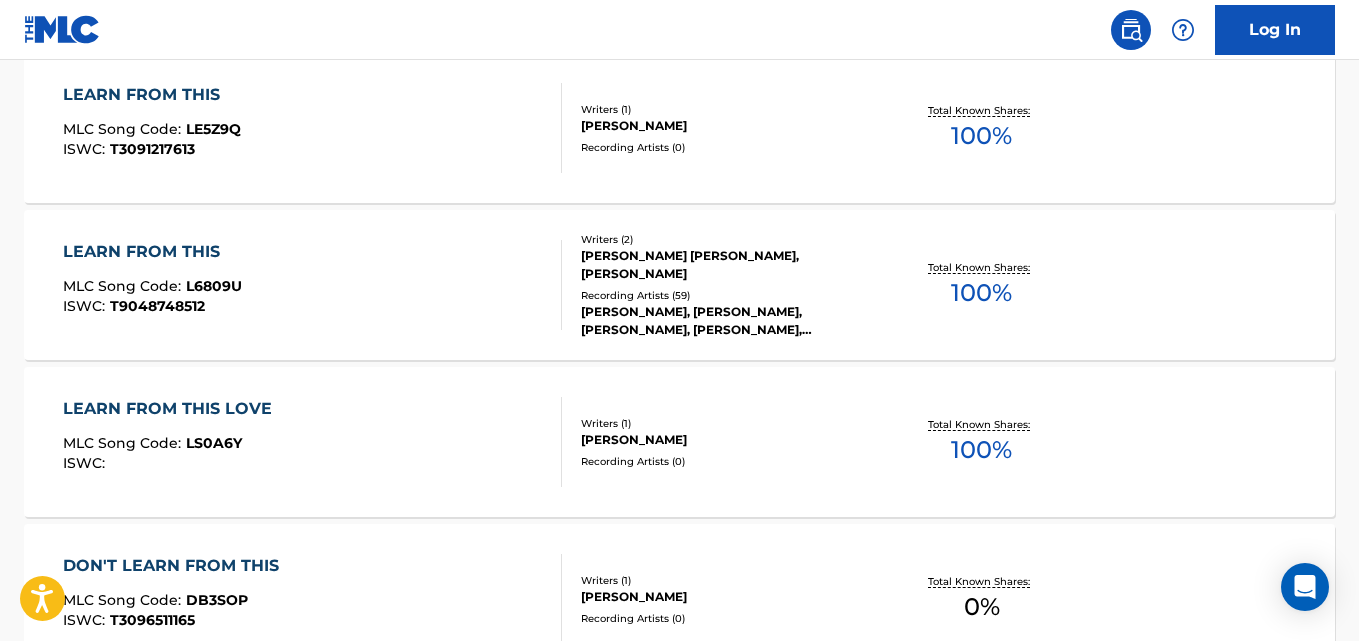 click on "LEARN FROM THIS" at bounding box center [152, 252] 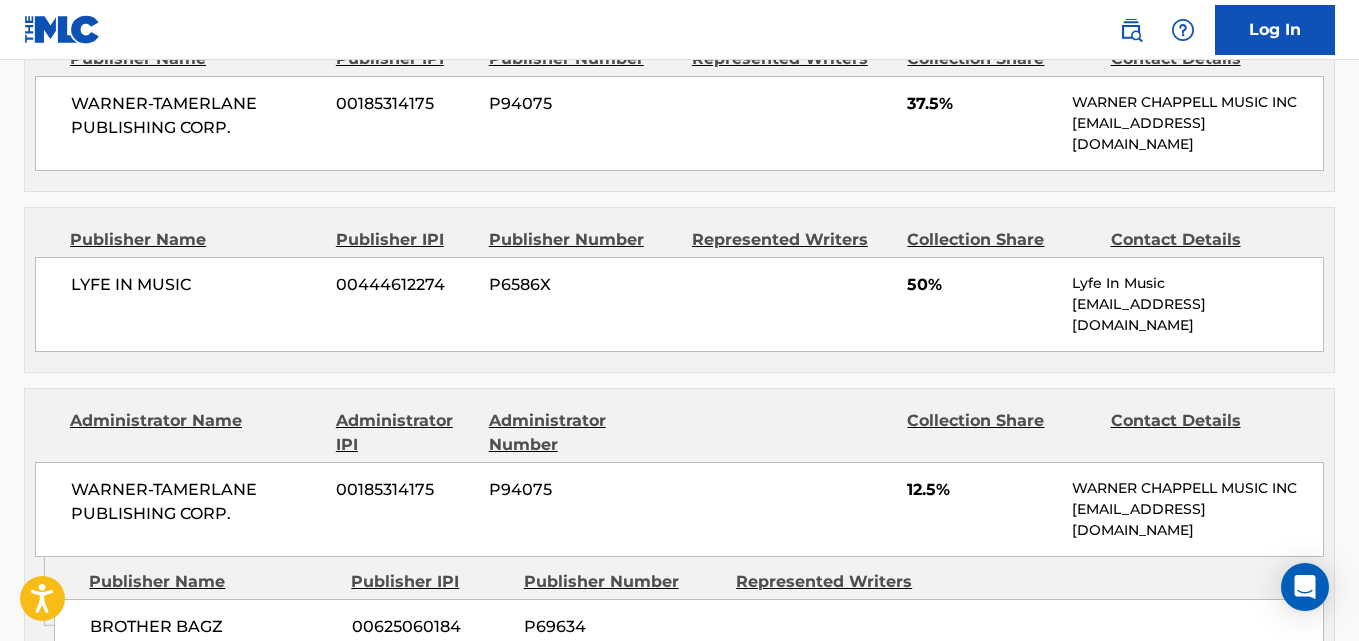 scroll, scrollTop: 667, scrollLeft: 0, axis: vertical 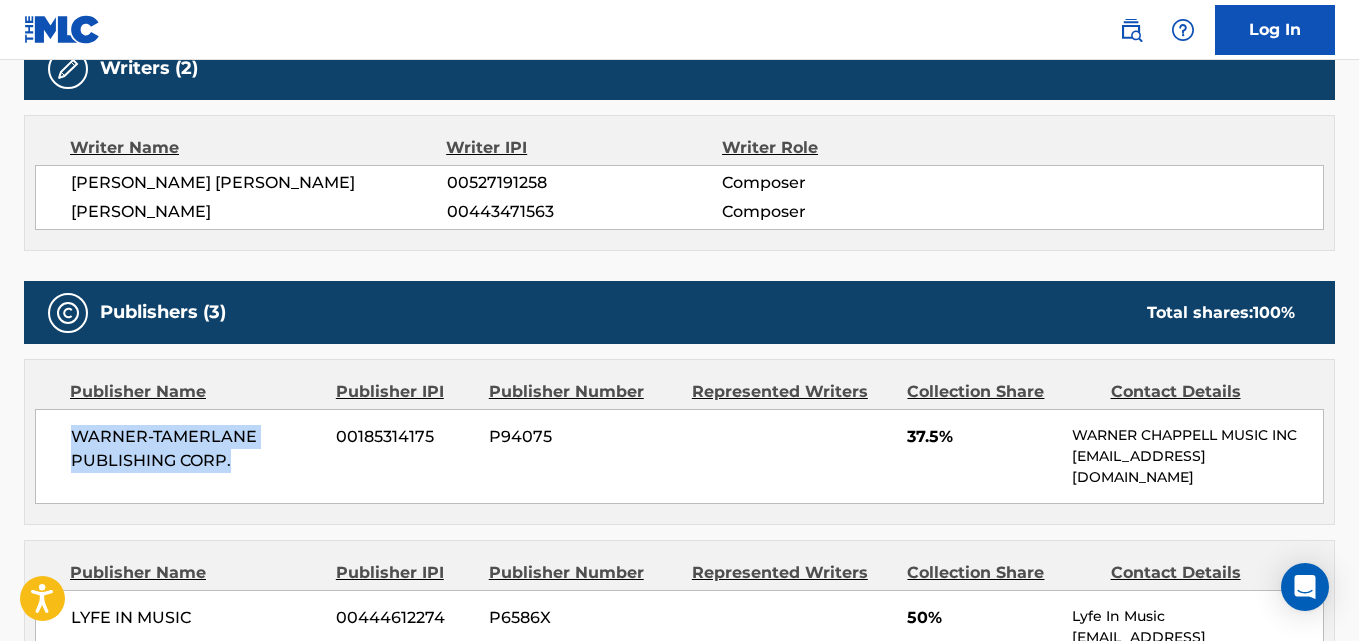 drag, startPoint x: 74, startPoint y: 442, endPoint x: 246, endPoint y: 468, distance: 173.95401 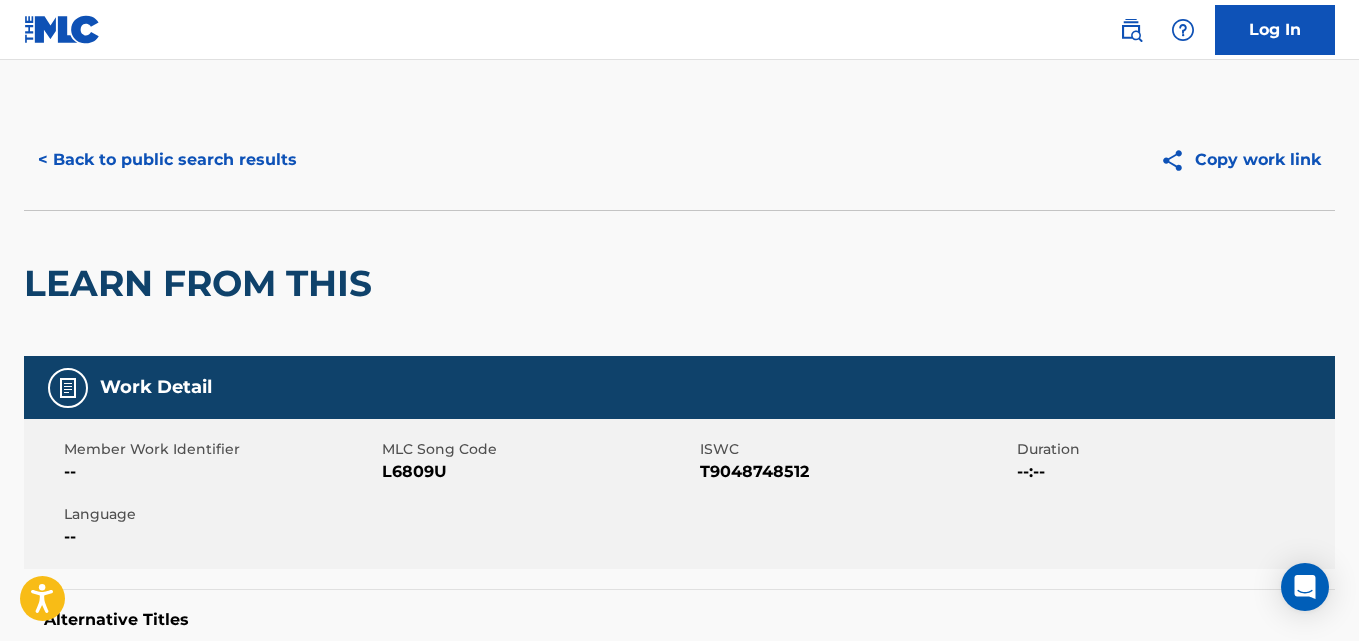 click on "< Back to public search results Copy work link" at bounding box center (679, 160) 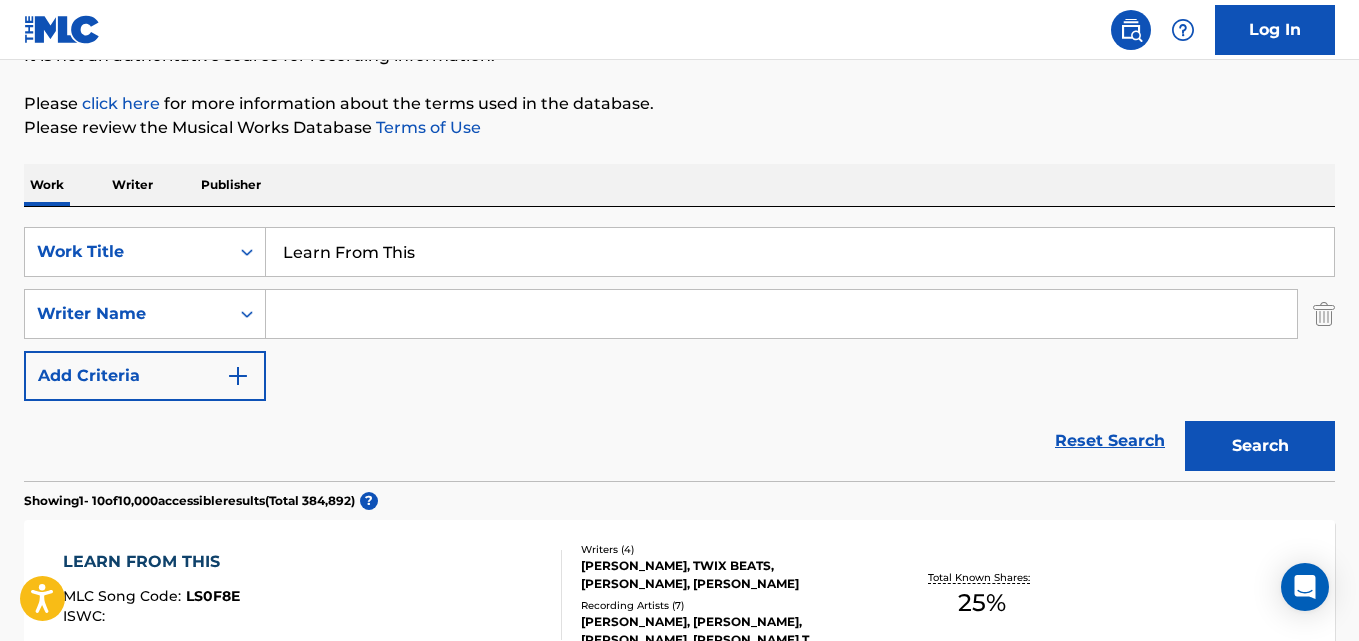 scroll, scrollTop: 113, scrollLeft: 0, axis: vertical 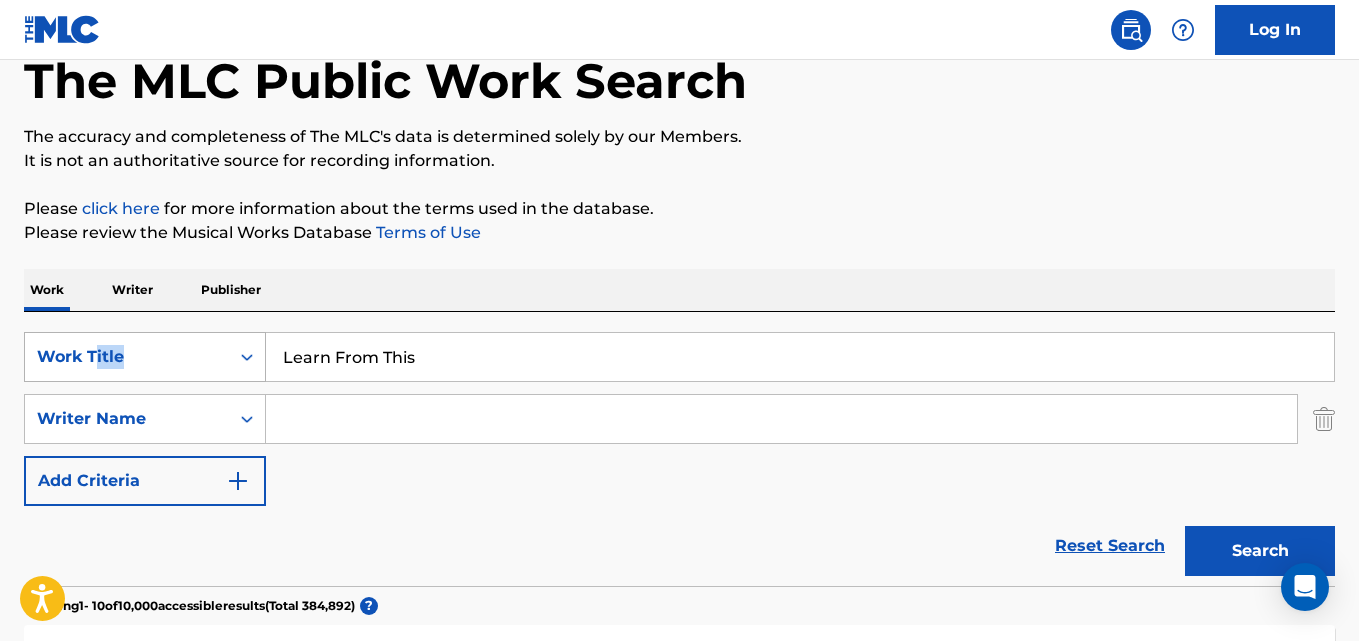 drag, startPoint x: 393, startPoint y: 342, endPoint x: 95, endPoint y: 375, distance: 299.82162 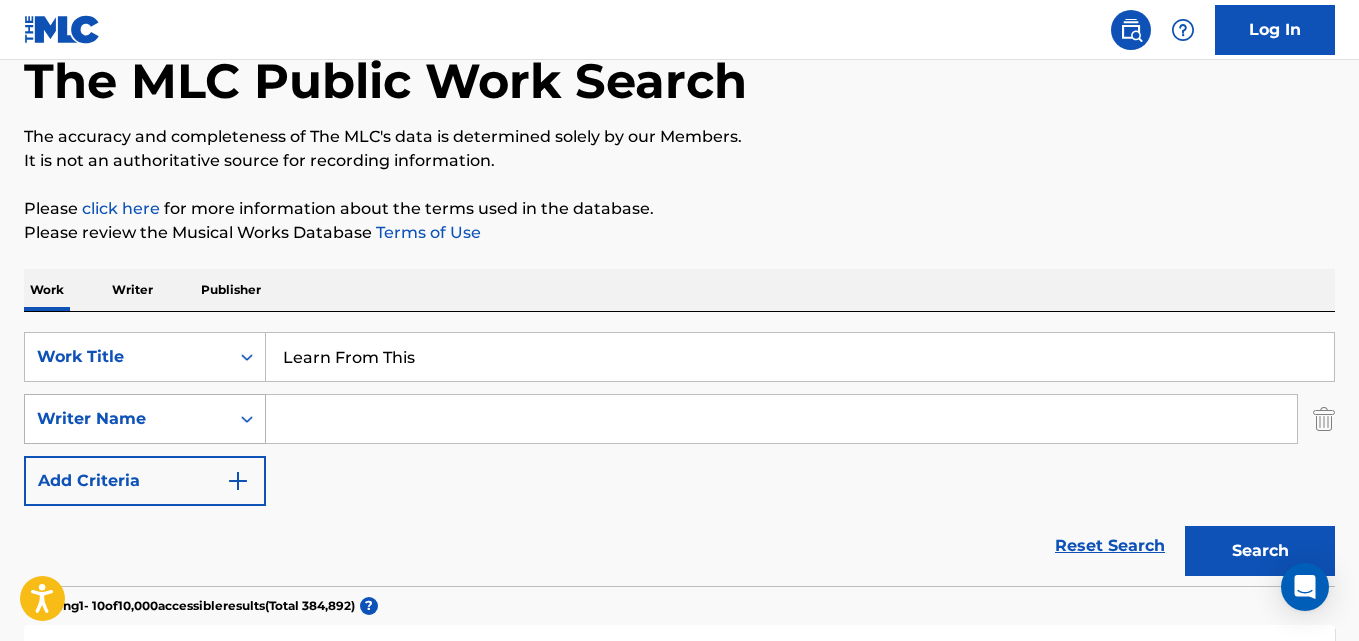 drag, startPoint x: 420, startPoint y: 376, endPoint x: 139, endPoint y: 394, distance: 281.57593 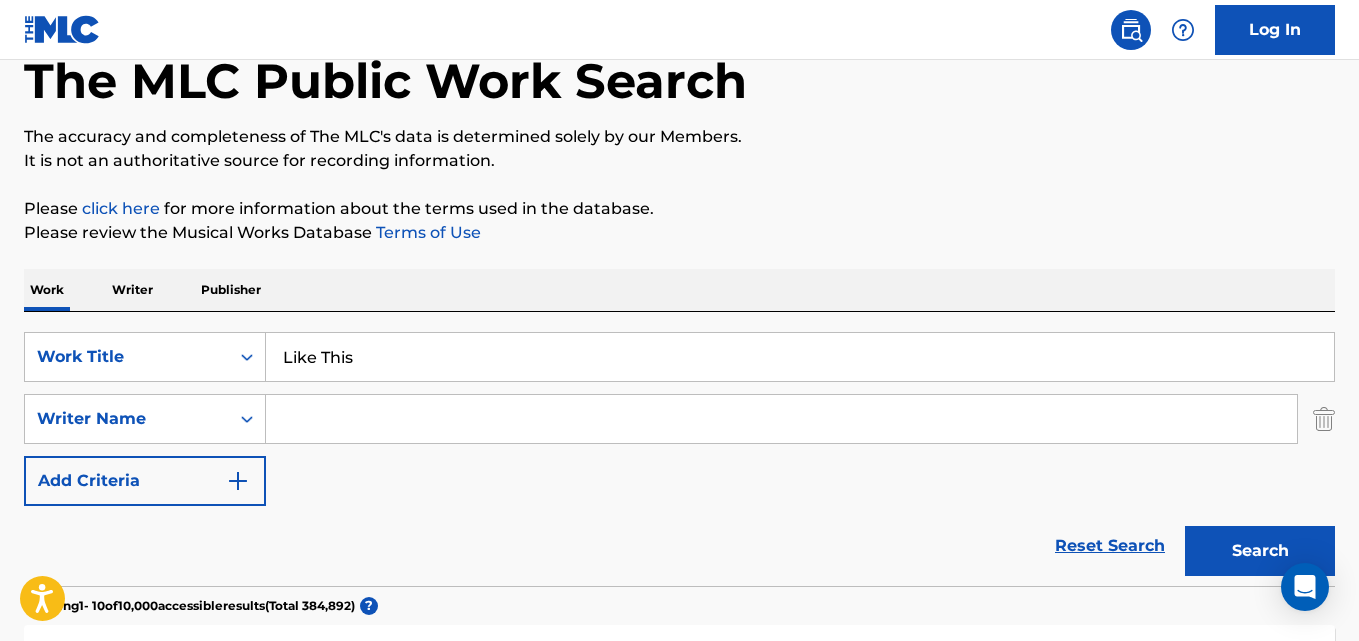 type on "Like This" 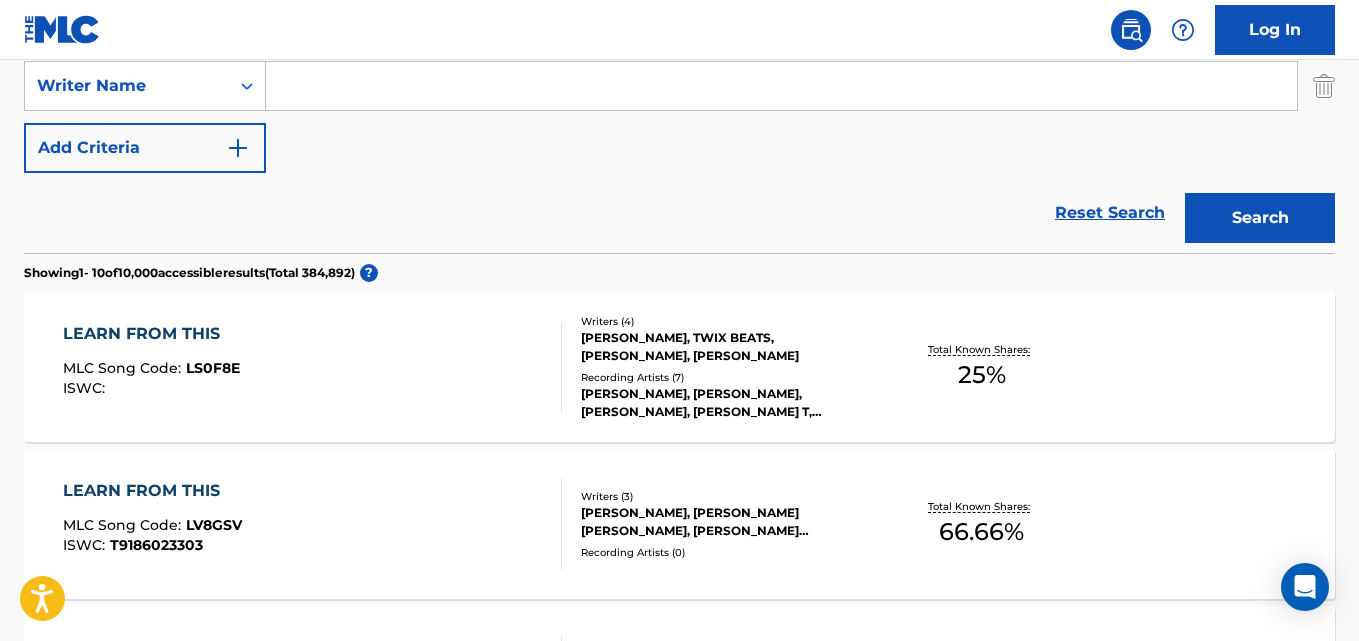 click at bounding box center (781, 86) 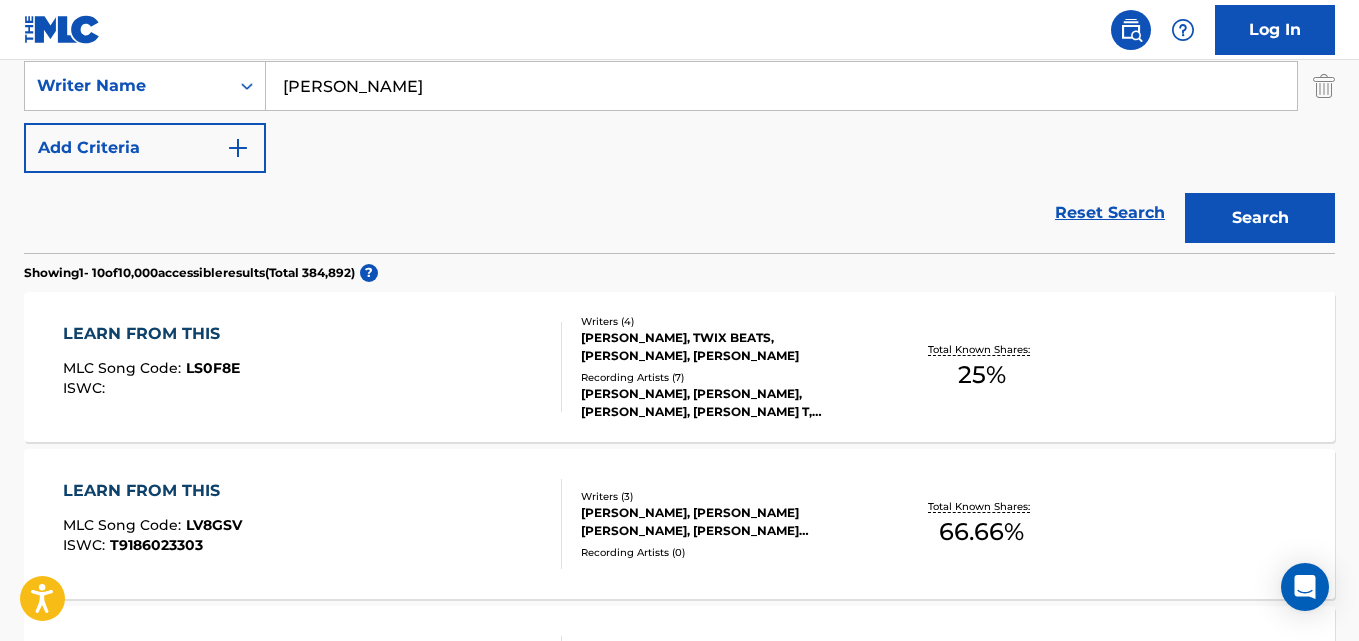 type on "Babbs" 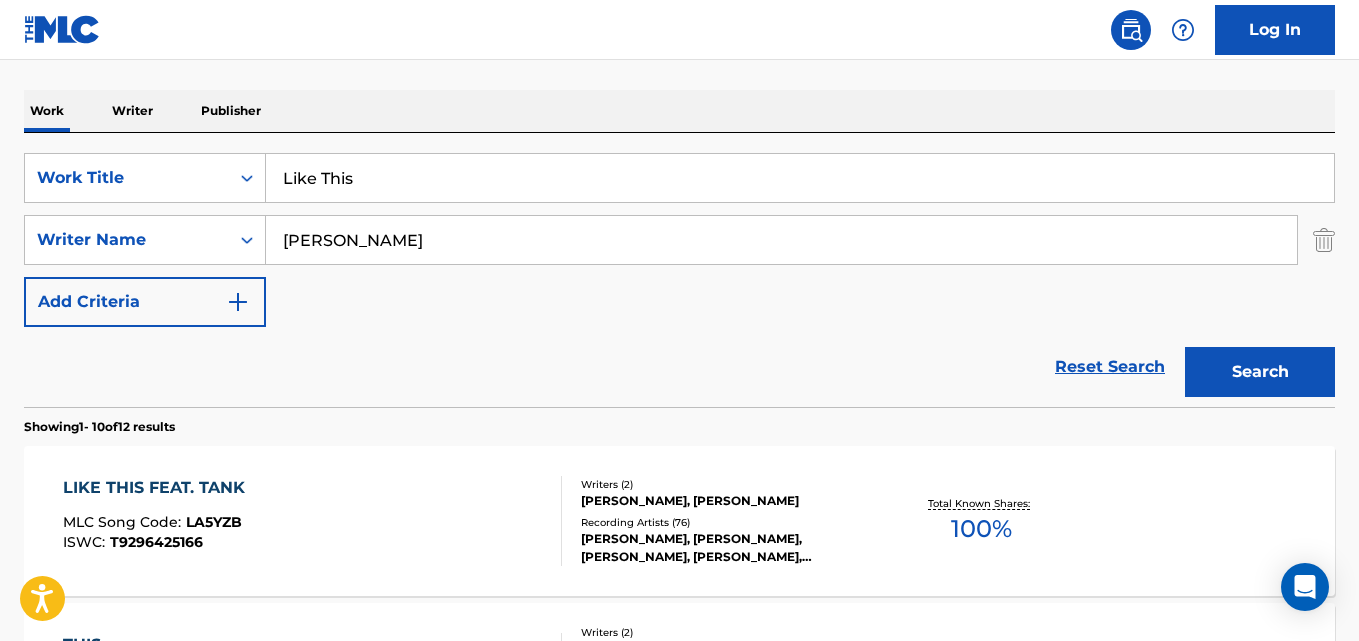 scroll, scrollTop: 446, scrollLeft: 0, axis: vertical 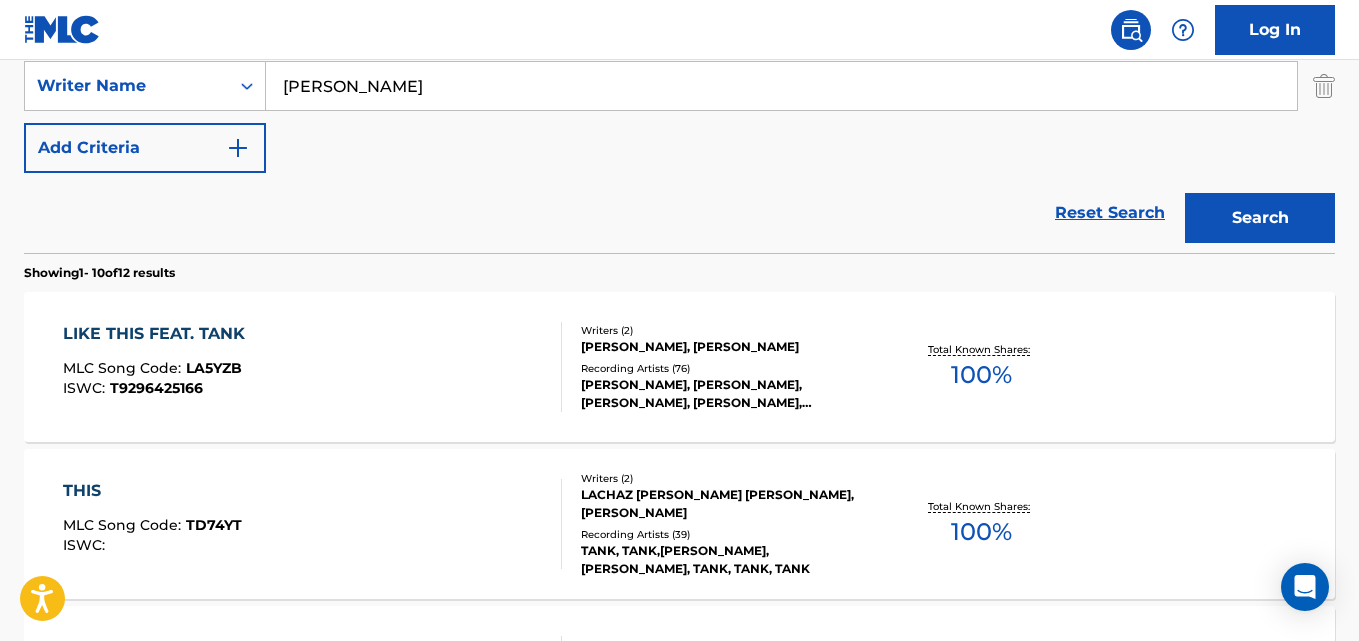 click on "LIKE THIS FEAT. TANK" at bounding box center (159, 334) 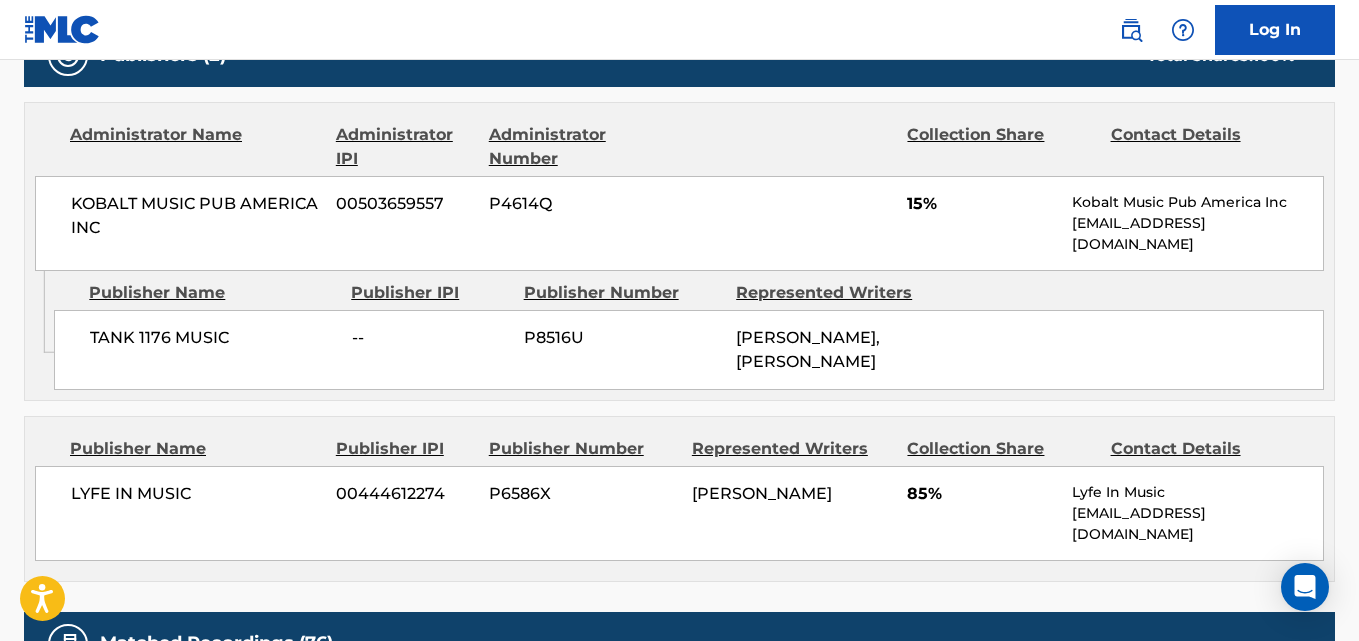 scroll, scrollTop: 1167, scrollLeft: 0, axis: vertical 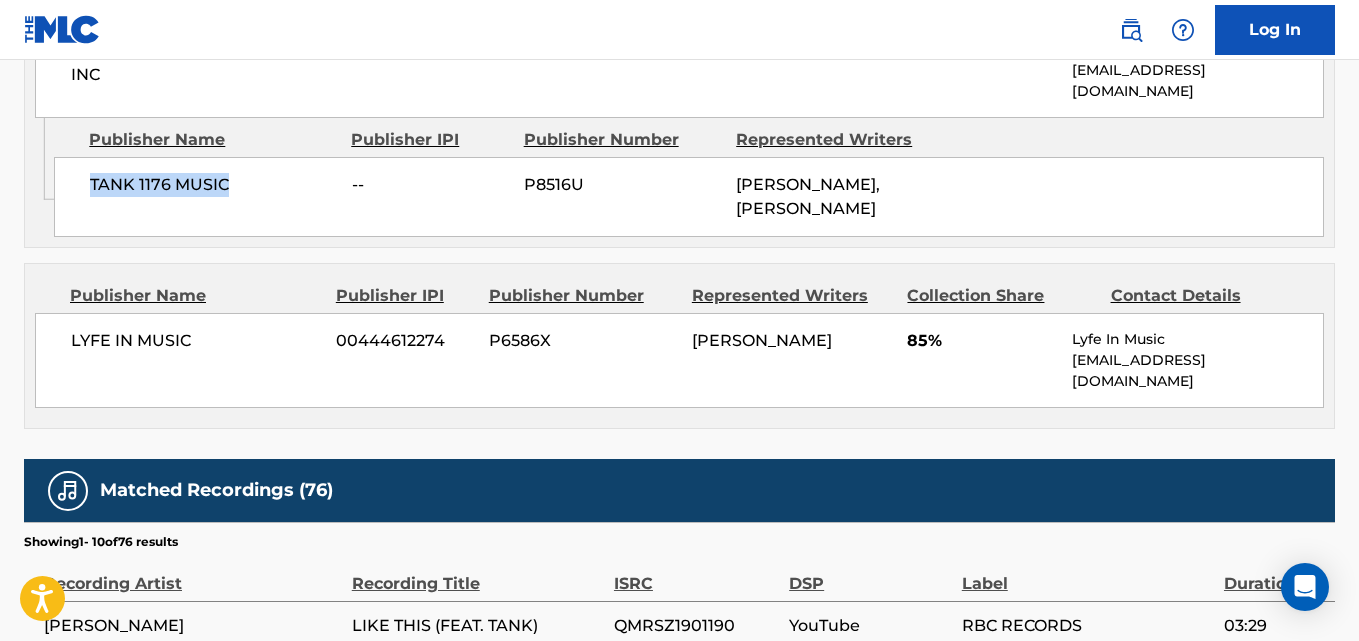 drag, startPoint x: 80, startPoint y: 195, endPoint x: 277, endPoint y: 195, distance: 197 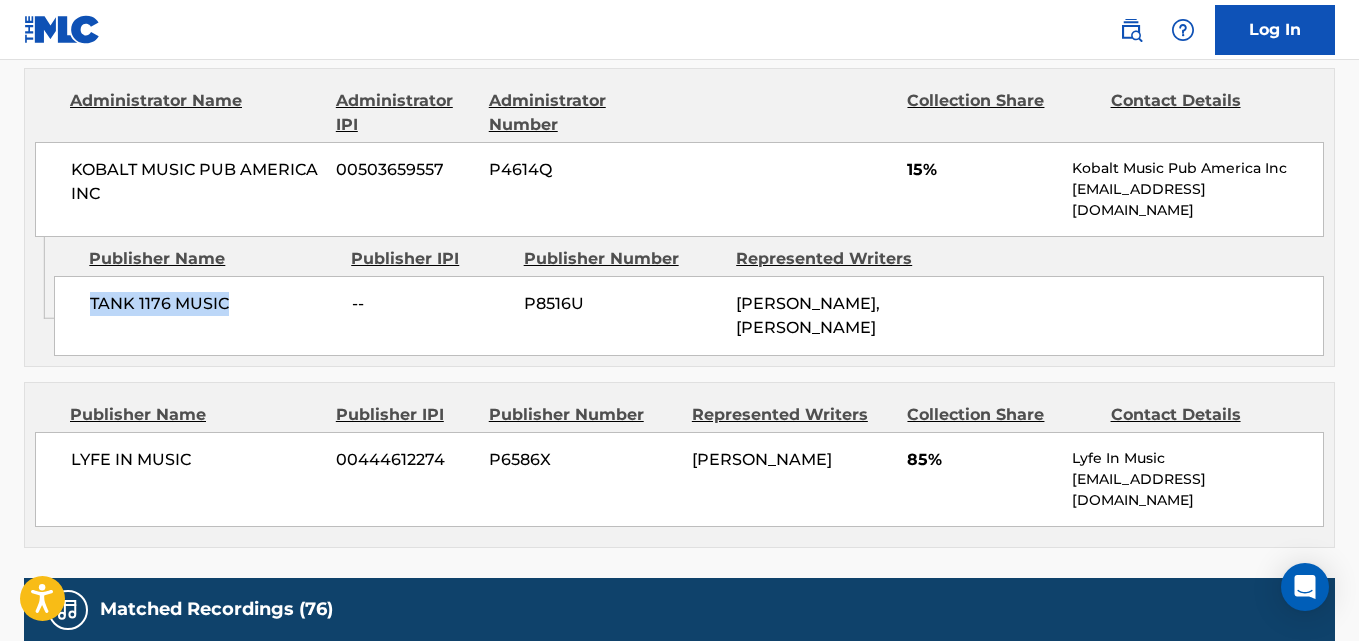 scroll, scrollTop: 1000, scrollLeft: 0, axis: vertical 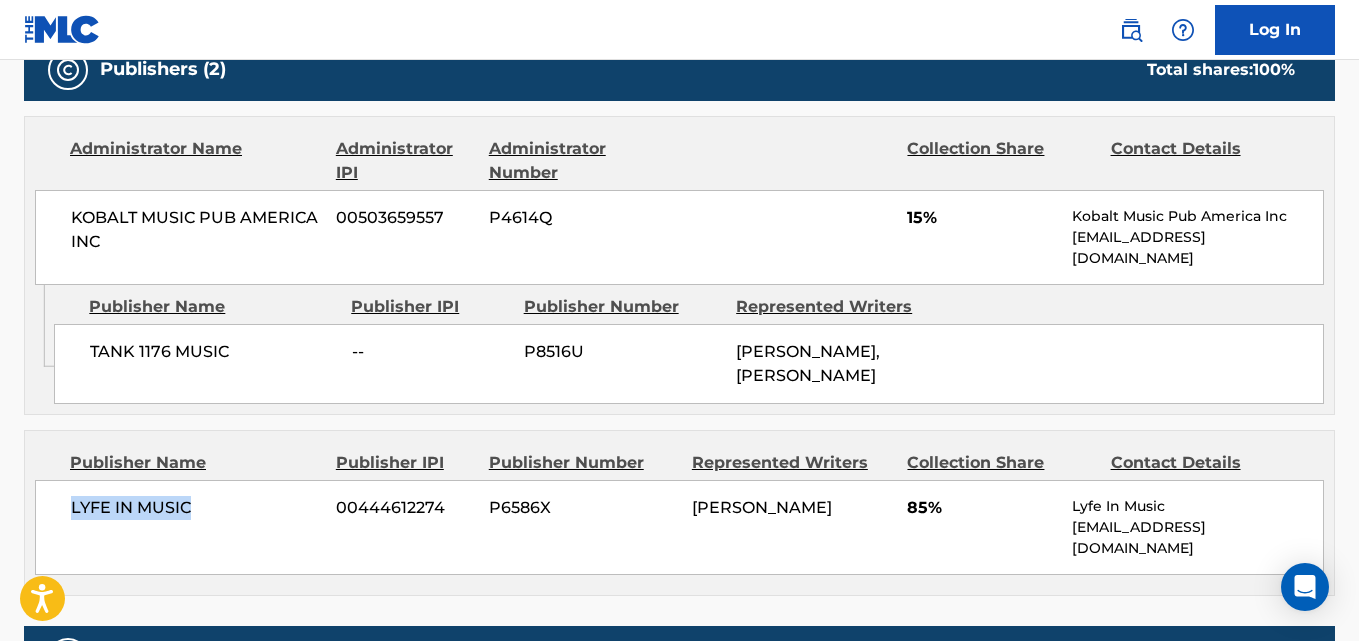 drag, startPoint x: 61, startPoint y: 539, endPoint x: 197, endPoint y: 536, distance: 136.03308 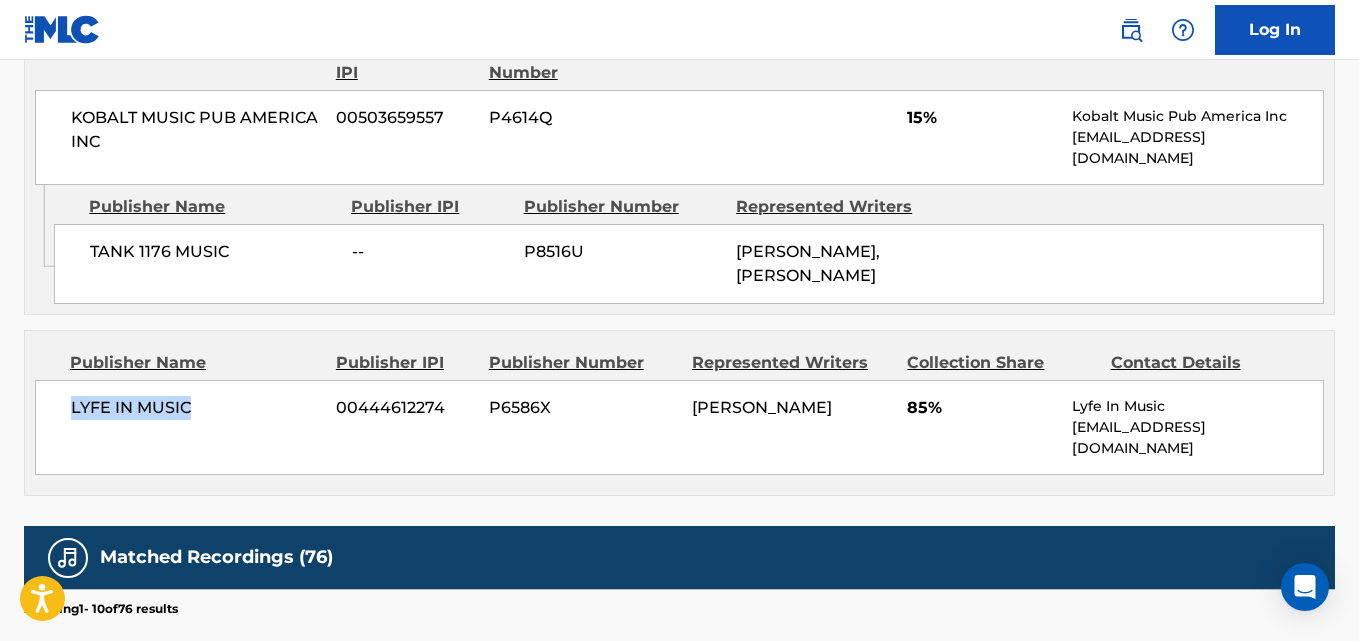 scroll, scrollTop: 1167, scrollLeft: 0, axis: vertical 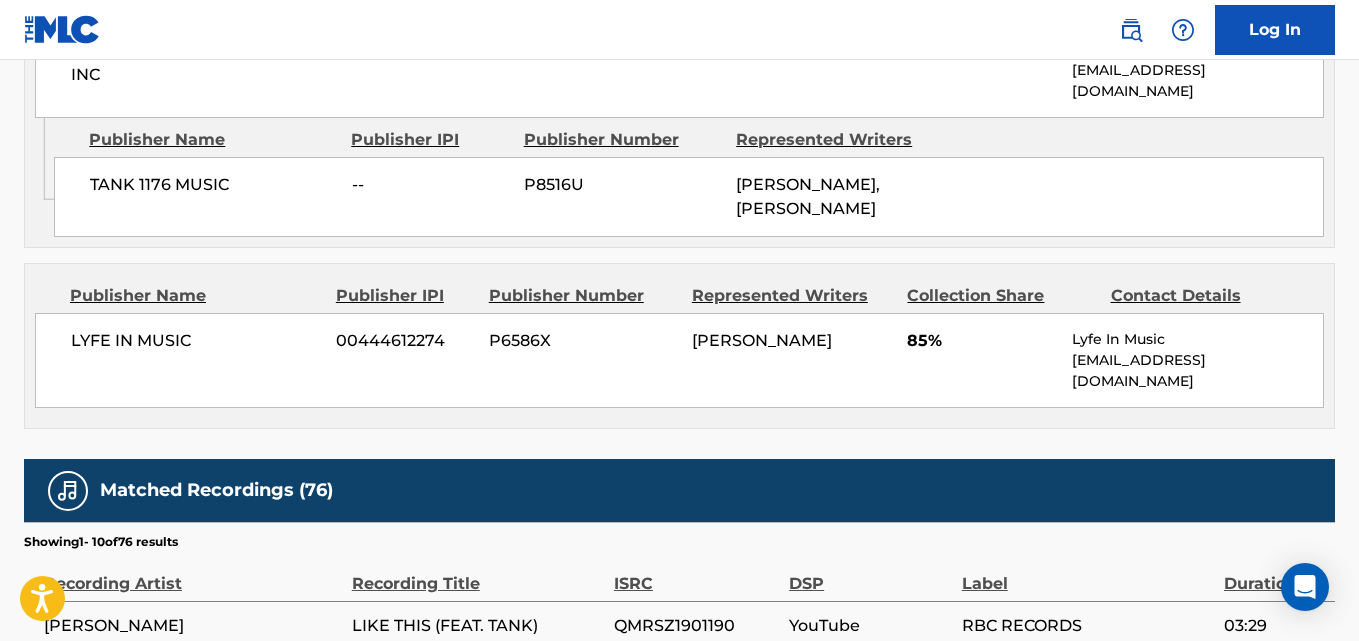 click on "85%" at bounding box center (982, 341) 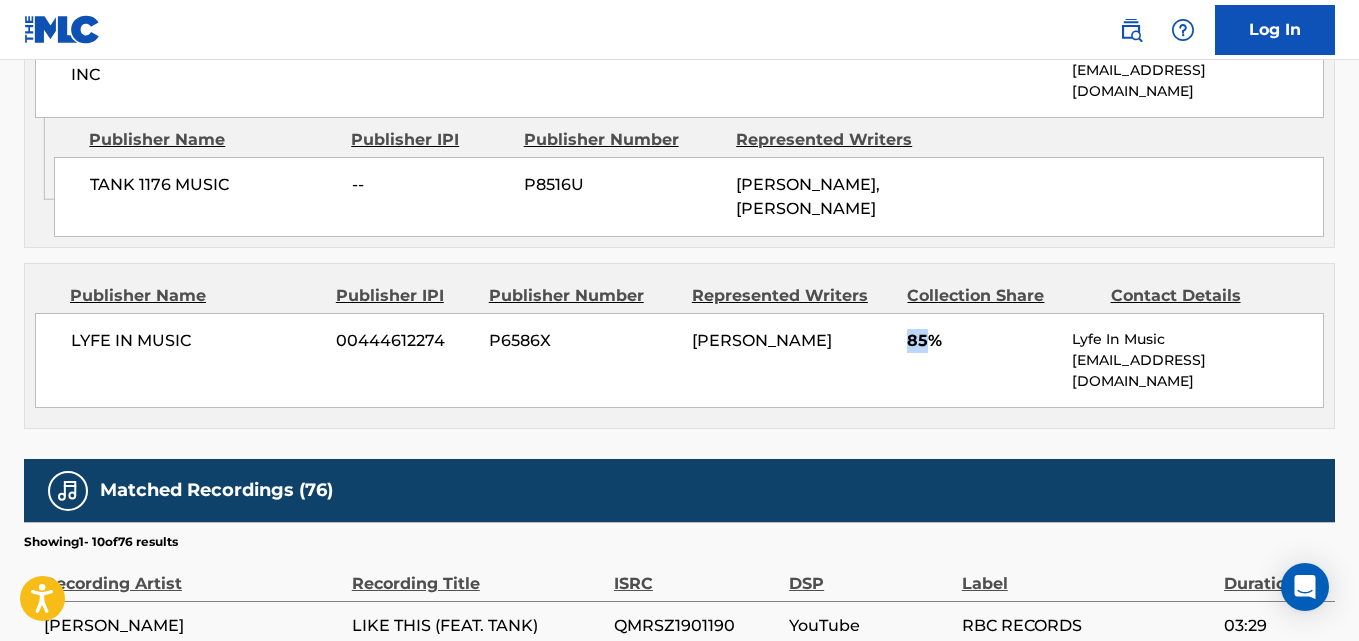 click on "85%" at bounding box center (982, 341) 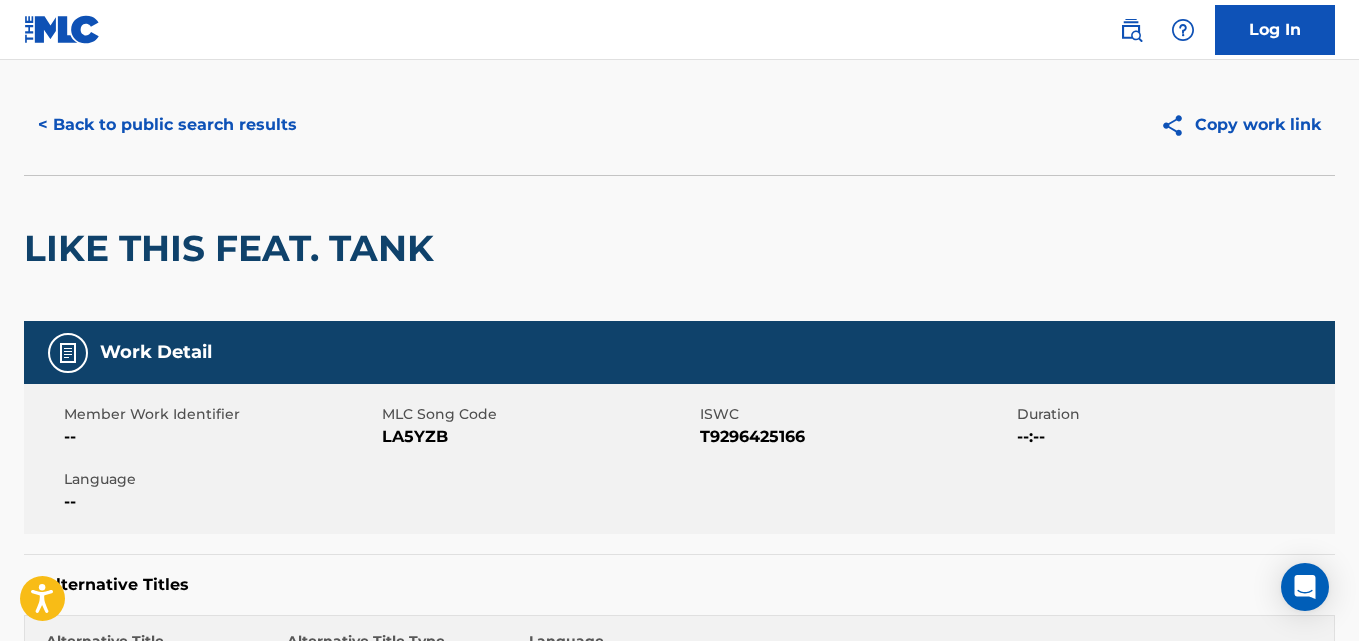 scroll, scrollTop: 0, scrollLeft: 0, axis: both 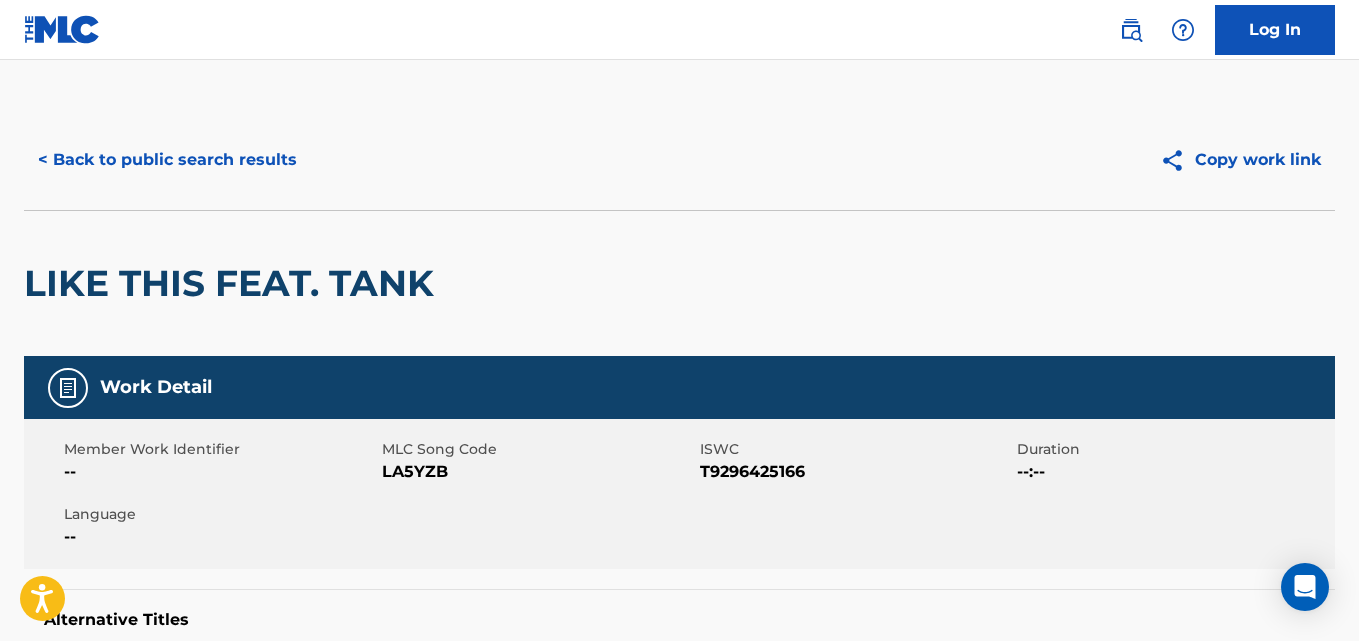 click on "< Back to public search results" at bounding box center [352, 160] 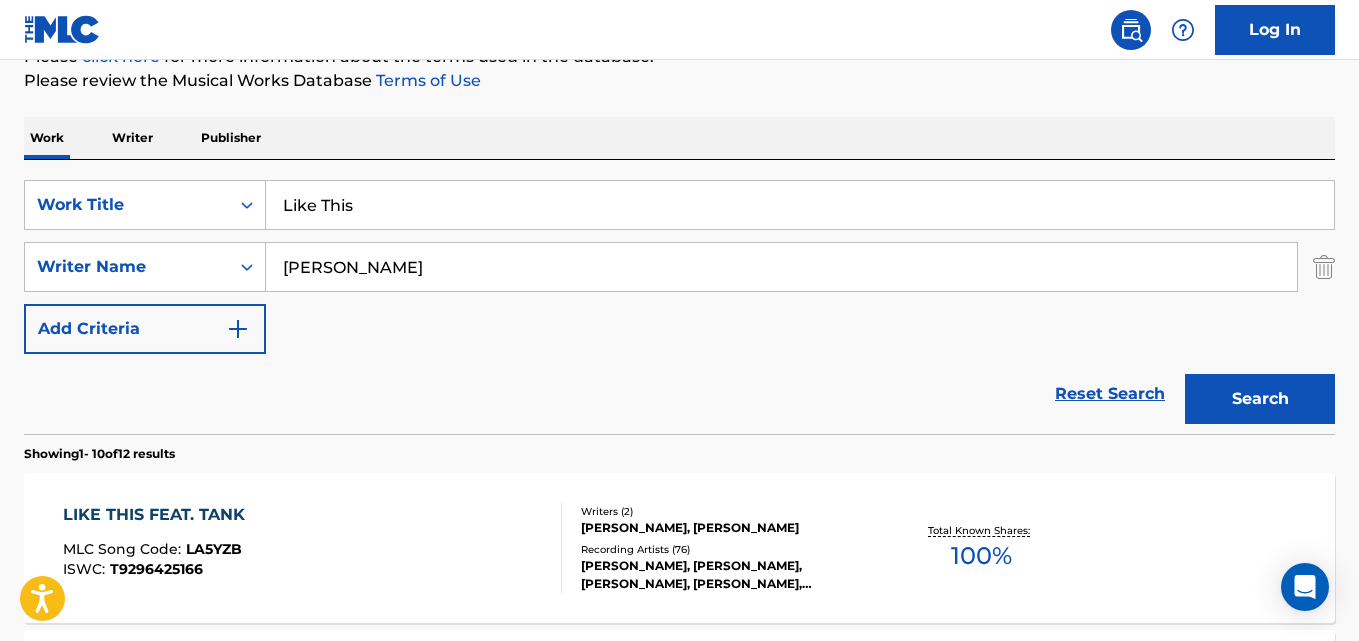 scroll, scrollTop: 103, scrollLeft: 0, axis: vertical 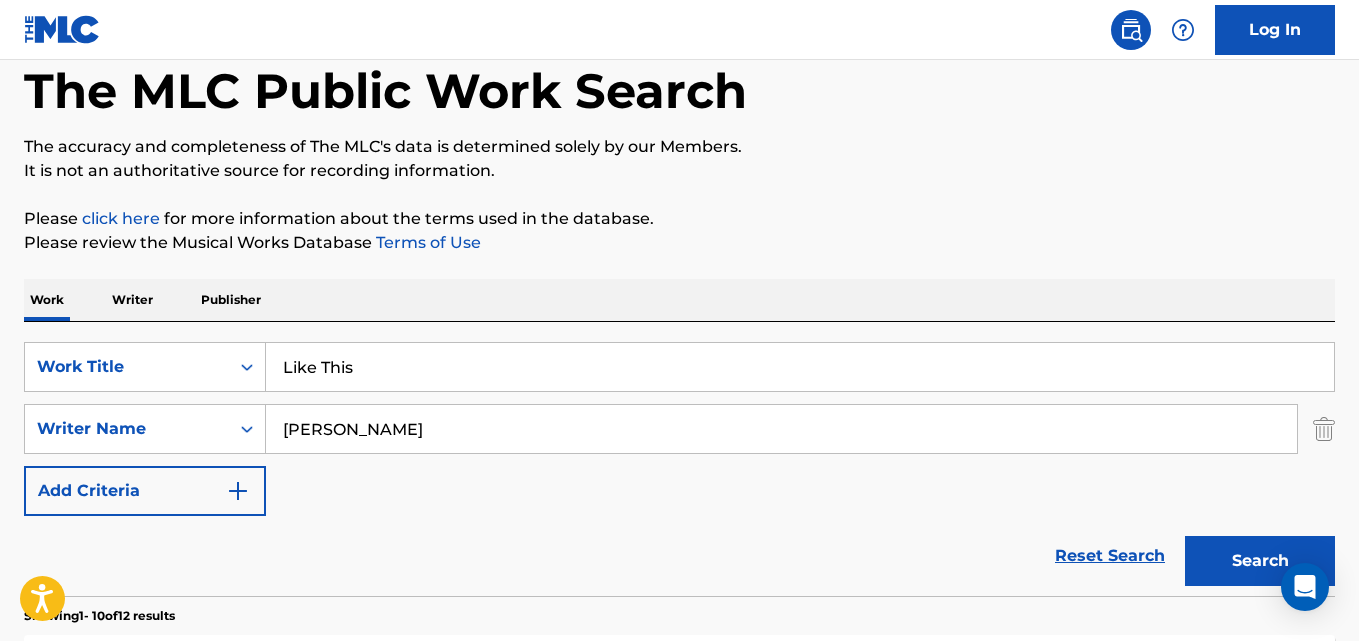 drag, startPoint x: 428, startPoint y: 376, endPoint x: 165, endPoint y: 393, distance: 263.54886 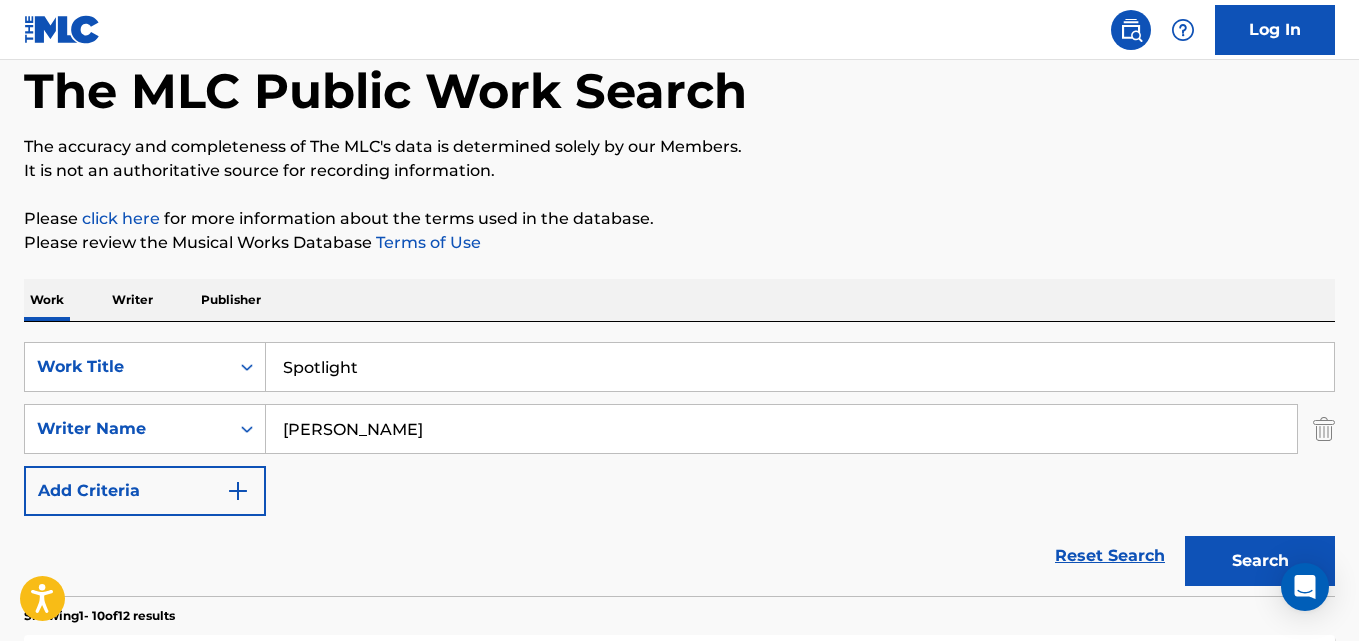 click on "The MLC Public Work Search The accuracy and completeness of The MLC's data is determined solely by our Members. It is not an authoritative source for recording information. Please   click here   for more information about the terms used in the database. Please review the Musical Works Database   Terms of Use Work Writer Publisher SearchWithCriteria0c333128-b9a6-418f-8066-66deb272d940 Work Title Spotlight SearchWithCriteria6e73b0a9-408c-4ef0-ac15-0d807e185648 Writer Name Babbs Add Criteria Reset Search Search Showing  1  -   10  of  12   results   LIKE THIS FEAT. TANK MLC Song Code : LA5YZB ISWC : T9296425166 Writers ( 2 ) DURRELL BABBS, CHESTER JERMAIN JENNINGS Recording Artists ( 76 ) LYFE JENNINGS, LYFE JENNINGS, LYFE JENNINGS, LYFE JENNINGS, LYFE JENNINGS Total Known Shares: 100 % THIS MLC Song Code : TD74YT ISWC : Writers ( 2 ) LACHAZ MARQUISE SR HOLLOWAY, DURRELL BABBS Recording Artists ( 39 ) TANK, TANK,OMARI HARDWICK,SHAWN STOCKMAN, TANK, TANK, TANK Total Known Shares: 100 % I LIKE MLC Song Code : : 4" at bounding box center (679, 1154) 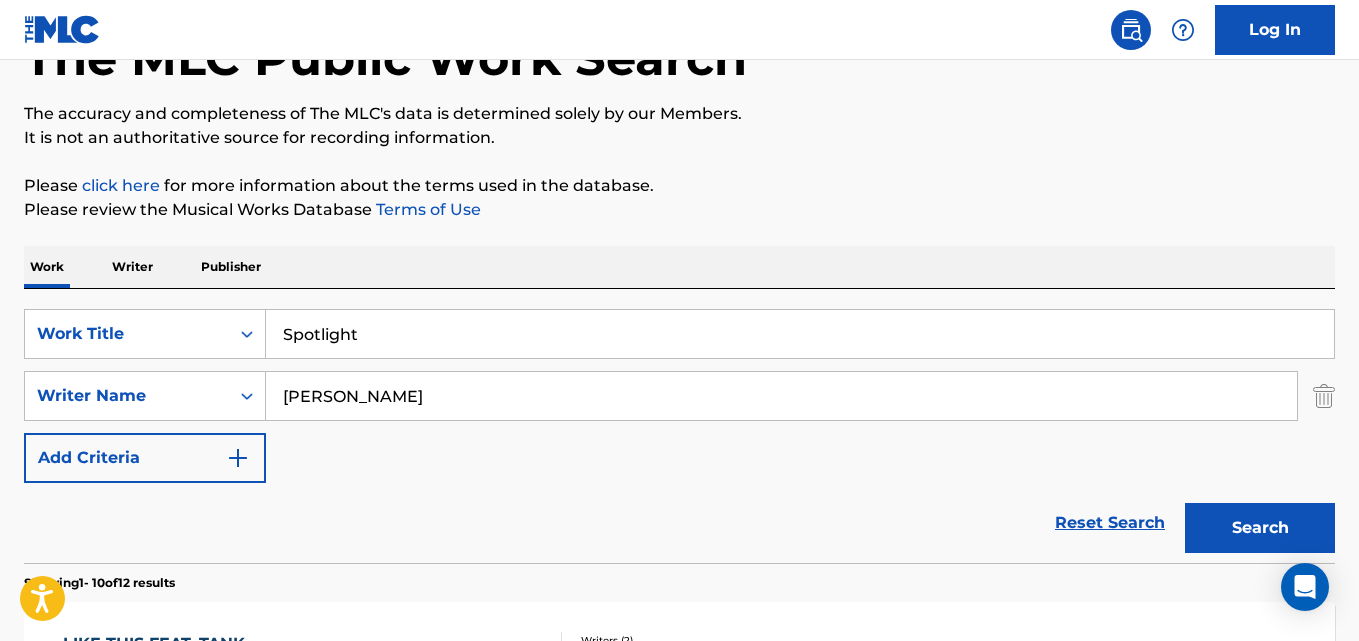 scroll, scrollTop: 103, scrollLeft: 0, axis: vertical 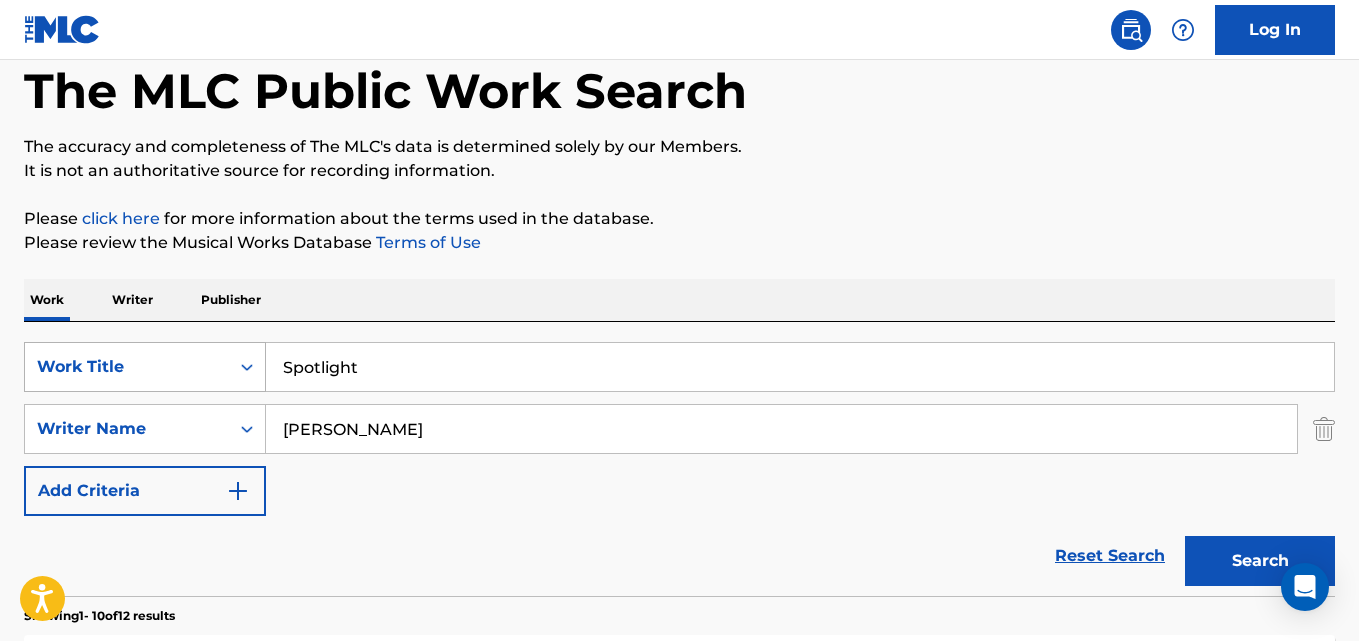 drag, startPoint x: 382, startPoint y: 380, endPoint x: 176, endPoint y: 382, distance: 206.0097 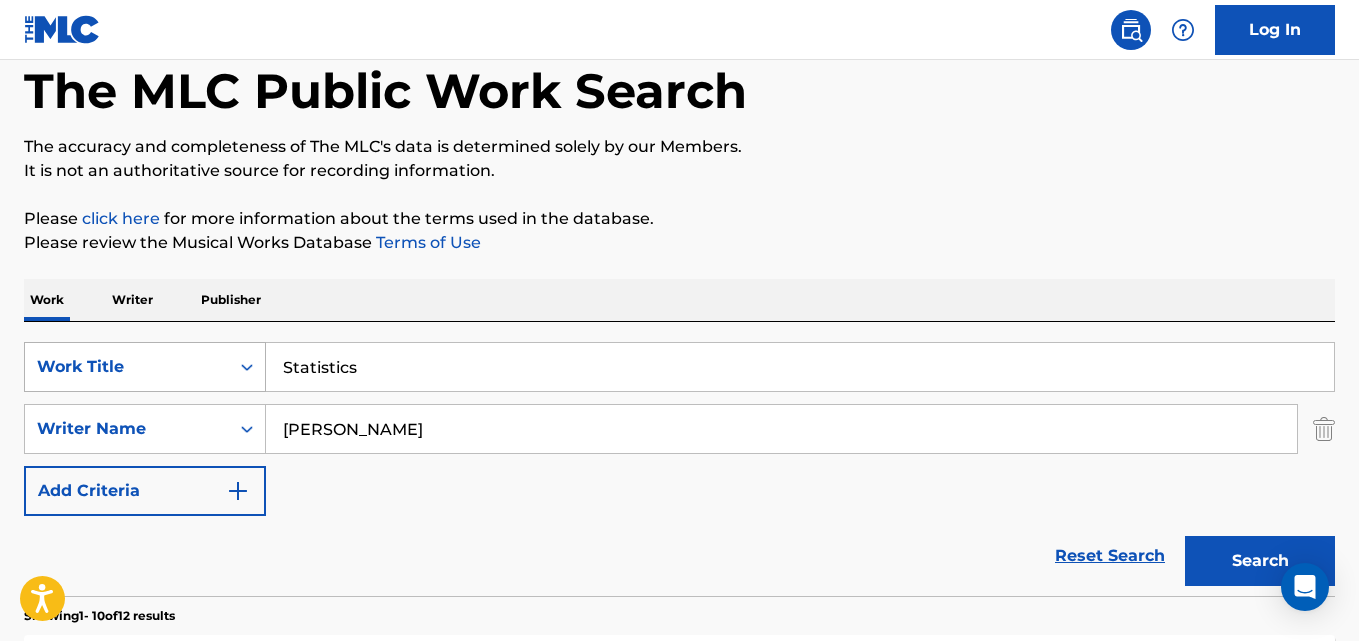 click on "Search" at bounding box center (1260, 561) 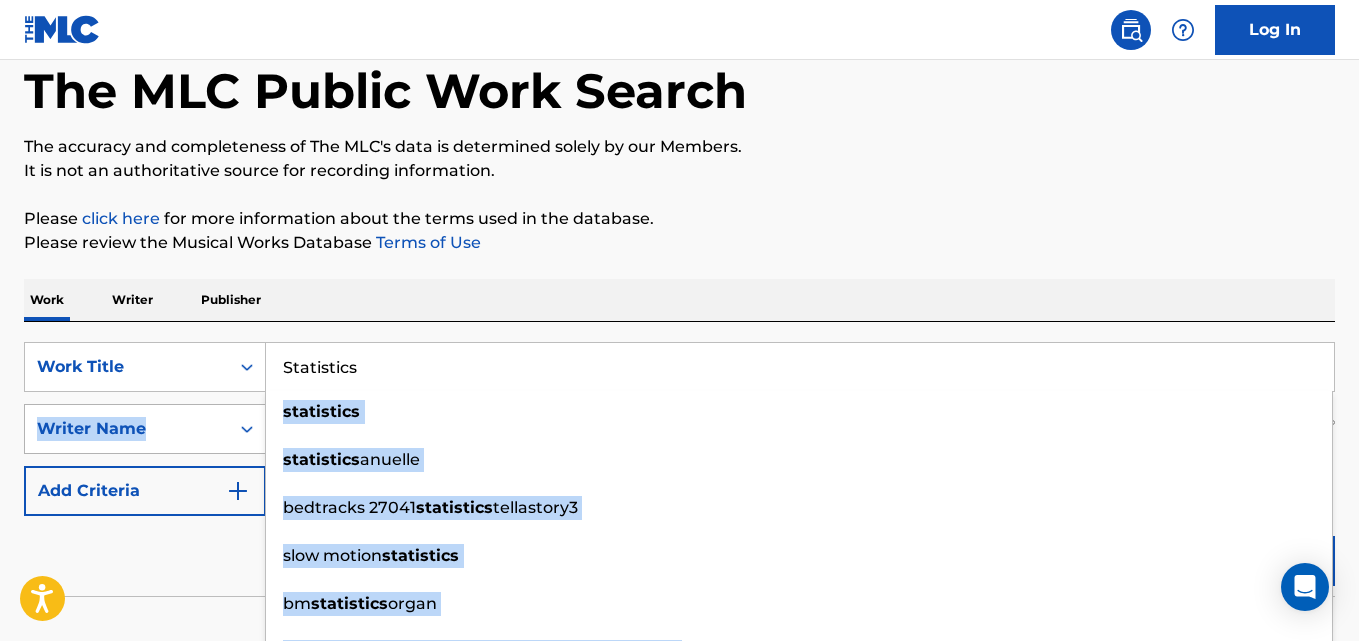 click on "SearchWithCriteria0c333128-b9a6-418f-8066-66deb272d940 Work Title Statistics statistics statistics  anuelle bedtracks 27041  statistics tellastory3 slow motion  statistics bm  statistics  organ statistics  (you have to be odd to be number one) statistics  - the truth game  statistics tactical  statistics bm  statistics  horn SearchWithCriteria6e73b0a9-408c-4ef0-ac15-0d807e185648 Writer Name Babbs Add Criteria" at bounding box center (679, 429) 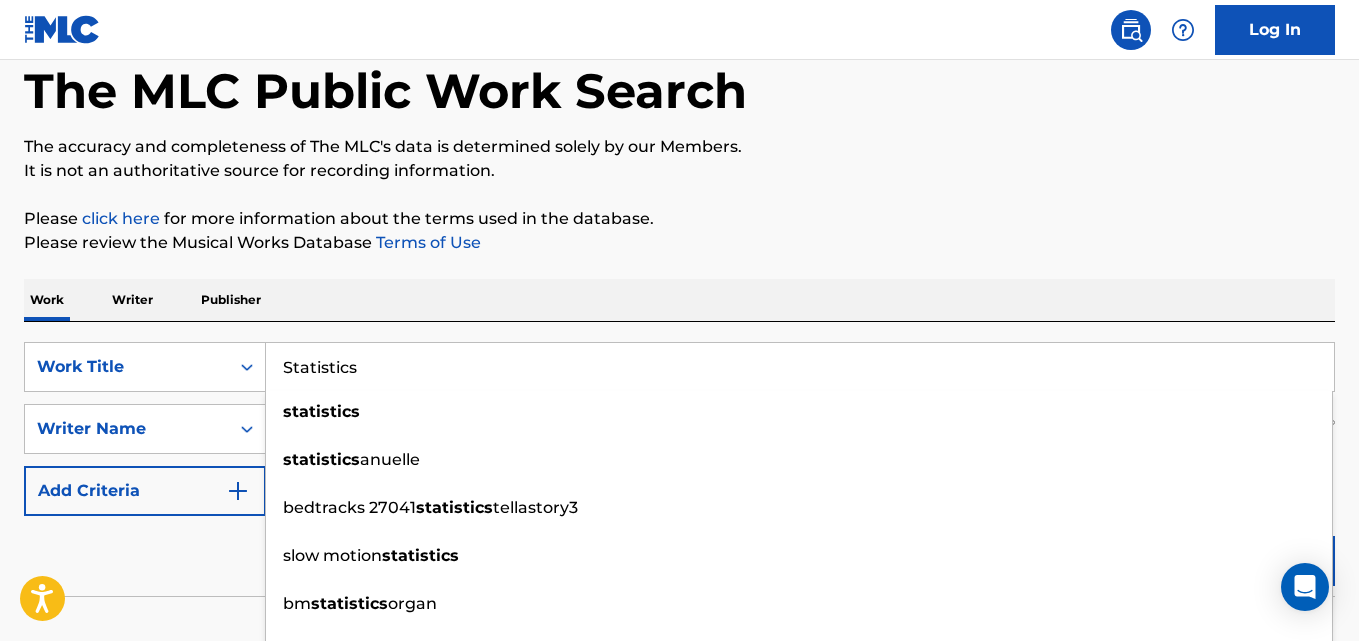 click on "Reset Search Search" at bounding box center (679, 556) 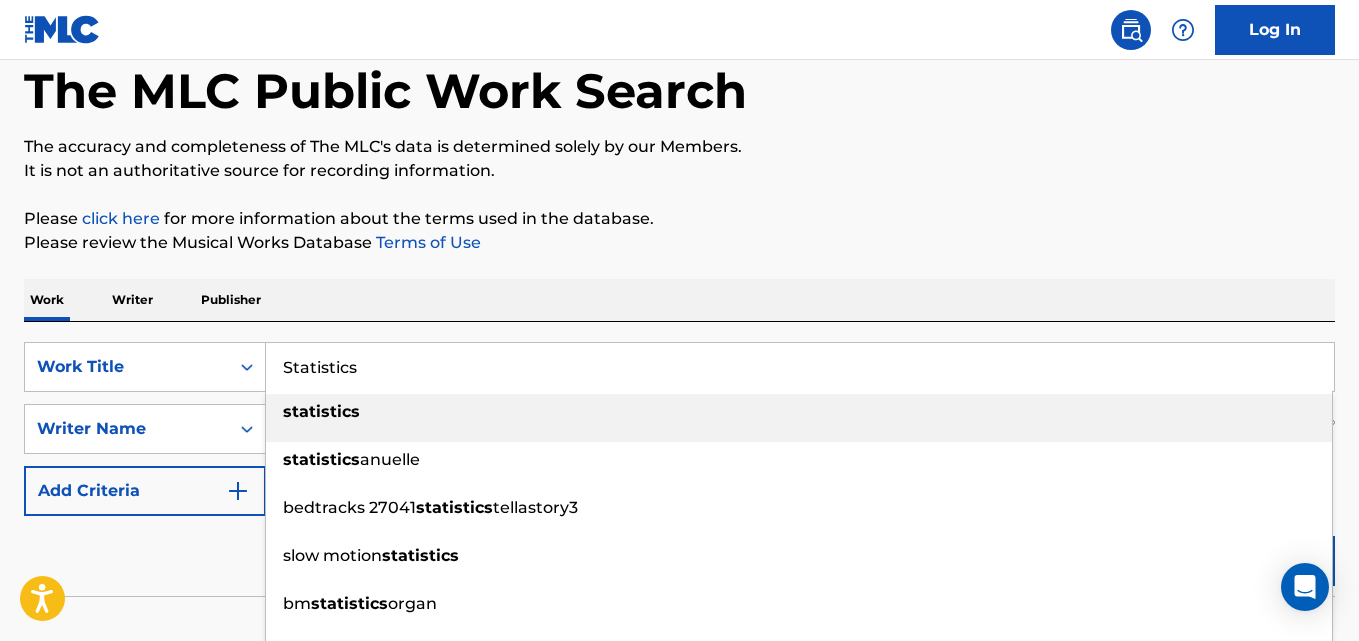 click on "statistics" at bounding box center [799, 412] 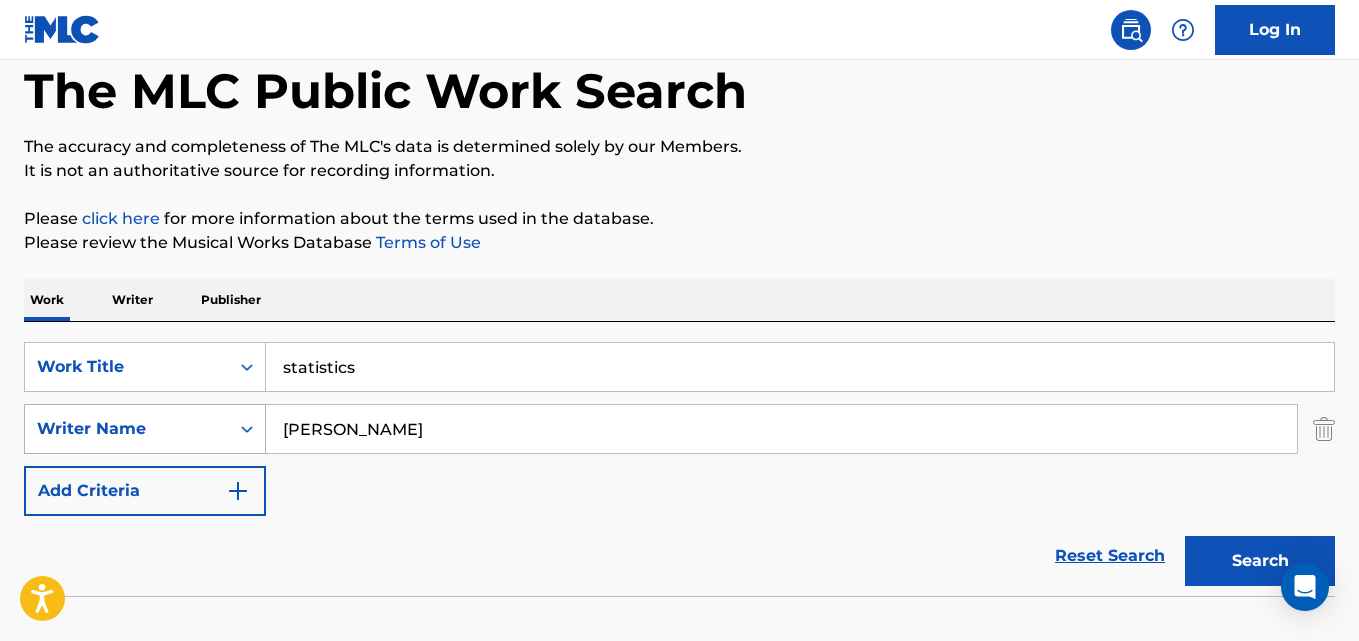 drag, startPoint x: 421, startPoint y: 409, endPoint x: 235, endPoint y: 414, distance: 186.0672 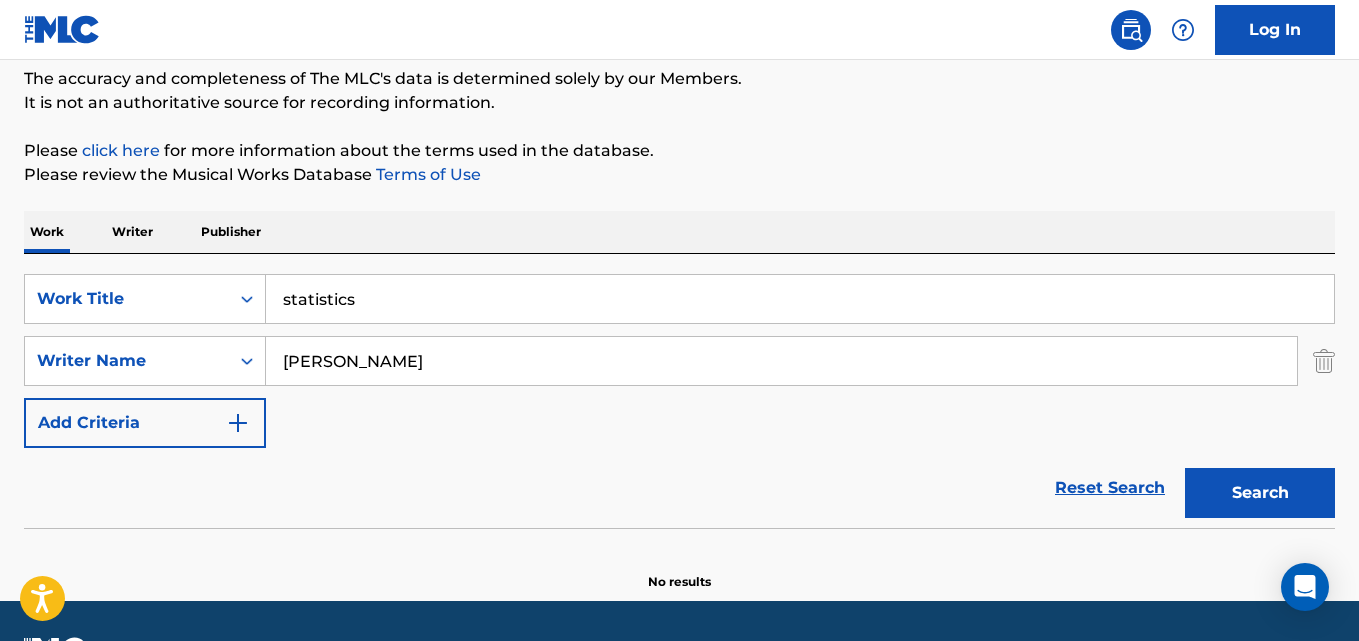 scroll, scrollTop: 227, scrollLeft: 0, axis: vertical 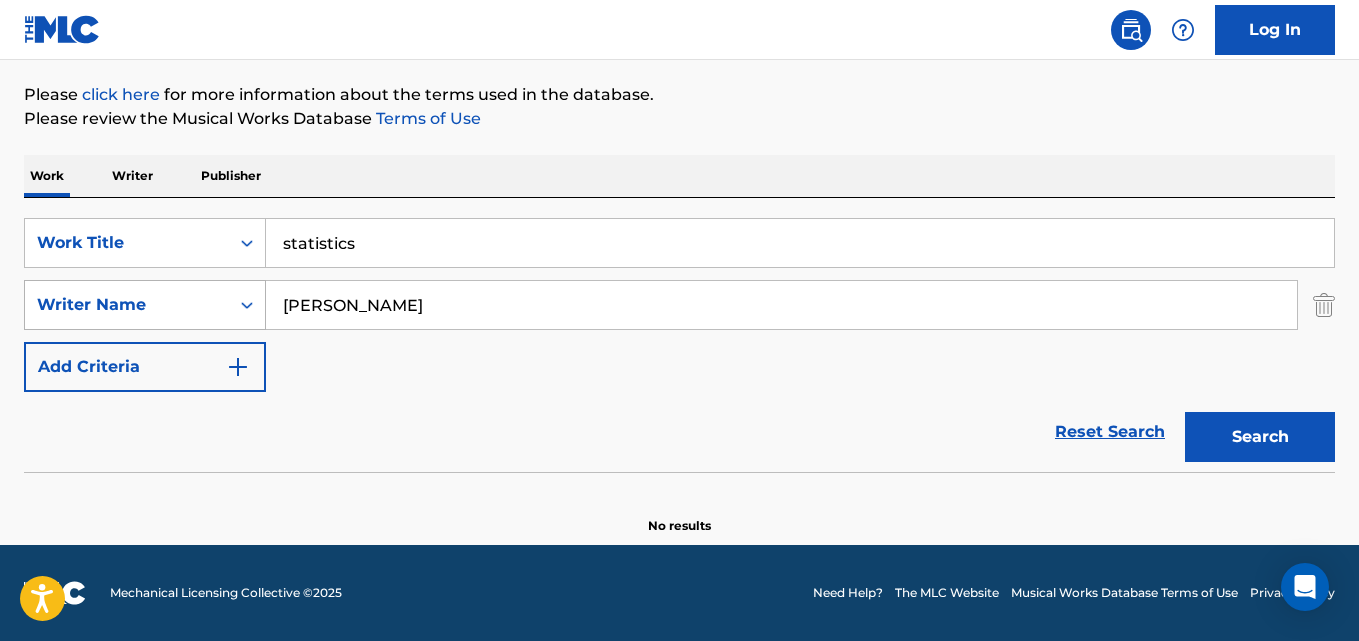 drag, startPoint x: 327, startPoint y: 306, endPoint x: 238, endPoint y: 305, distance: 89.005615 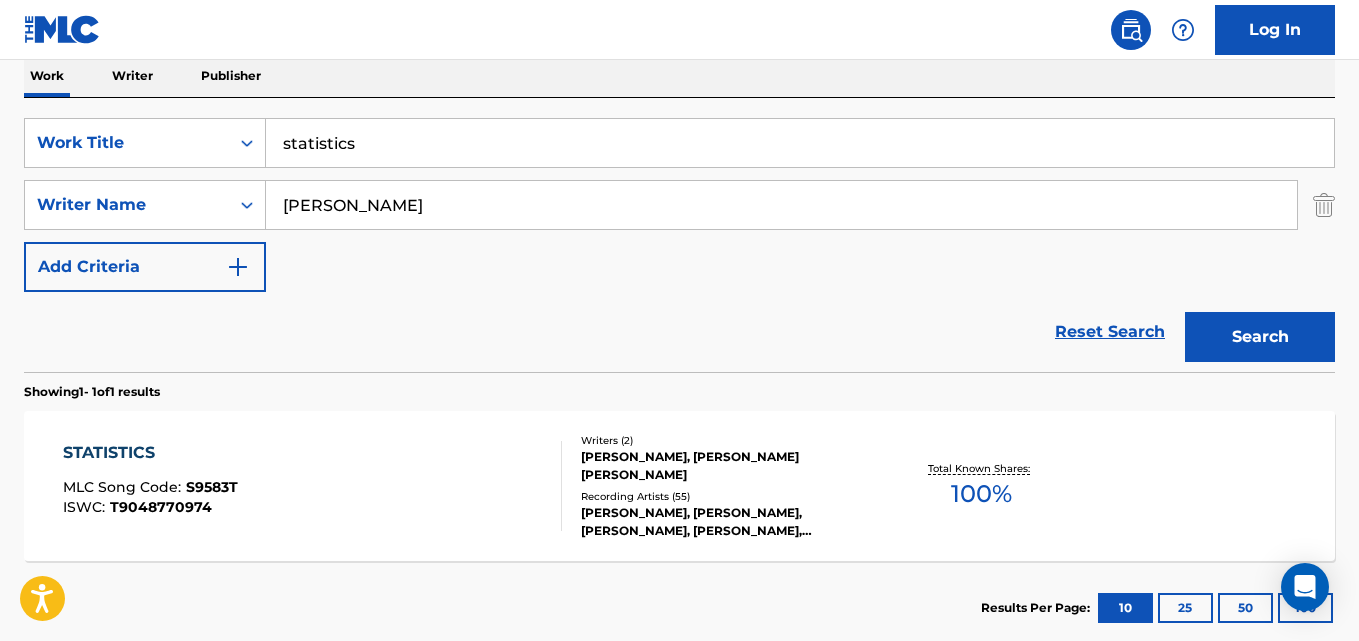 scroll, scrollTop: 394, scrollLeft: 0, axis: vertical 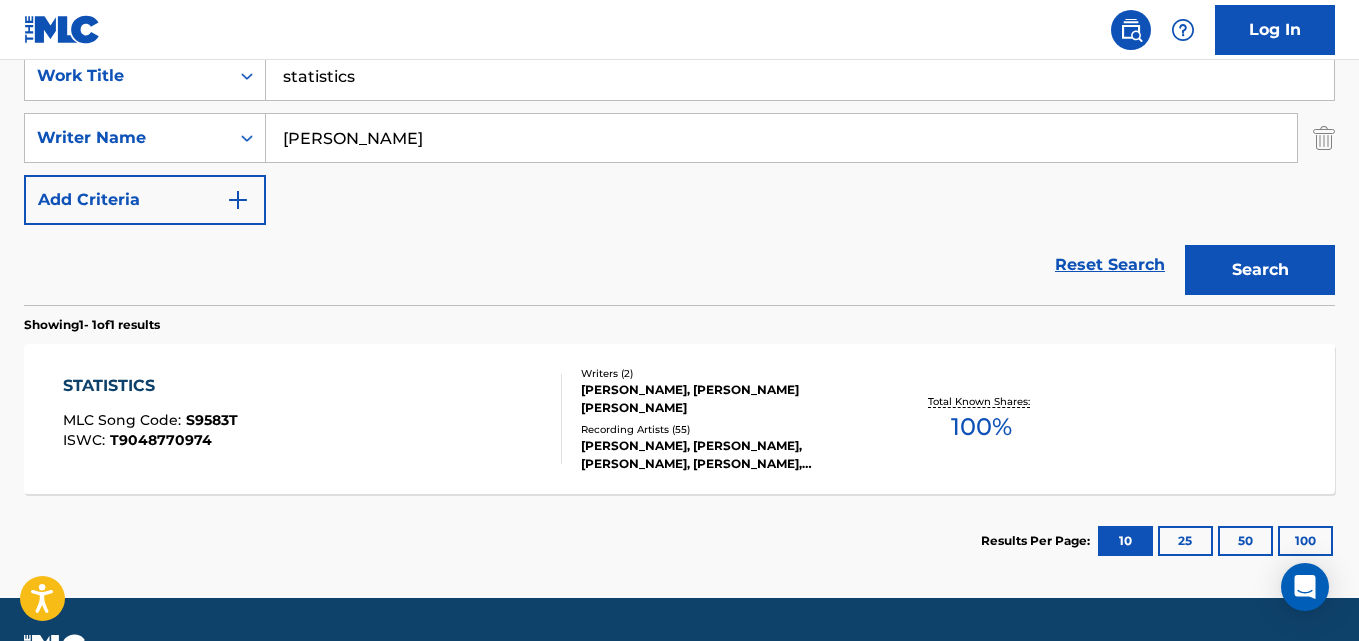click on "STATISTICS MLC Song Code : S9583T ISWC : T9048770974 Writers ( 2 ) CHESTER JERMAIN JENNINGS, TYLER MATHEW CARL WILLIAMS Recording Artists ( 55 ) LYFE JENNINGS, LYFE JENNINGS, LYFE JENNINGS, LYFE JENNINGS, LYFE JENNINGS Total Known Shares: 100 %" at bounding box center [679, 419] 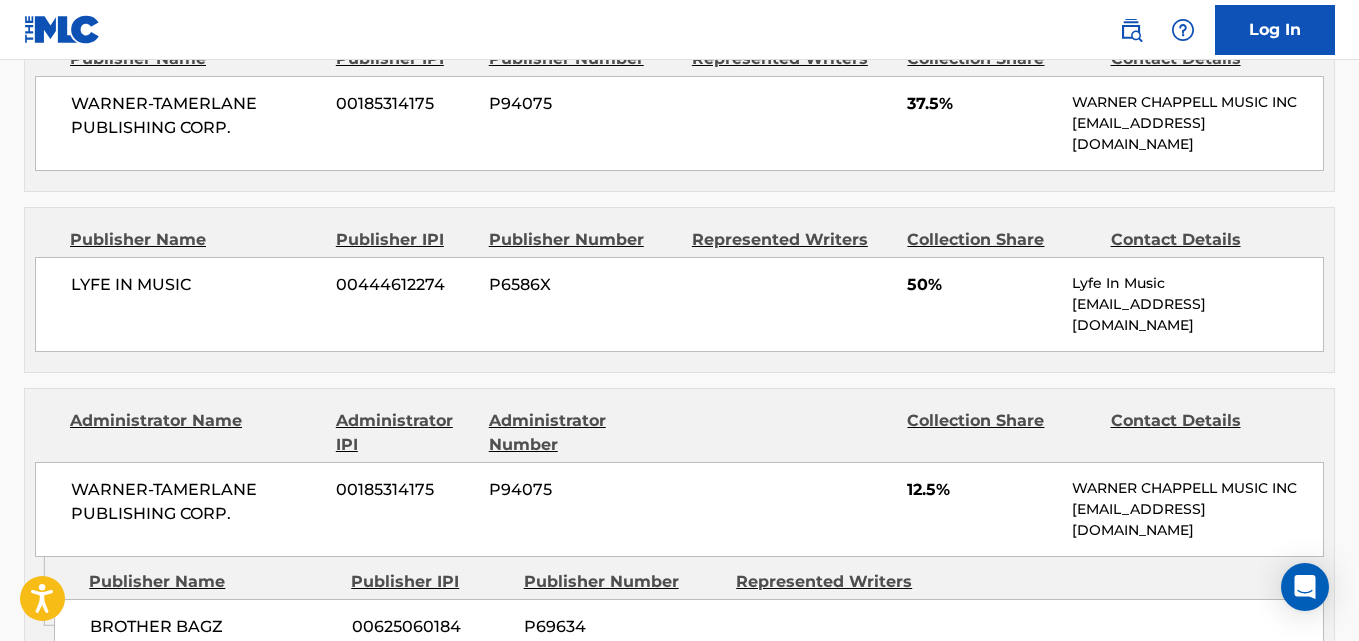 scroll, scrollTop: 1167, scrollLeft: 0, axis: vertical 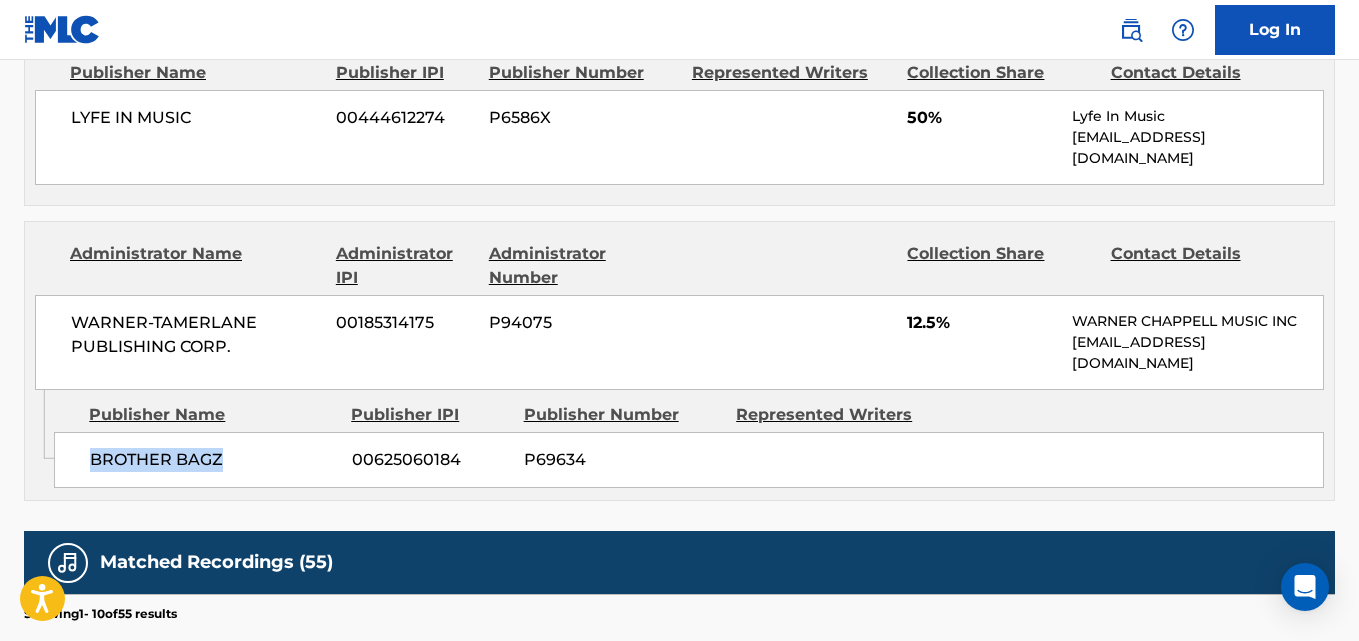 drag, startPoint x: 86, startPoint y: 441, endPoint x: 248, endPoint y: 439, distance: 162.01234 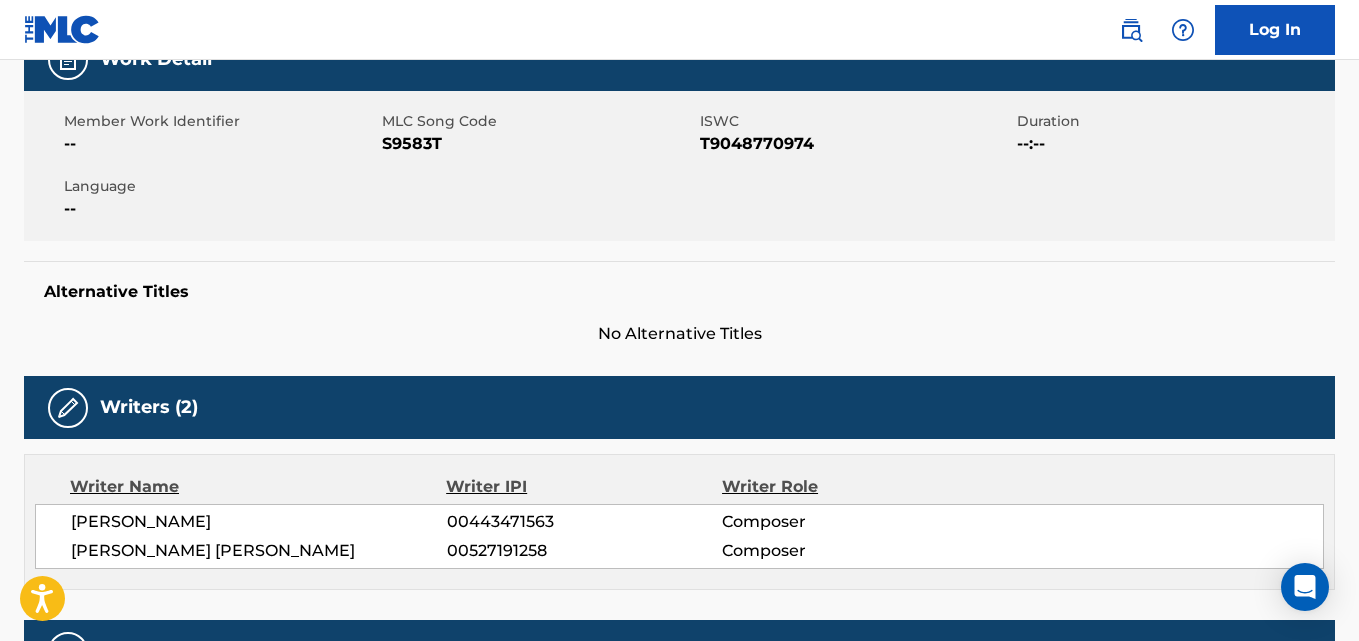scroll, scrollTop: 0, scrollLeft: 0, axis: both 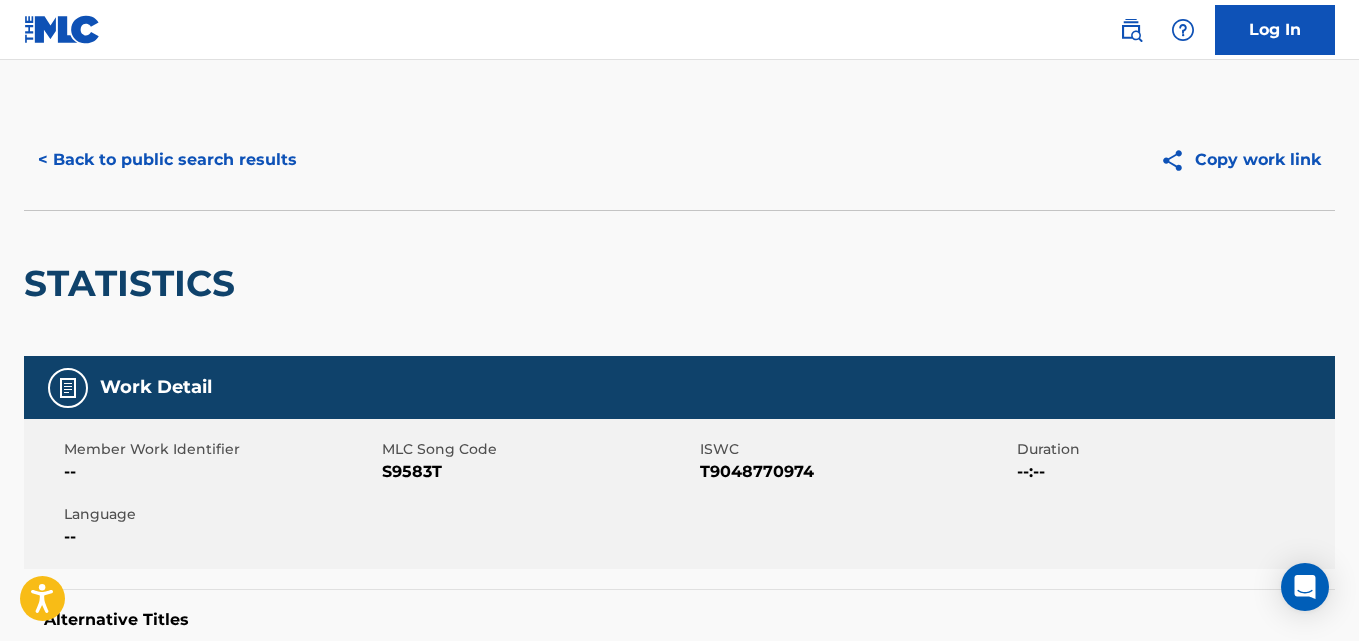 click on "< Back to public search results" at bounding box center [167, 160] 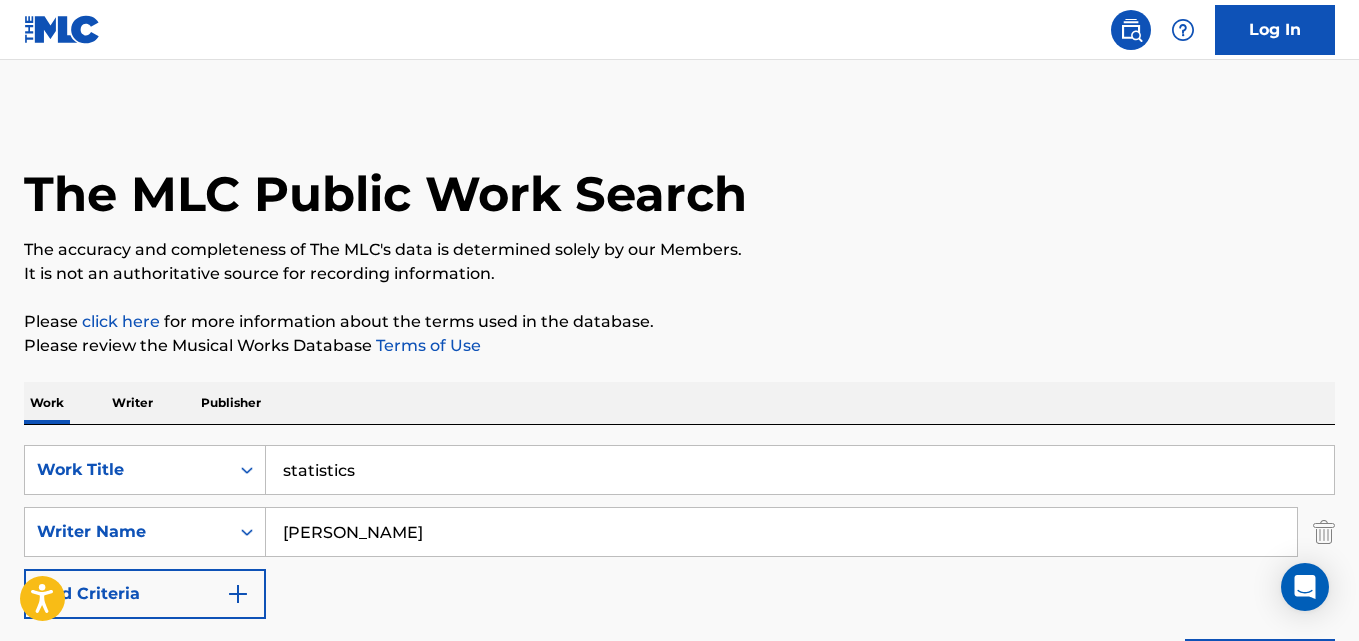 scroll, scrollTop: 333, scrollLeft: 0, axis: vertical 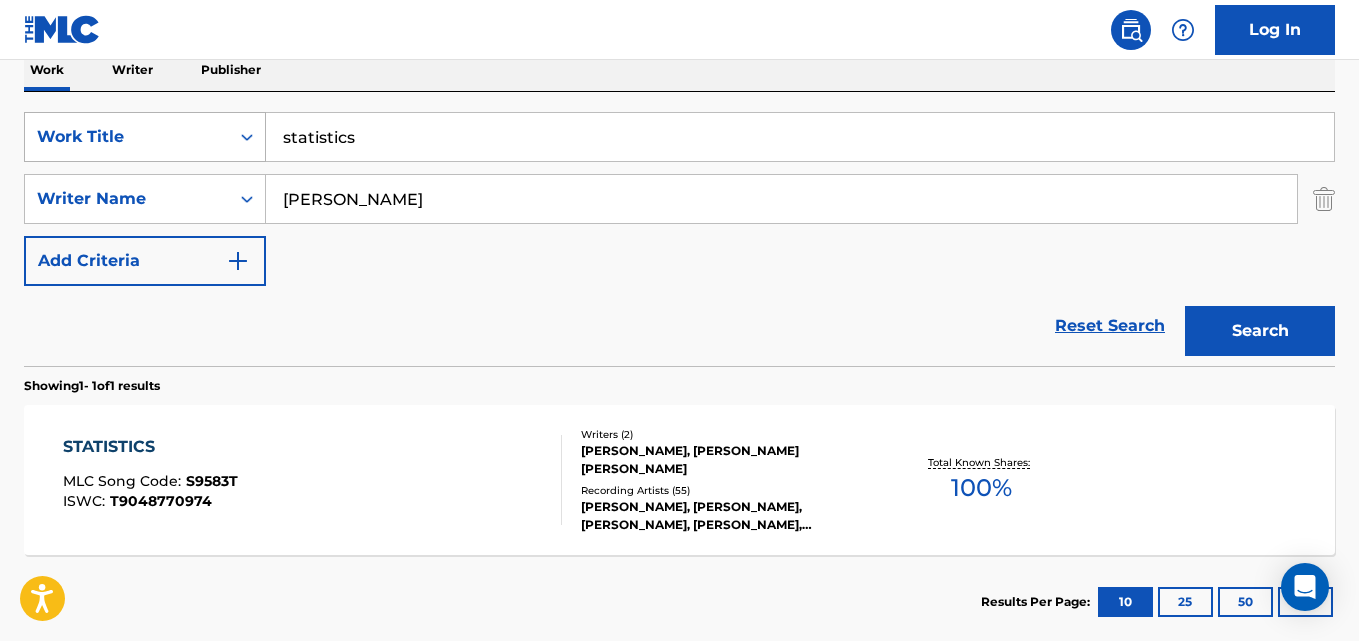 drag, startPoint x: 340, startPoint y: 154, endPoint x: 242, endPoint y: 154, distance: 98 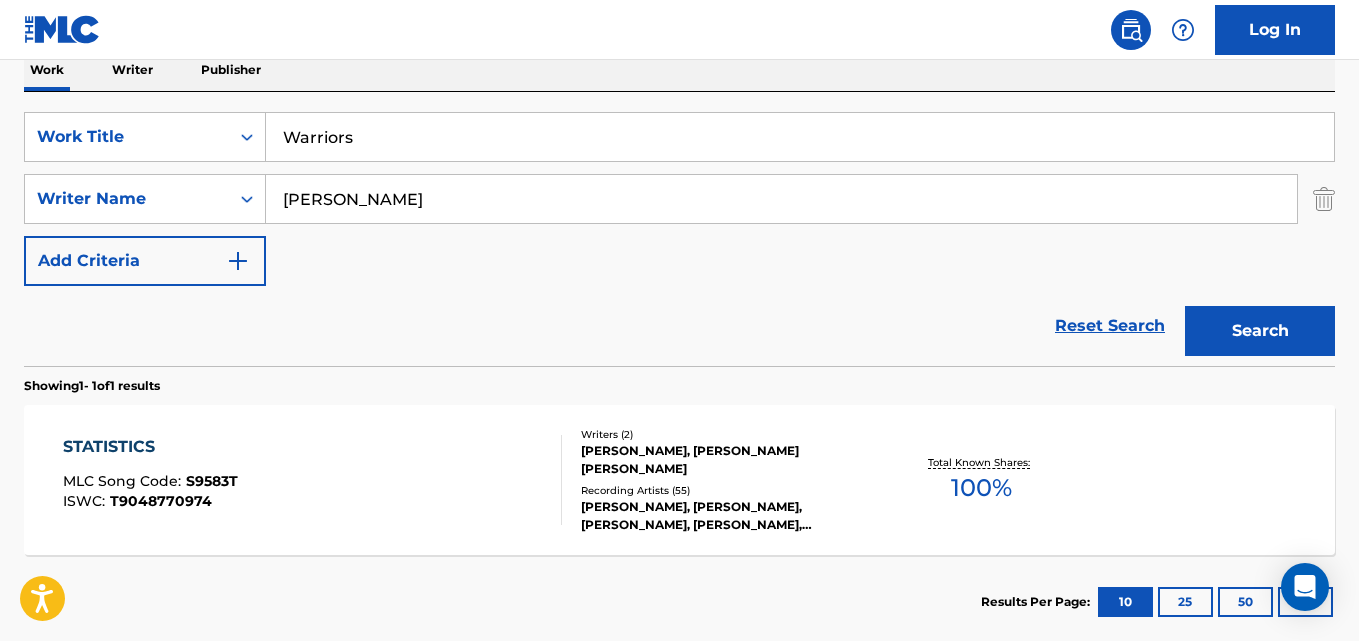 type on "Warriors" 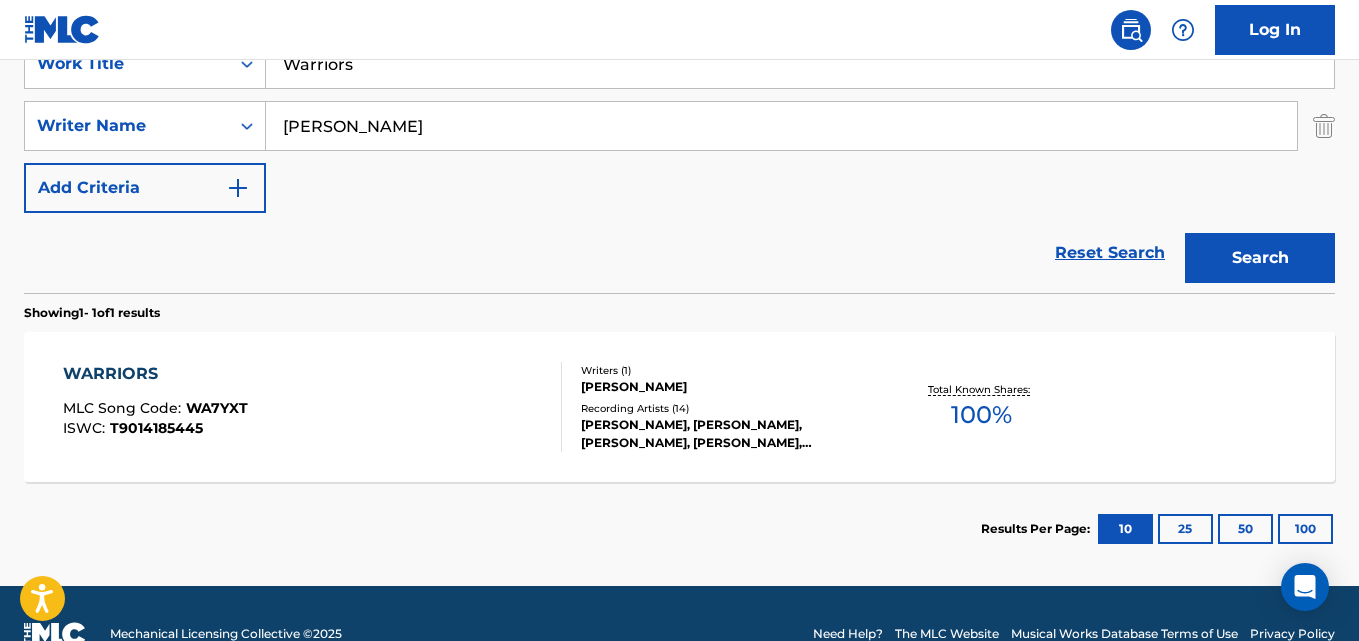 scroll, scrollTop: 447, scrollLeft: 0, axis: vertical 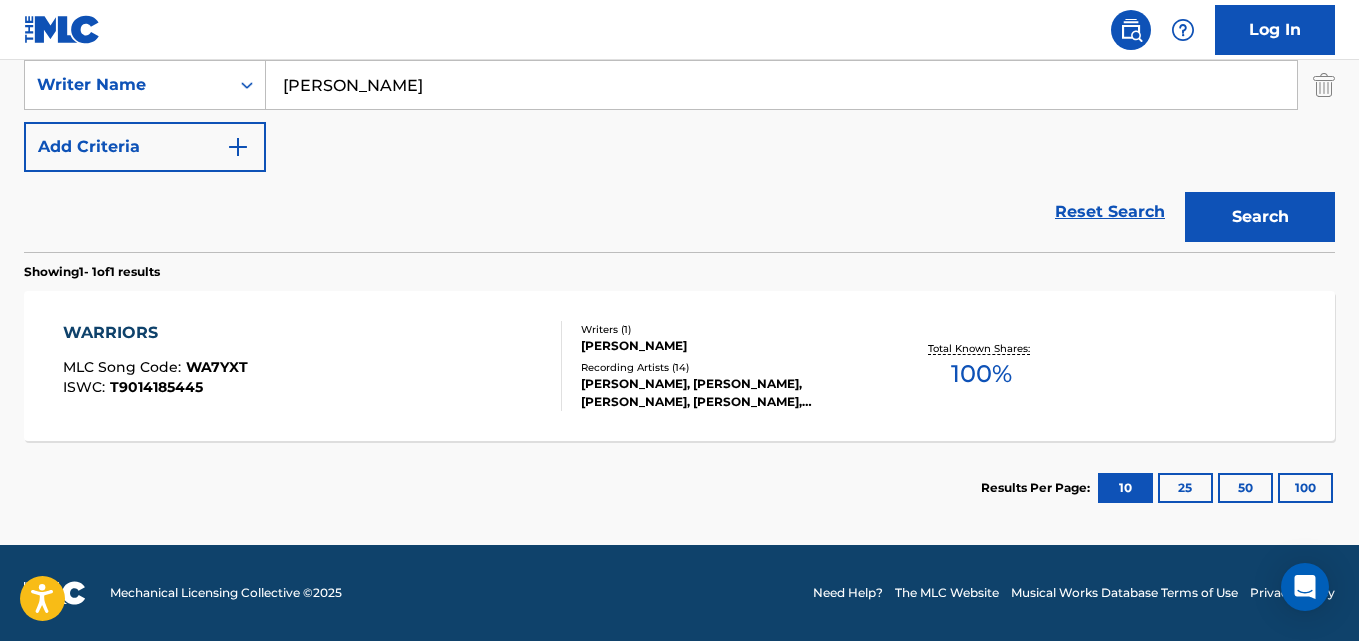 click on "WARRIORS" at bounding box center [155, 333] 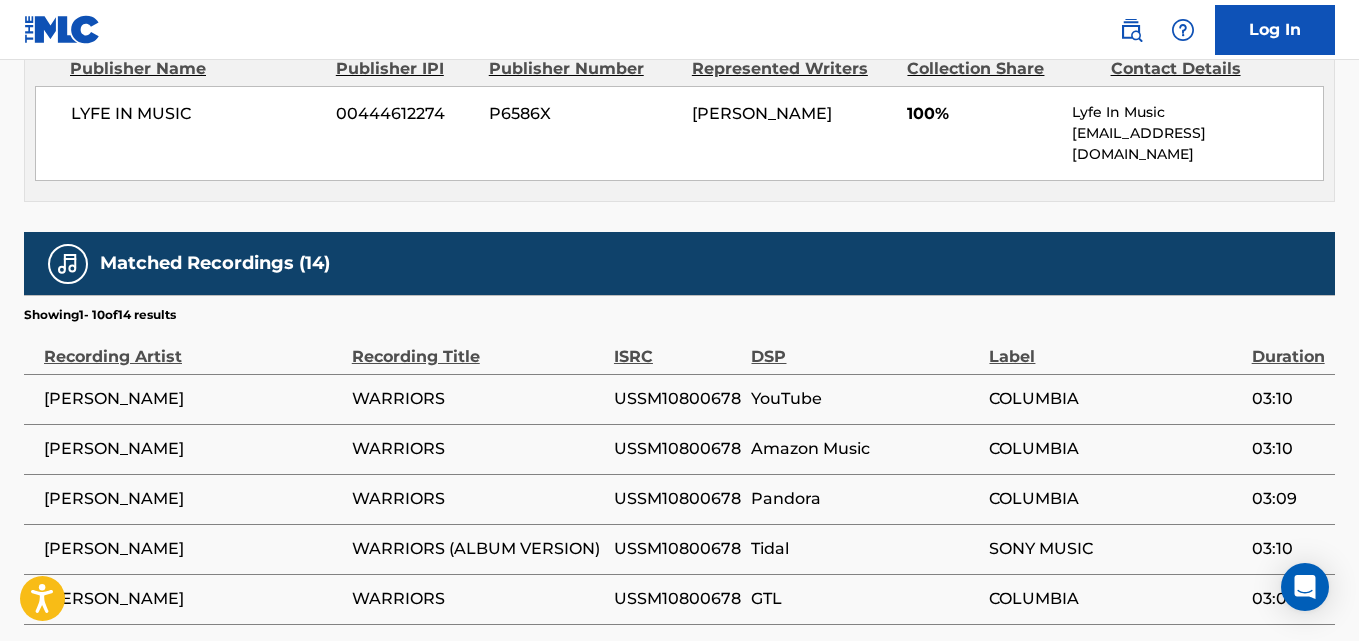 scroll, scrollTop: 667, scrollLeft: 0, axis: vertical 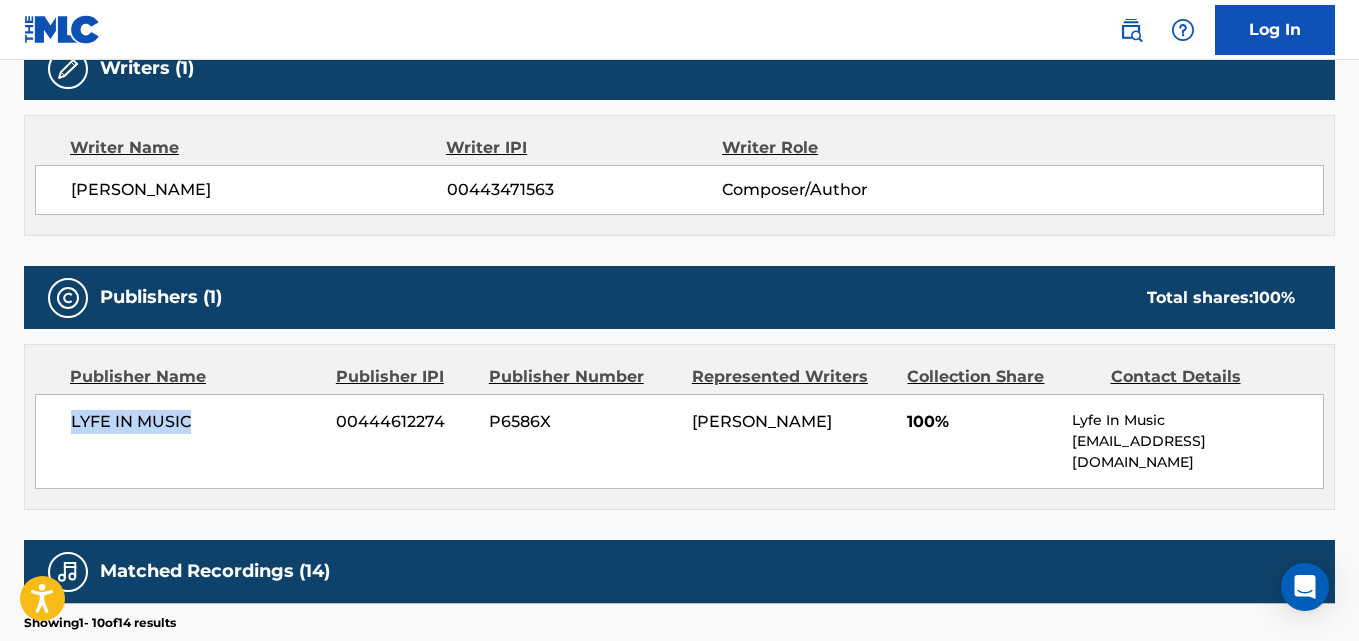 drag, startPoint x: 60, startPoint y: 422, endPoint x: 243, endPoint y: 414, distance: 183.17477 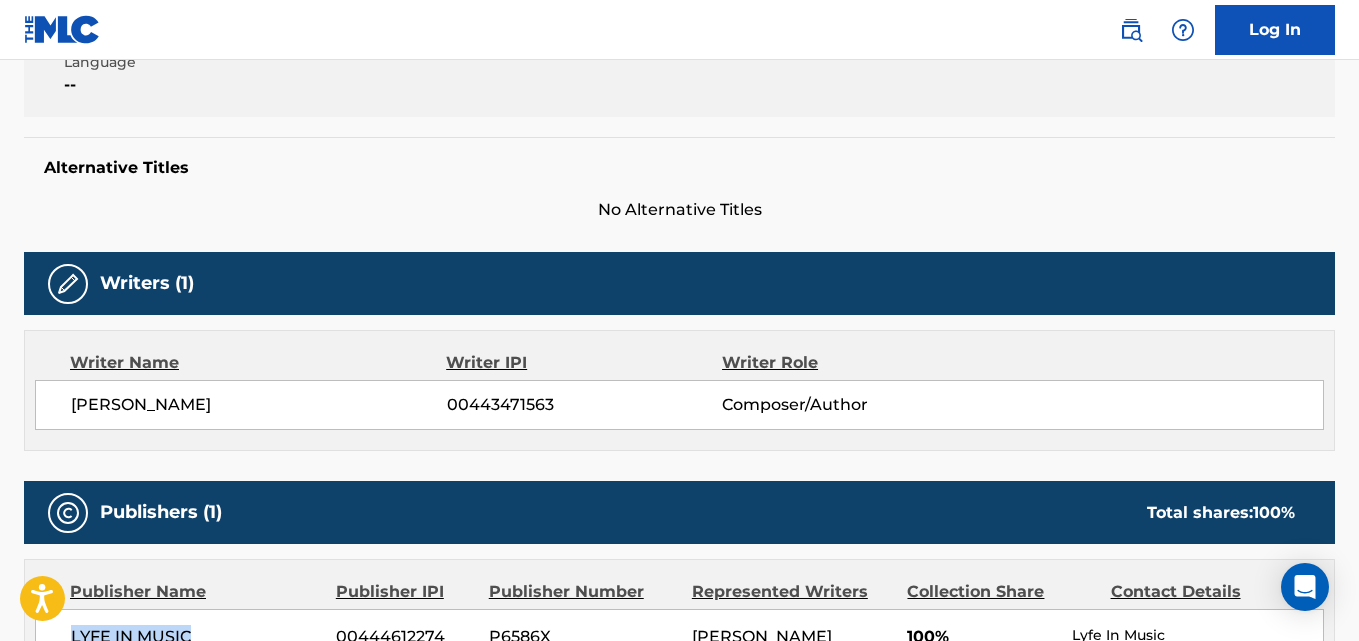 scroll, scrollTop: 500, scrollLeft: 0, axis: vertical 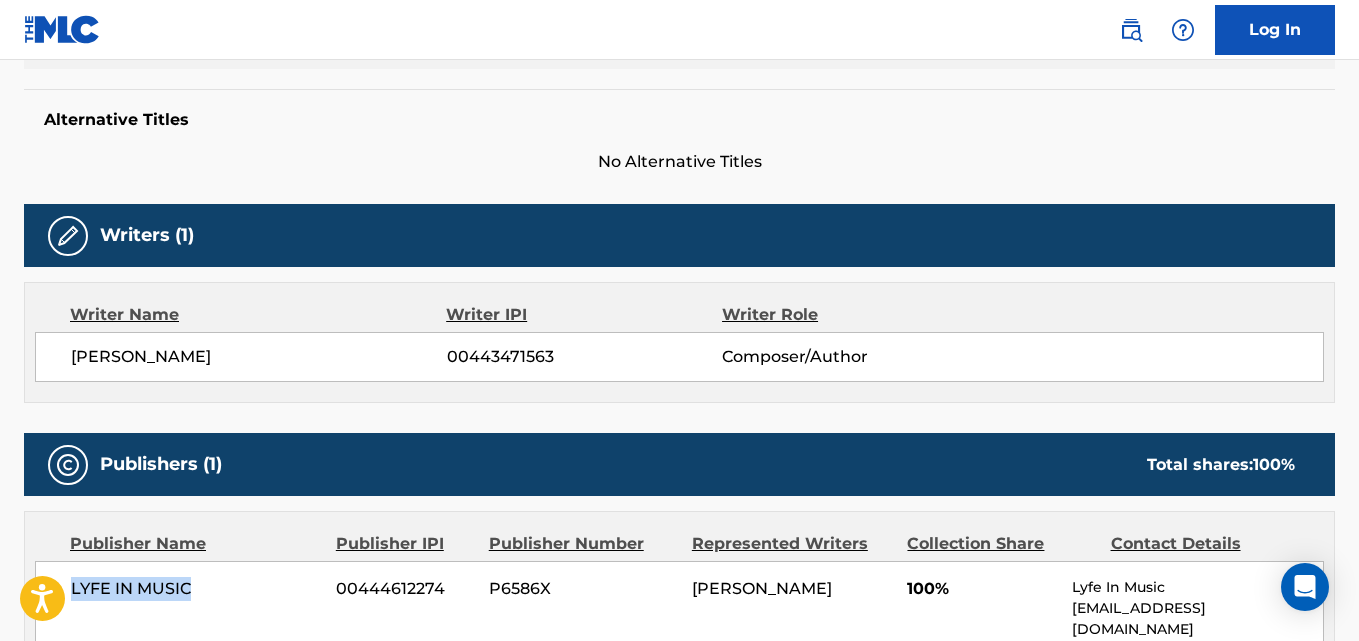 drag, startPoint x: 66, startPoint y: 356, endPoint x: 351, endPoint y: 360, distance: 285.02808 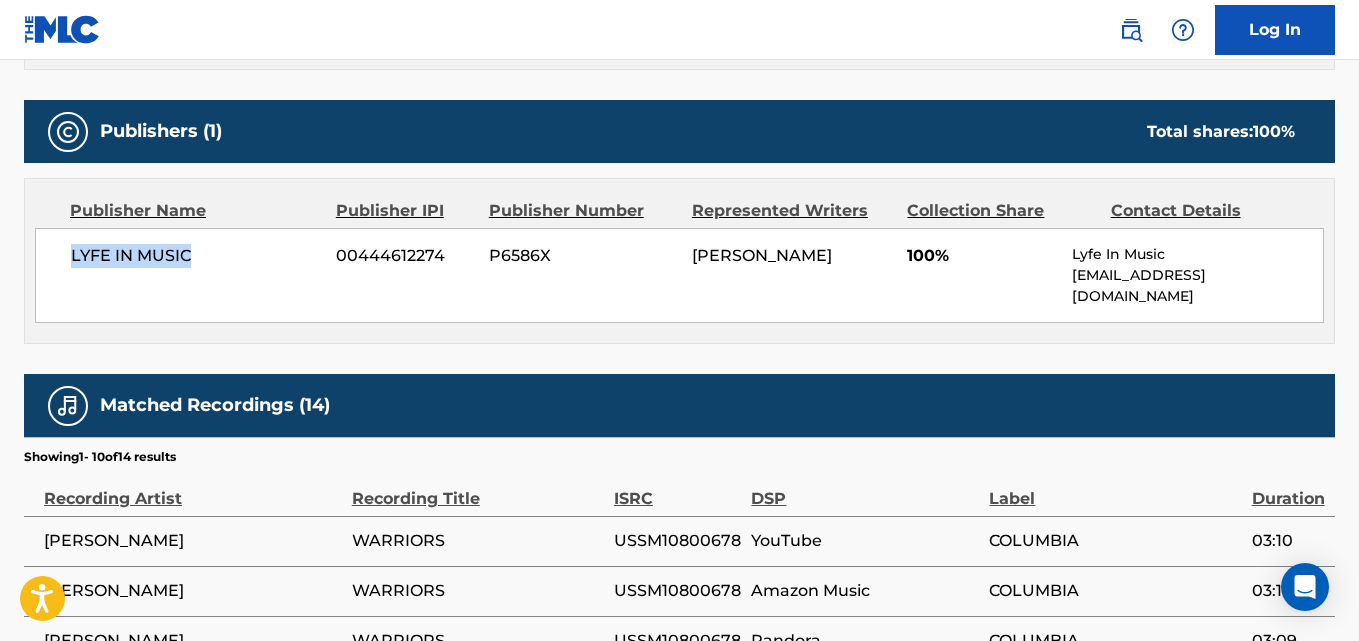 scroll, scrollTop: 667, scrollLeft: 0, axis: vertical 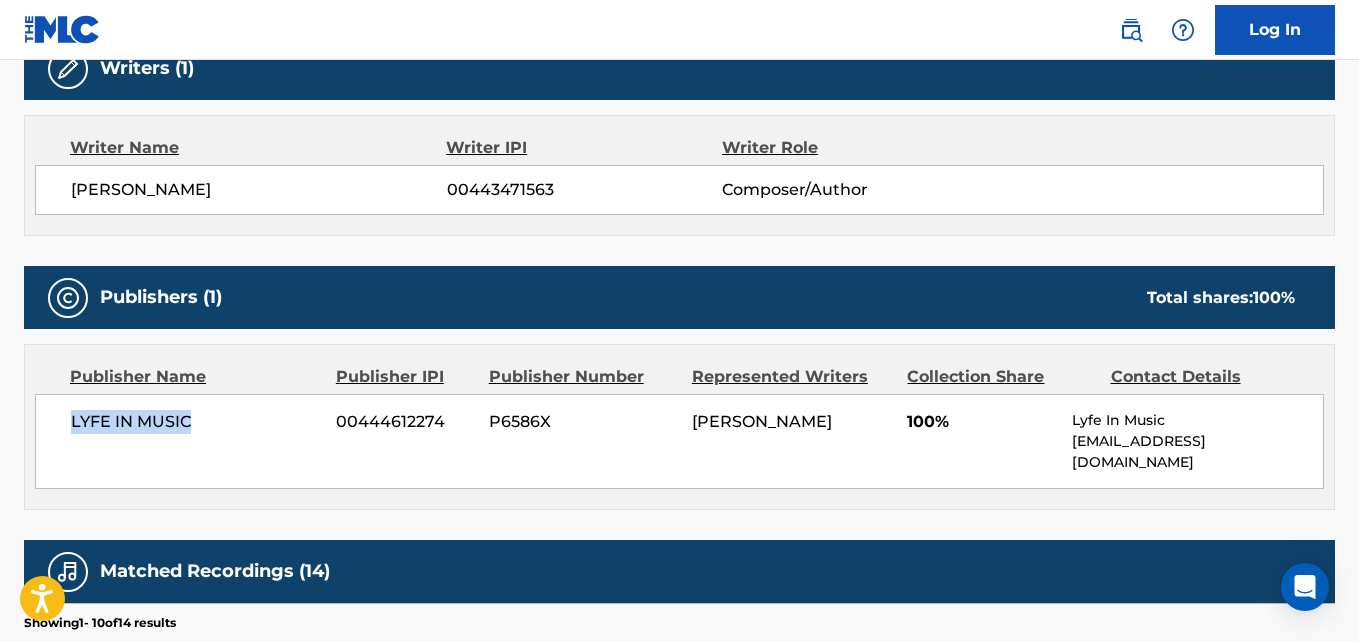 drag, startPoint x: 65, startPoint y: 419, endPoint x: 219, endPoint y: 420, distance: 154.00325 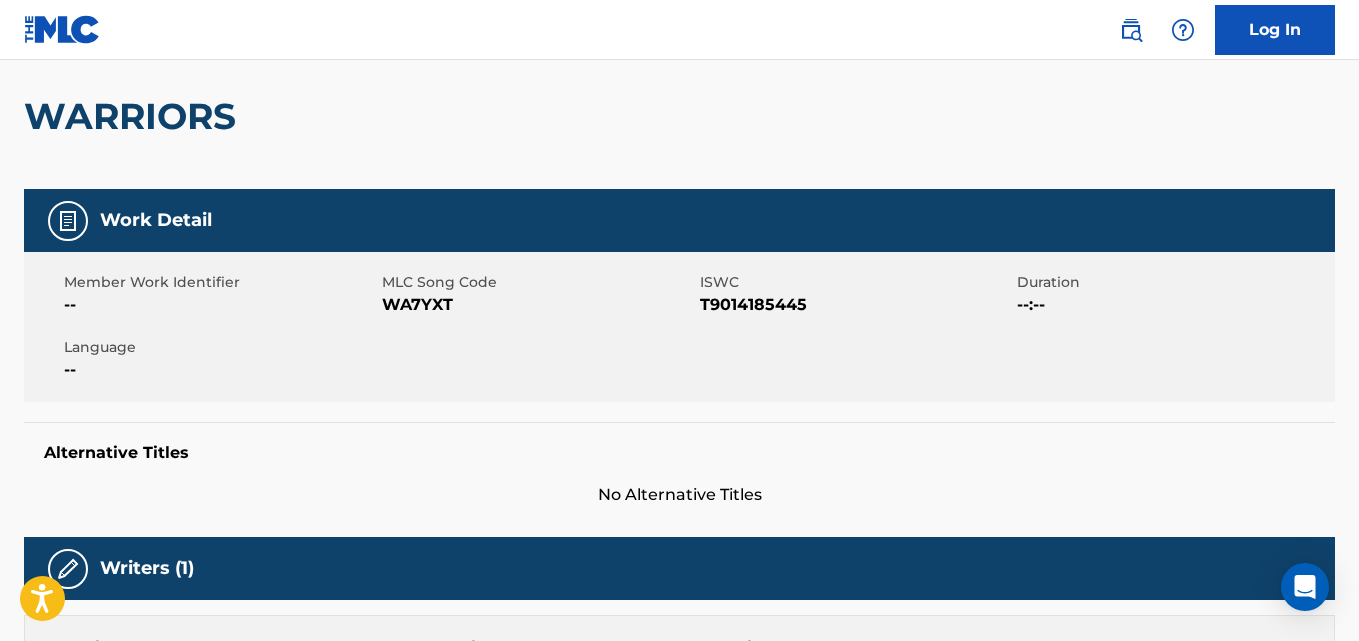 scroll, scrollTop: 0, scrollLeft: 0, axis: both 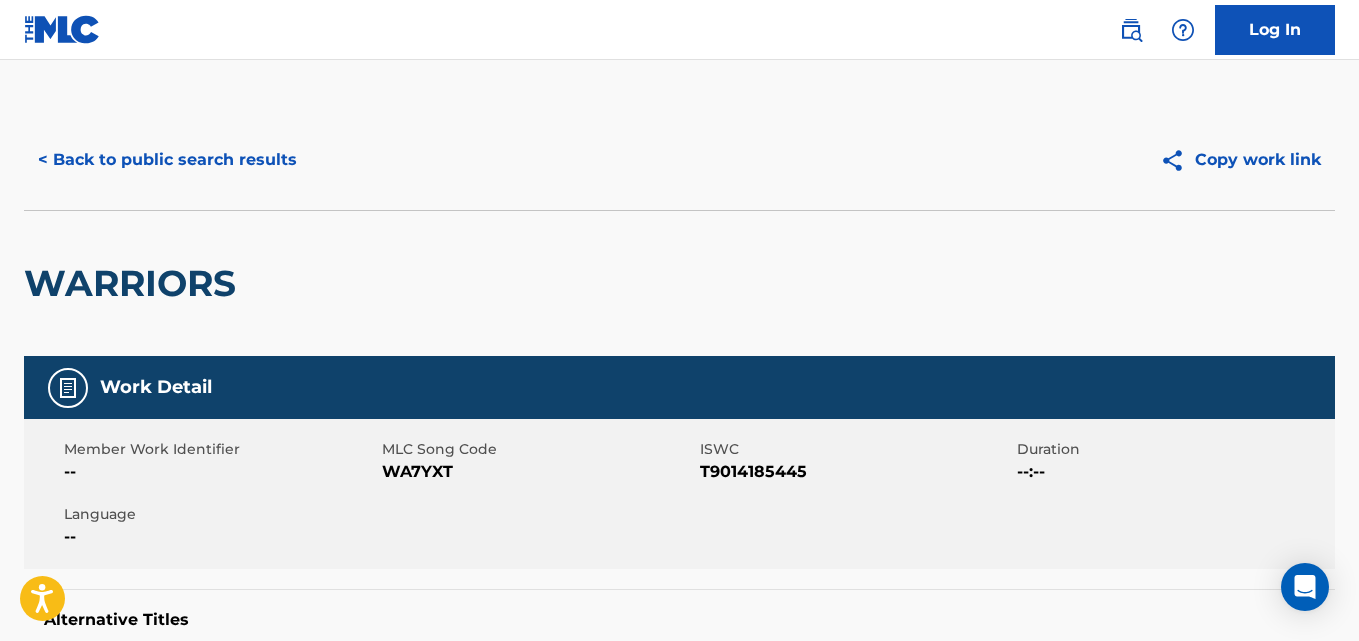 click on "< Back to public search results" at bounding box center [167, 160] 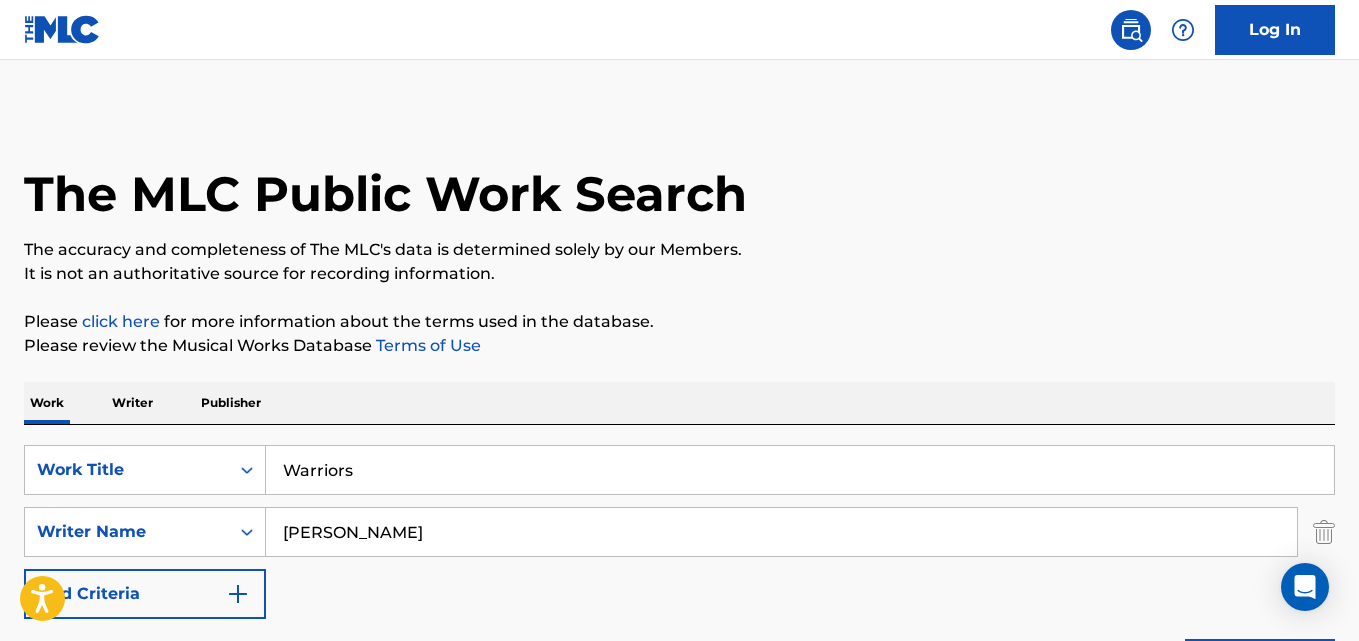scroll, scrollTop: 333, scrollLeft: 0, axis: vertical 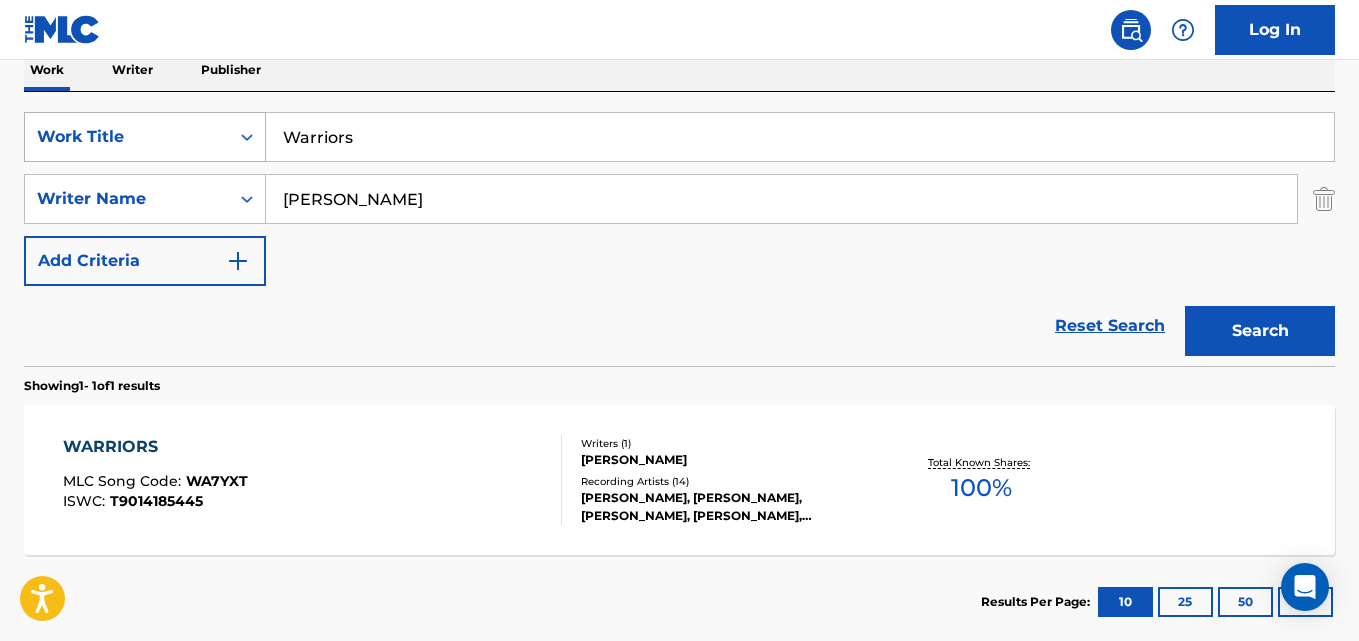 drag, startPoint x: 505, startPoint y: 141, endPoint x: 251, endPoint y: 144, distance: 254.01772 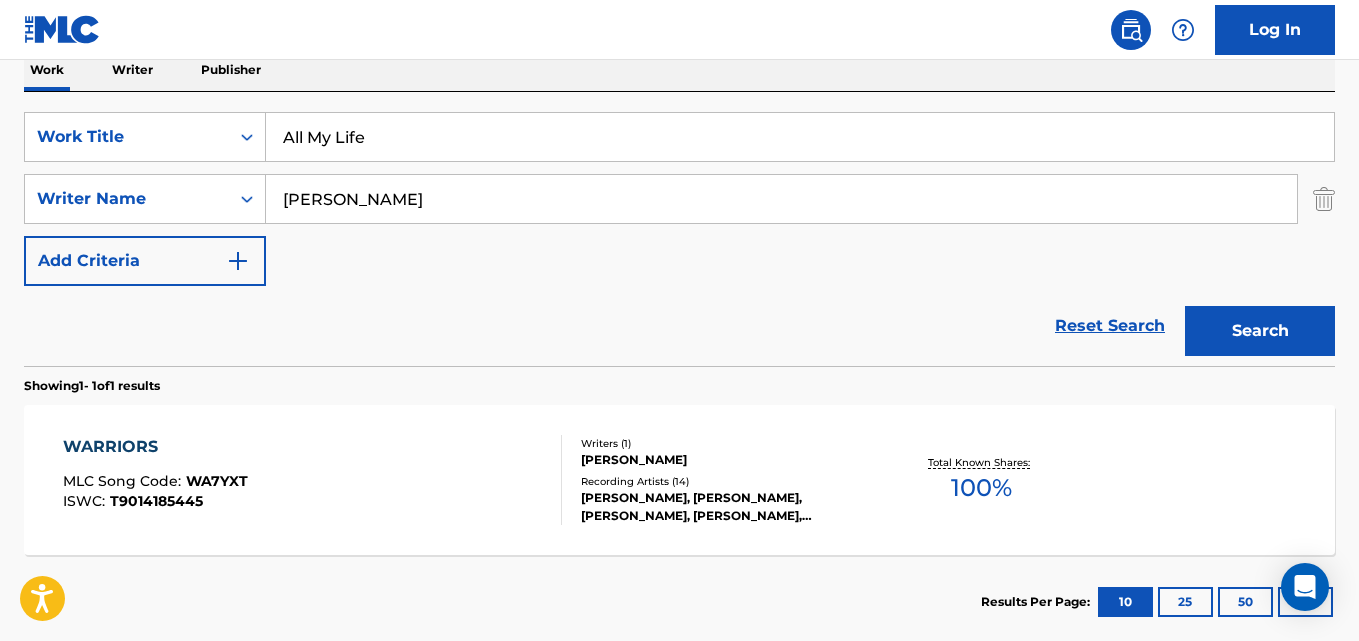 type on "All My Life" 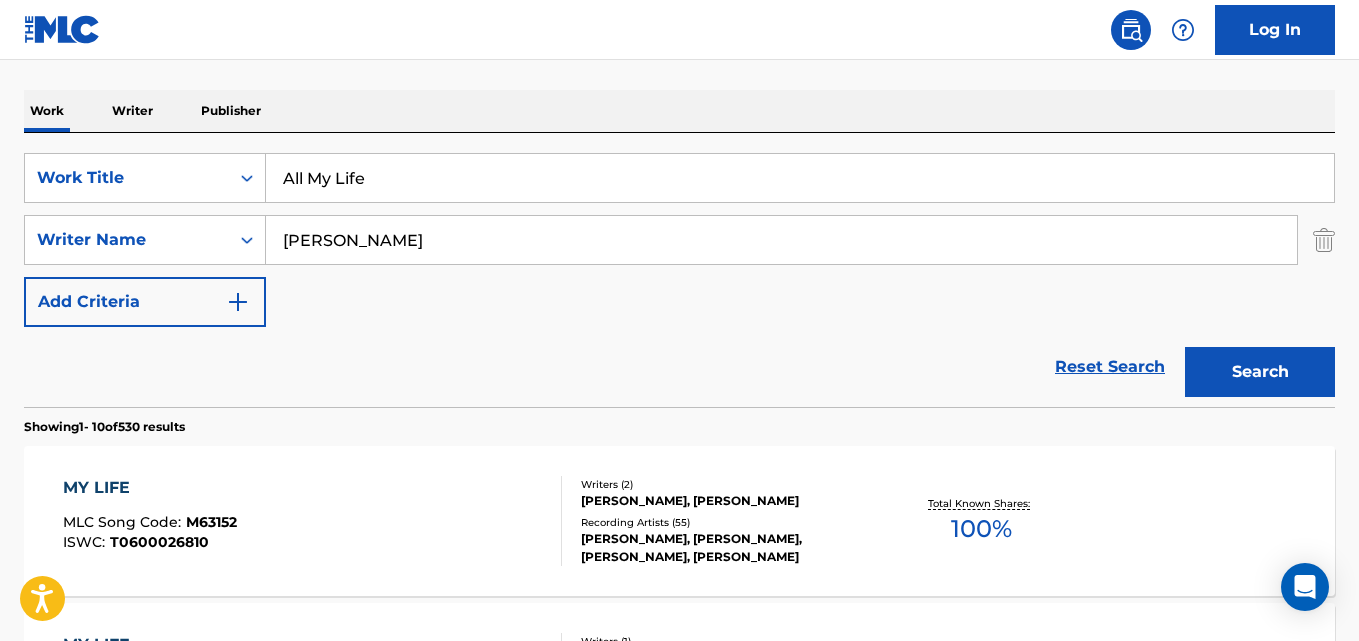 scroll, scrollTop: 333, scrollLeft: 0, axis: vertical 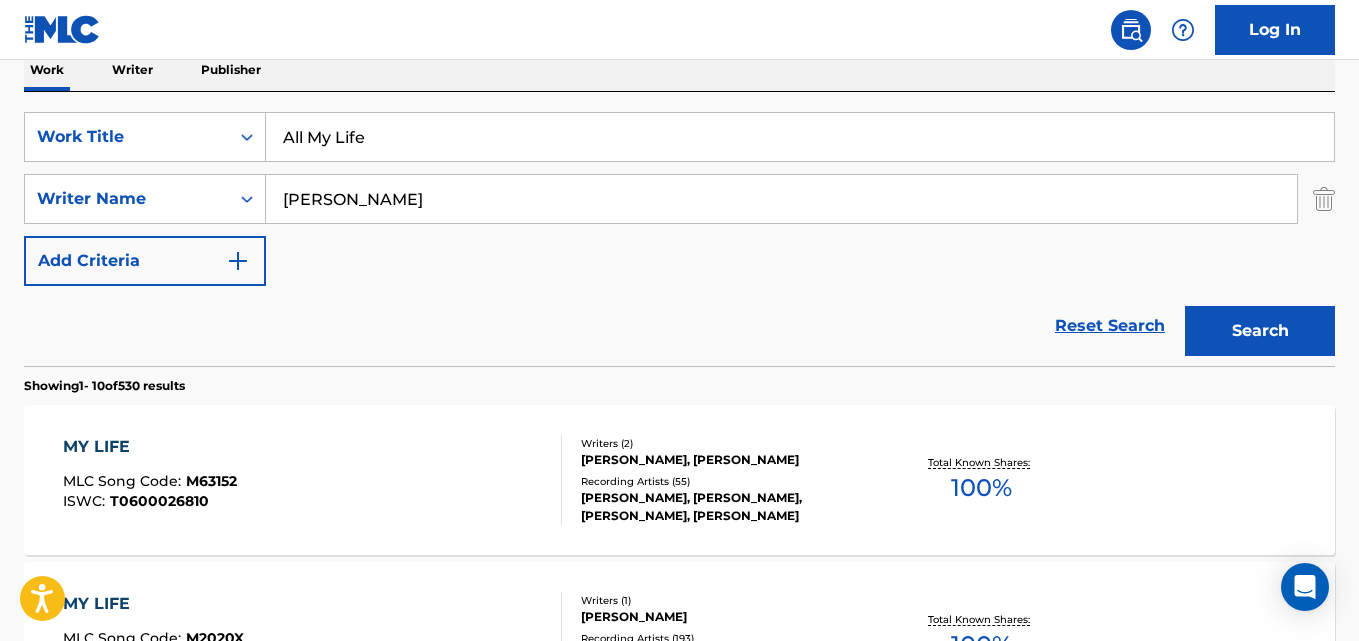 click on "Search" at bounding box center [1260, 331] 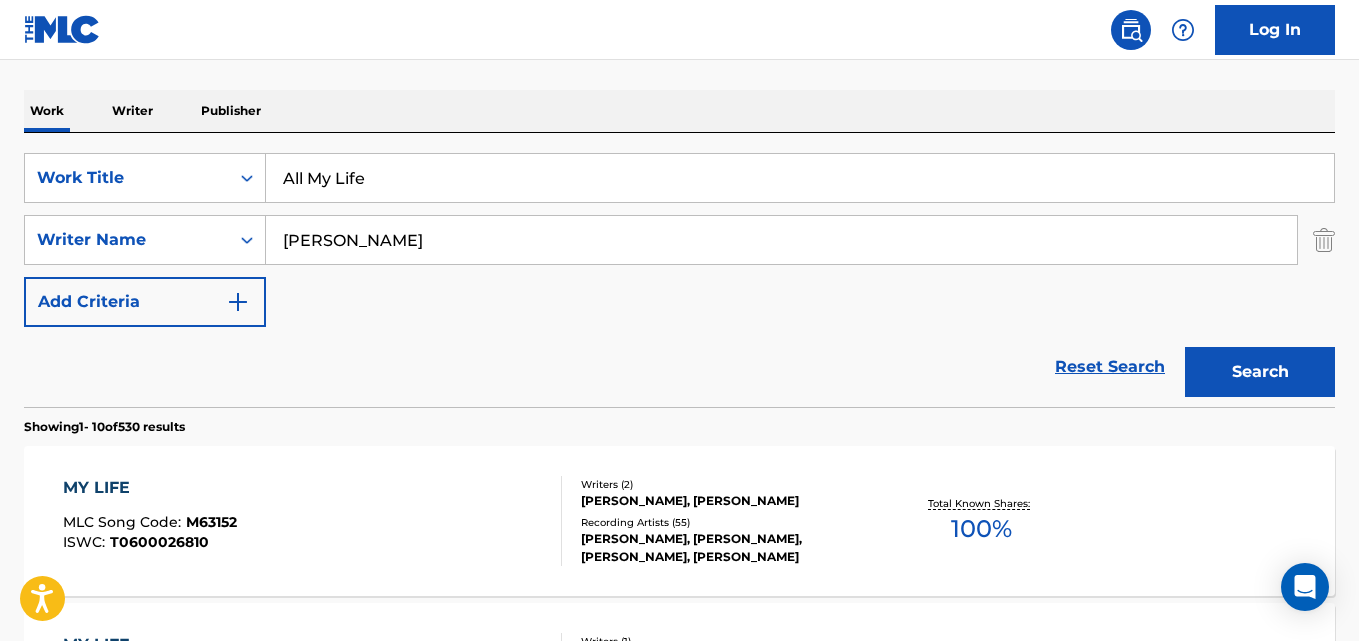 scroll, scrollTop: 333, scrollLeft: 0, axis: vertical 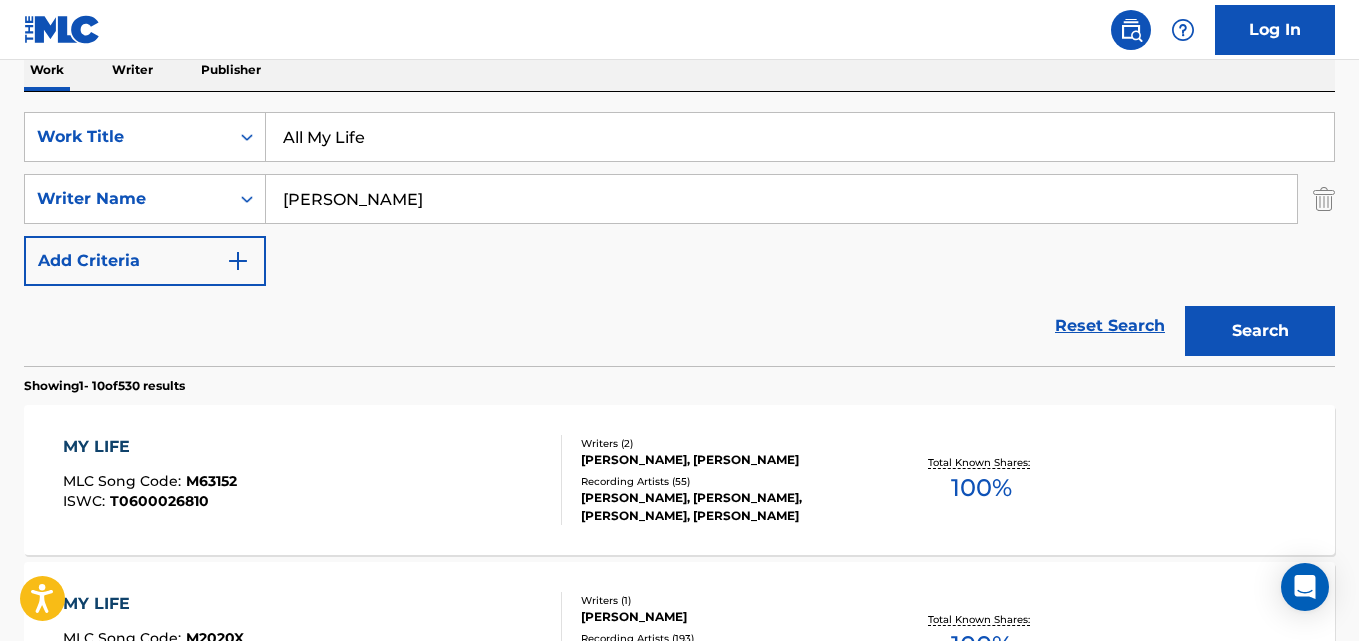 drag, startPoint x: 512, startPoint y: 195, endPoint x: 420, endPoint y: 198, distance: 92.0489 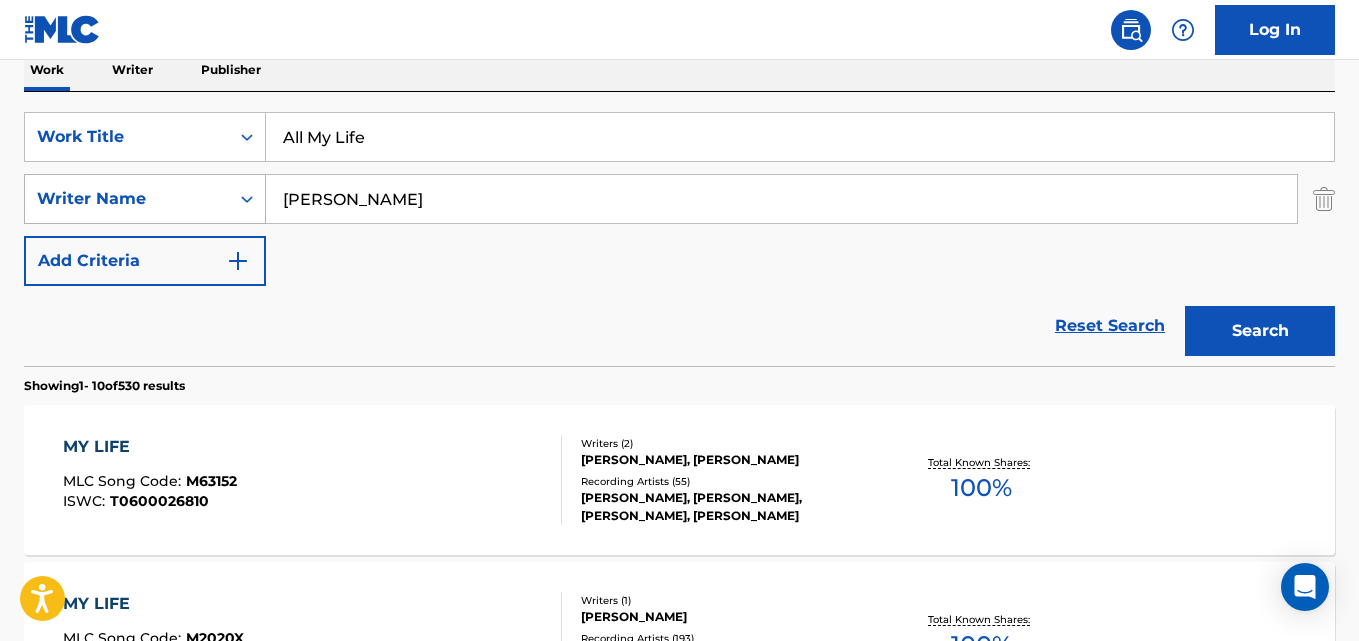 drag, startPoint x: 439, startPoint y: 215, endPoint x: 224, endPoint y: 208, distance: 215.11392 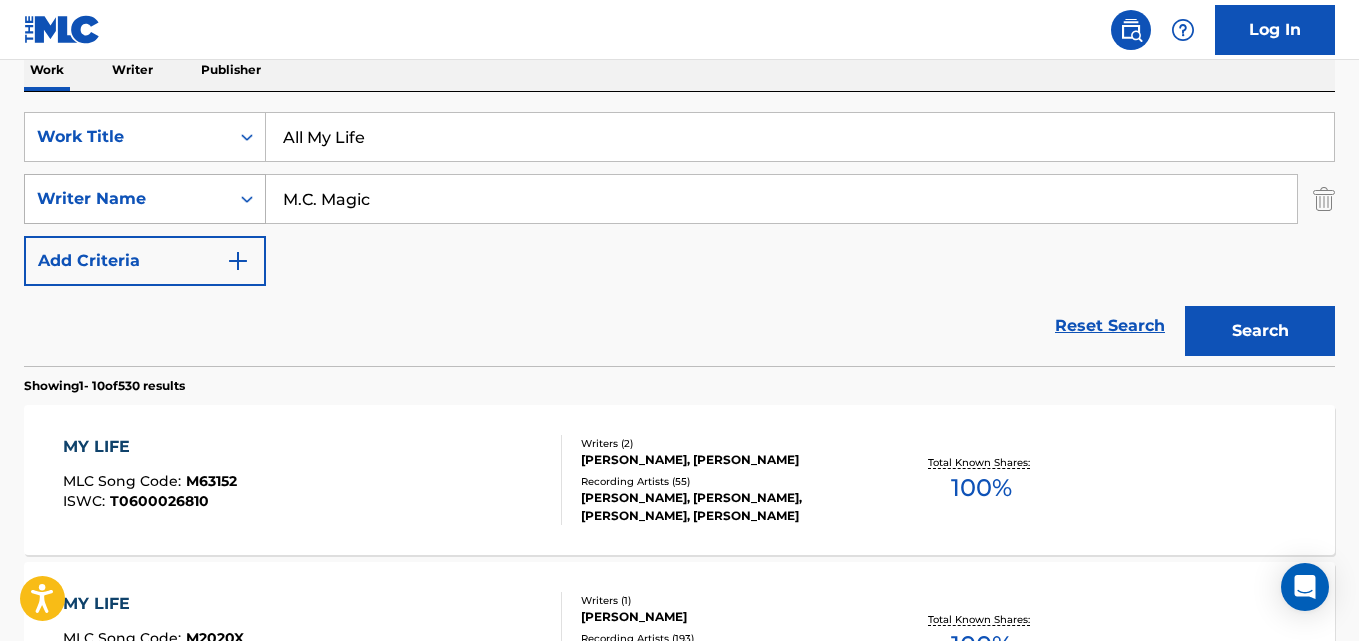 click on "Search" at bounding box center (1260, 331) 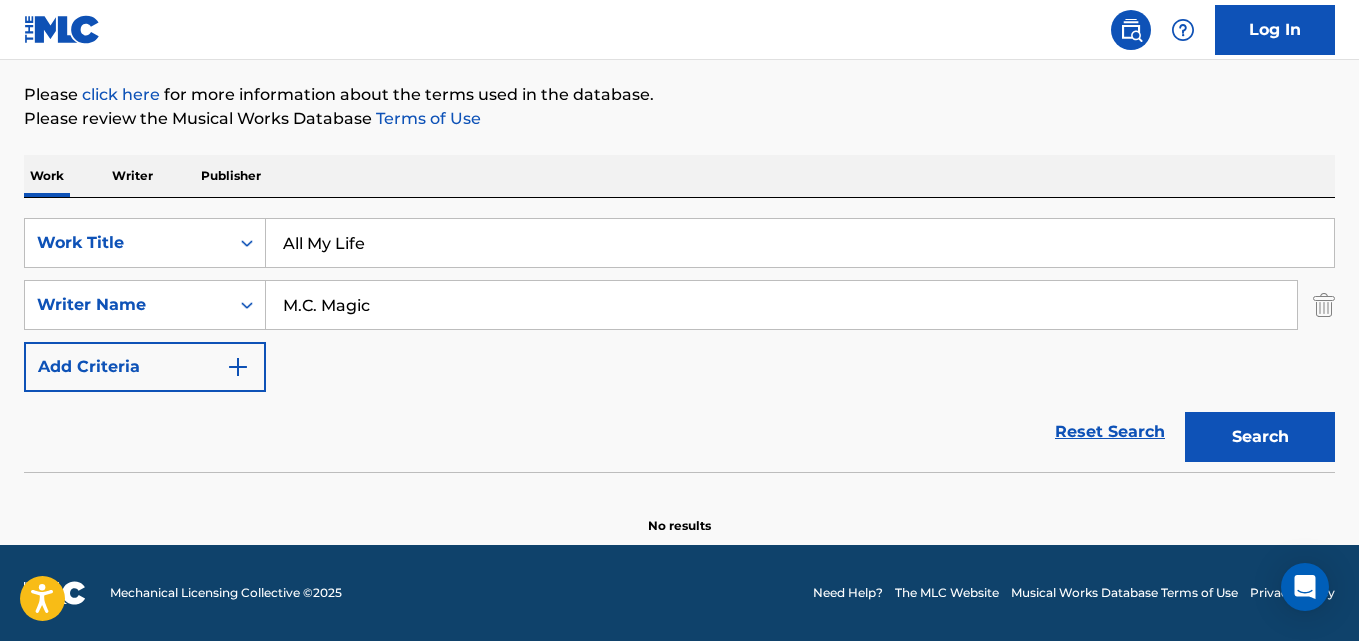 scroll, scrollTop: 227, scrollLeft: 0, axis: vertical 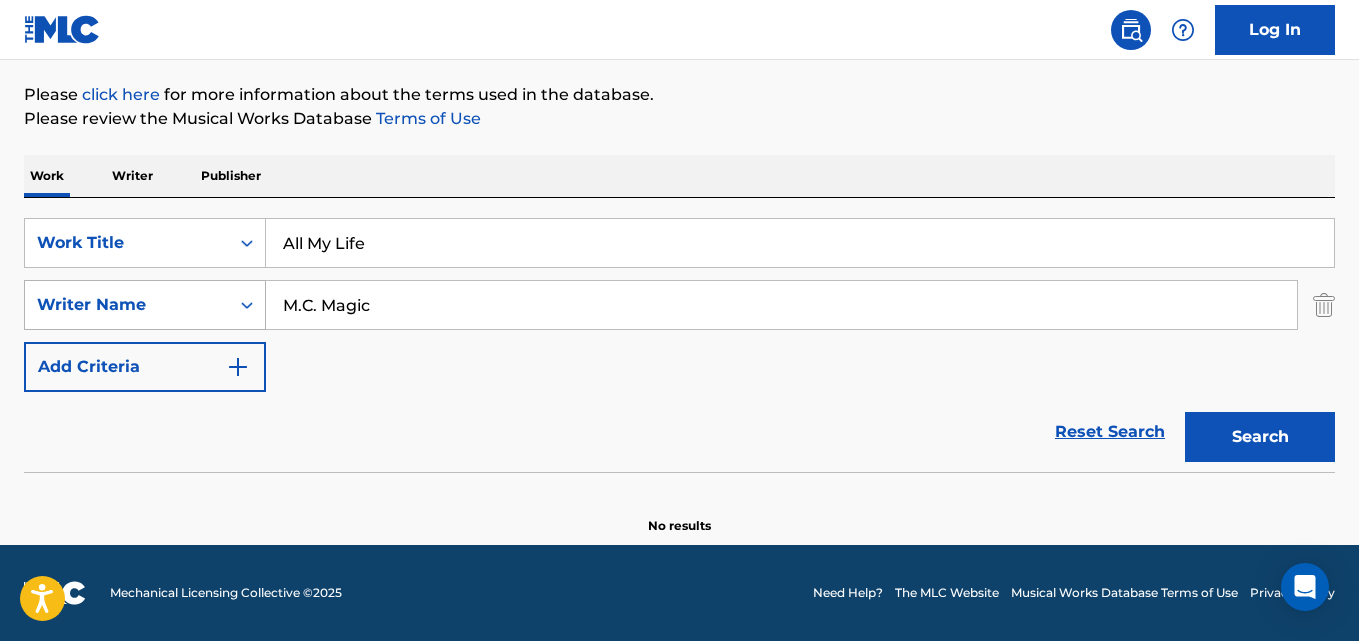 drag, startPoint x: 413, startPoint y: 298, endPoint x: 239, endPoint y: 298, distance: 174 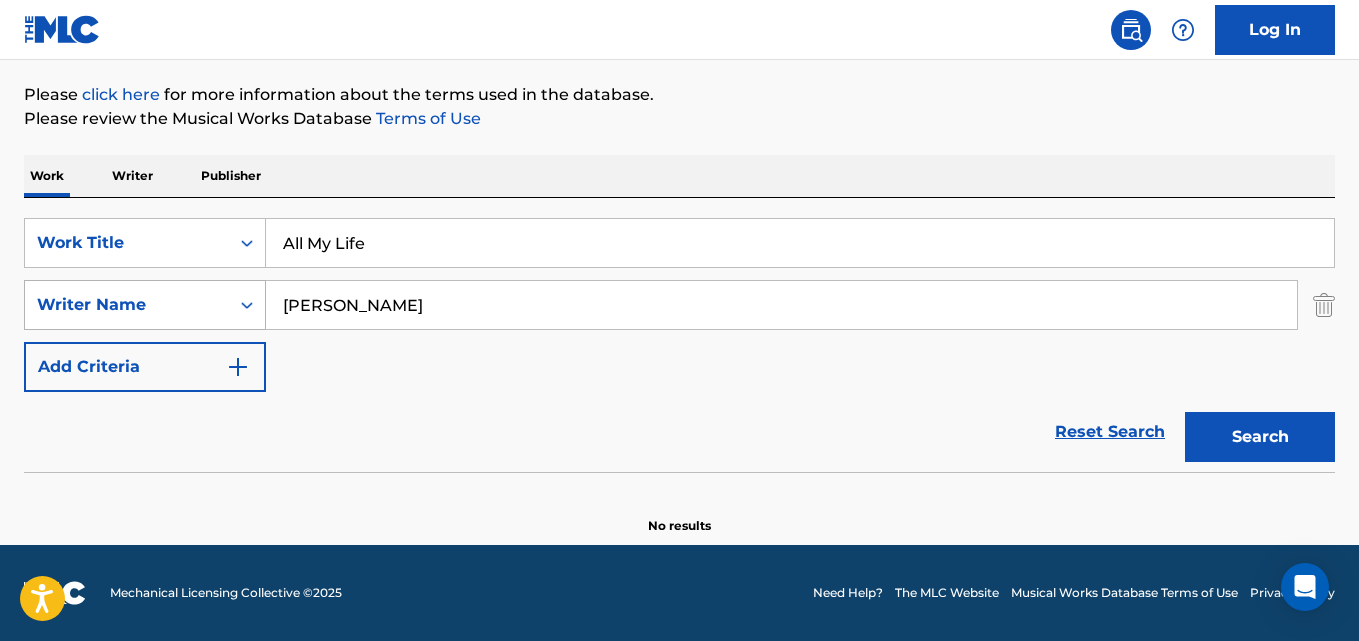 click on "Search" at bounding box center [1260, 437] 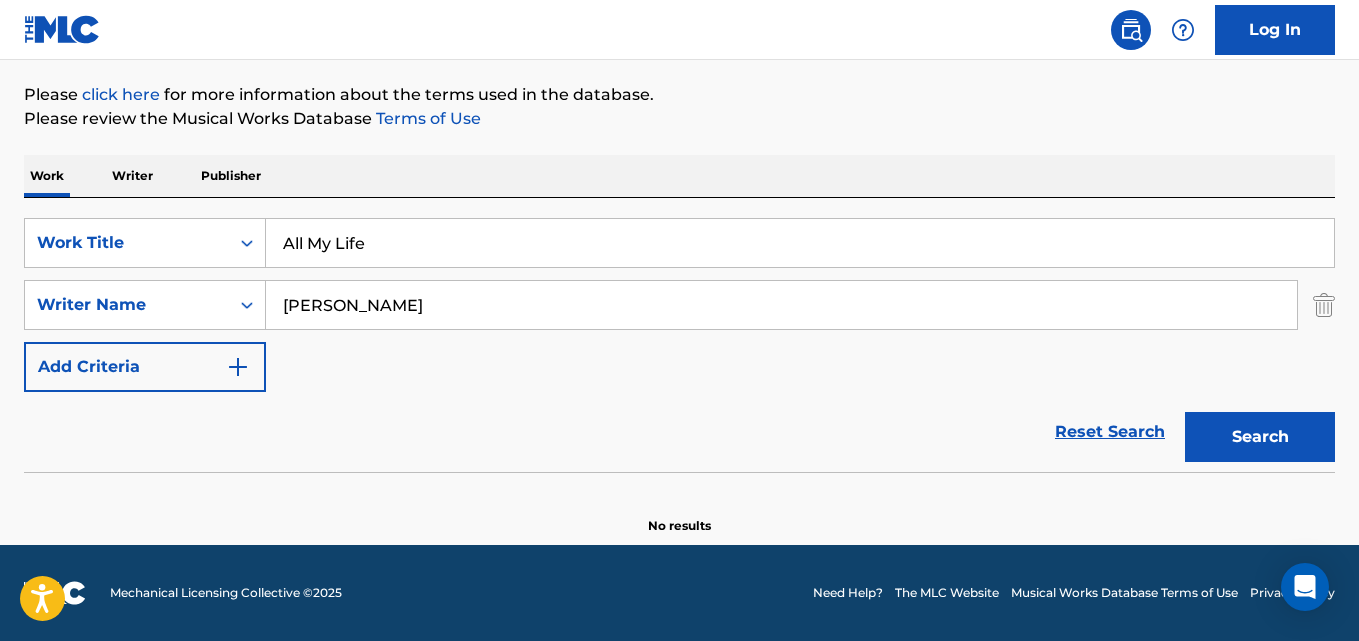 scroll, scrollTop: 227, scrollLeft: 0, axis: vertical 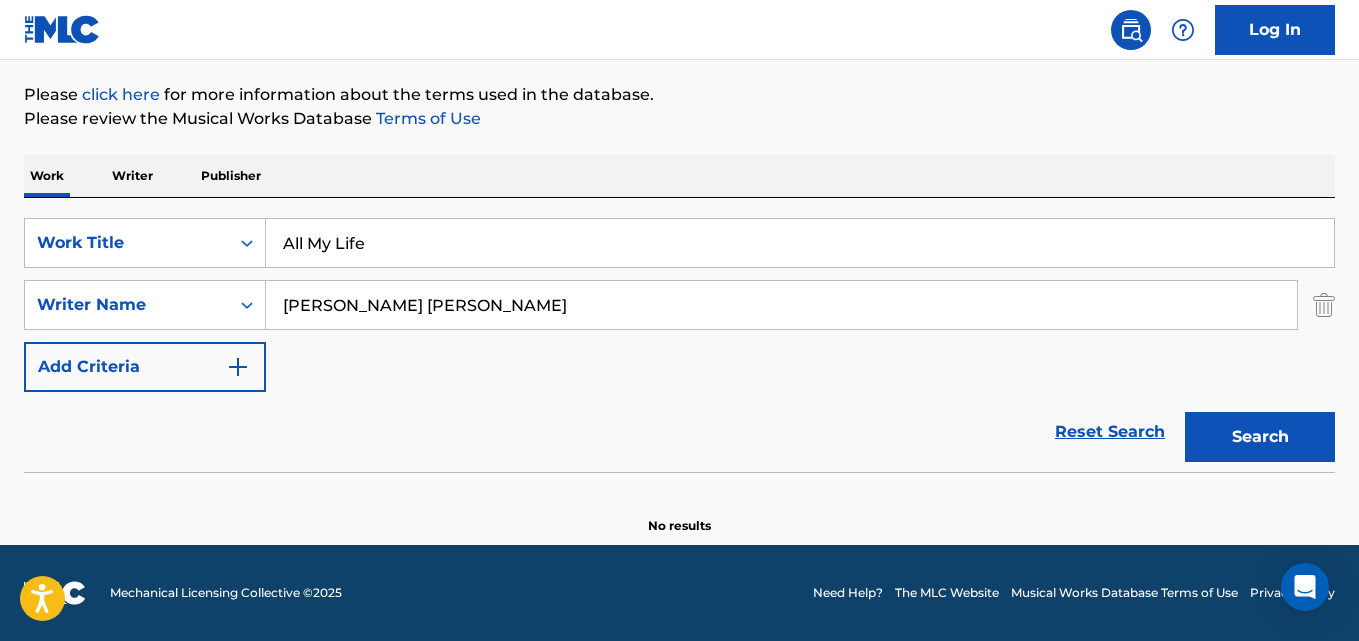 click on "Search" at bounding box center (1260, 437) 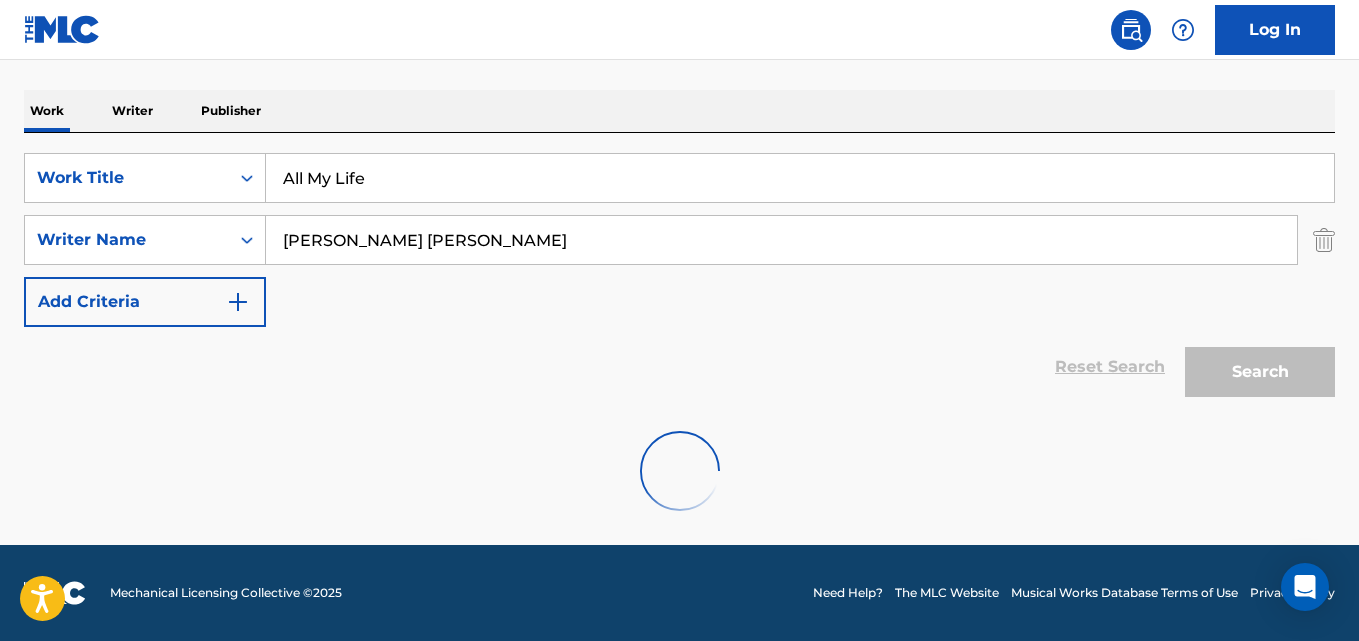 scroll, scrollTop: 227, scrollLeft: 0, axis: vertical 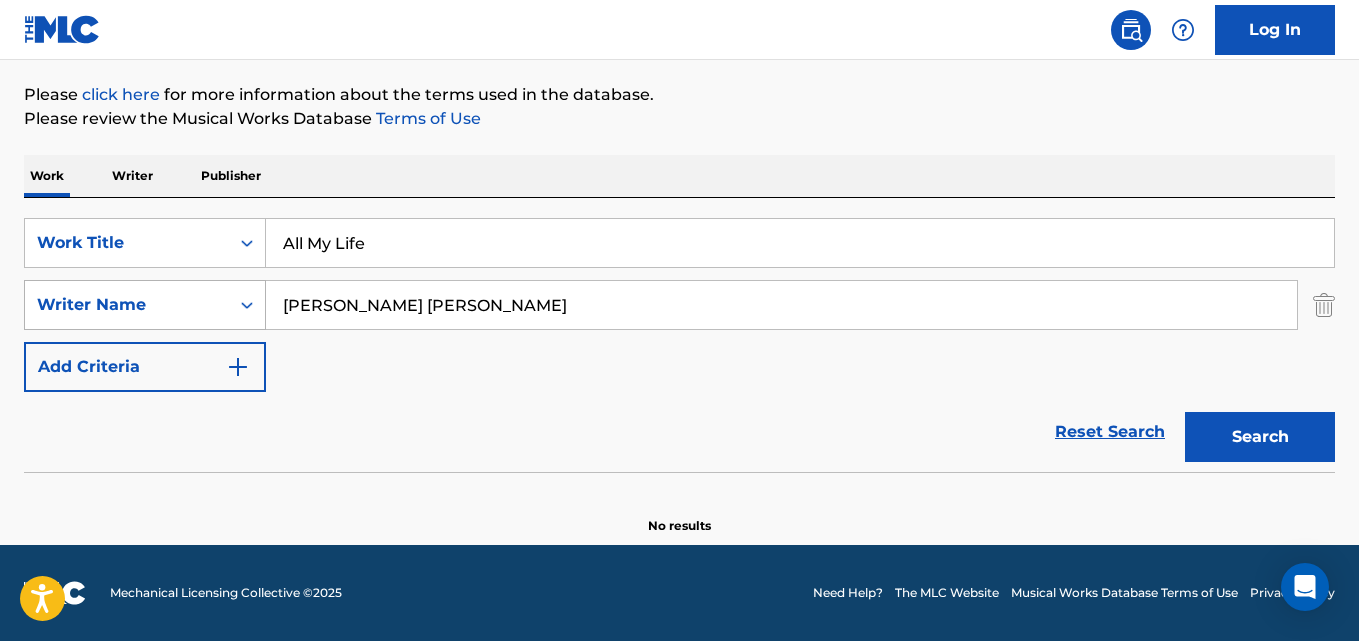 drag, startPoint x: 525, startPoint y: 307, endPoint x: 154, endPoint y: 315, distance: 371.08624 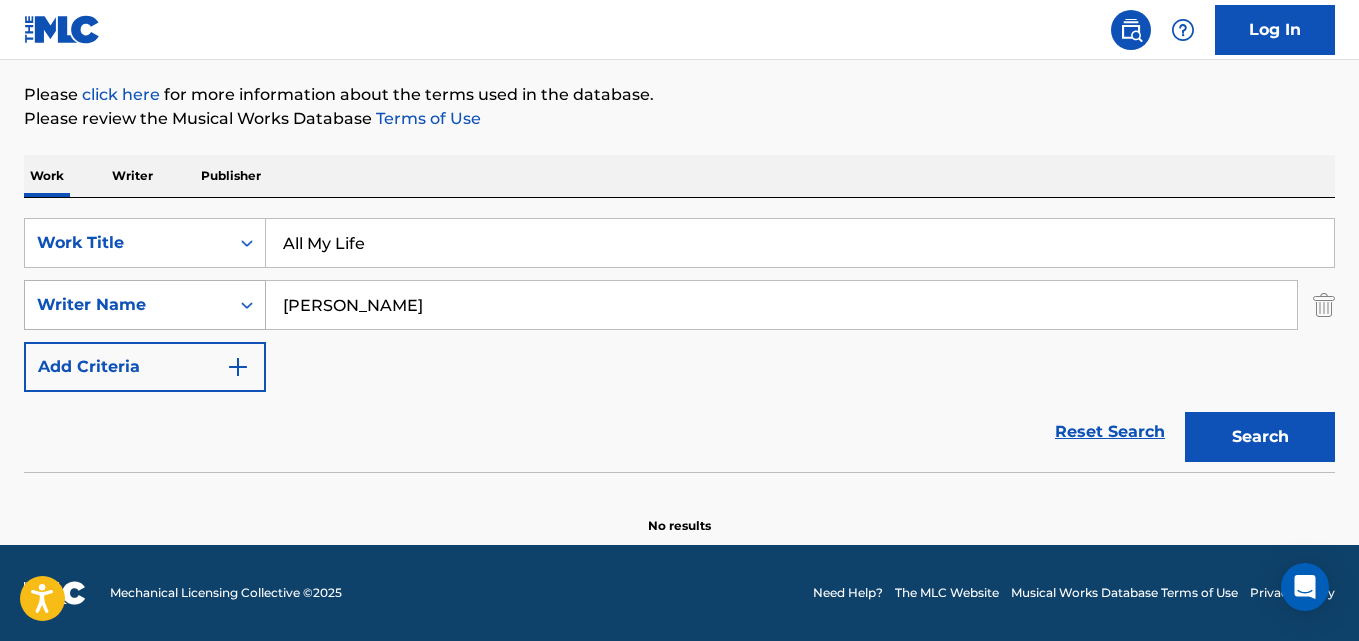 type on "NILS KARSTEN" 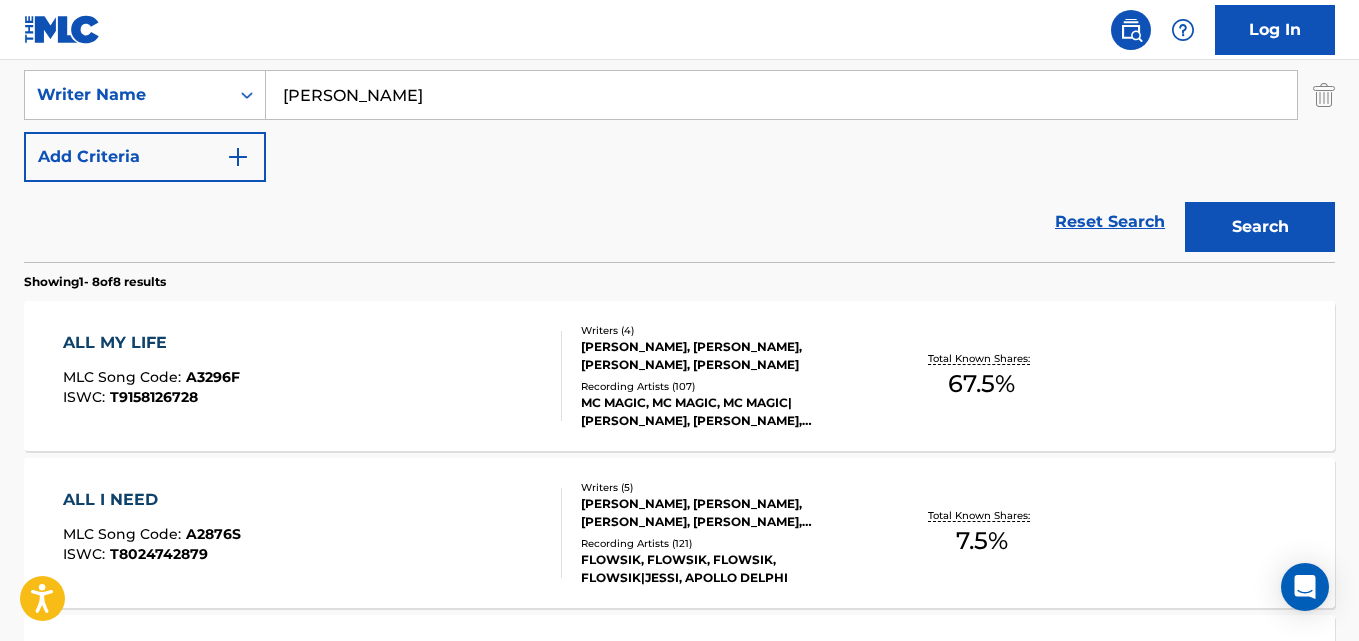 scroll, scrollTop: 500, scrollLeft: 0, axis: vertical 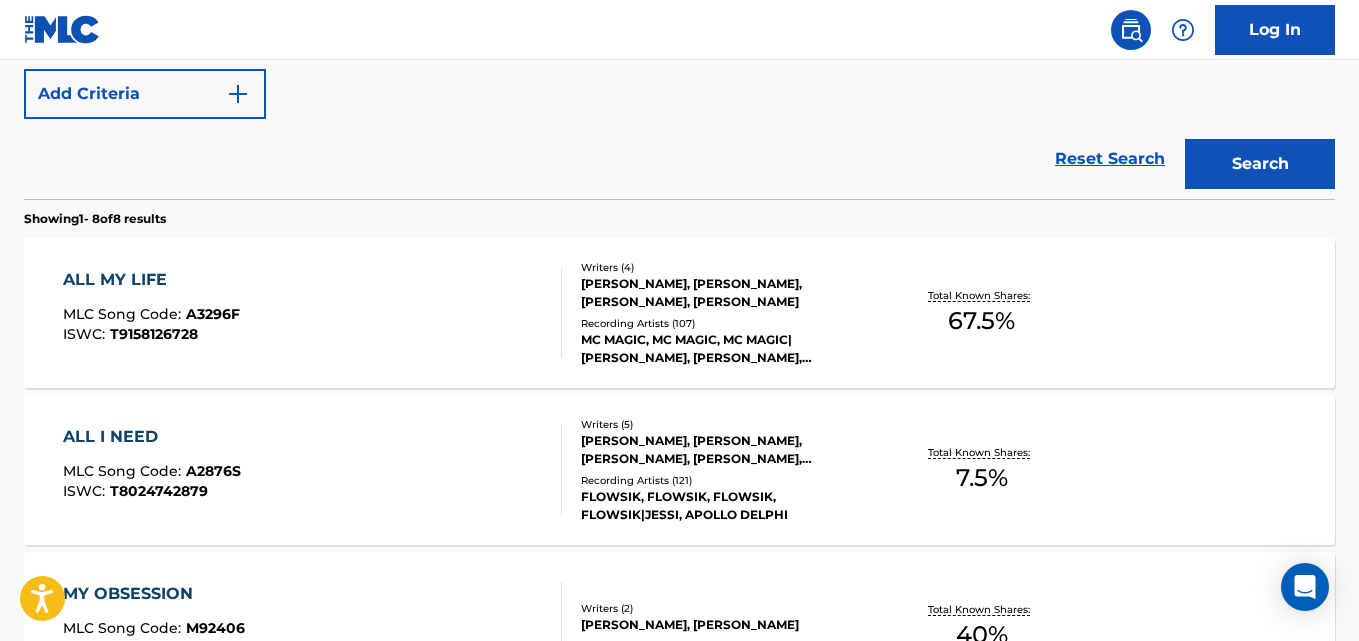 click on "ALL MY LIFE" at bounding box center [151, 280] 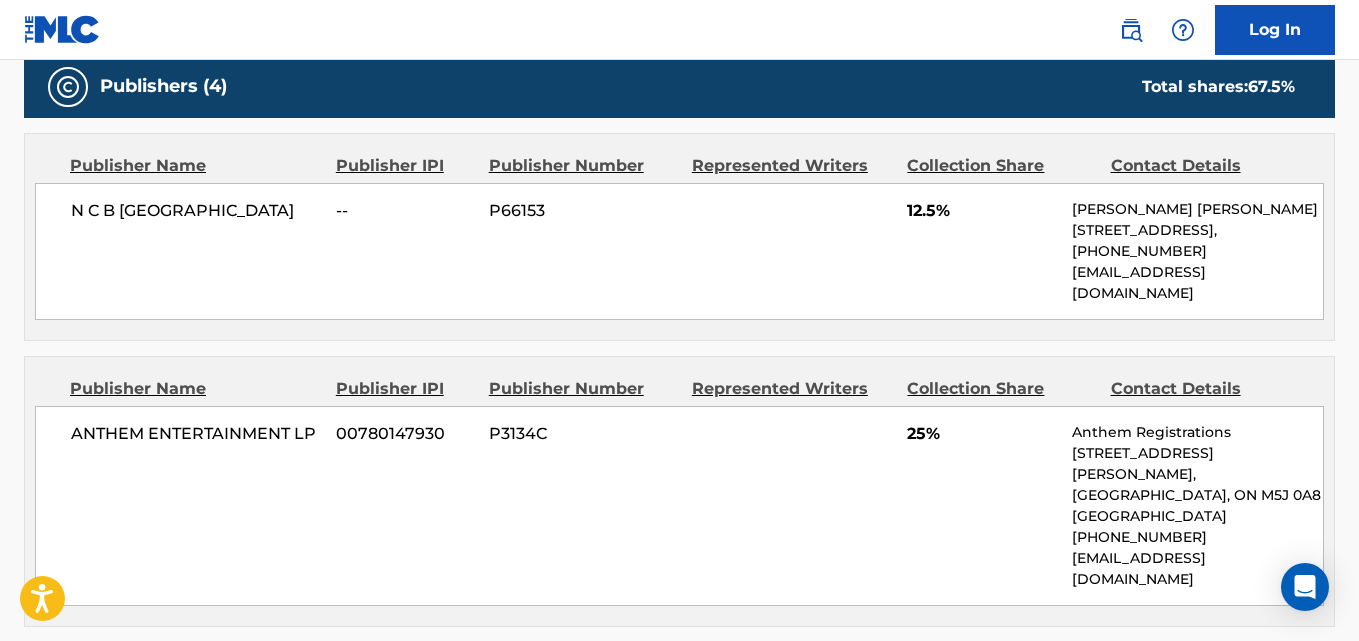 scroll, scrollTop: 1000, scrollLeft: 0, axis: vertical 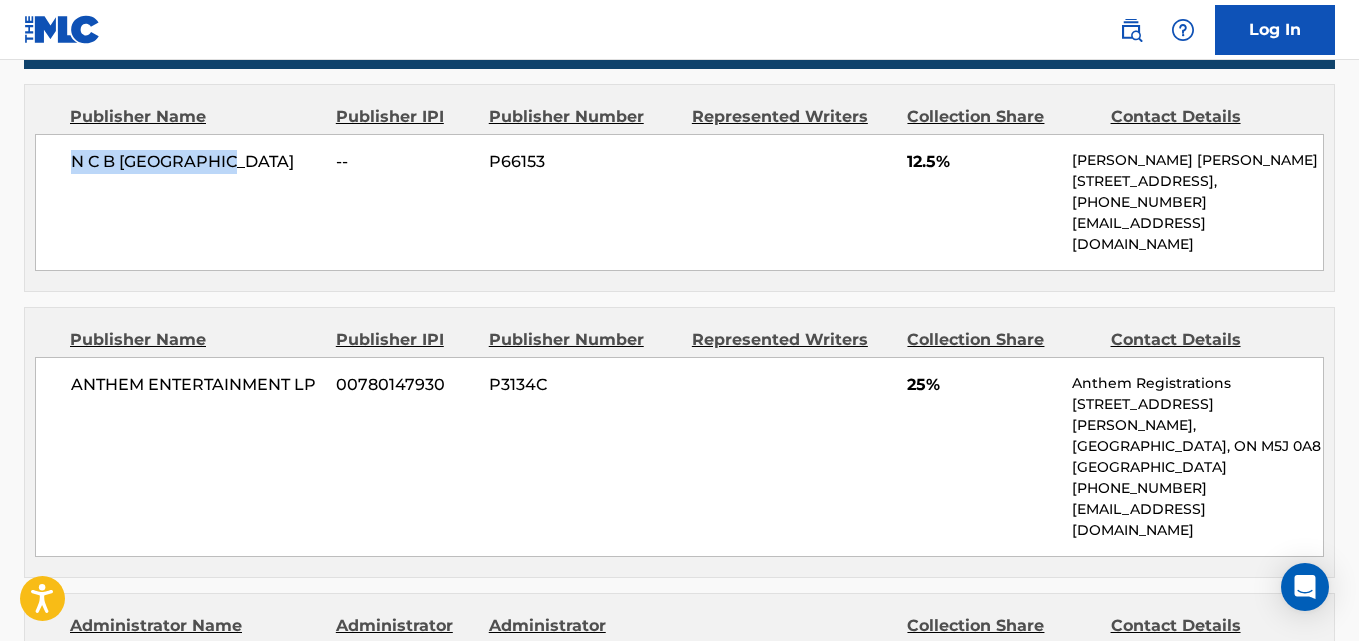 drag, startPoint x: 74, startPoint y: 167, endPoint x: 282, endPoint y: 167, distance: 208 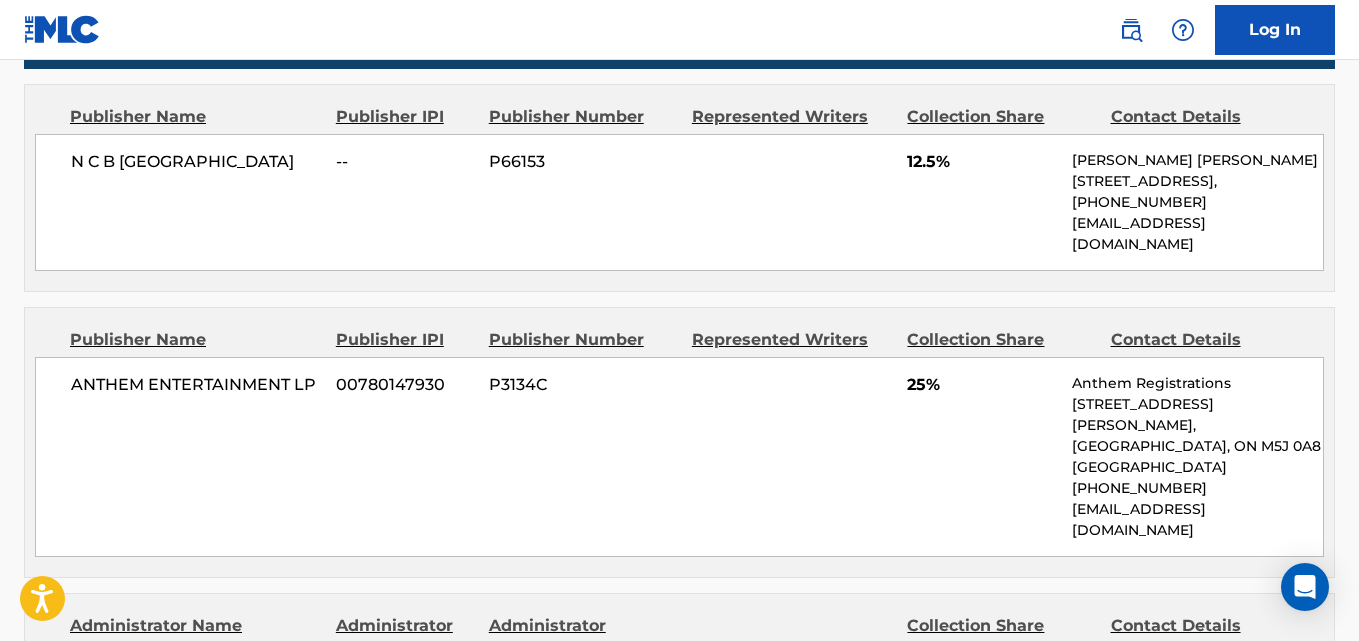 click on "12.5%" at bounding box center [982, 162] 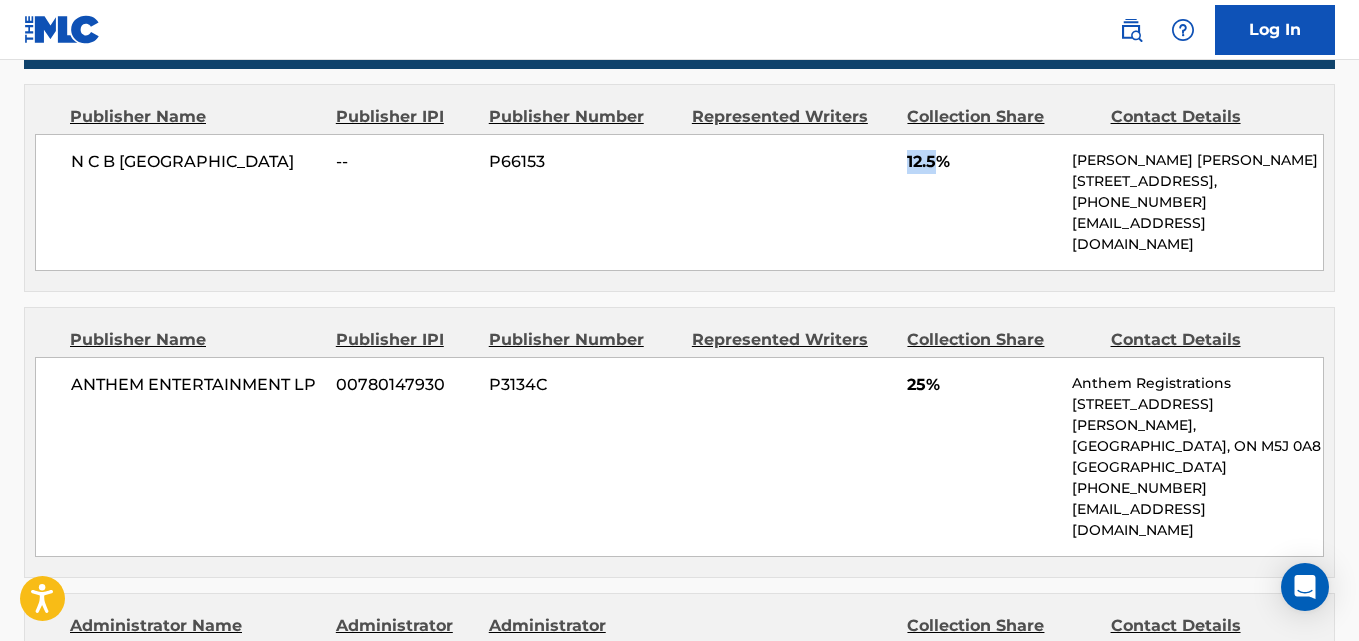 click on "12.5%" at bounding box center (982, 162) 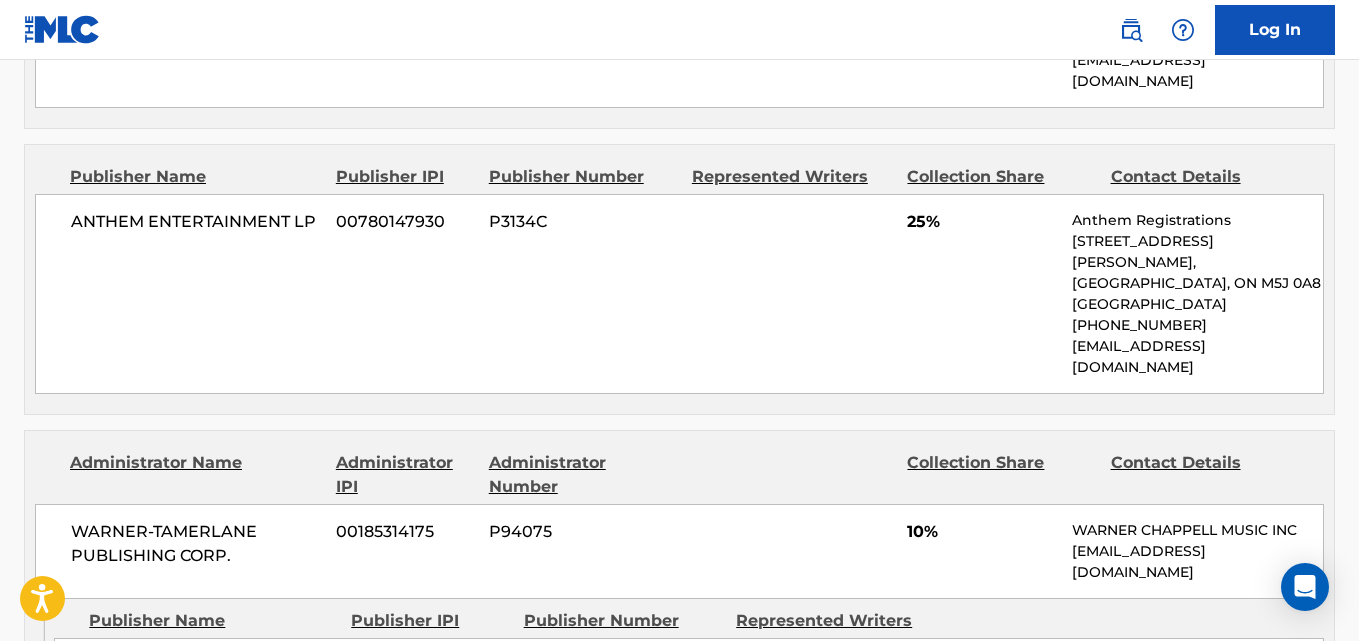 scroll, scrollTop: 1167, scrollLeft: 0, axis: vertical 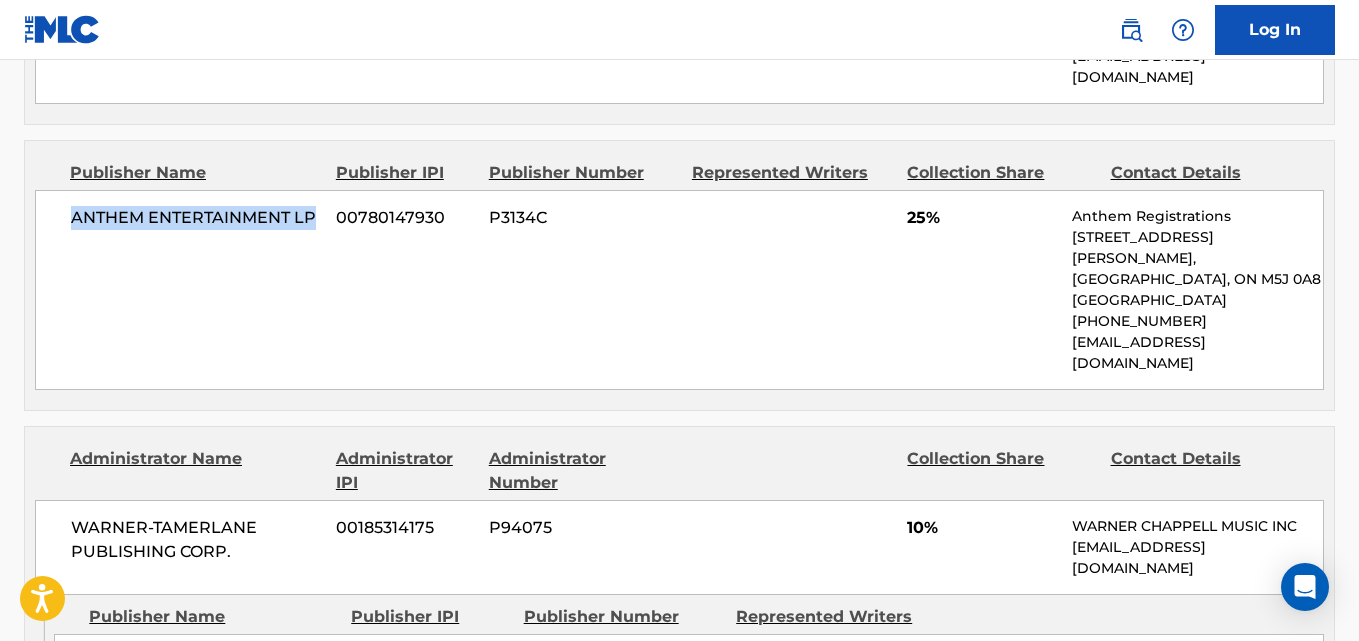 drag, startPoint x: 61, startPoint y: 197, endPoint x: 323, endPoint y: 196, distance: 262.00192 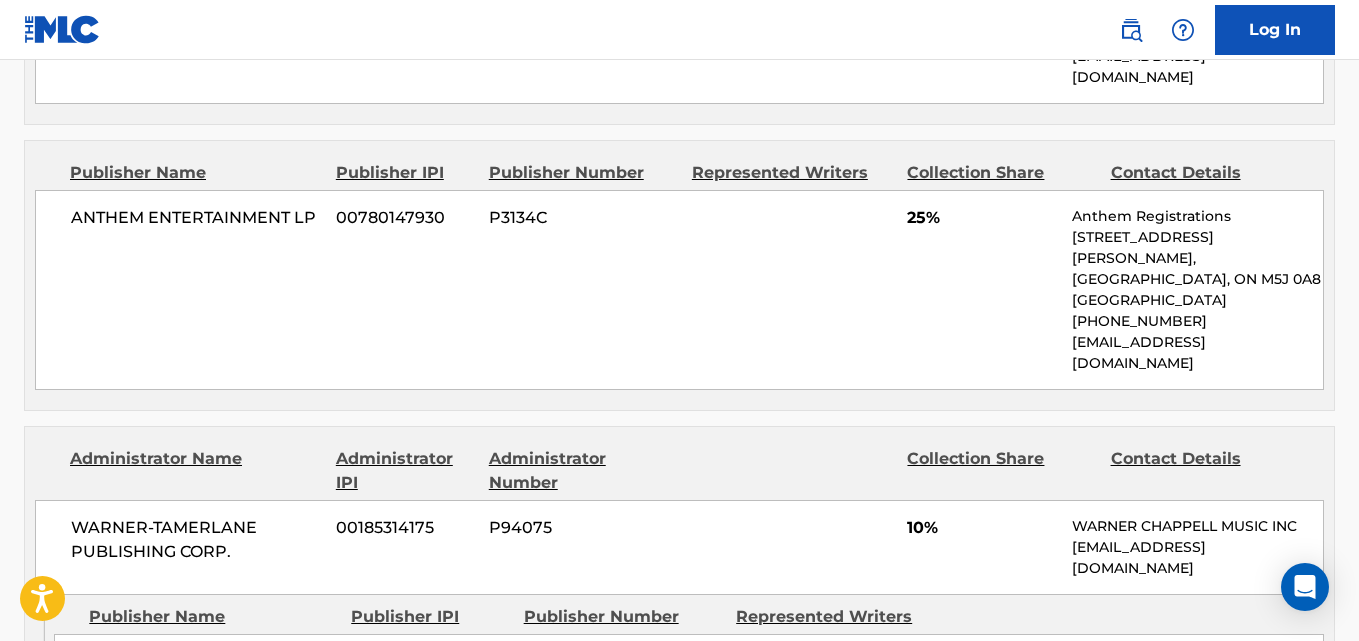 click on "25%" at bounding box center (982, 218) 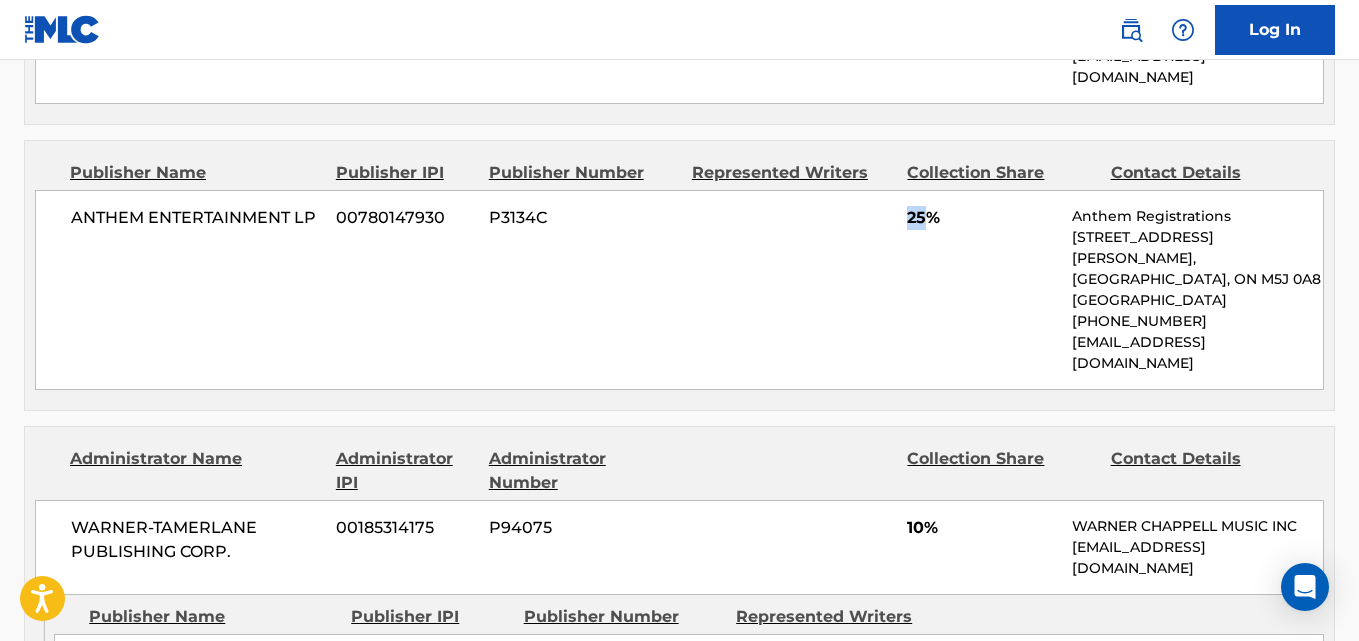 click on "25%" at bounding box center (982, 218) 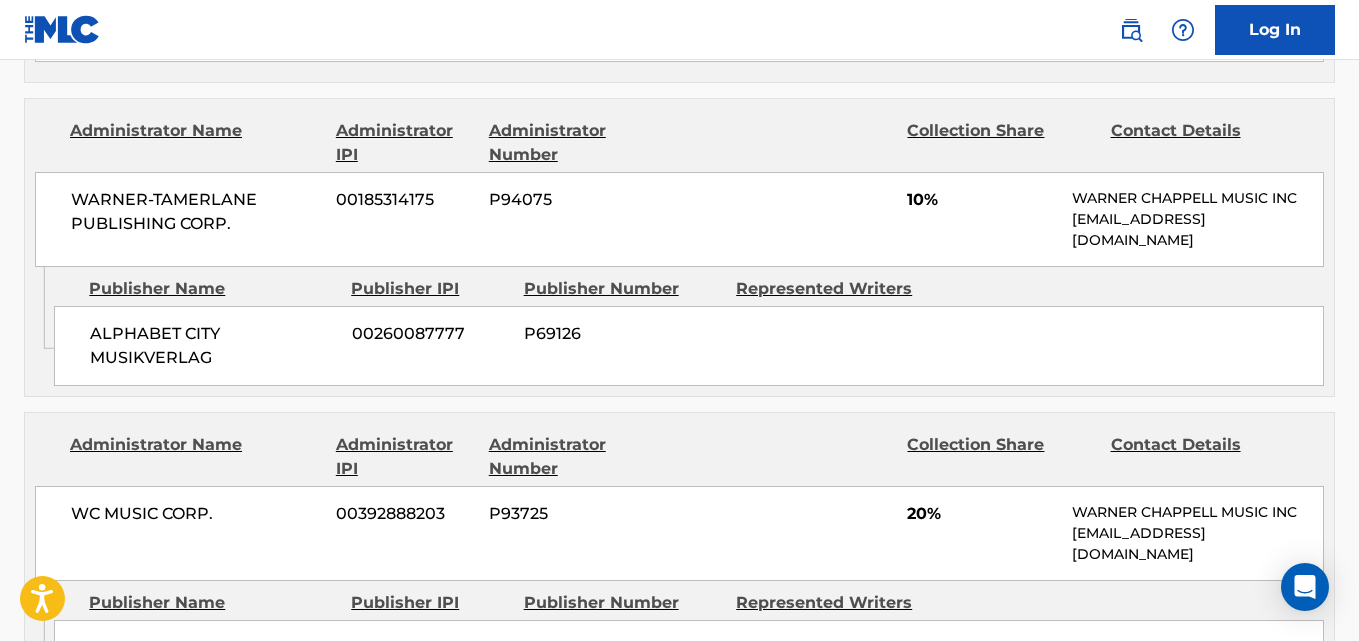 scroll, scrollTop: 1500, scrollLeft: 0, axis: vertical 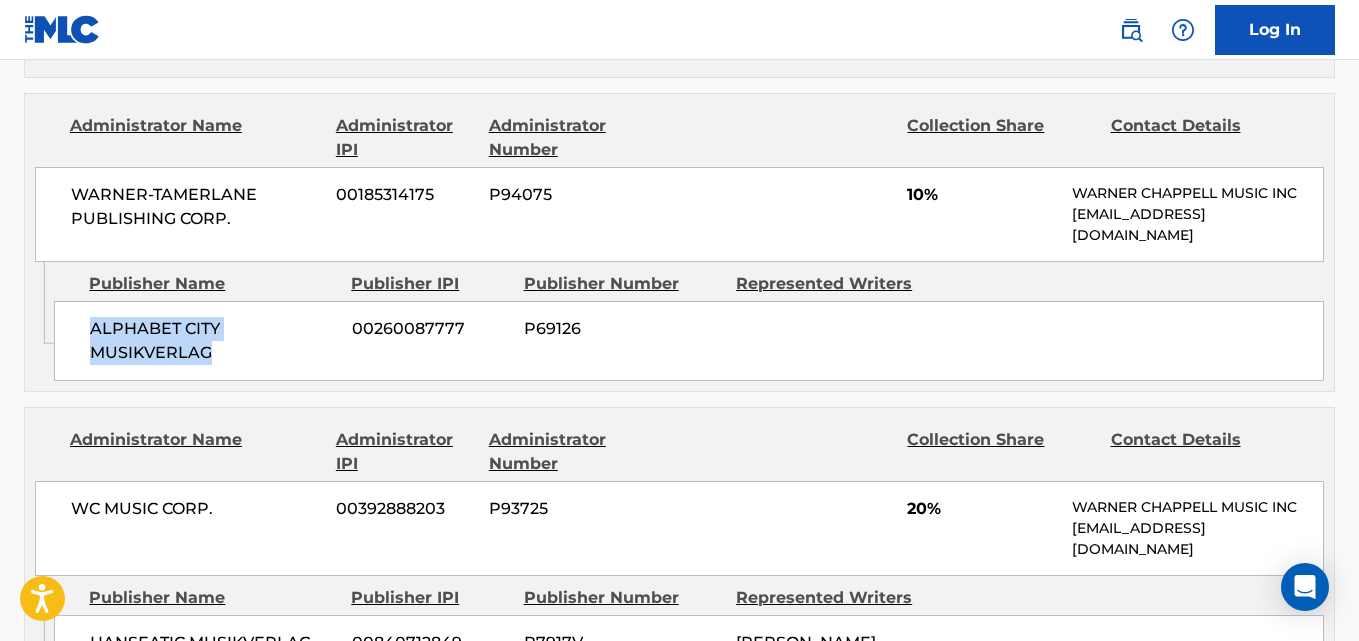 drag, startPoint x: 93, startPoint y: 310, endPoint x: 251, endPoint y: 334, distance: 159.8124 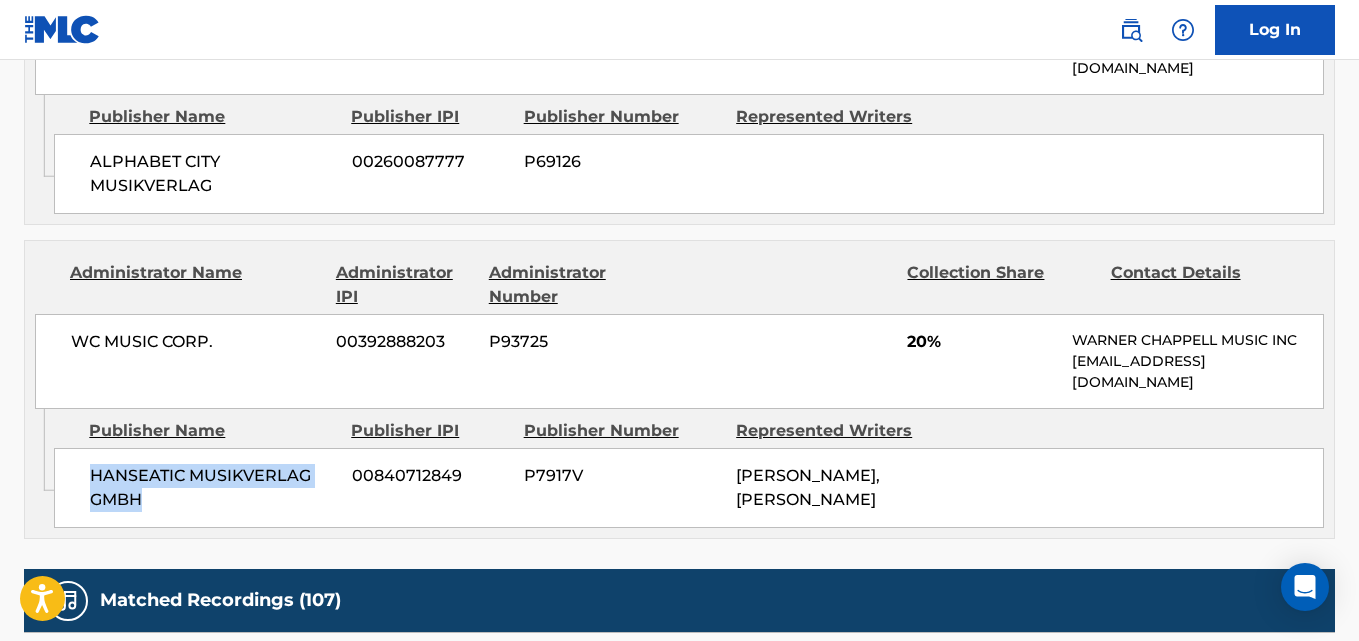 drag, startPoint x: 82, startPoint y: 457, endPoint x: 204, endPoint y: 489, distance: 126.12692 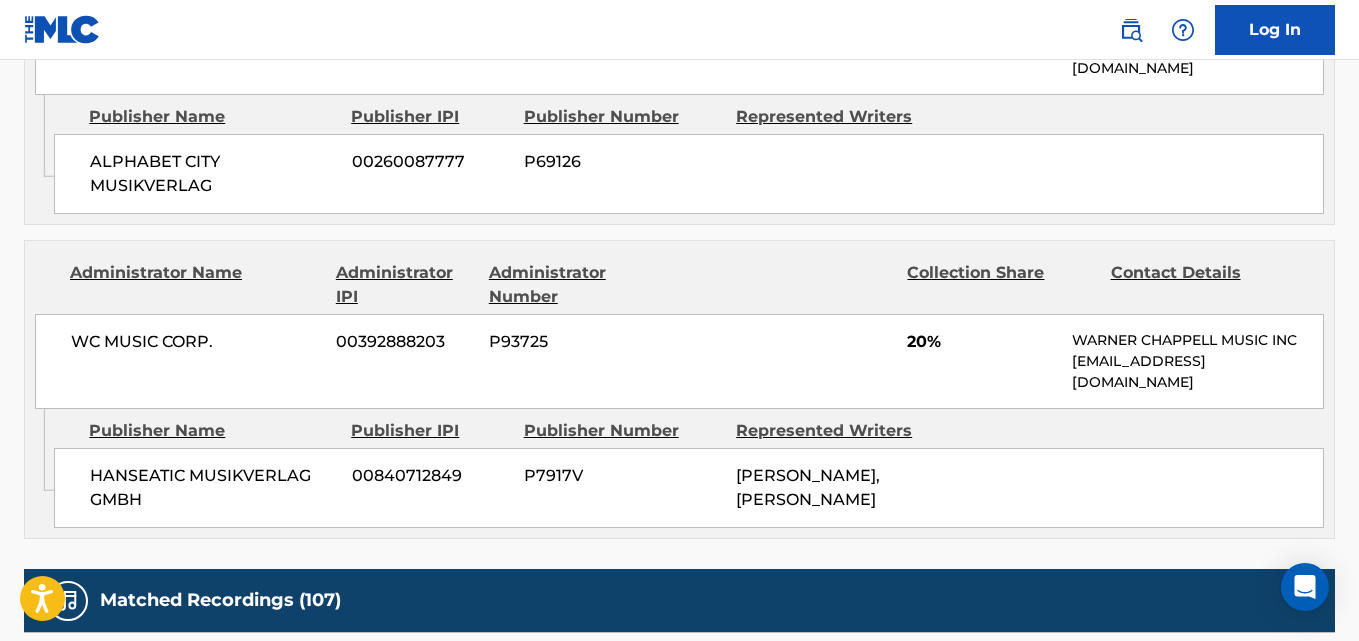 click on "20%" at bounding box center [982, 342] 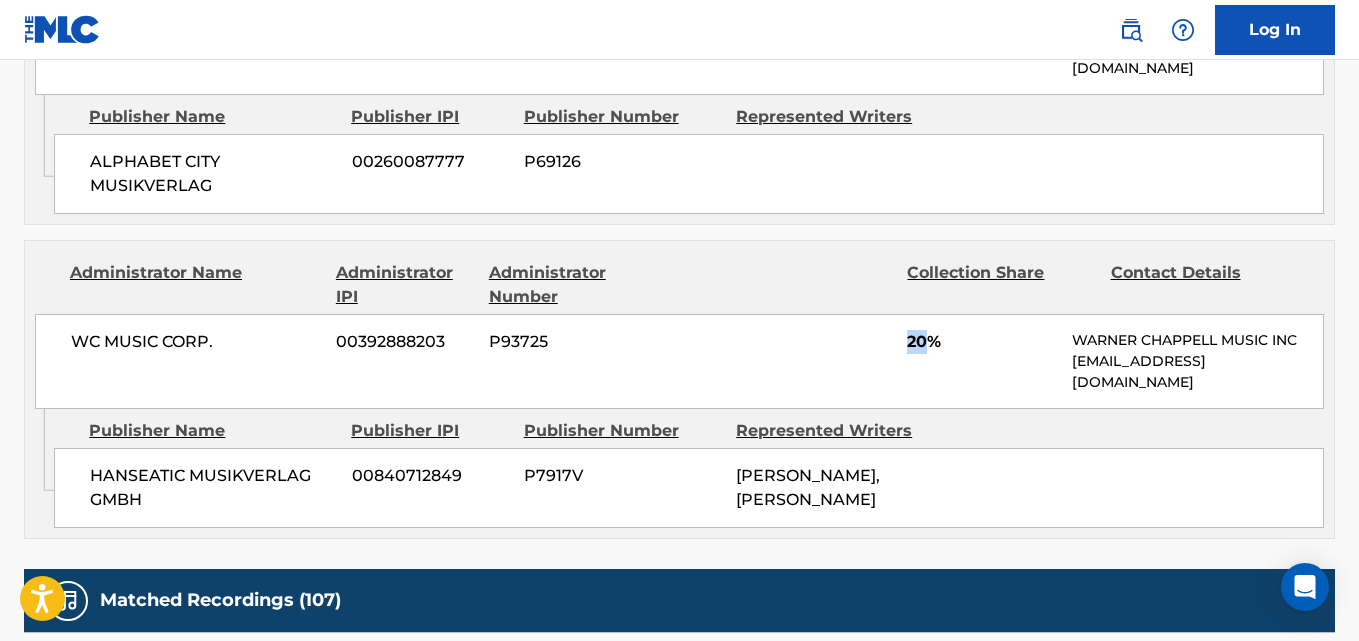 click on "20%" at bounding box center (982, 342) 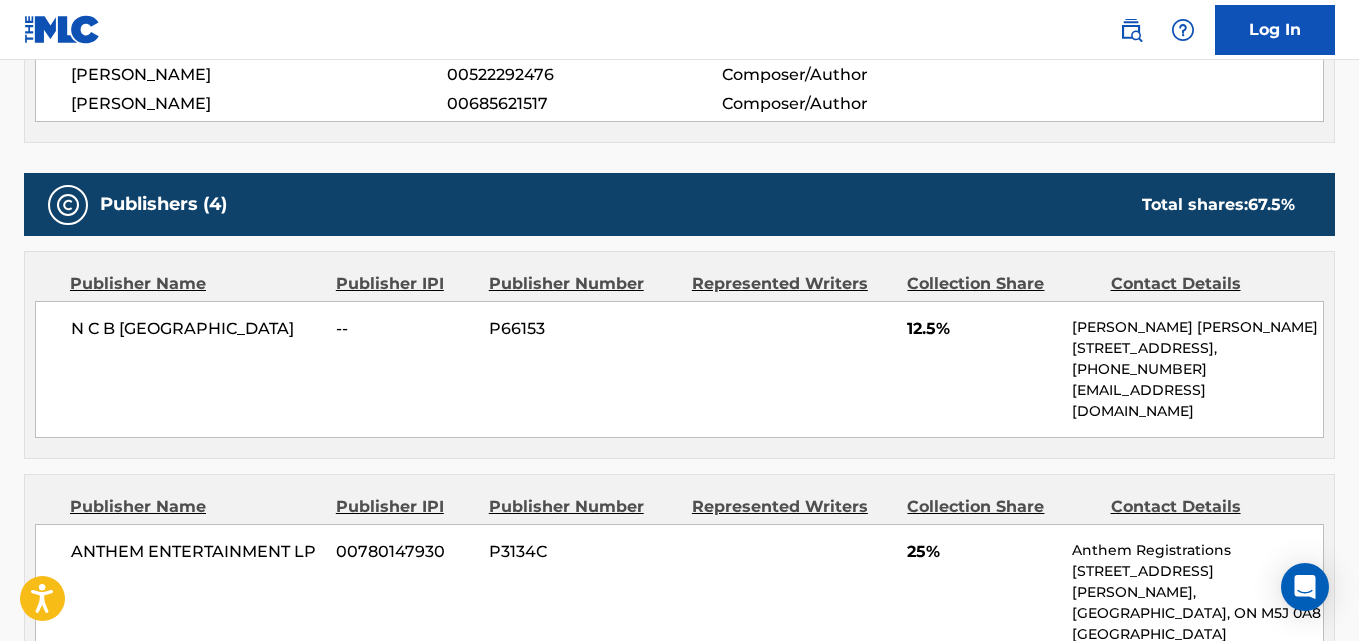 scroll, scrollTop: 0, scrollLeft: 0, axis: both 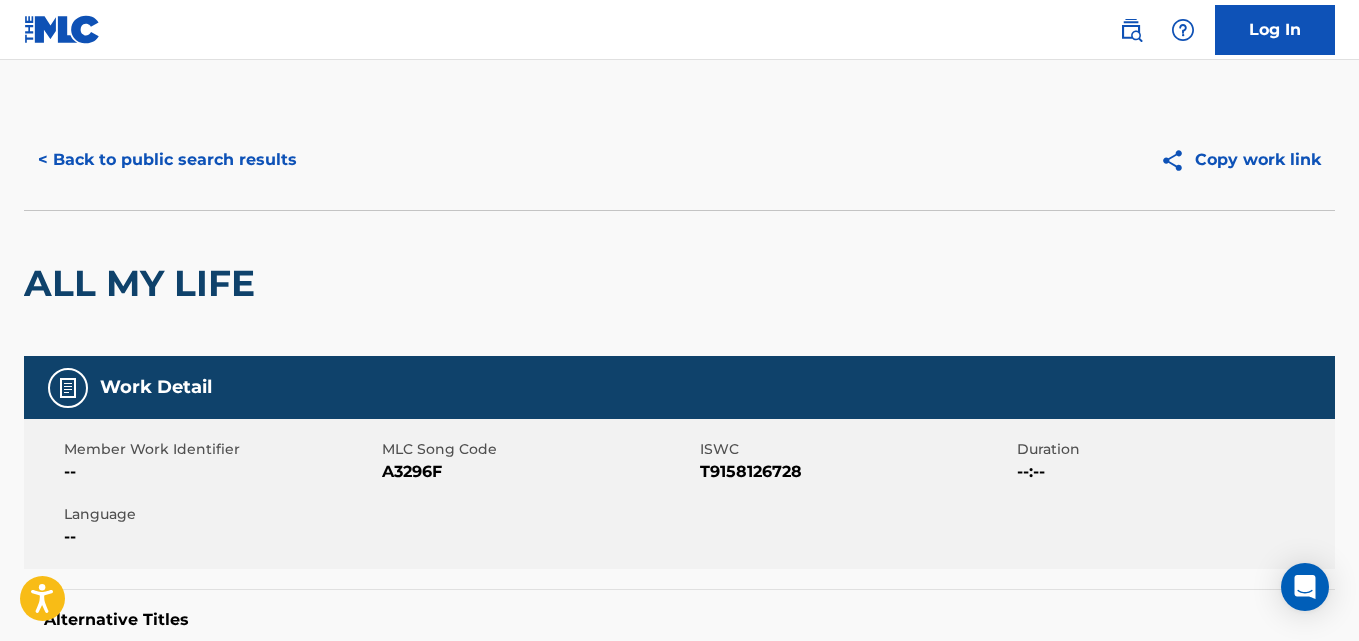 click on "< Back to public search results" at bounding box center [167, 160] 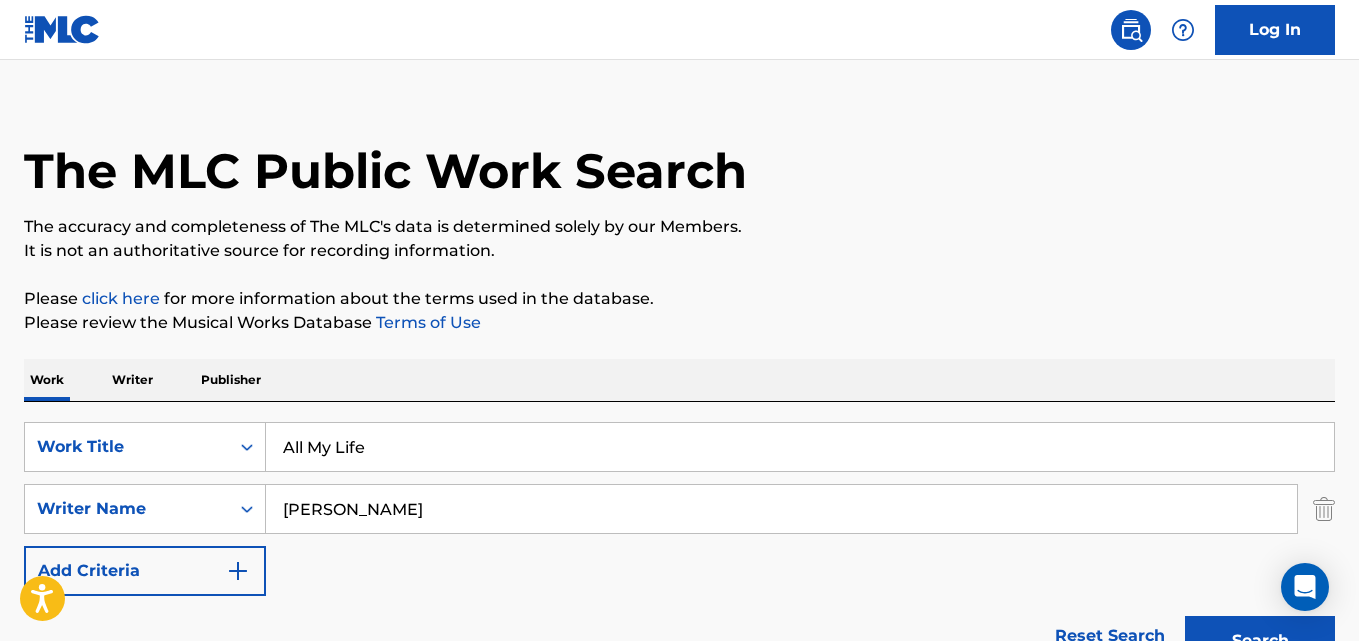 scroll, scrollTop: 0, scrollLeft: 0, axis: both 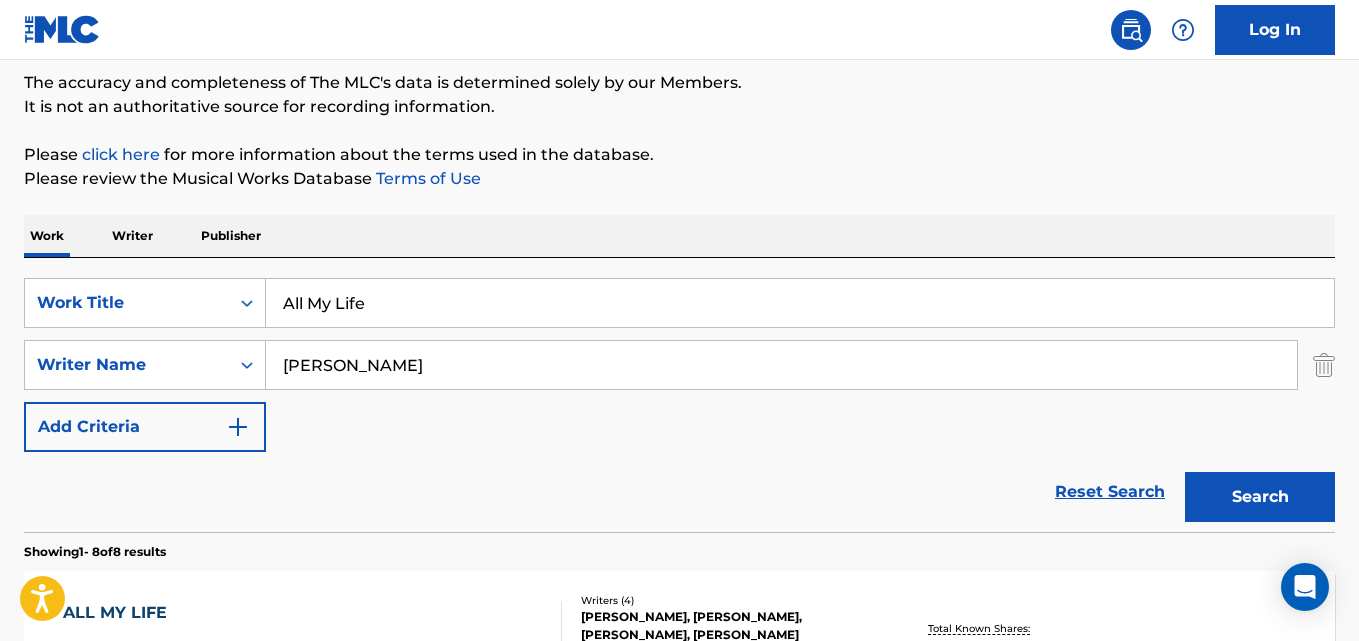 click on "Reset Search" at bounding box center (1110, 492) 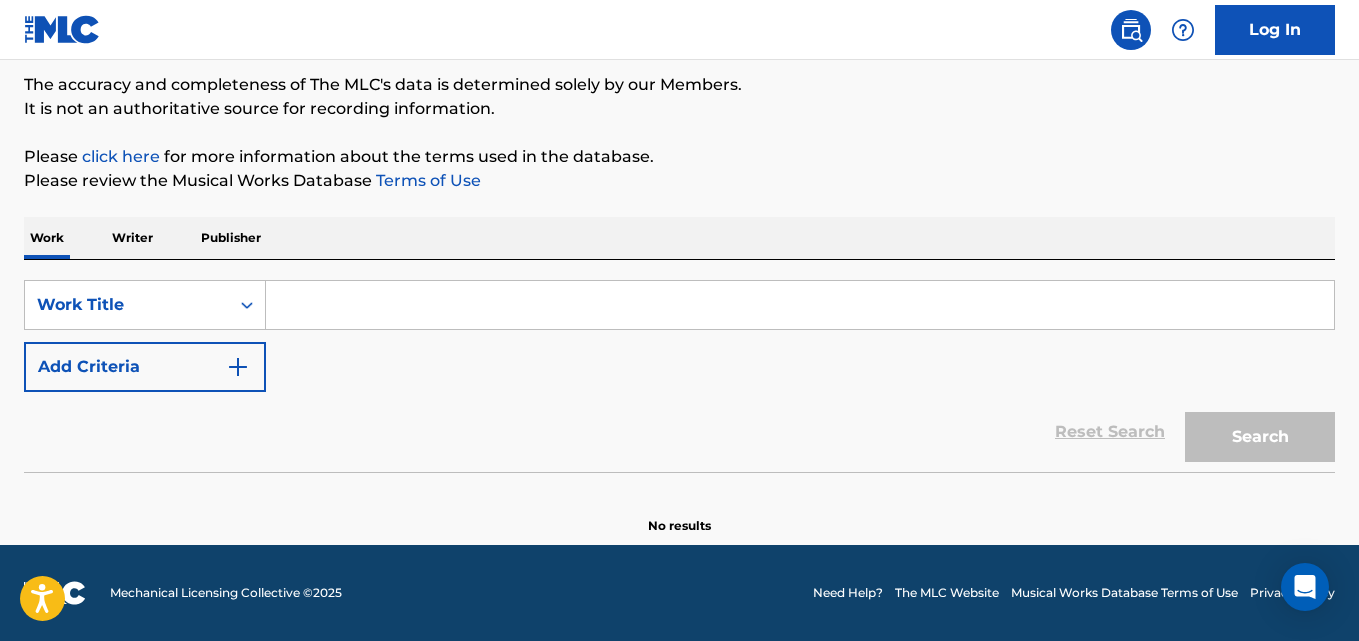 scroll, scrollTop: 165, scrollLeft: 0, axis: vertical 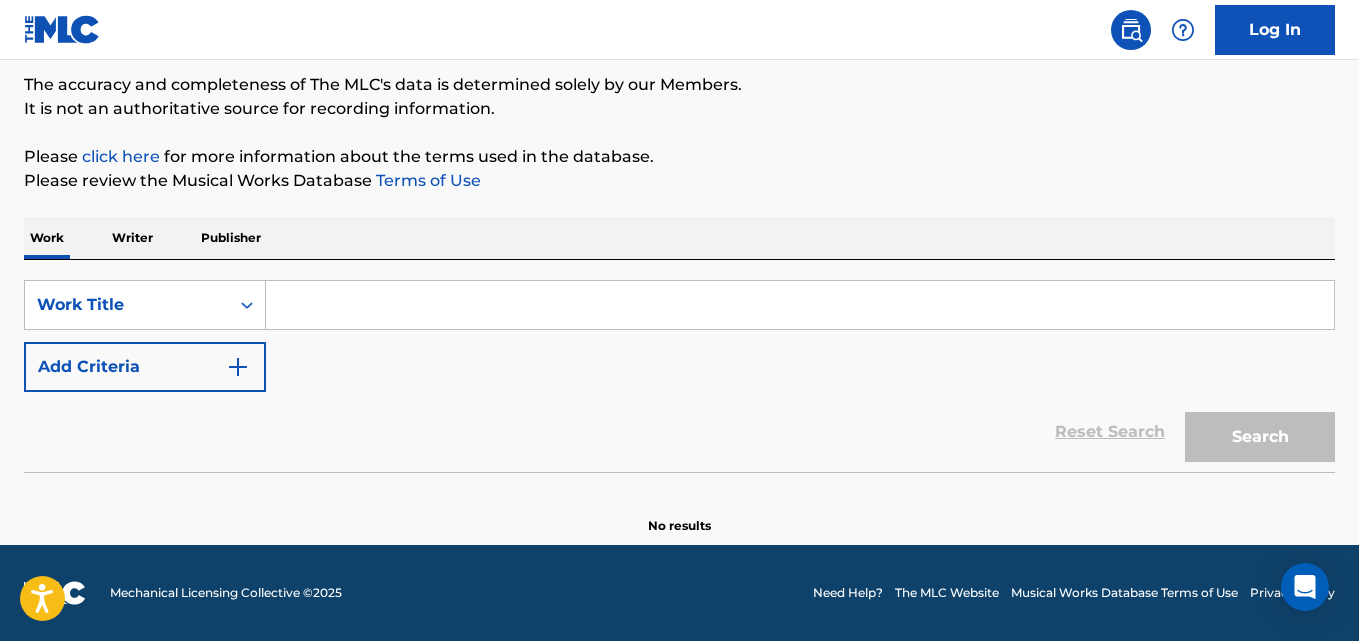 click at bounding box center (679, 477) 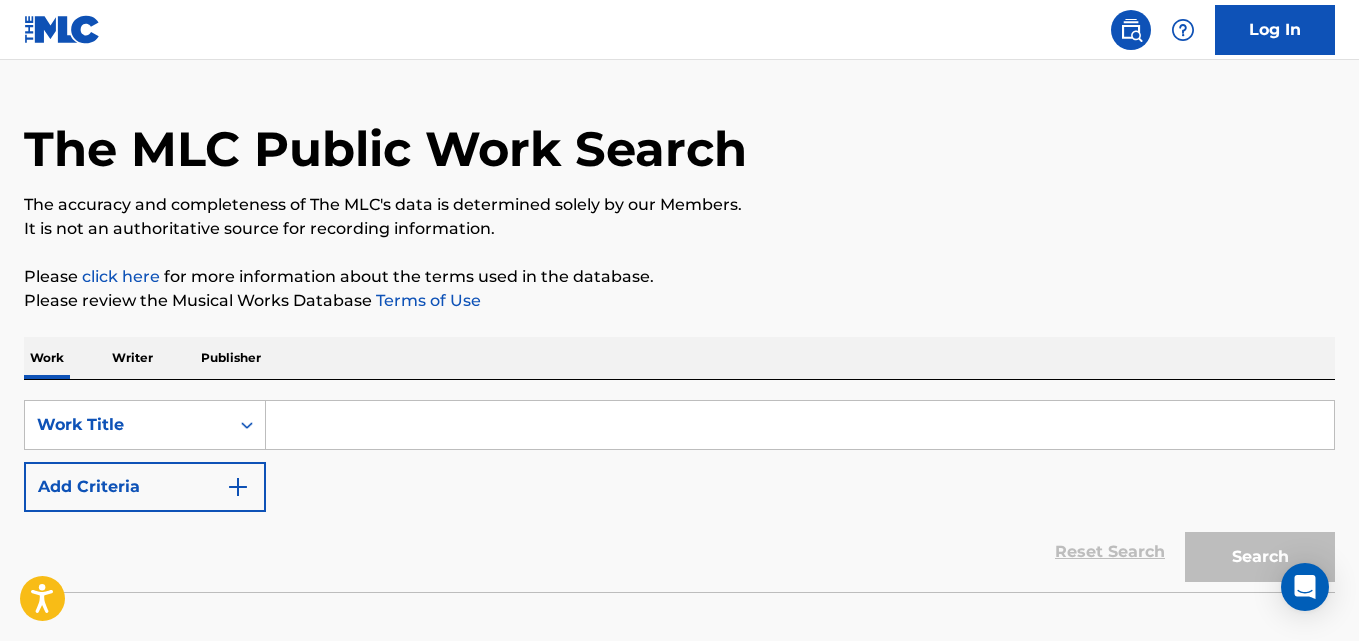 scroll, scrollTop: 0, scrollLeft: 0, axis: both 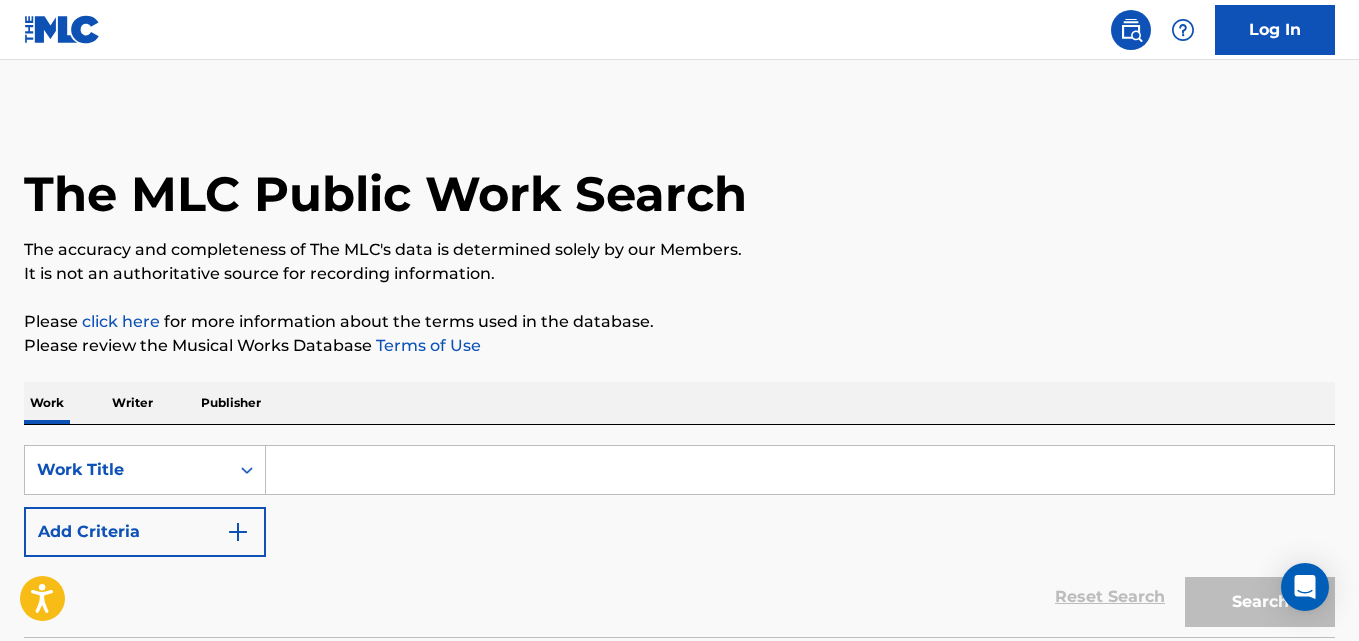 drag, startPoint x: 879, startPoint y: 239, endPoint x: 850, endPoint y: 239, distance: 29 